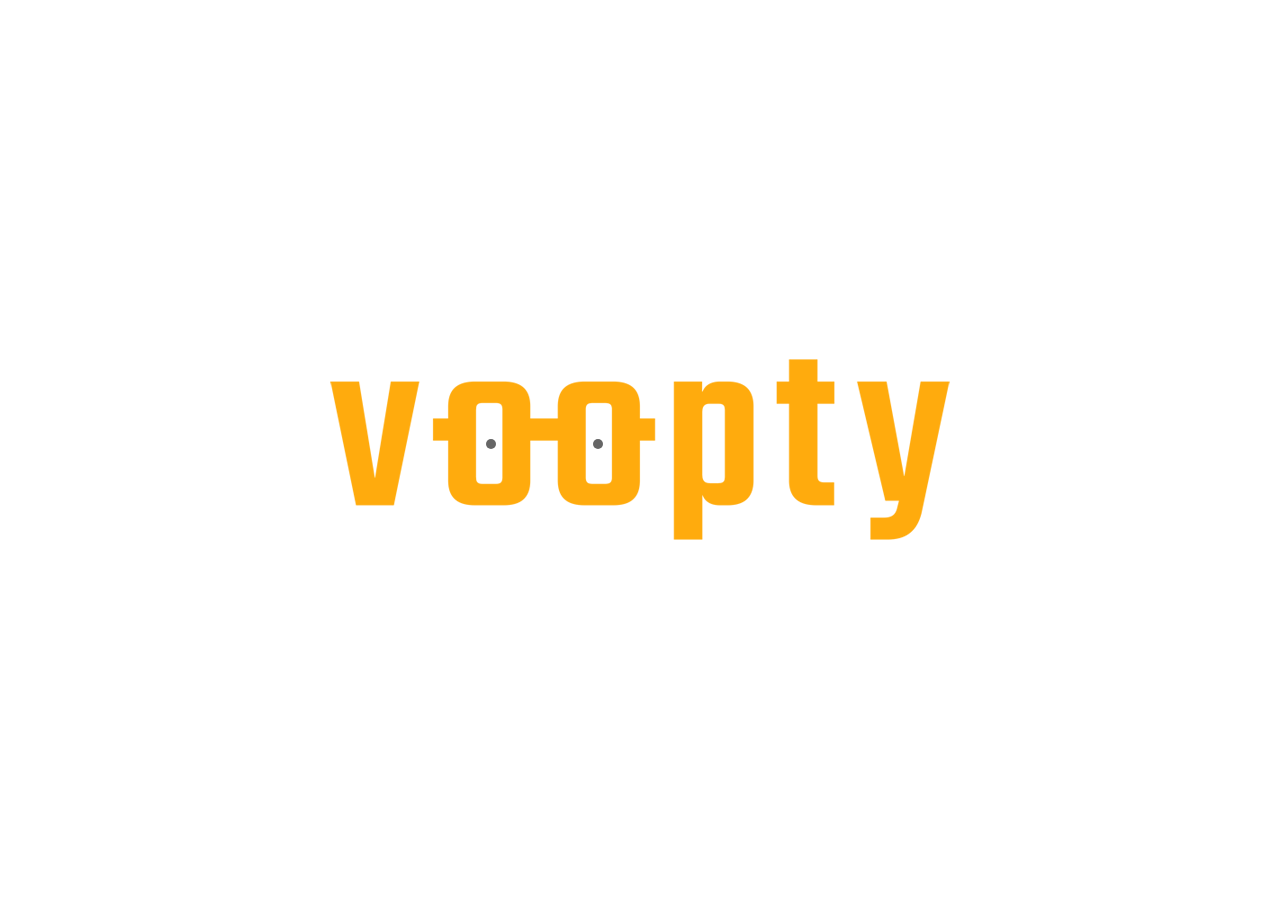 scroll, scrollTop: 0, scrollLeft: 0, axis: both 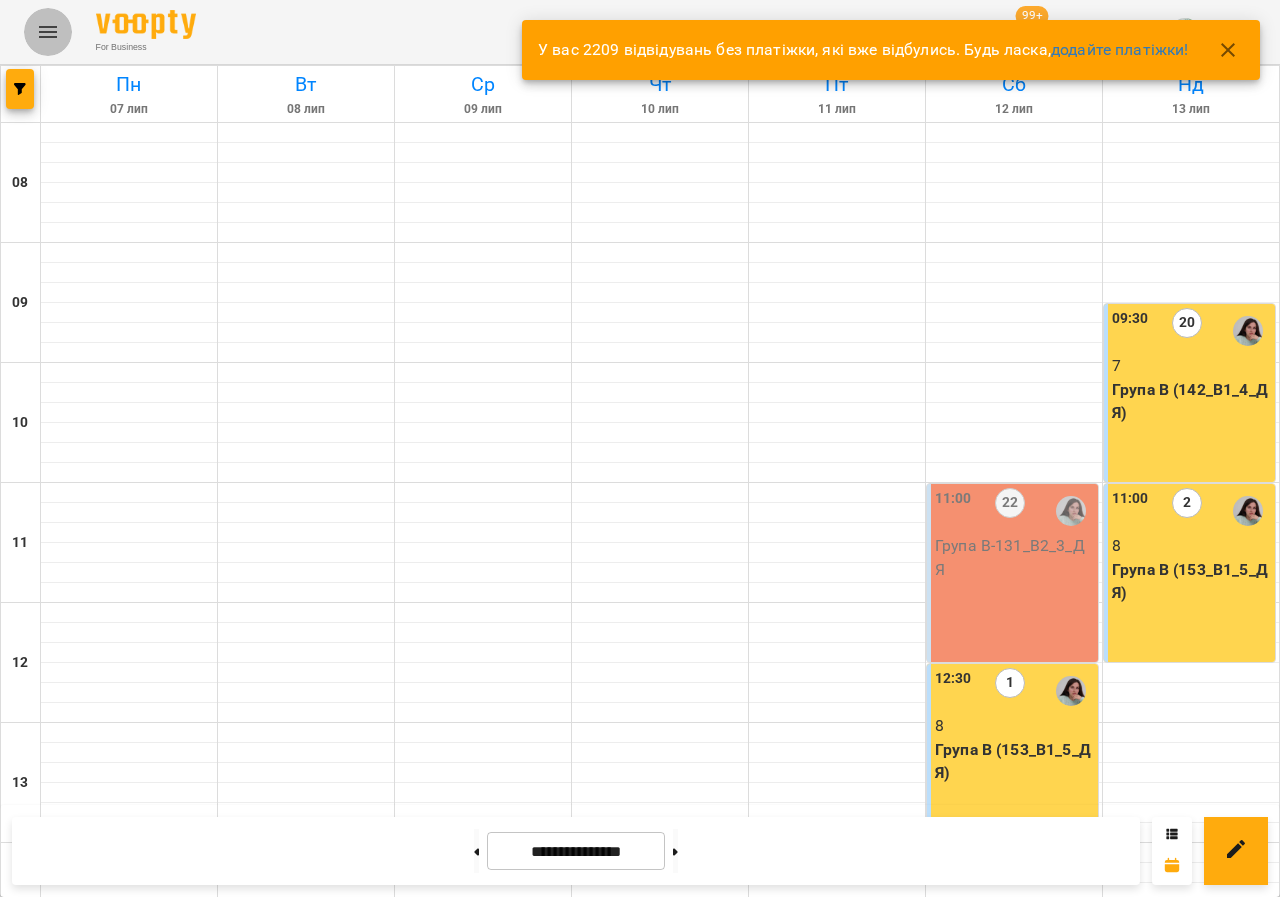 click 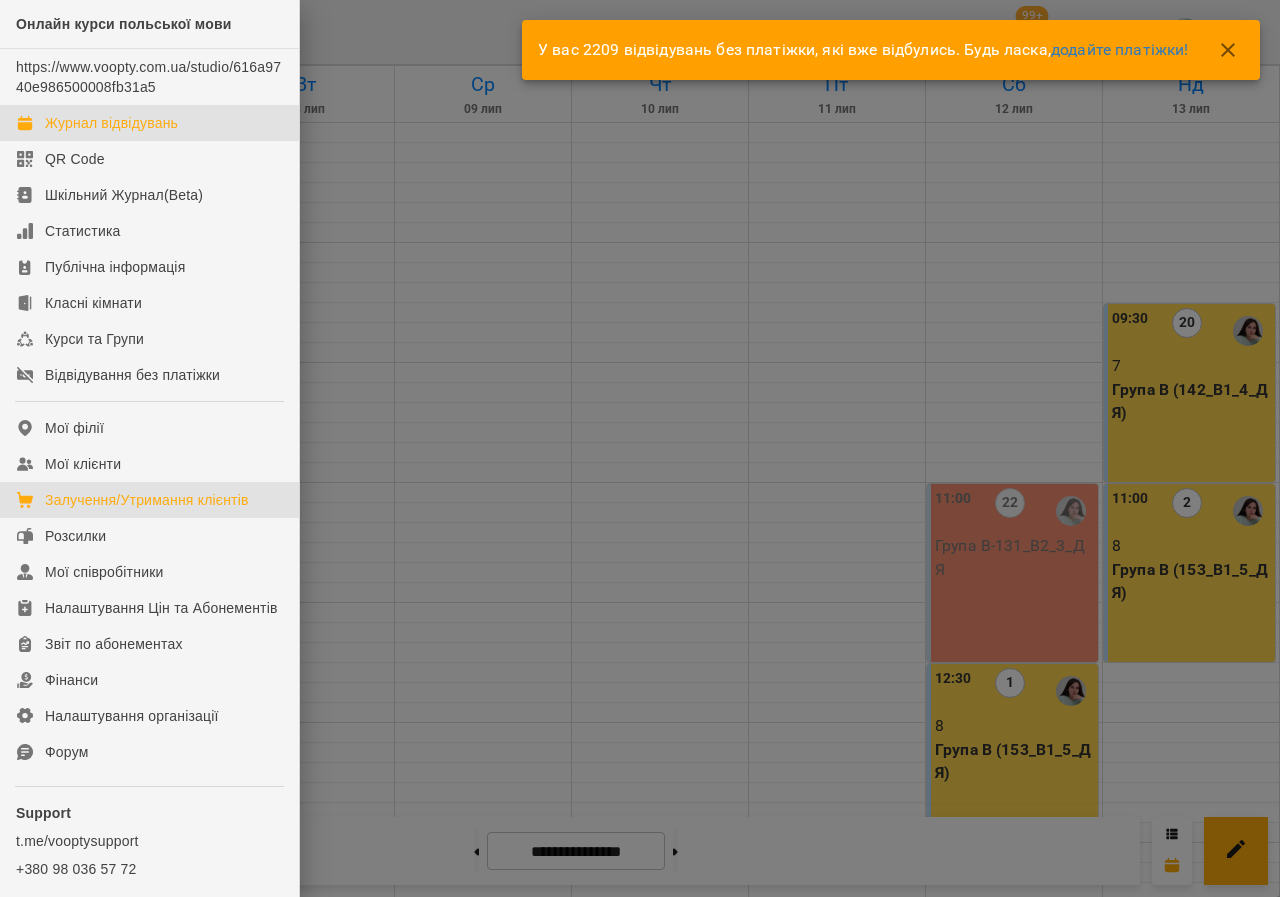 click on "Залучення/Утримання клієнтів" at bounding box center [147, 500] 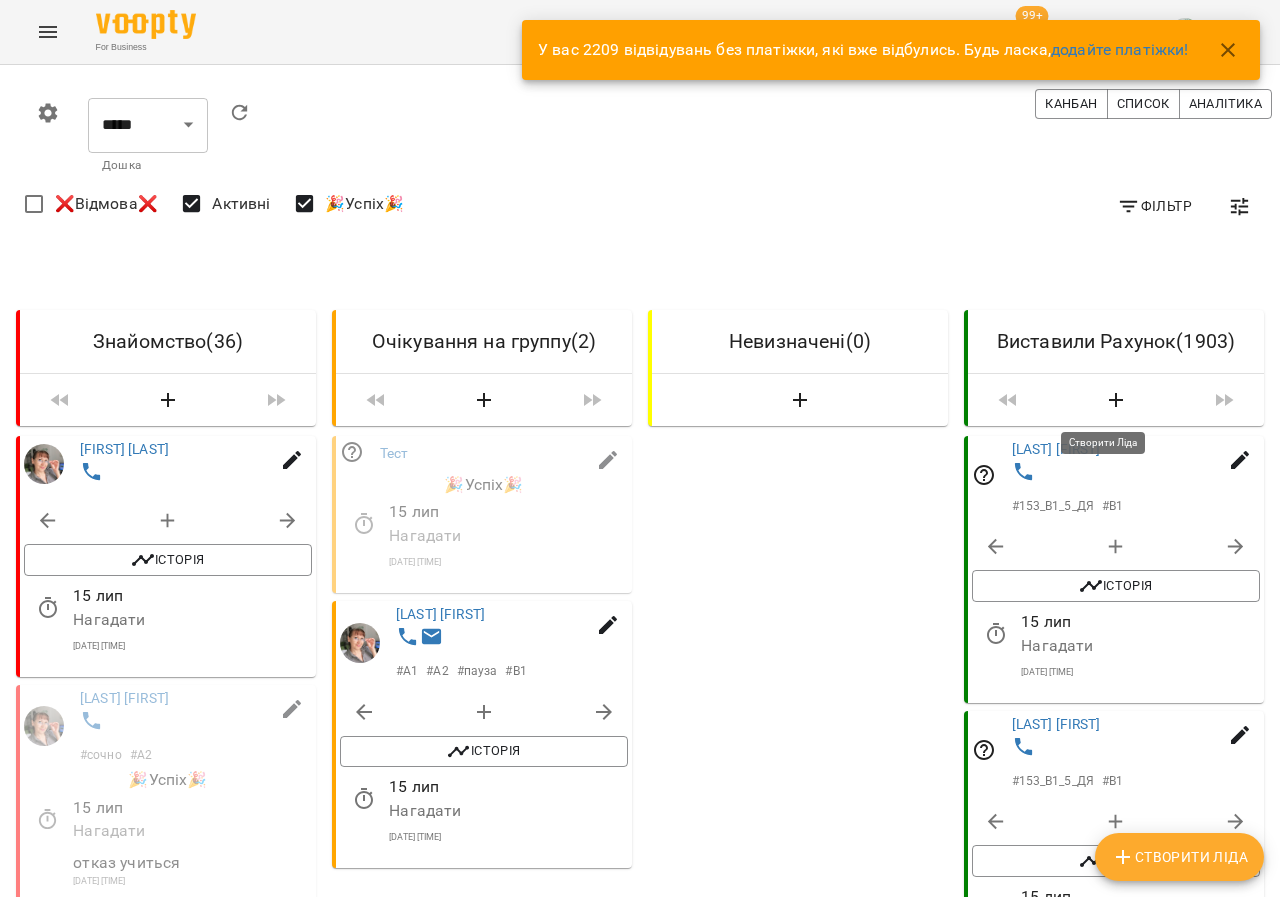 click 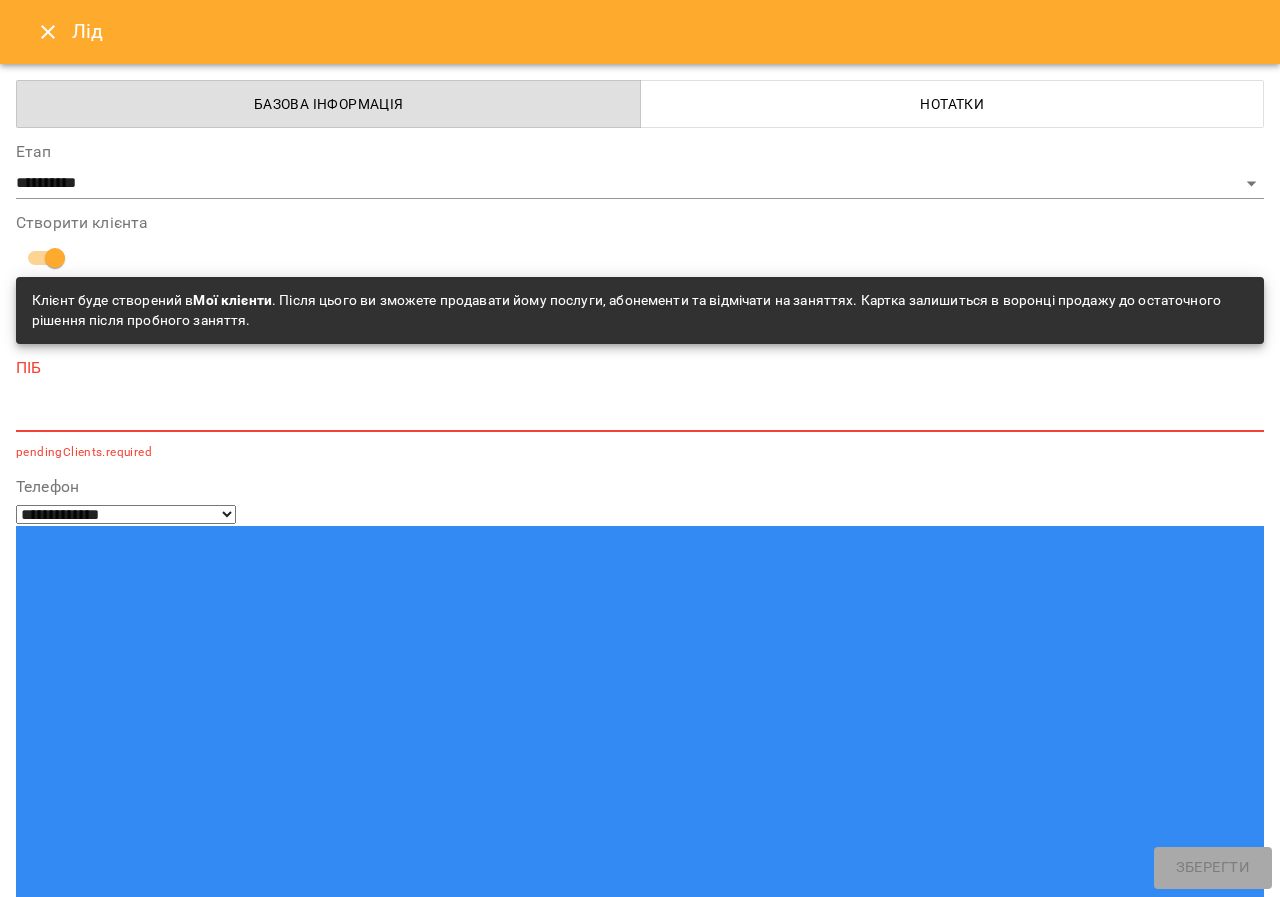 click at bounding box center [99, 1373] 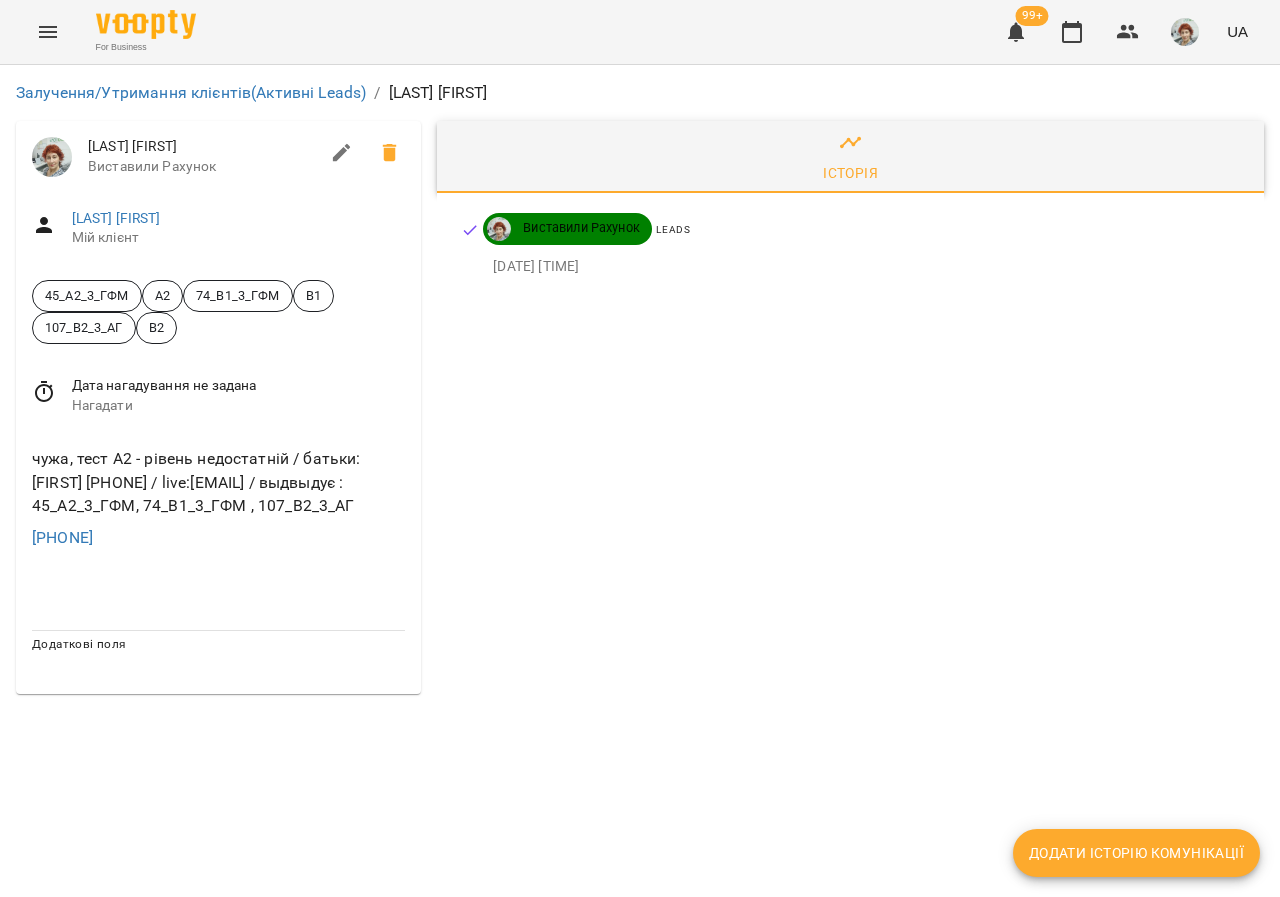 click 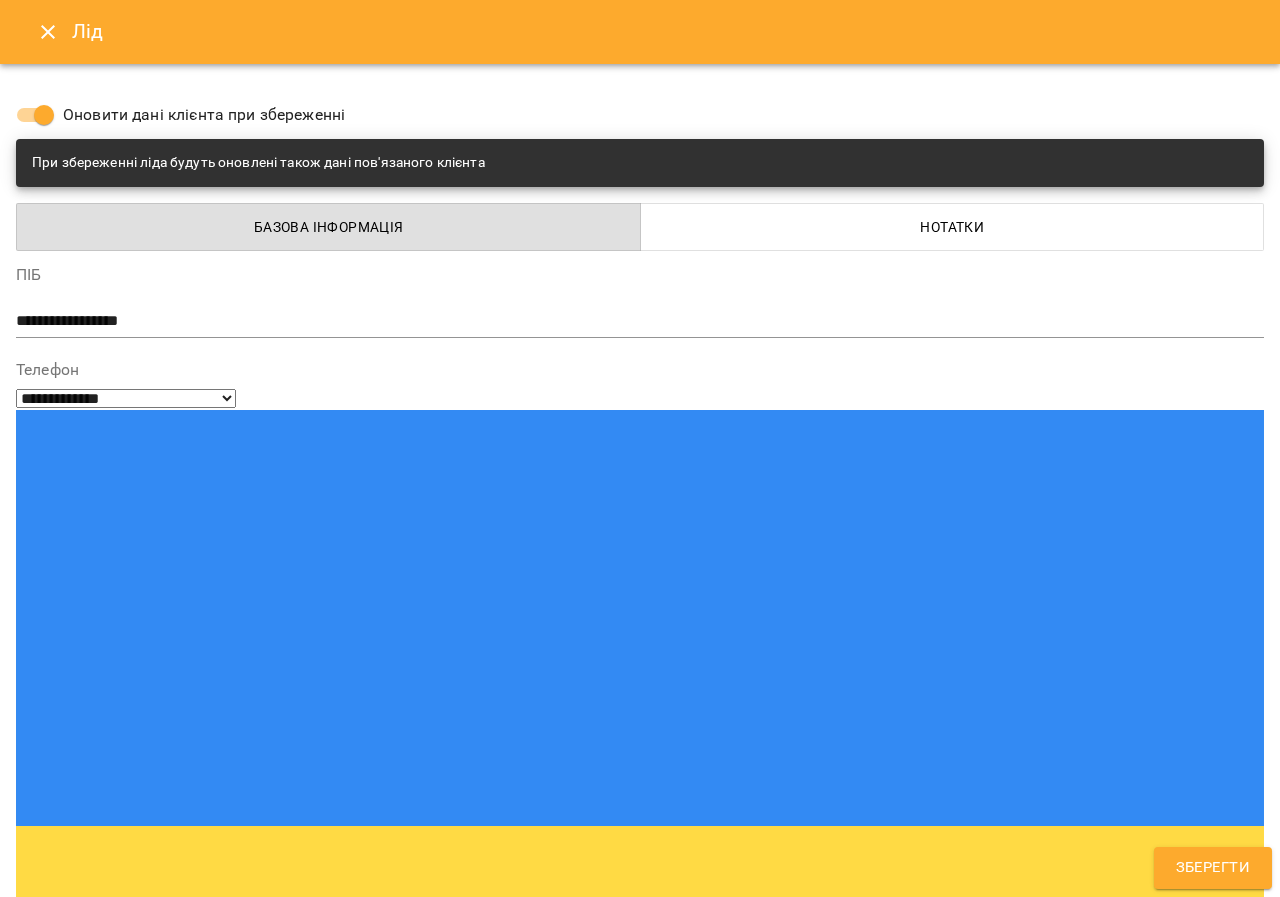 click on "45_А2_3_ГФМ А2 74_В1_3_ГФМ В1 107_В2_3_АГ В2" at bounding box center (603, 1480) 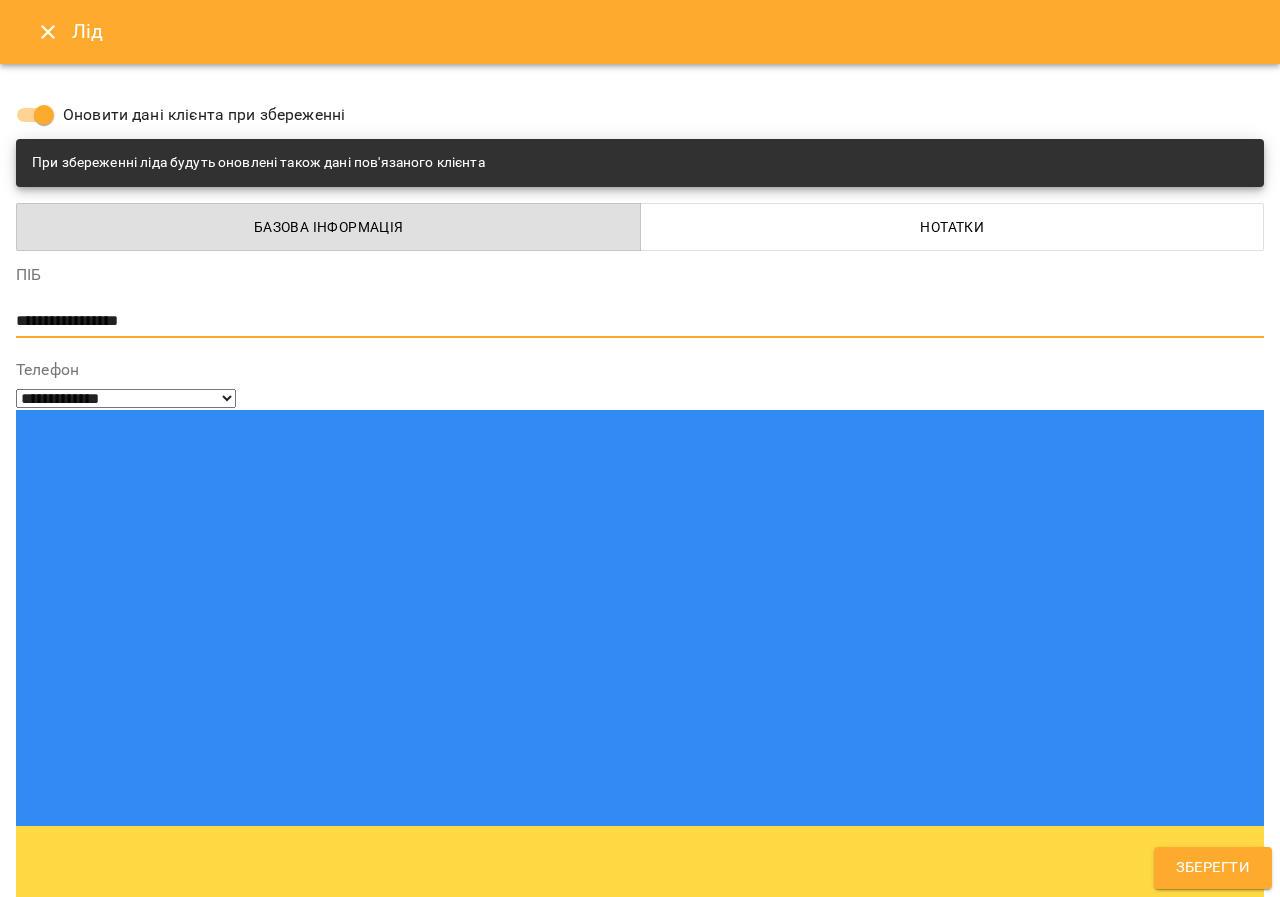 click on "**********" at bounding box center [632, 321] 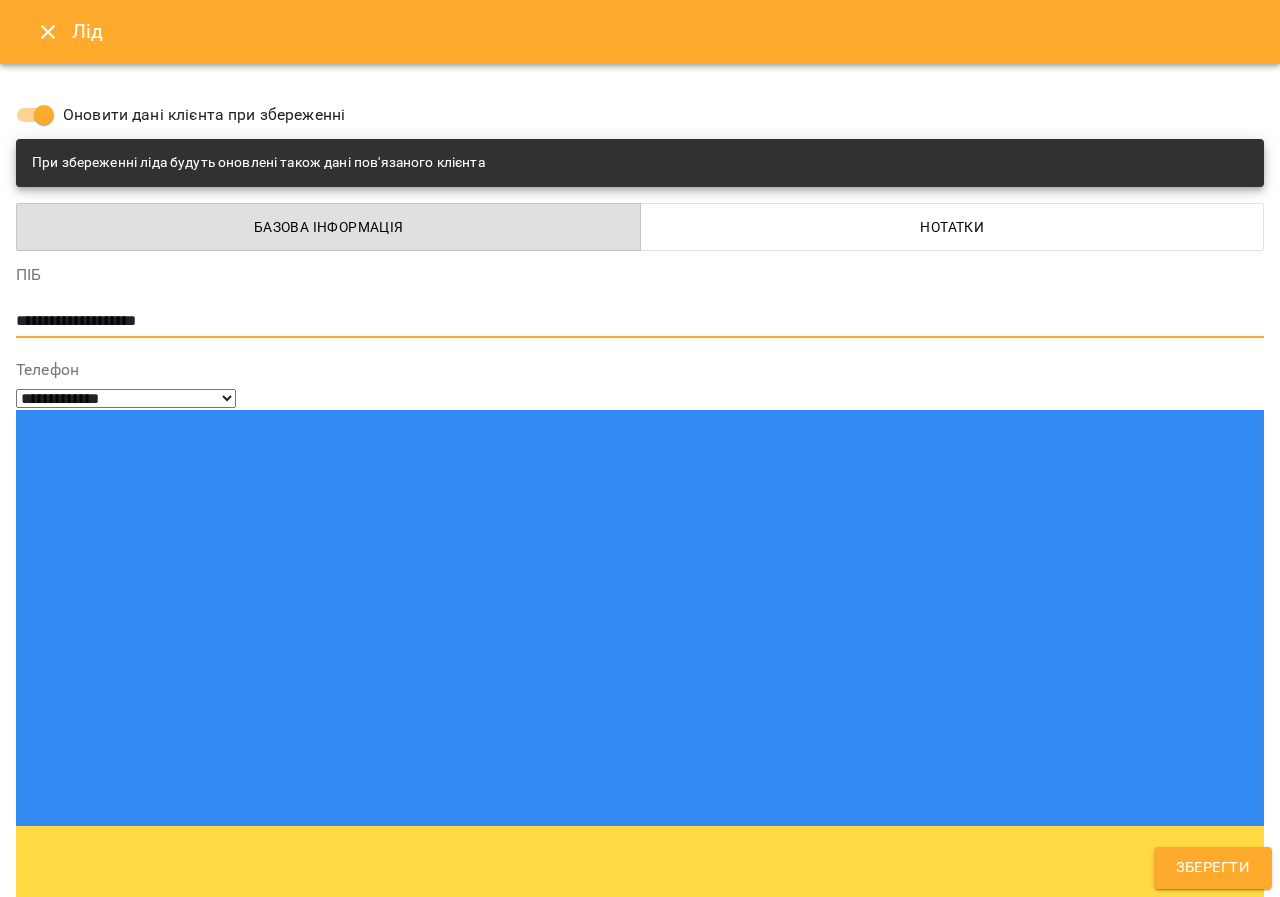 paste on "**********" 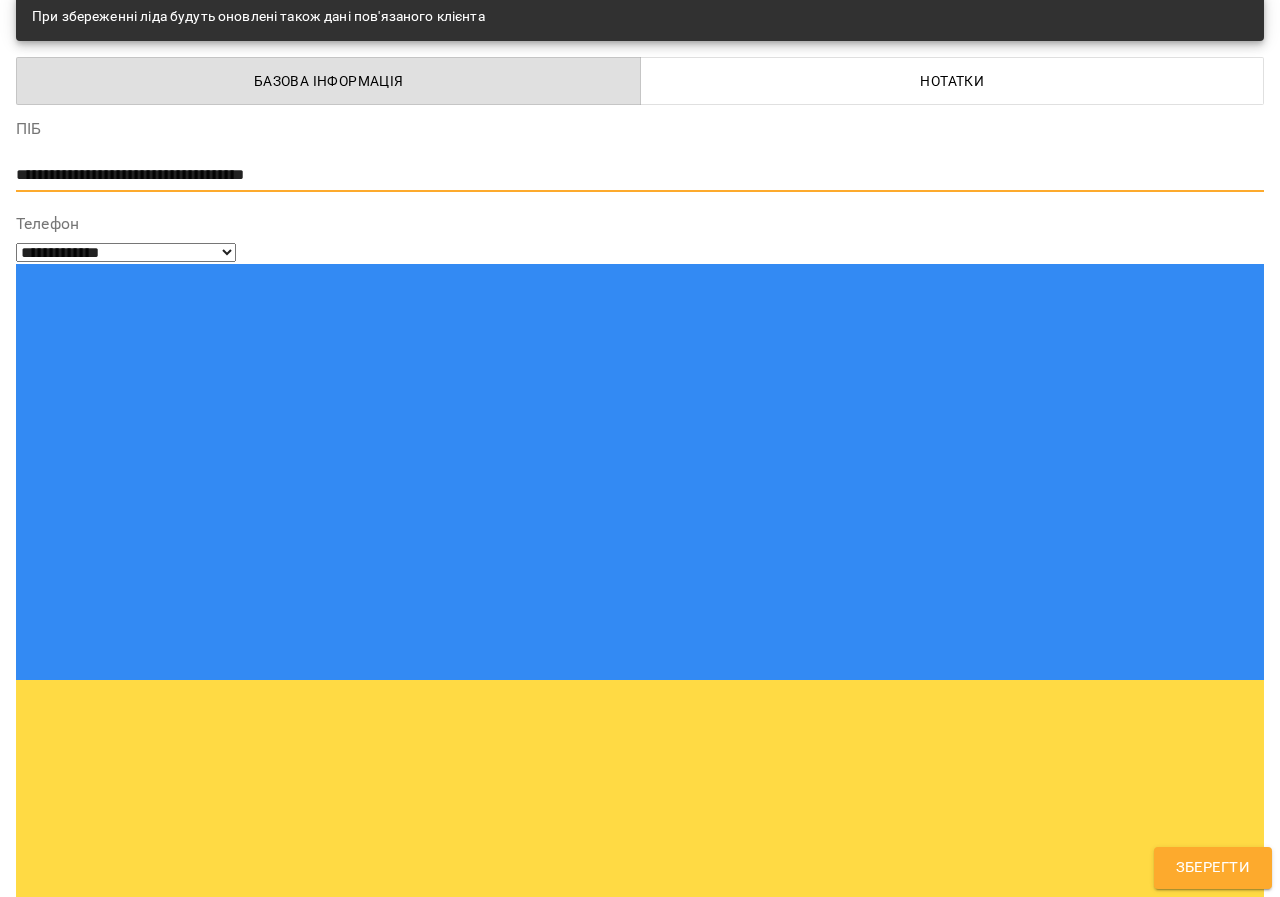 scroll, scrollTop: 176, scrollLeft: 0, axis: vertical 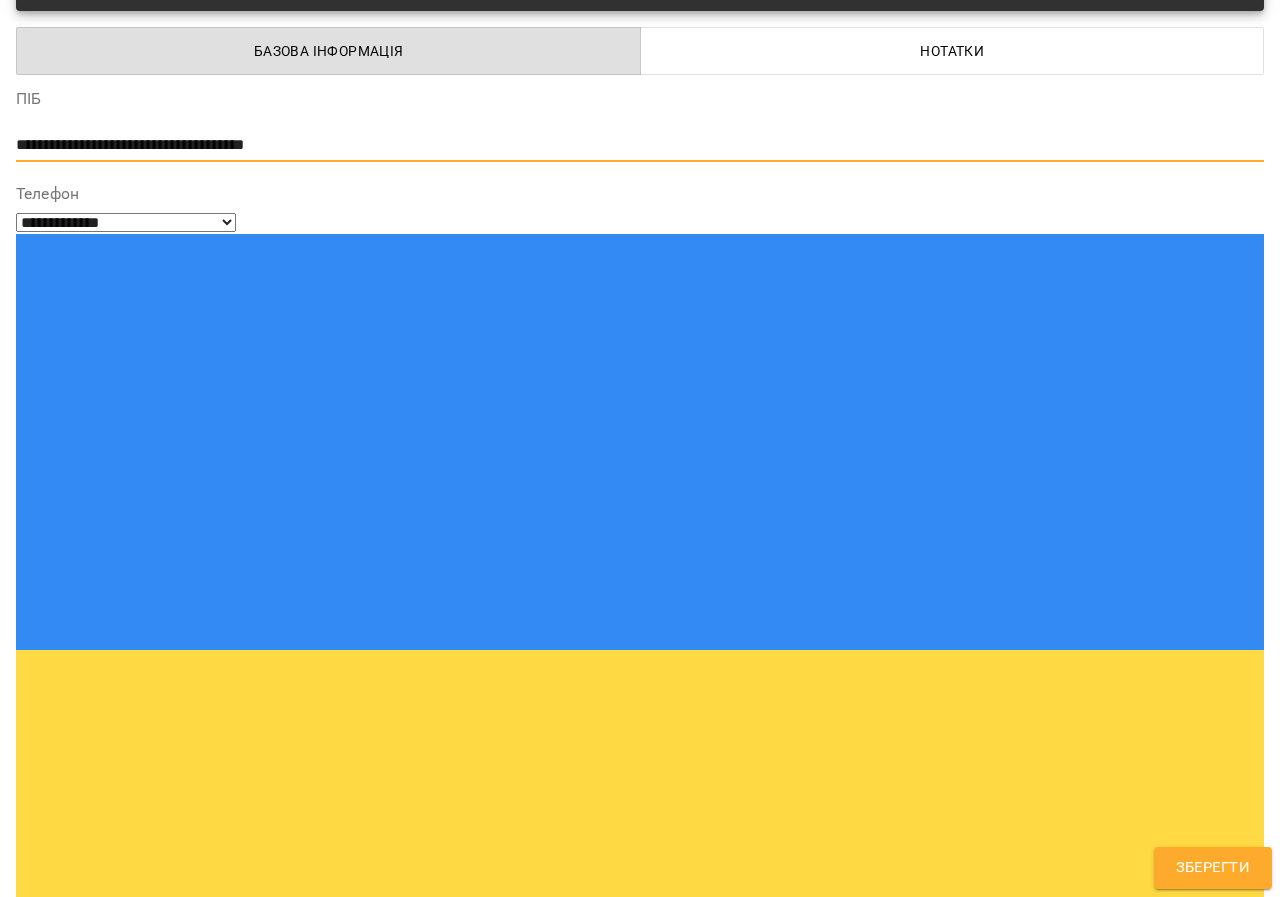type on "**********" 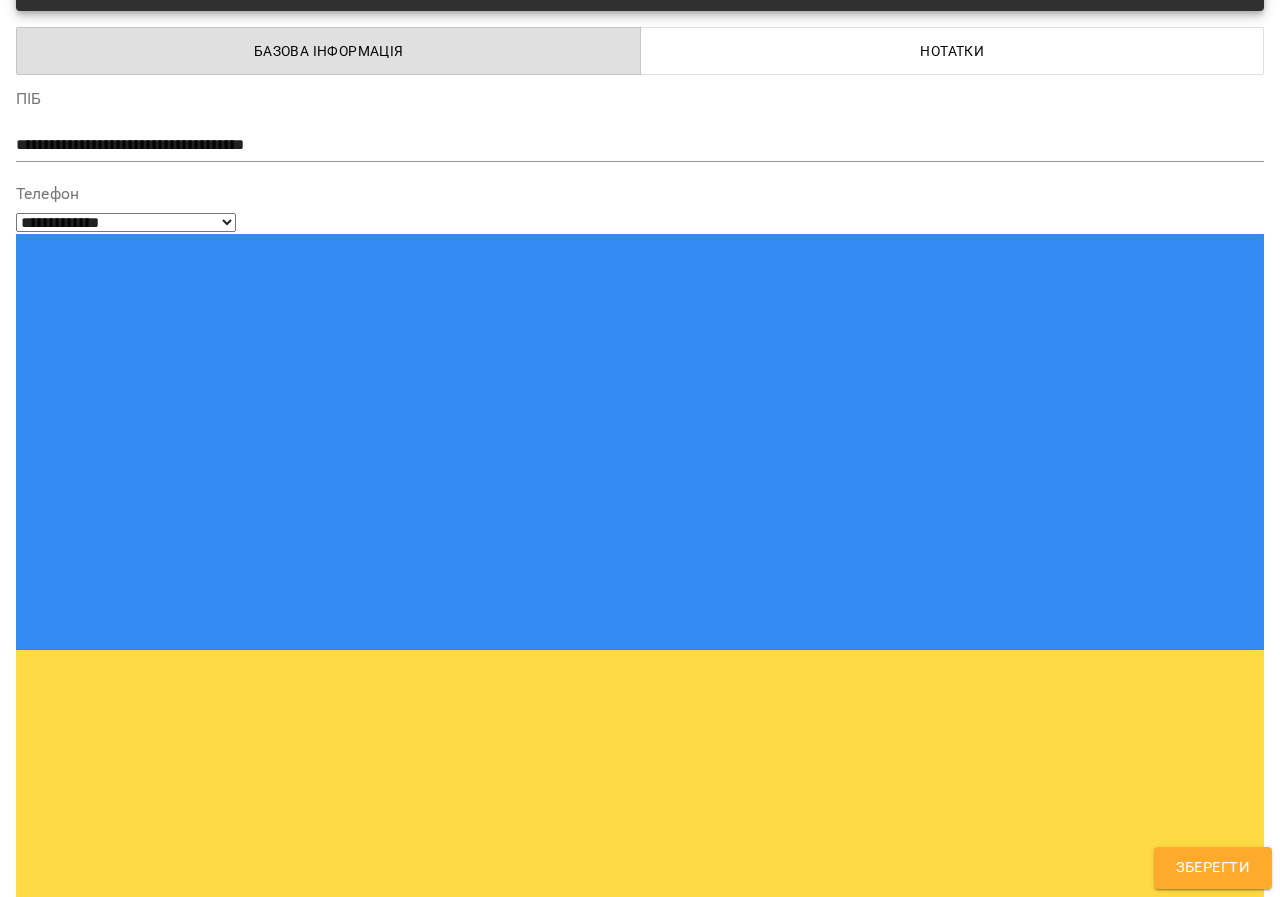 click on "**********" at bounding box center (632, 1574) 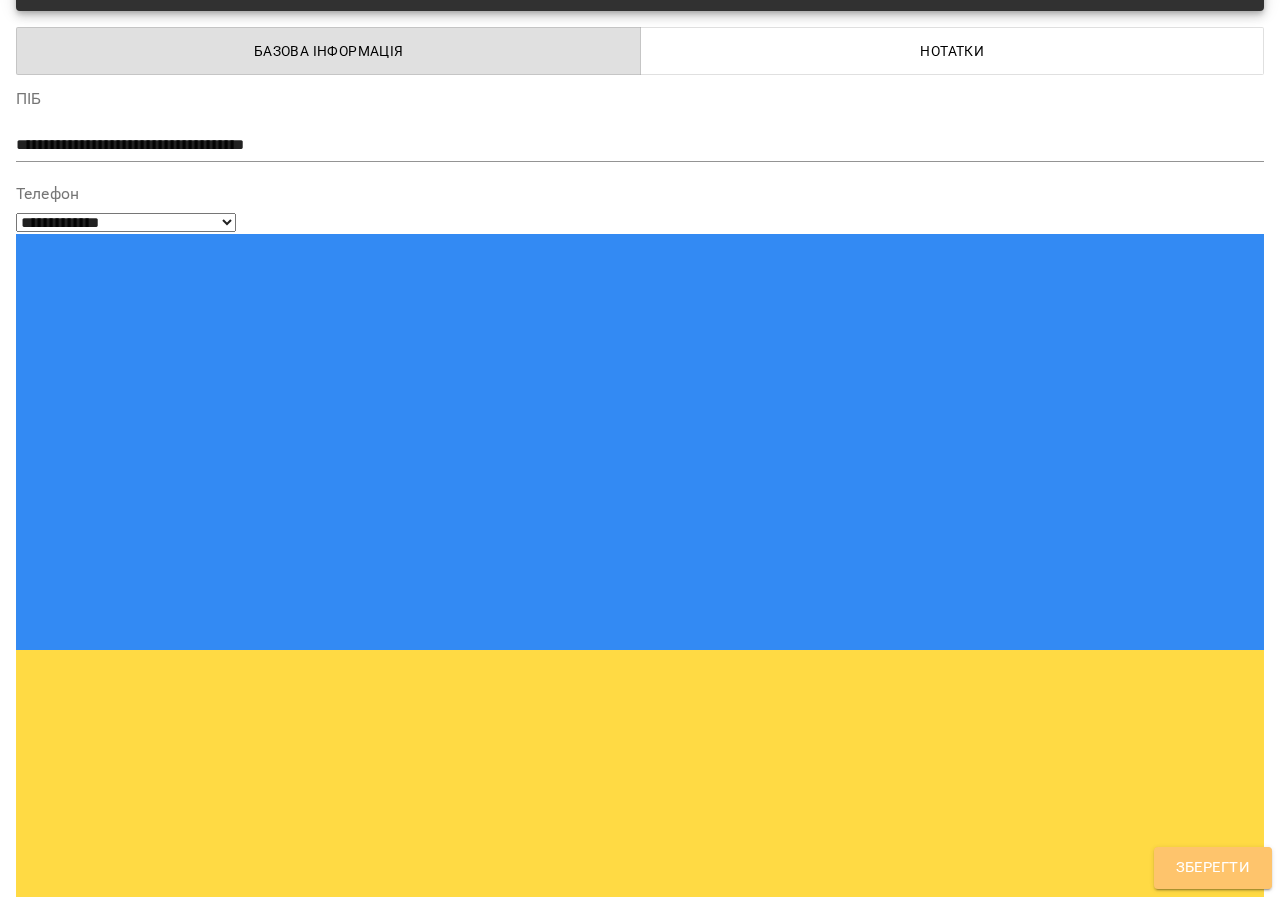 click on "Зберегти" at bounding box center [1213, 868] 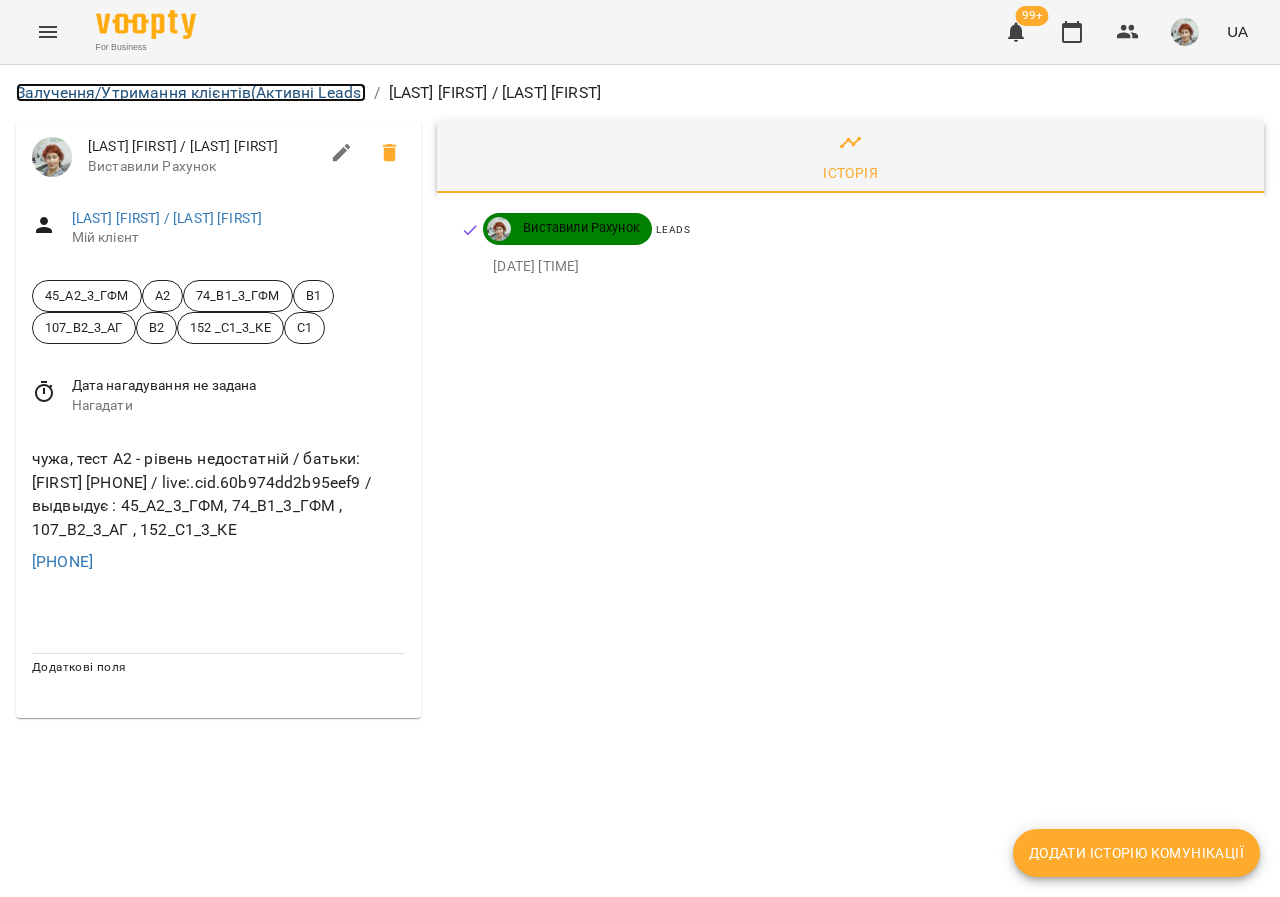 click on "Залучення/Утримання клієнтів (Активні Leads)" at bounding box center [191, 92] 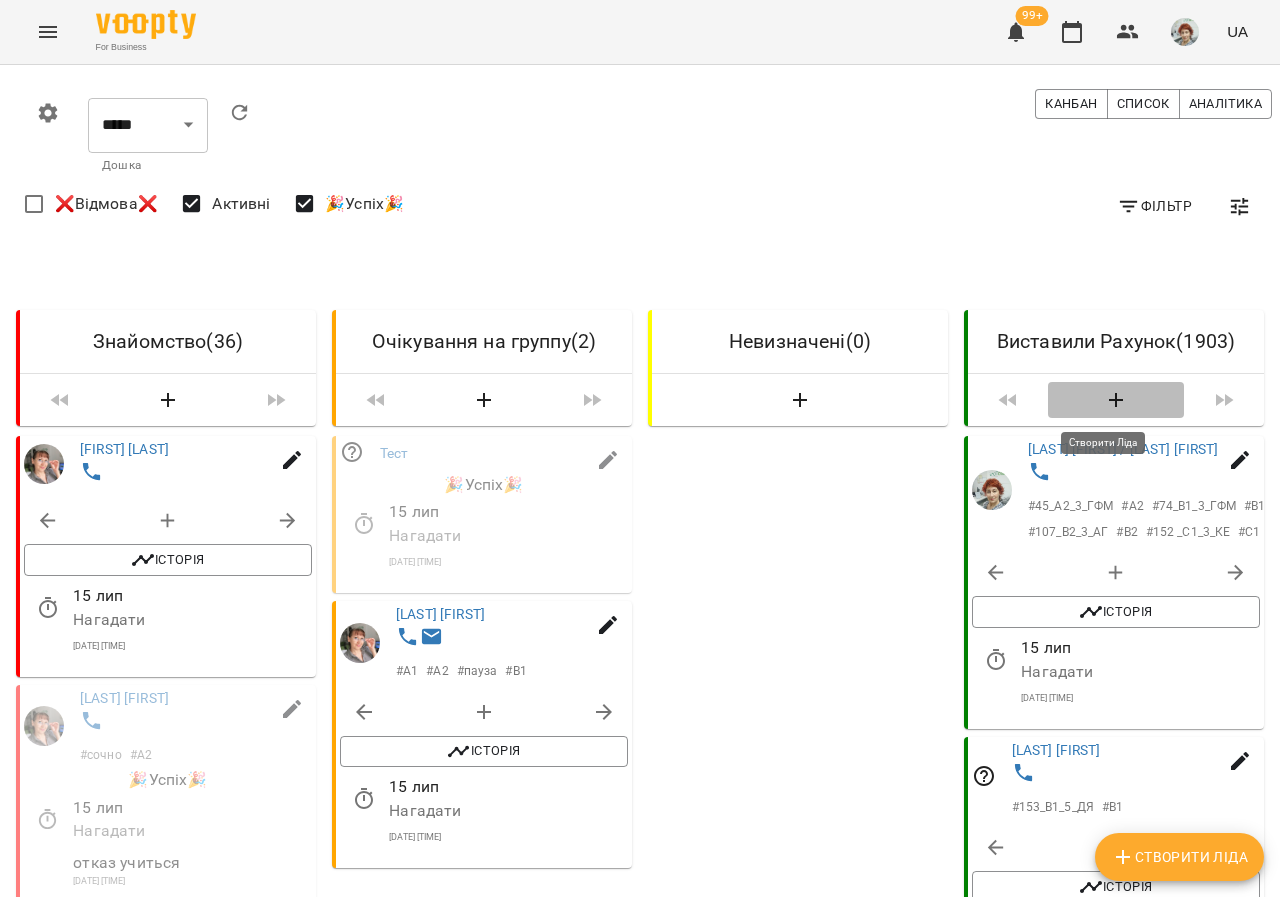 click 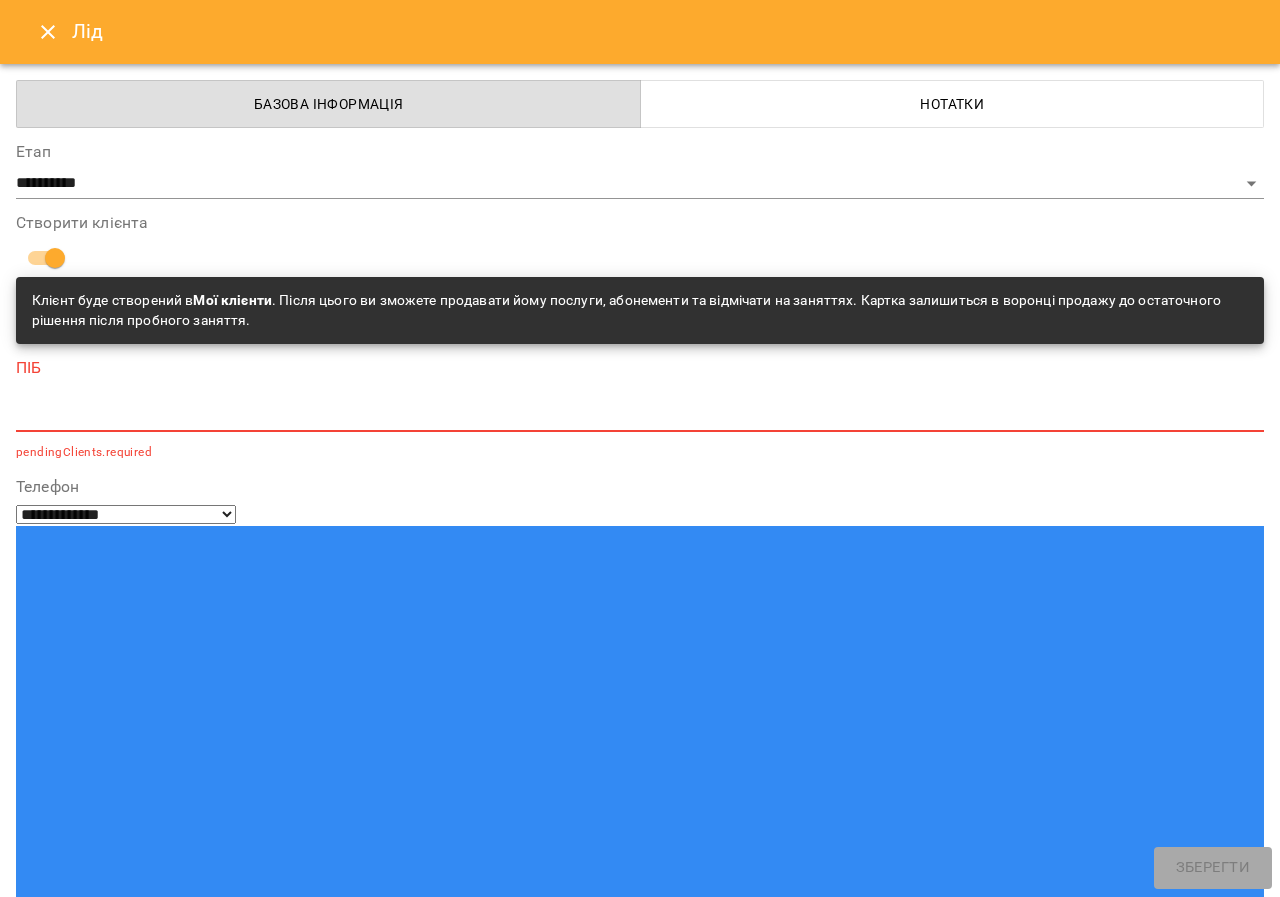 click at bounding box center (99, 1373) 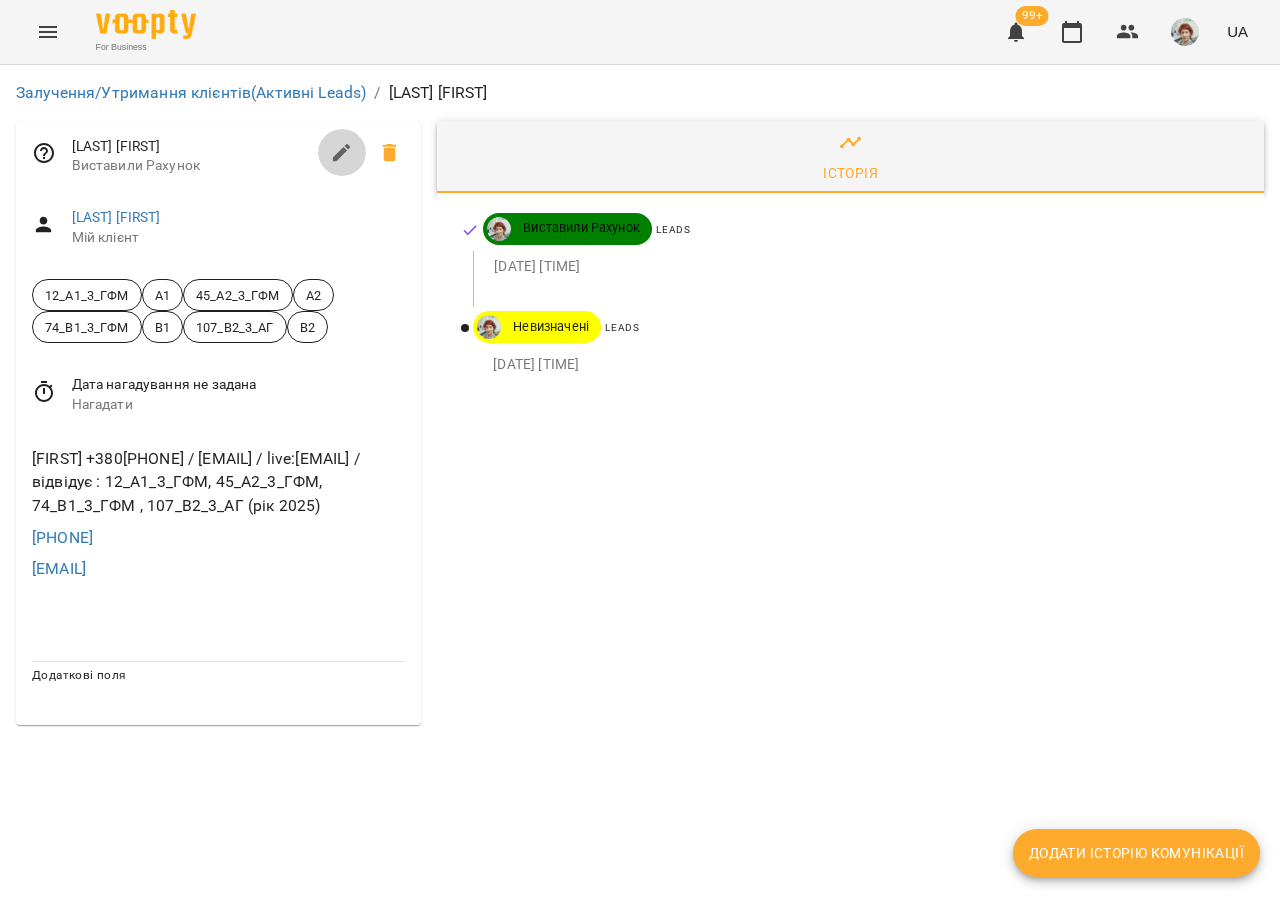 click 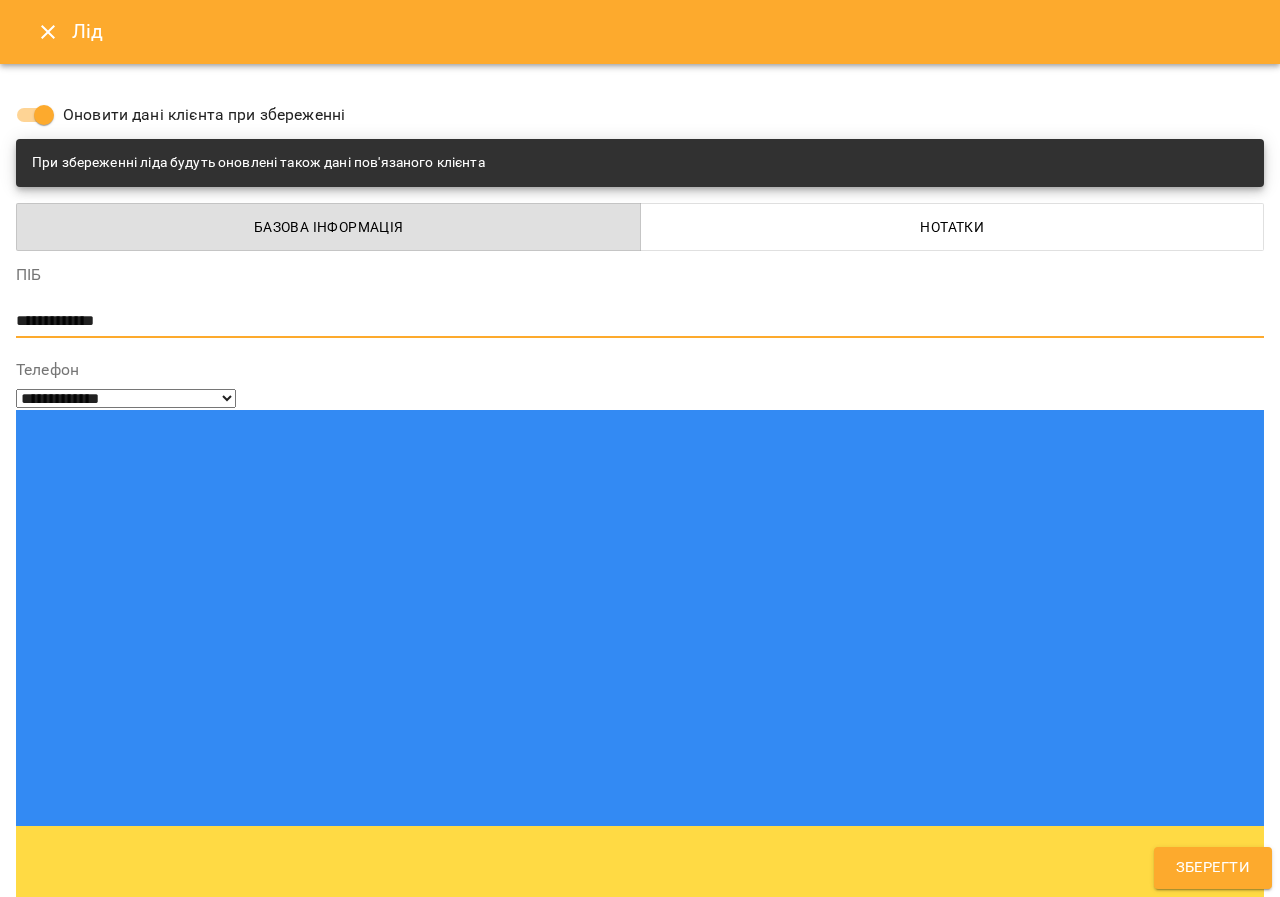 click on "**********" at bounding box center (632, 321) 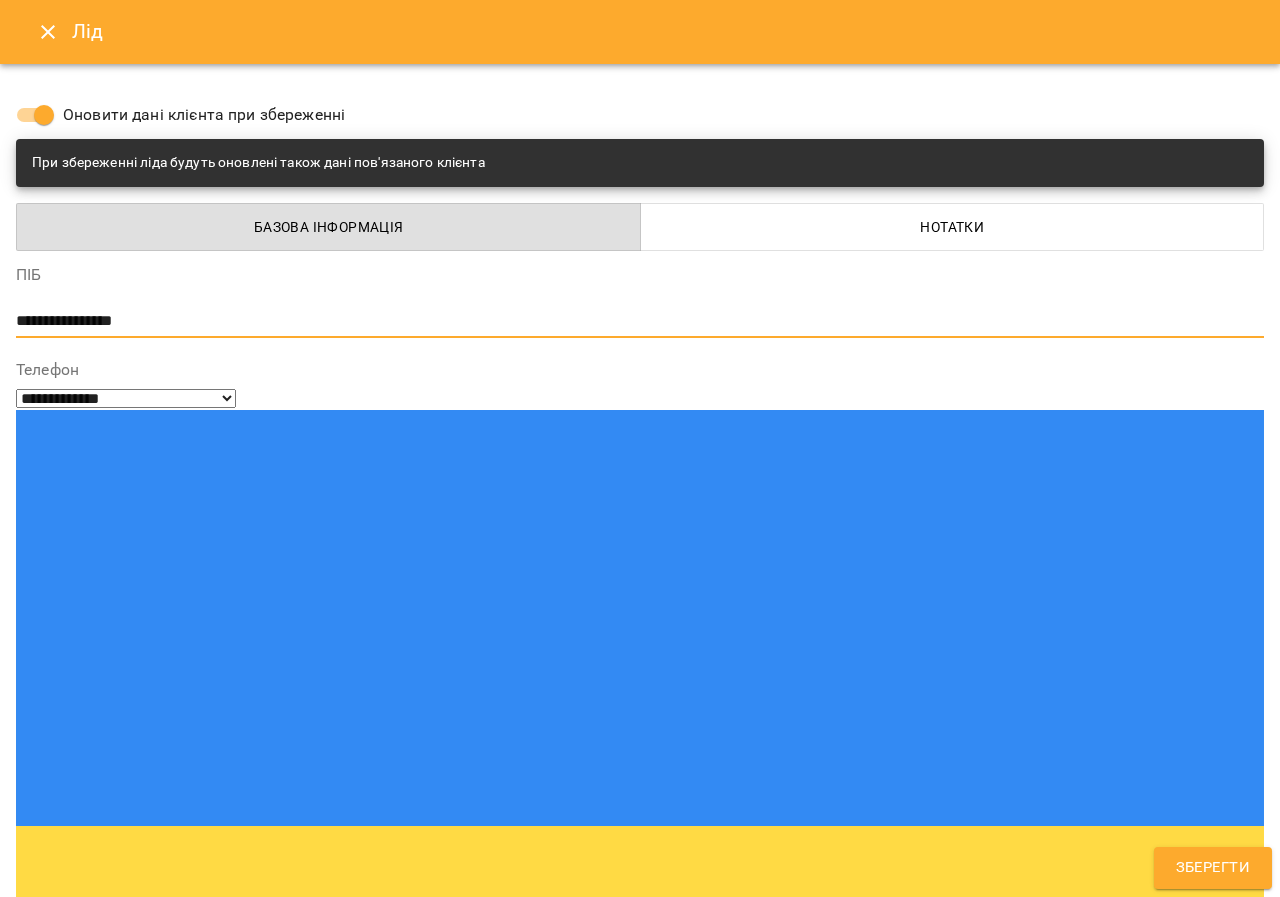 paste on "**********" 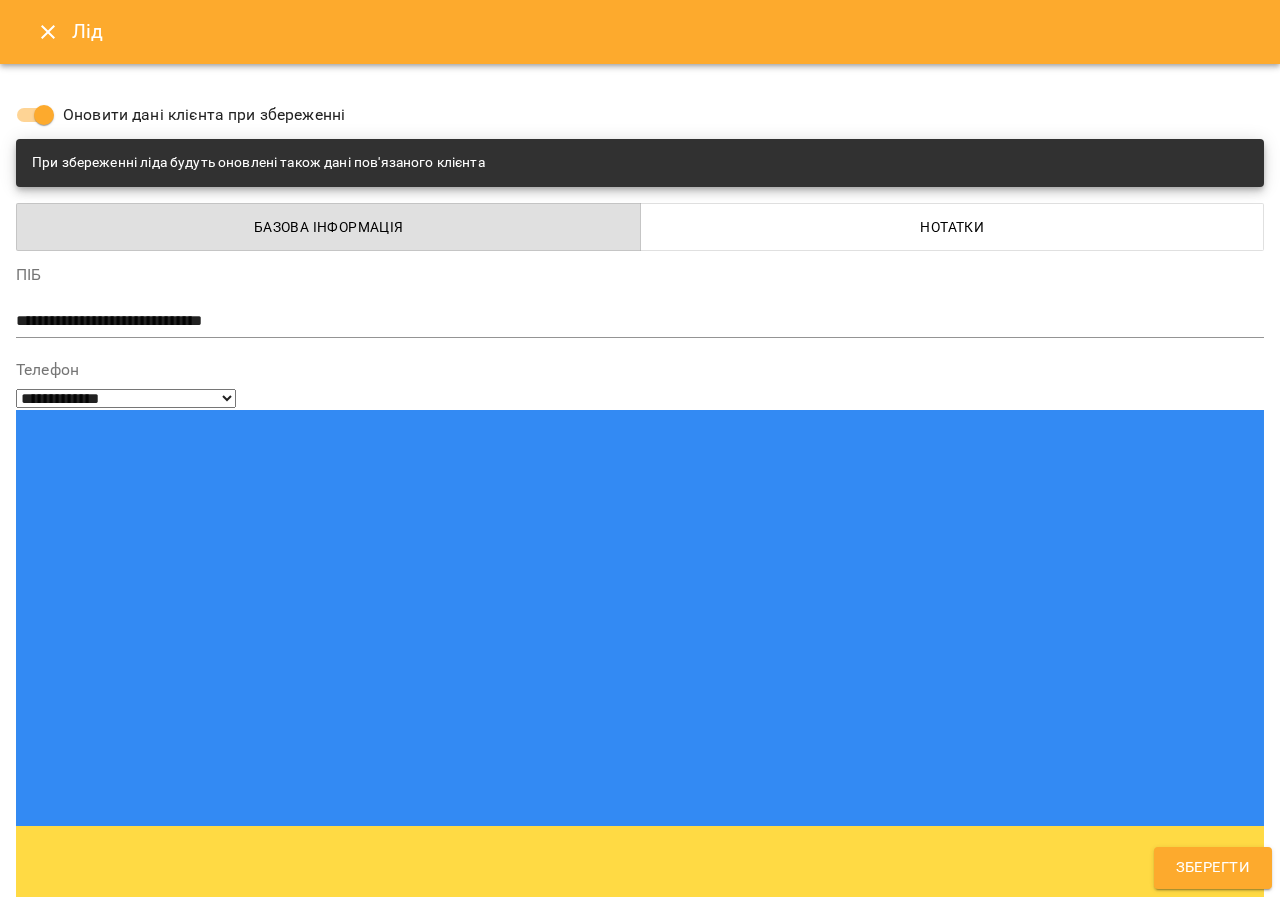 type on "**********" 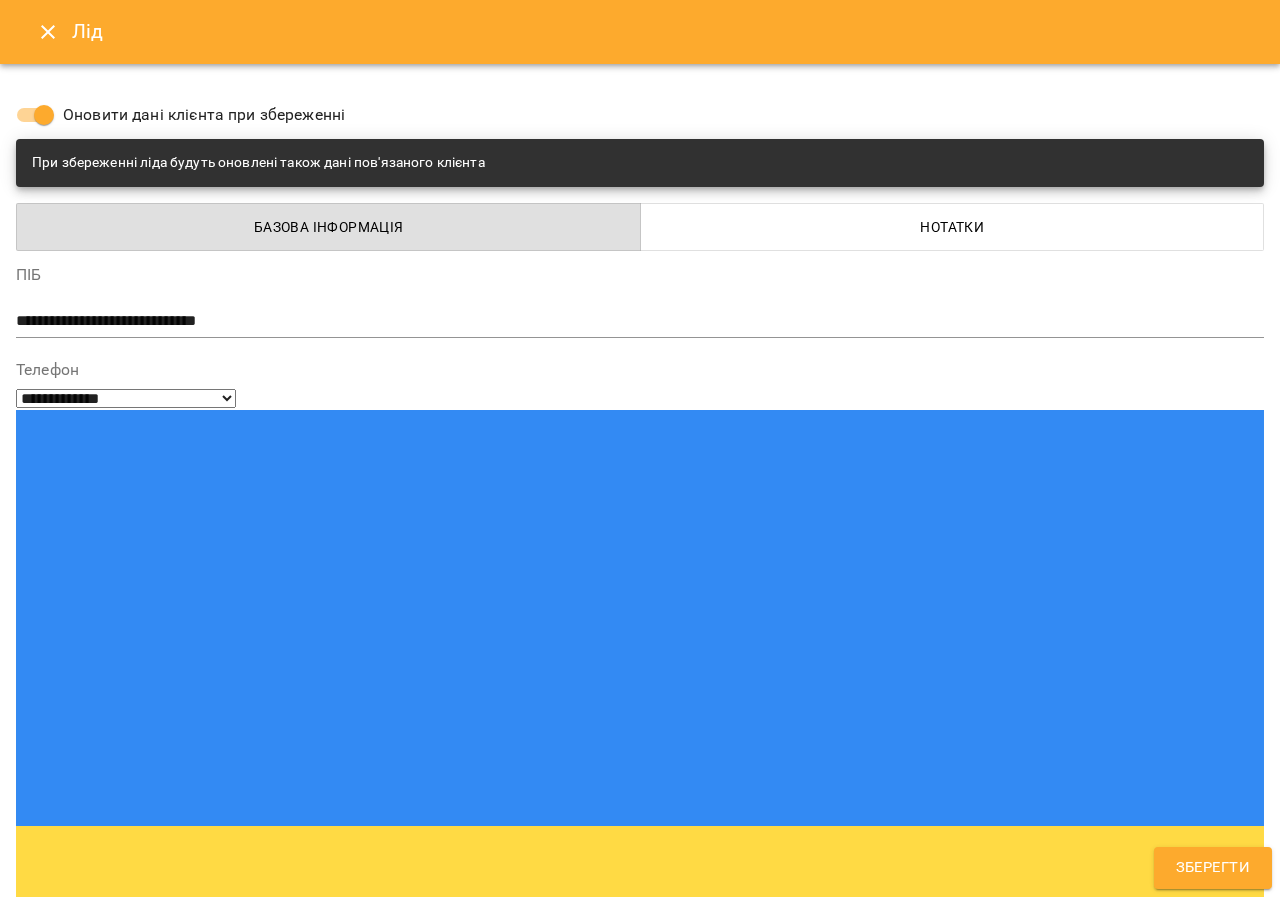 click on "12_А1_3_ГФМ А1 45_А2_3_ГФМ А2 74_В1_3_ГФМ В1 107_В2_3_АГ В2" at bounding box center [603, 1480] 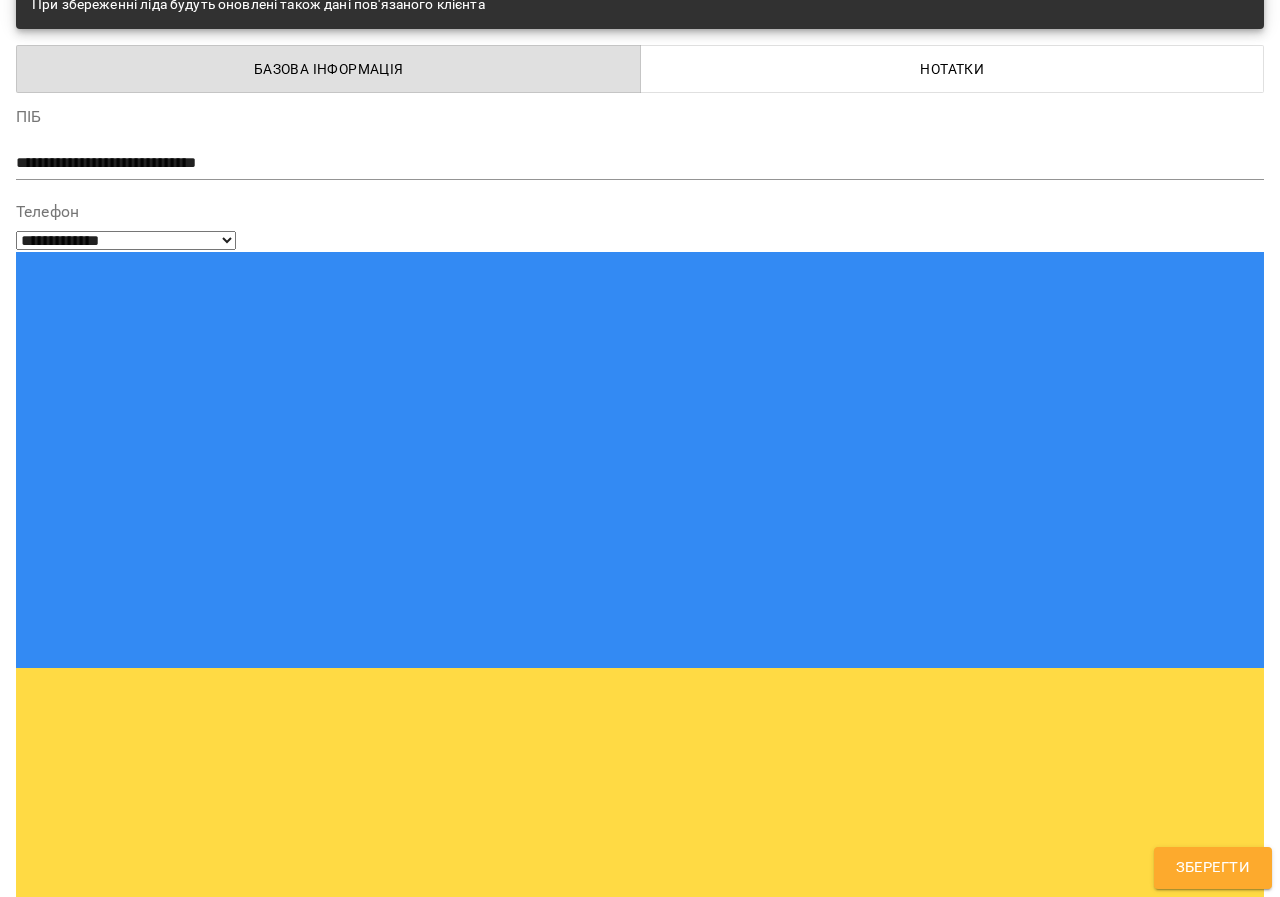click on "**********" at bounding box center [640, 1584] 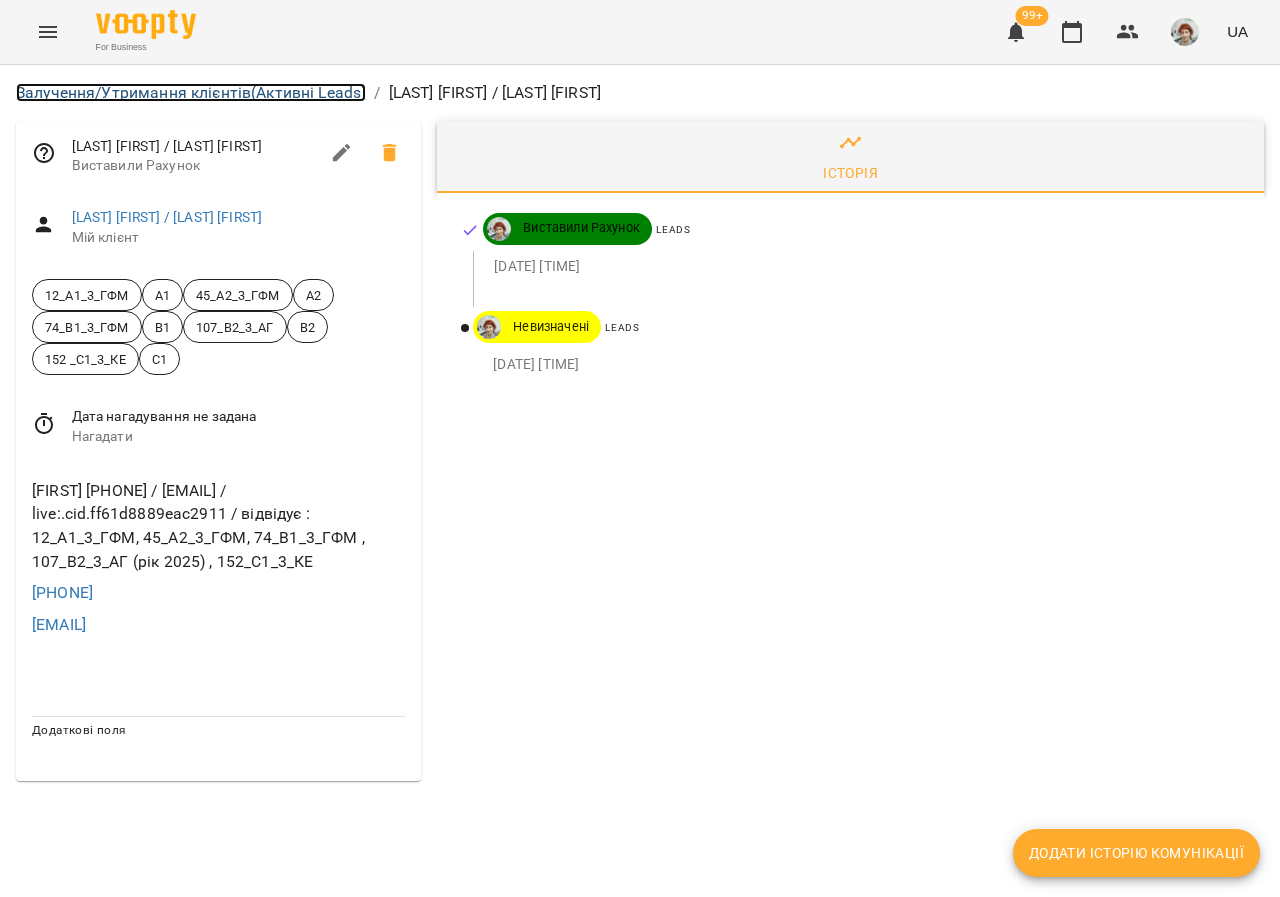 click on "Залучення/Утримання клієнтів (Активні Leads)" at bounding box center (191, 92) 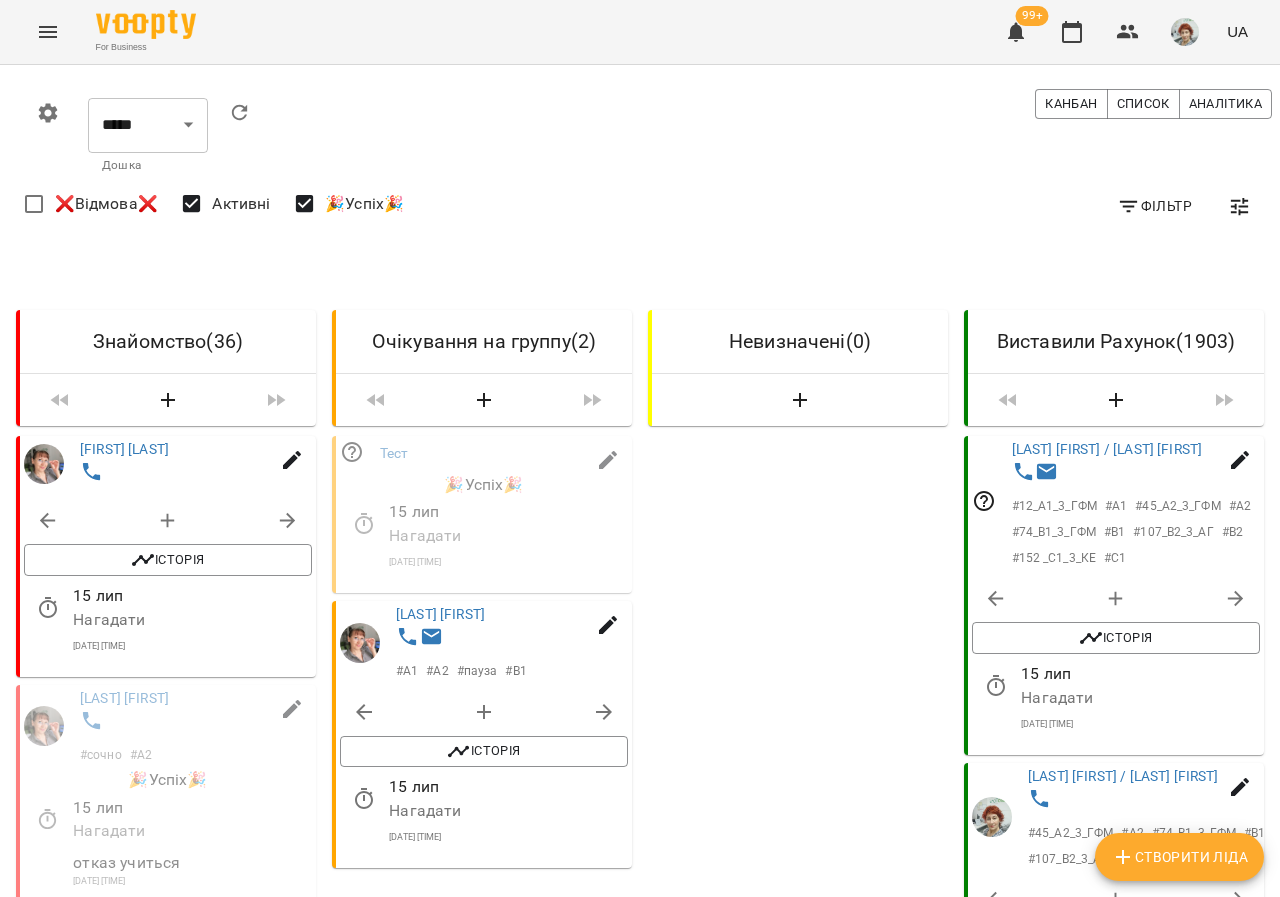 click 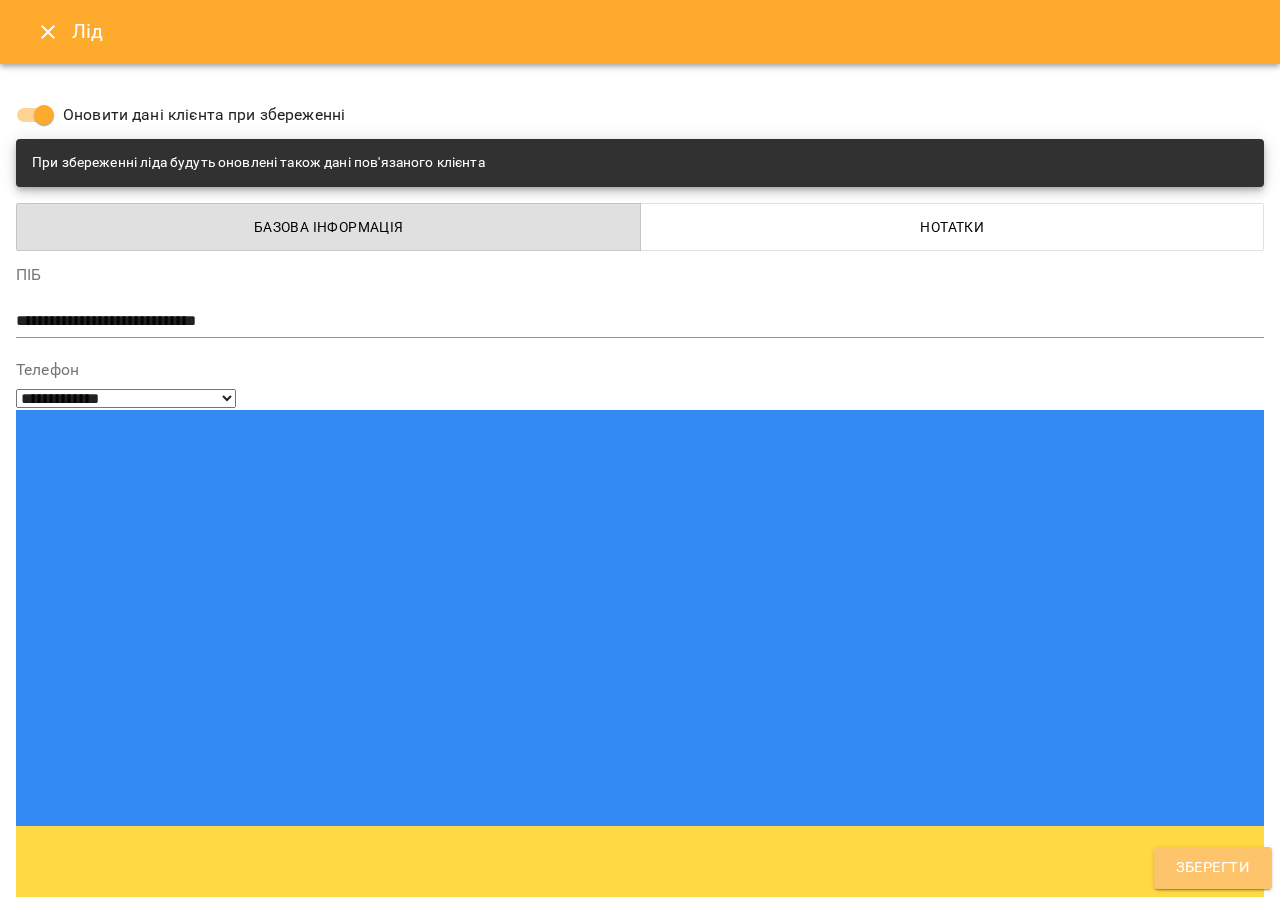 click on "Зберегти" at bounding box center (1213, 868) 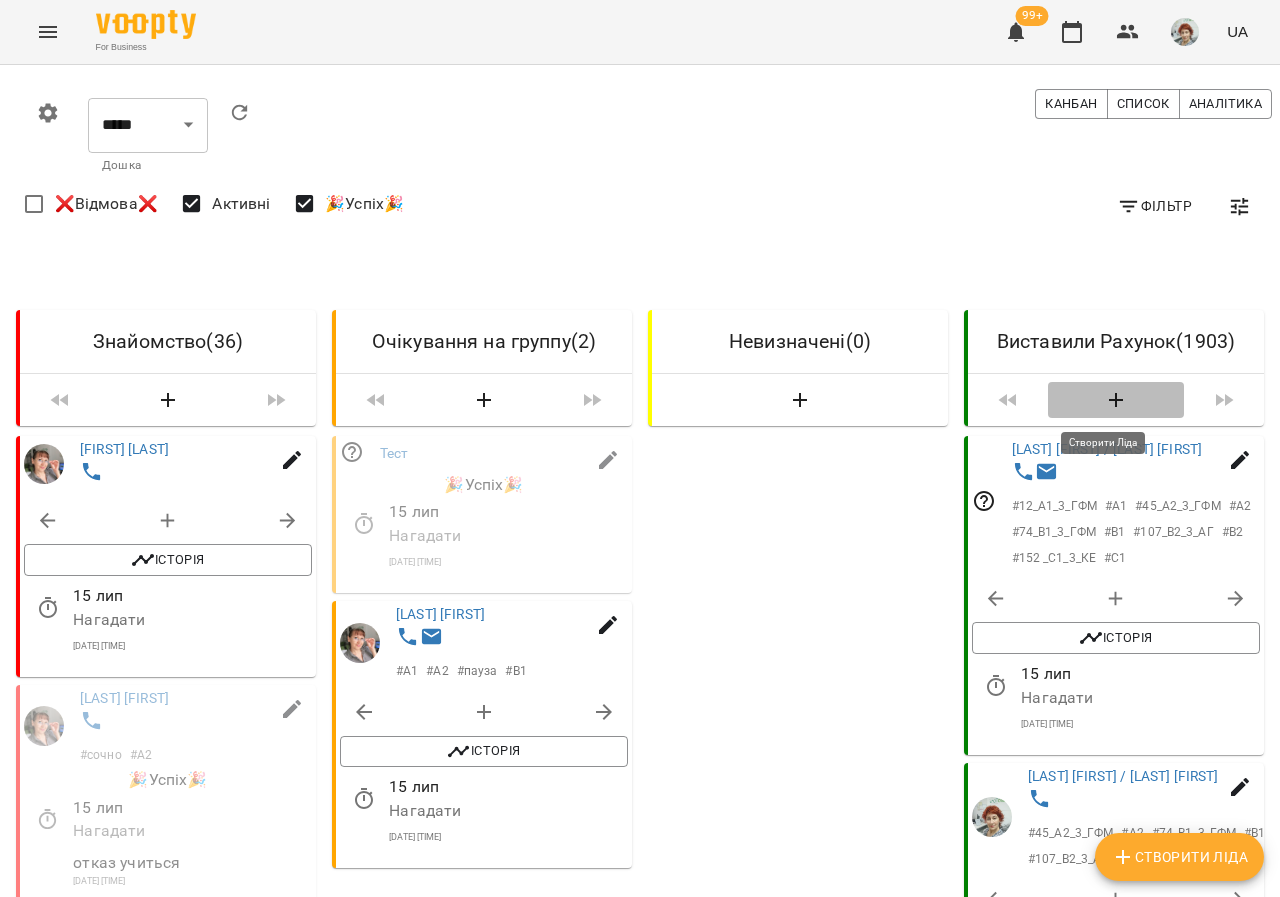 click 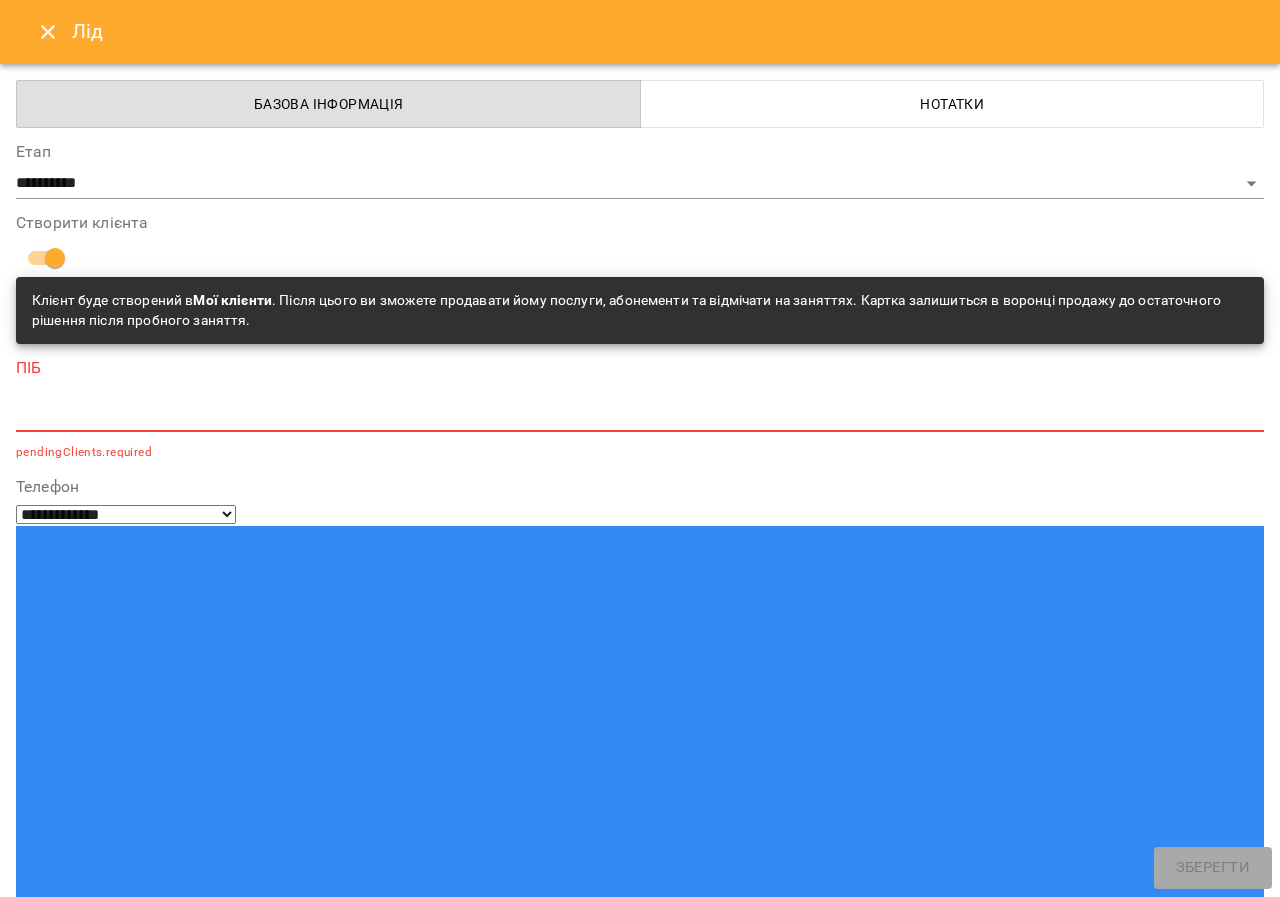 click at bounding box center [99, 1373] 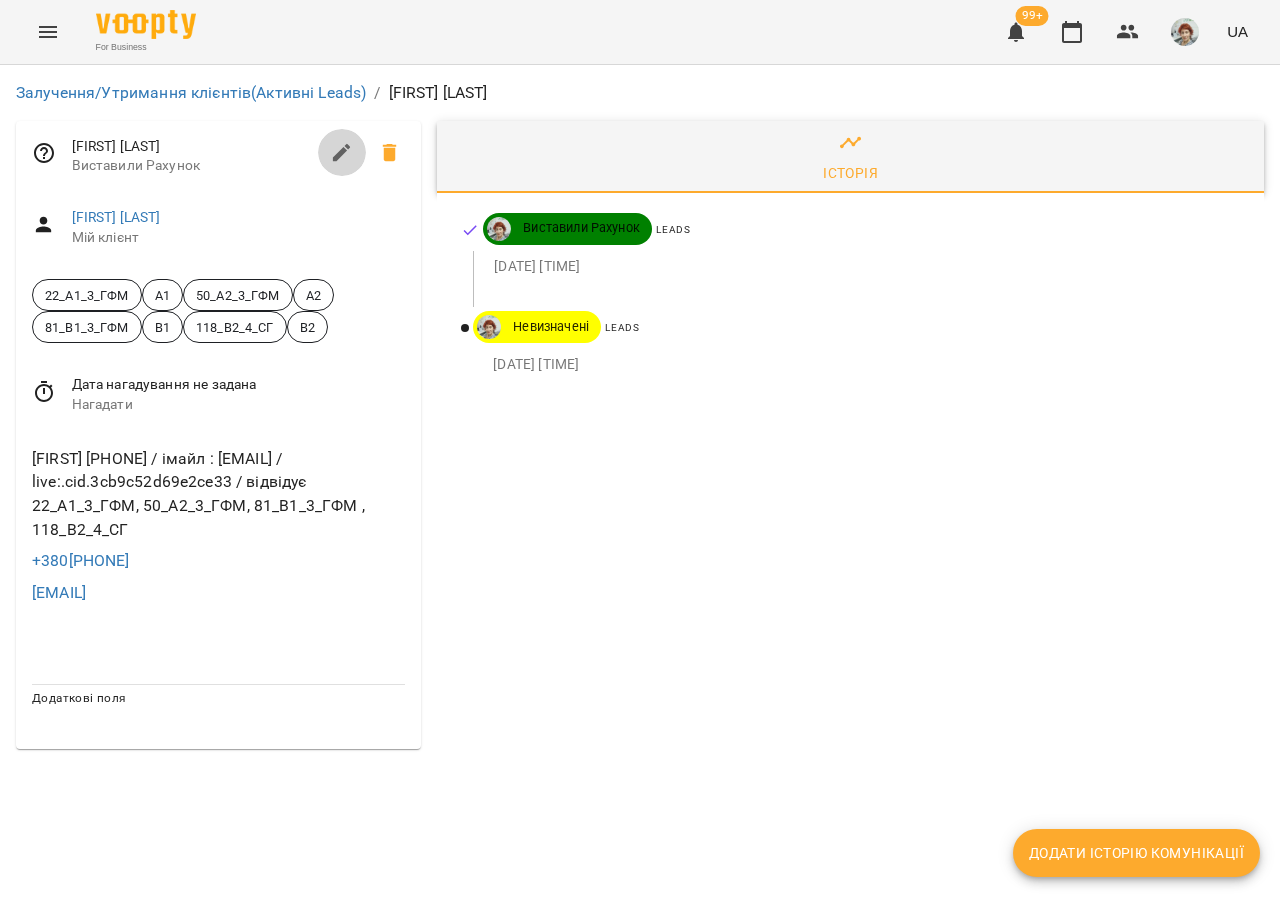 click 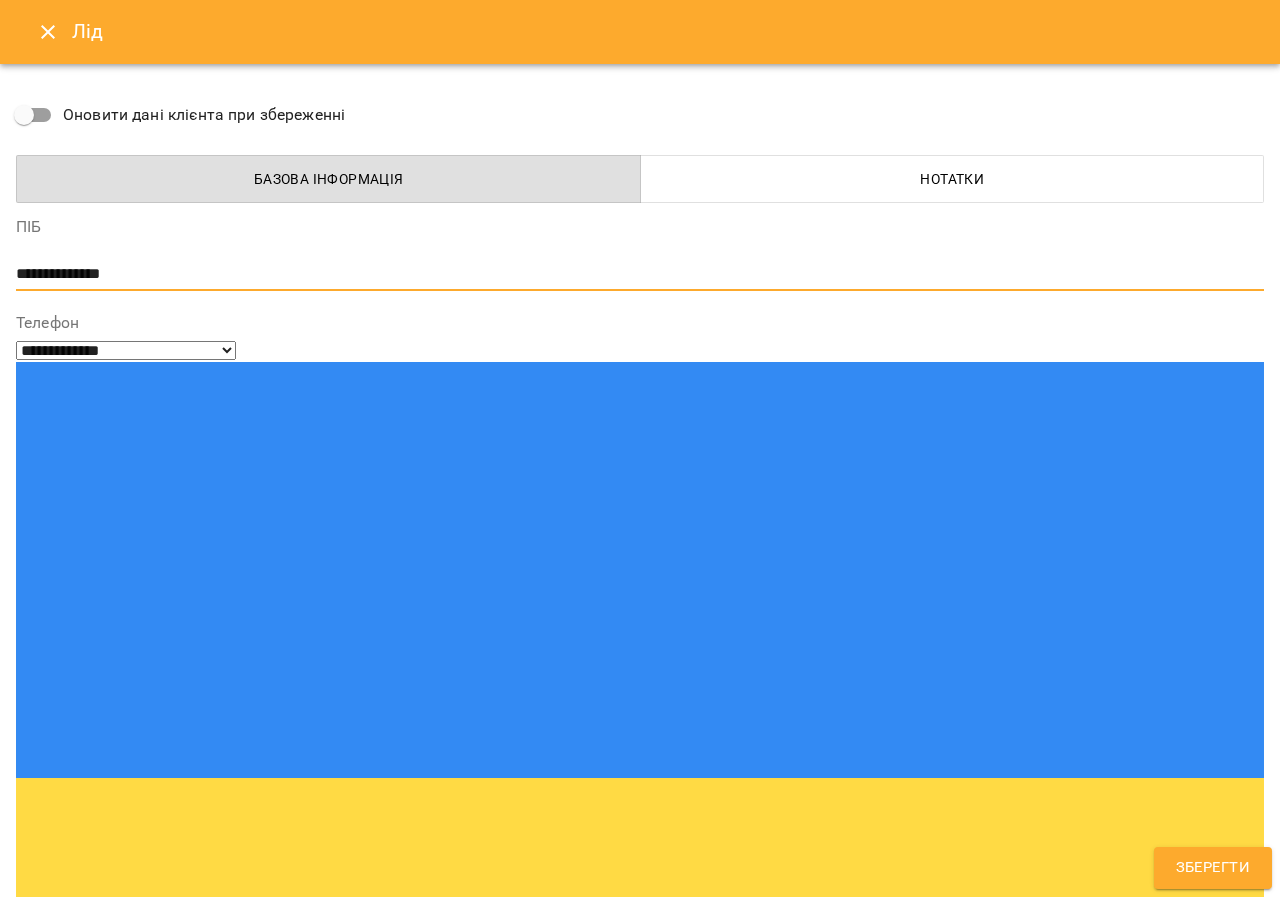 click on "**********" at bounding box center [632, 274] 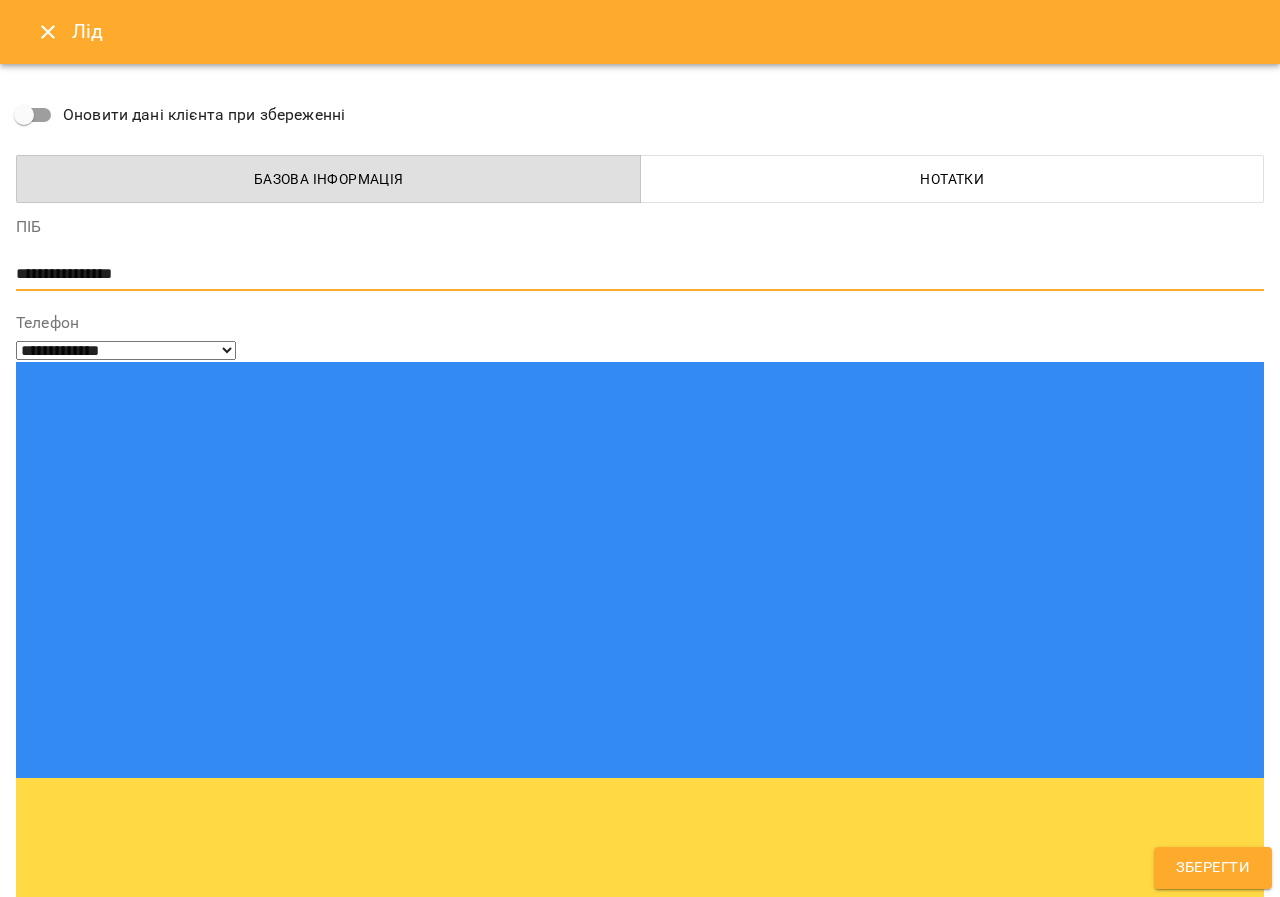 type on "**********" 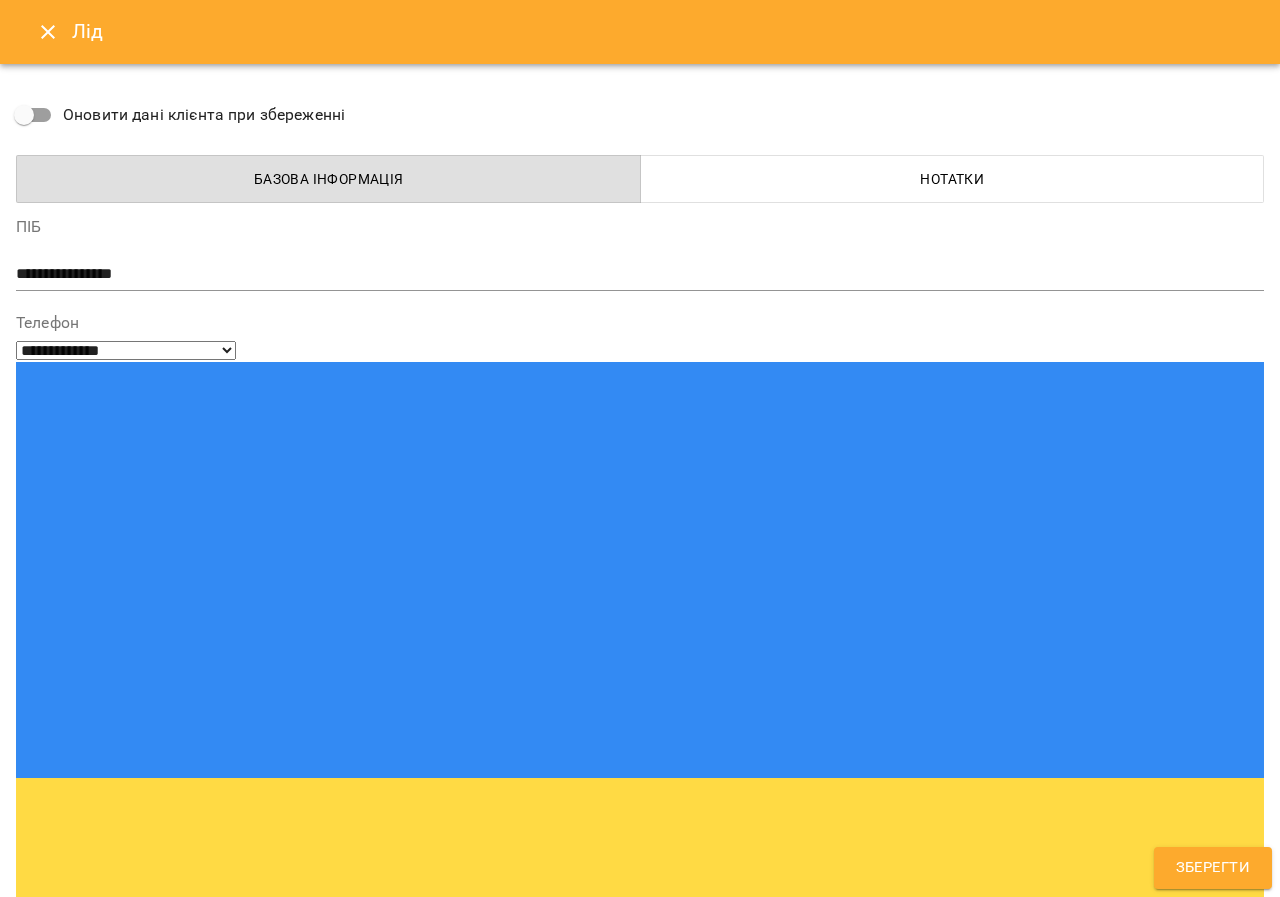 type on "***" 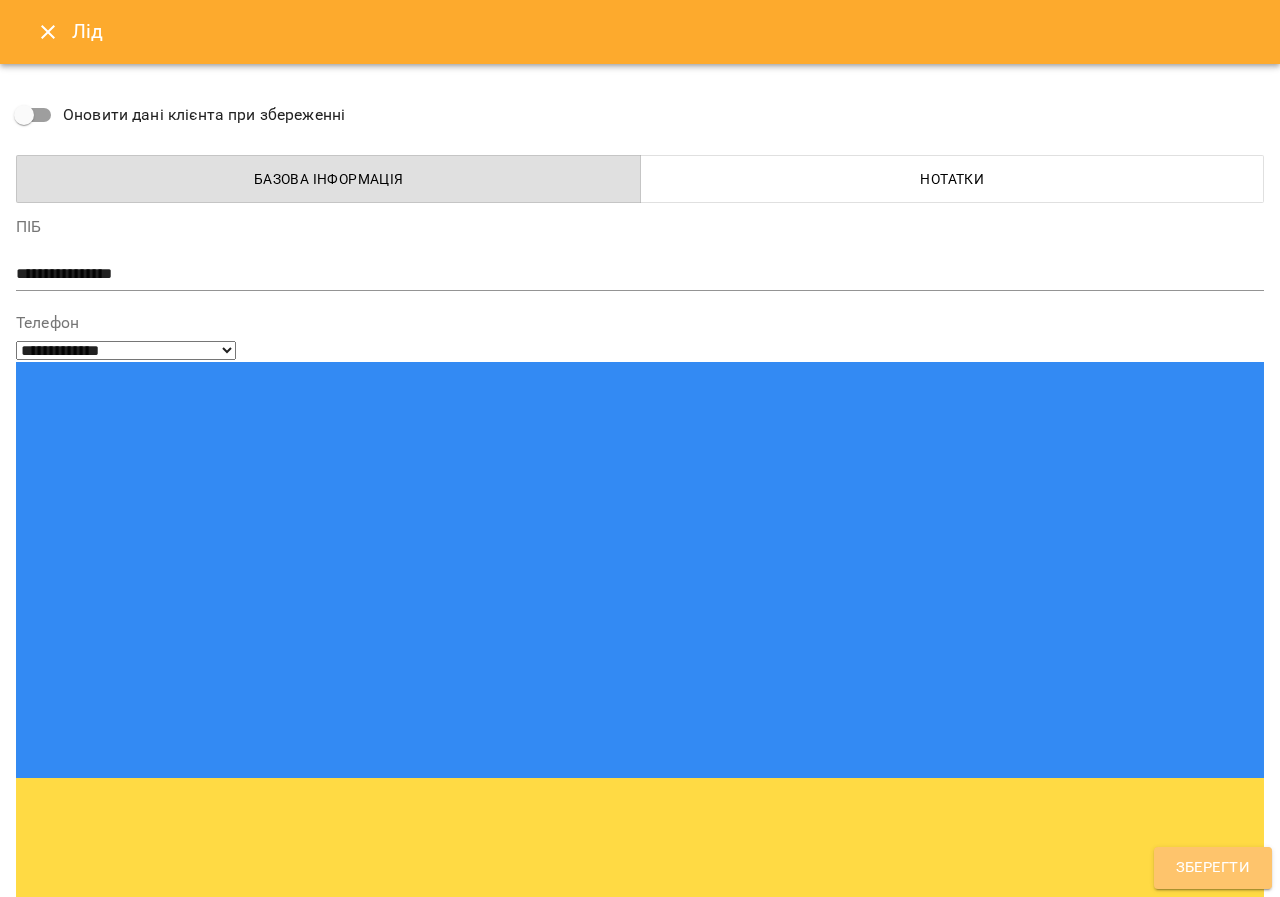 click on "Зберегти" at bounding box center (1213, 868) 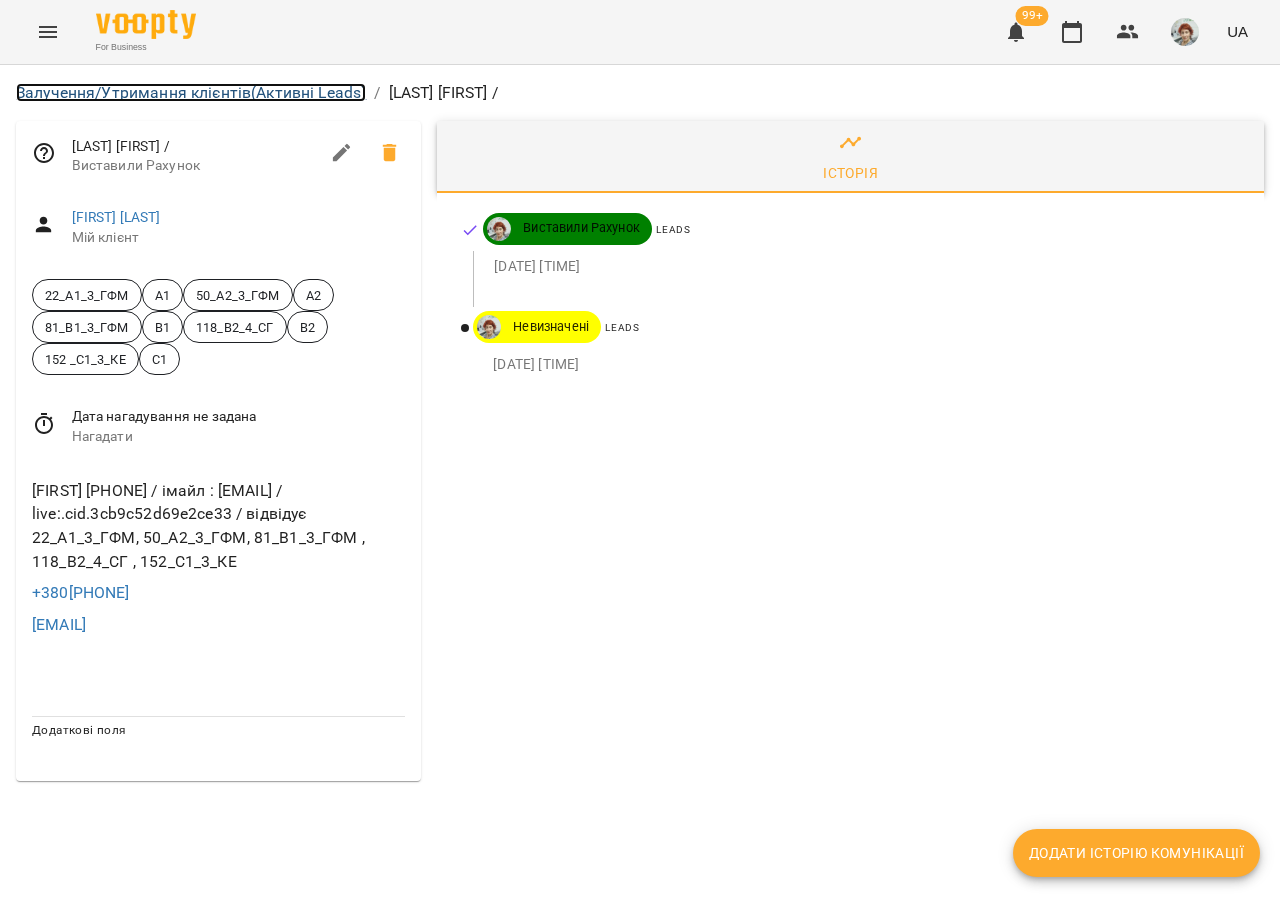 click on "Залучення/Утримання клієнтів (Активні Leads)" at bounding box center (191, 92) 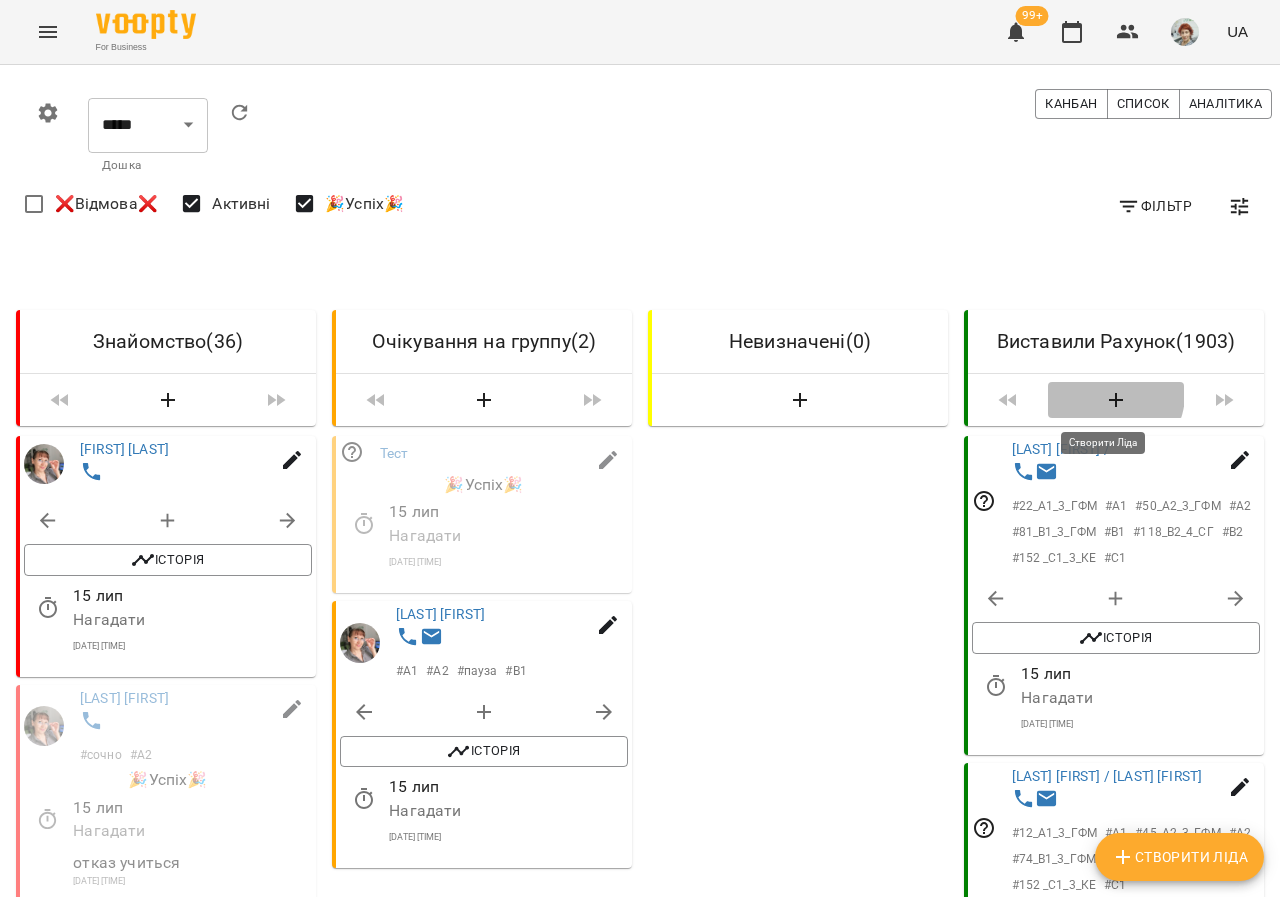 click 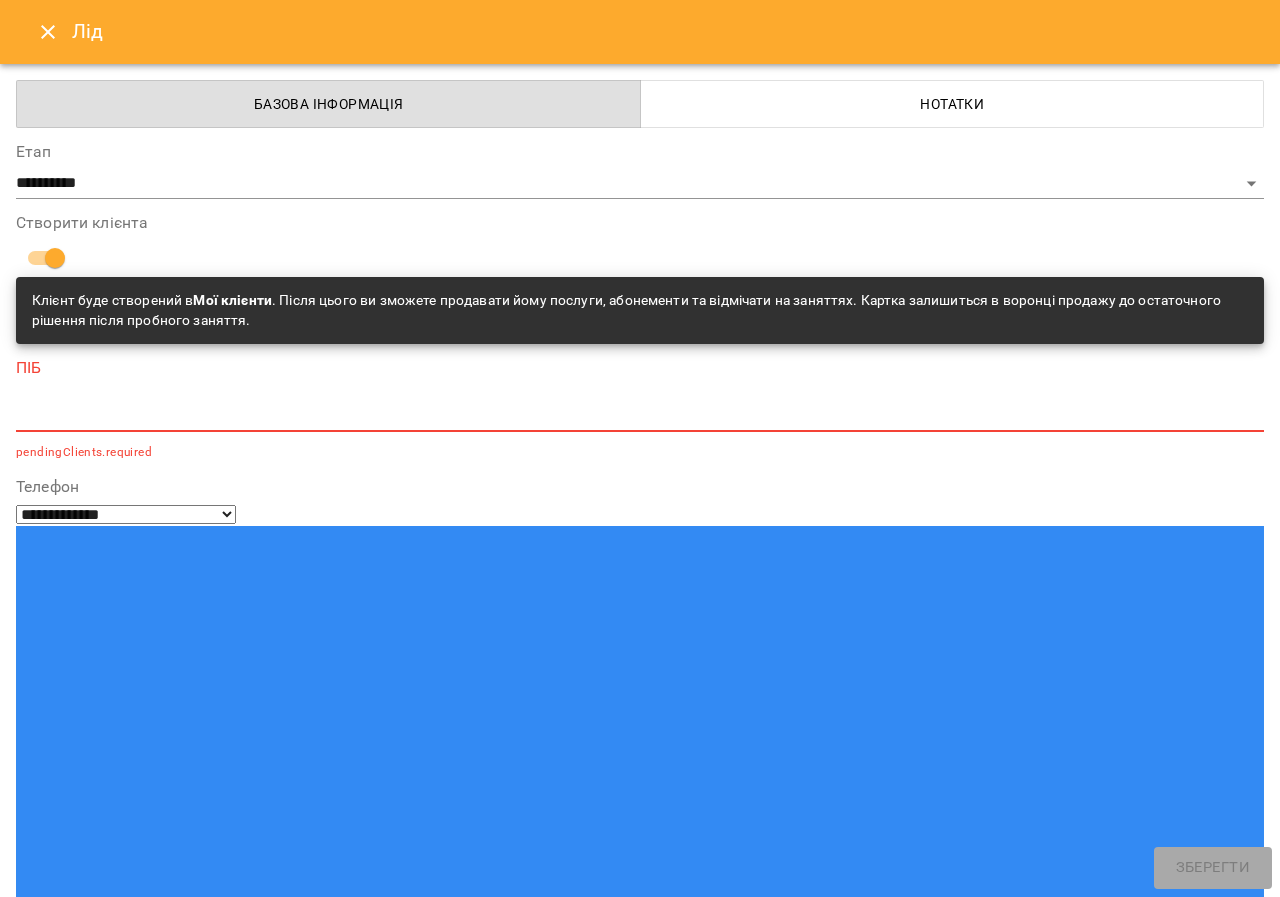 click at bounding box center (99, 1373) 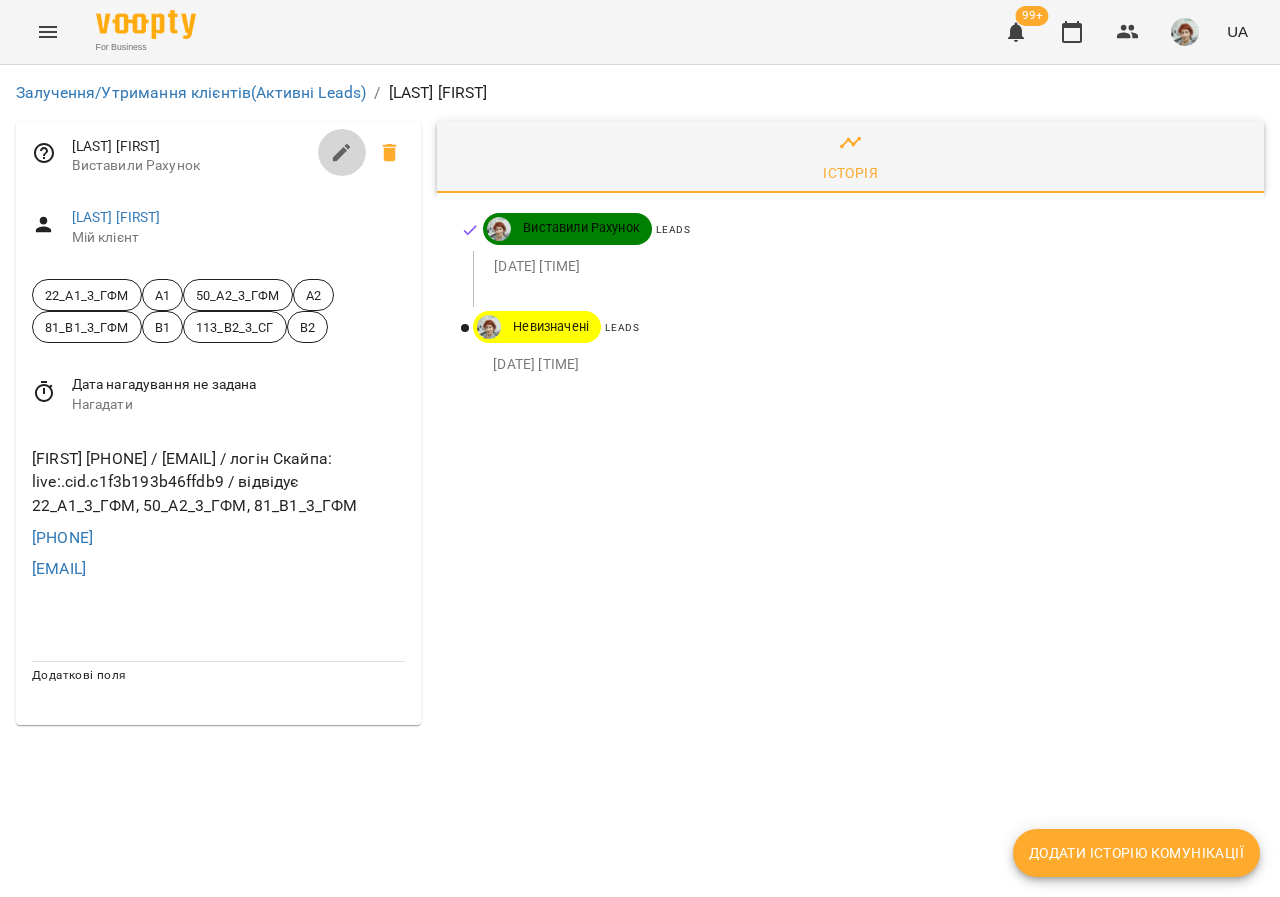 click 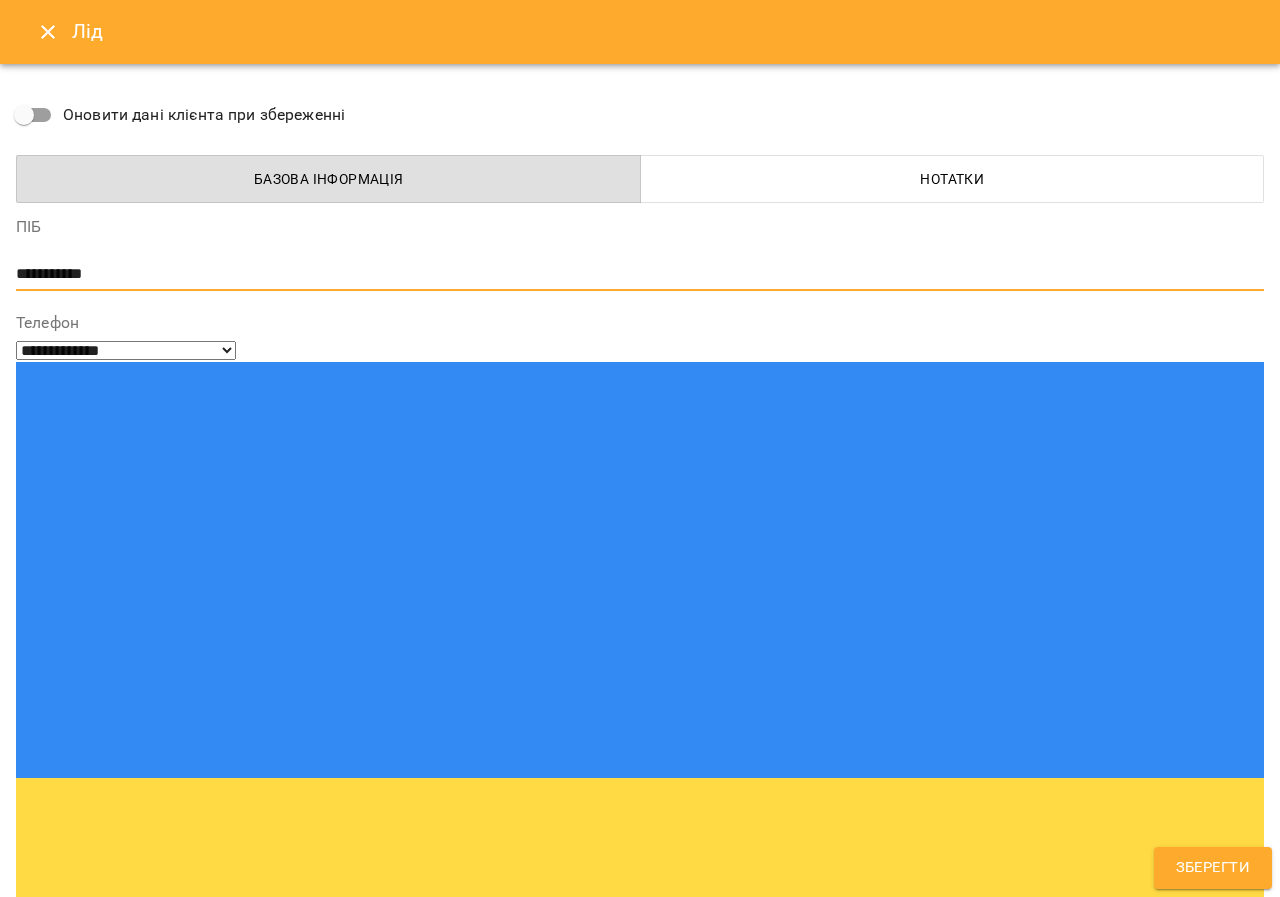 click on "**********" at bounding box center (632, 274) 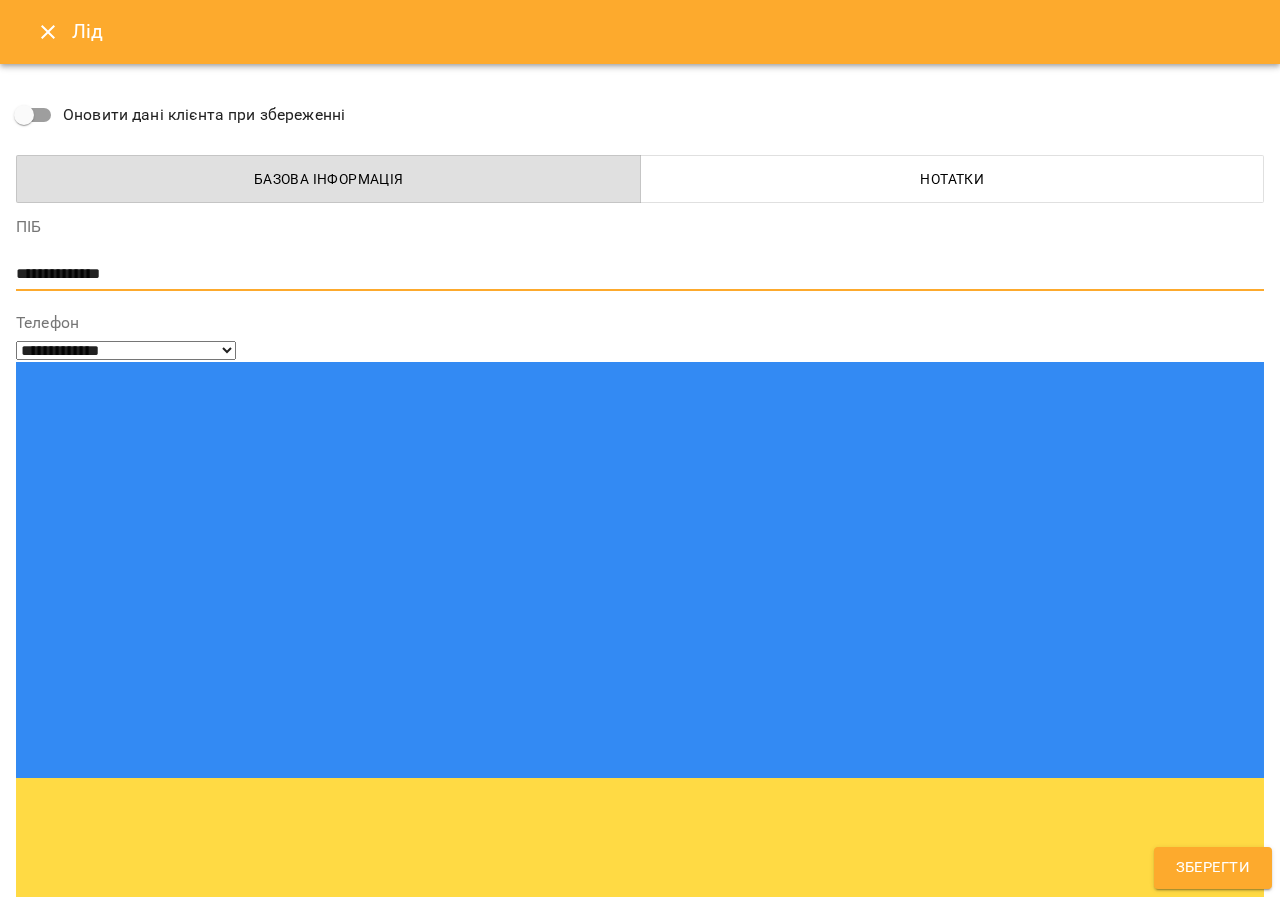 paste on "**********" 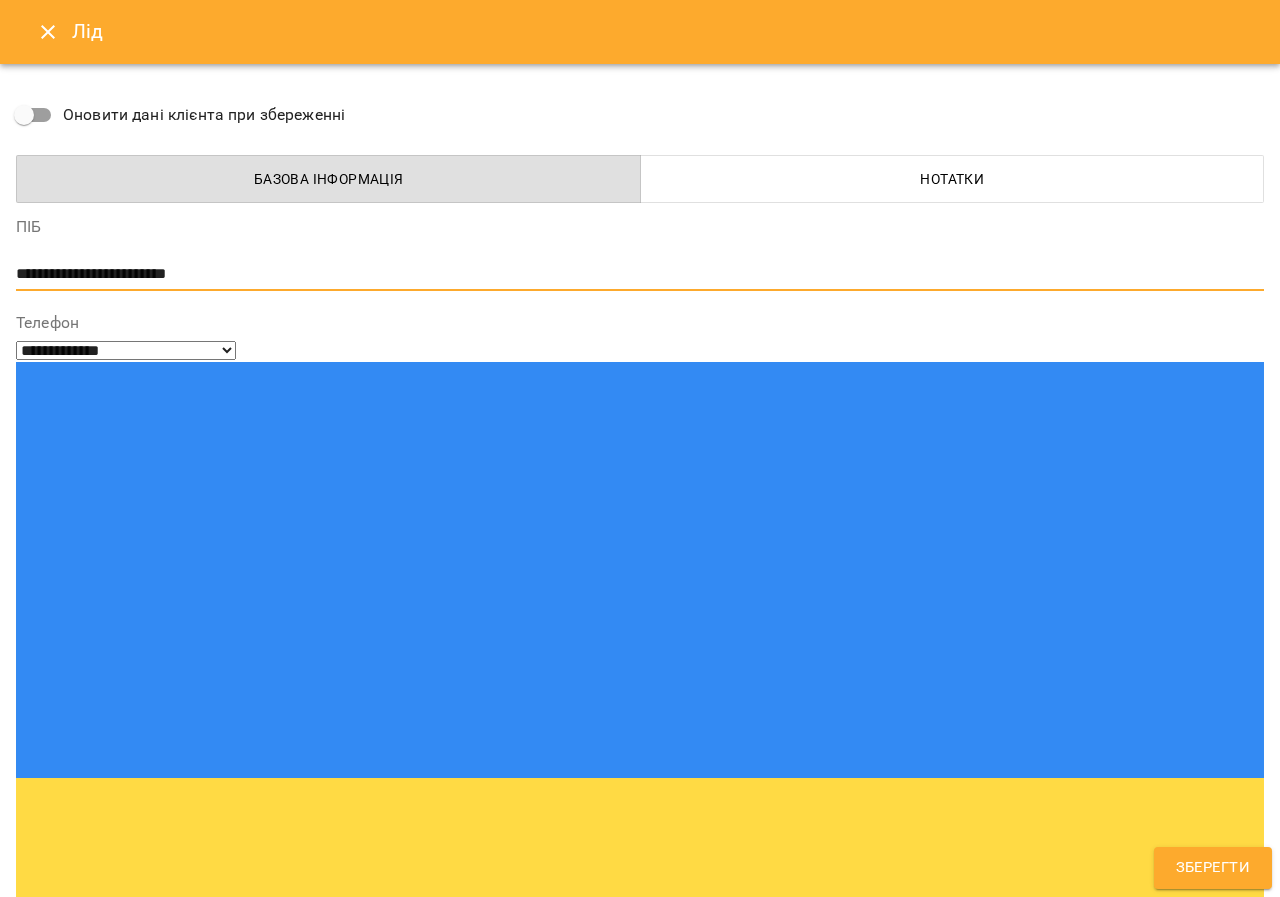 type on "**********" 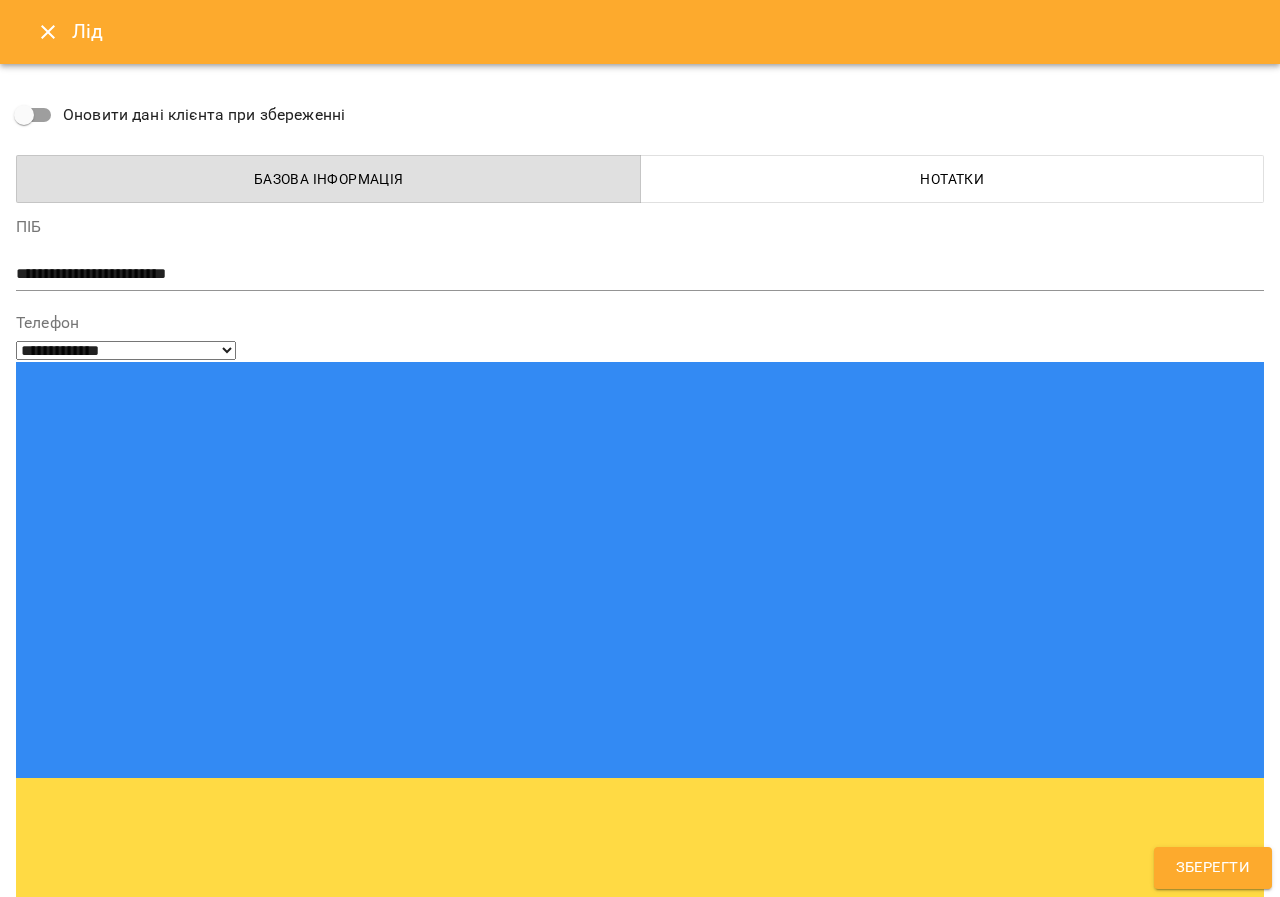 type on "***" 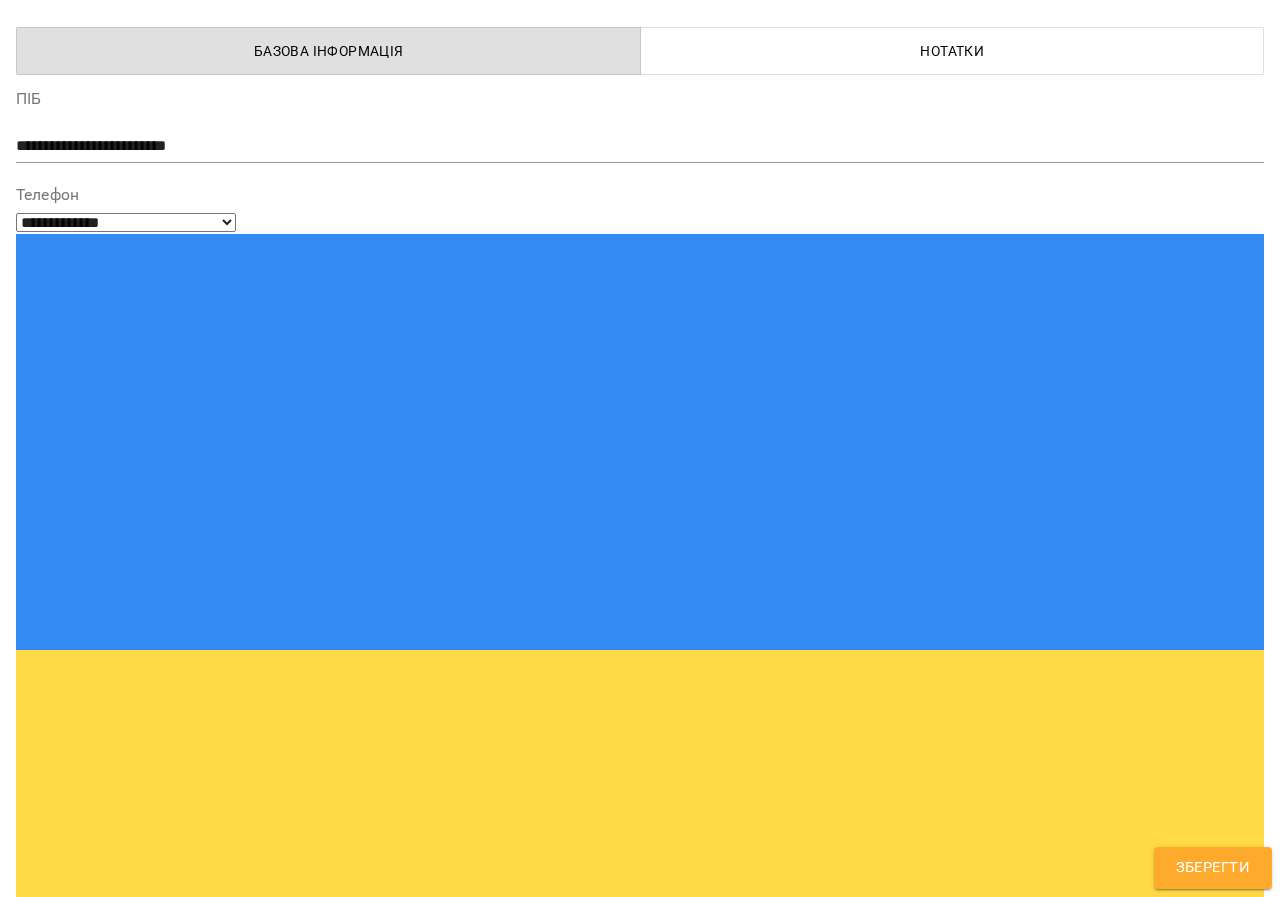 click on "**********" at bounding box center [640, 1576] 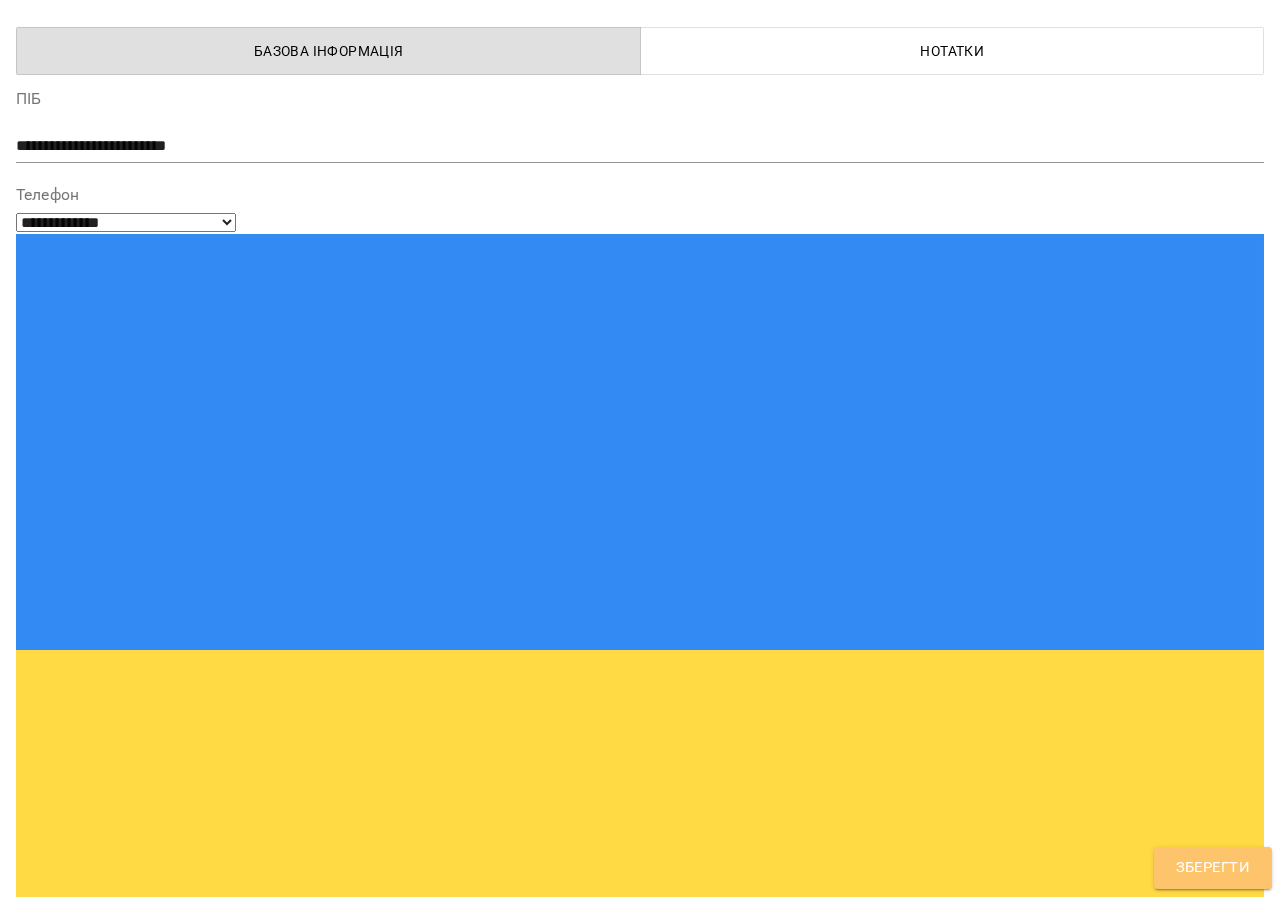 click on "Зберегти" at bounding box center (1213, 868) 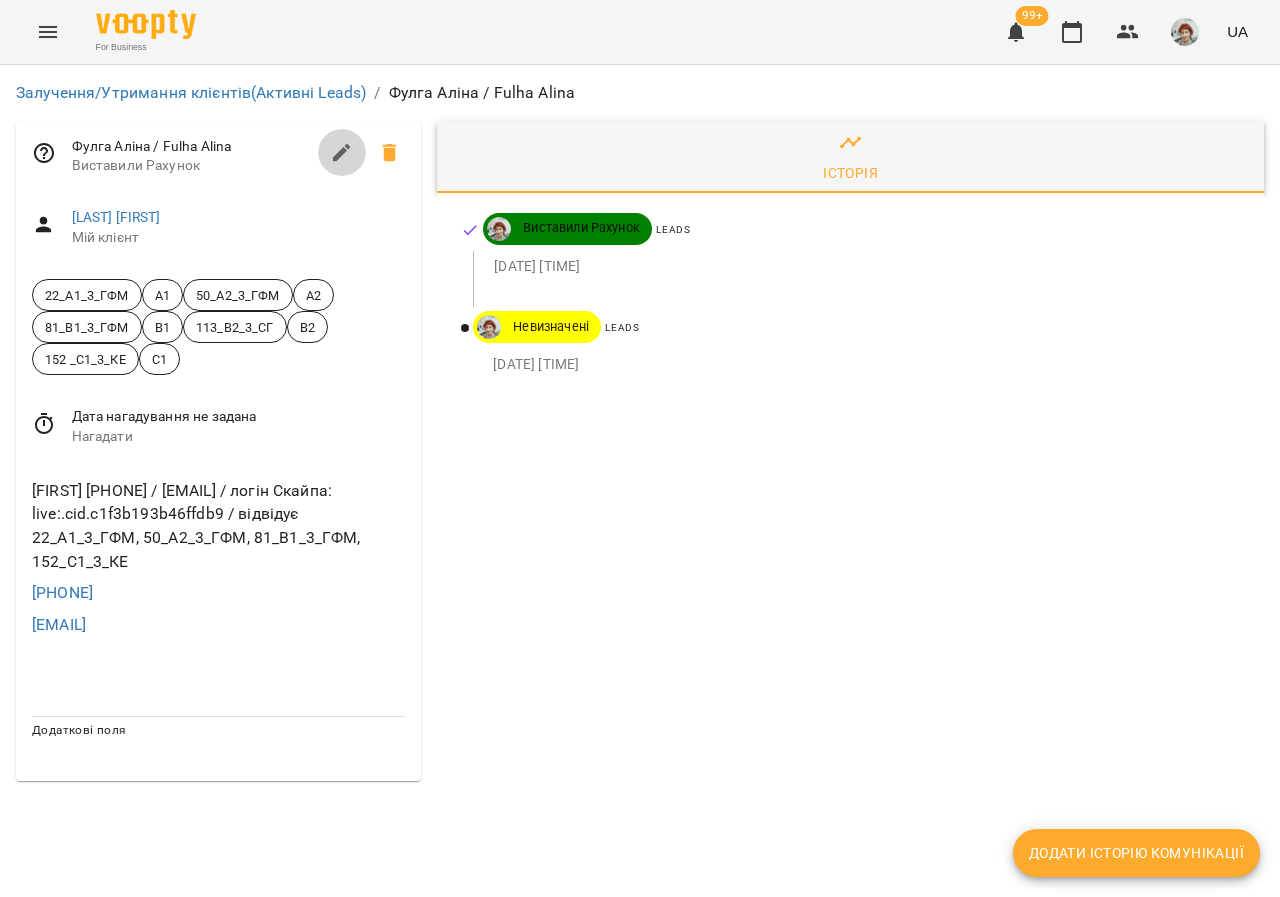 click 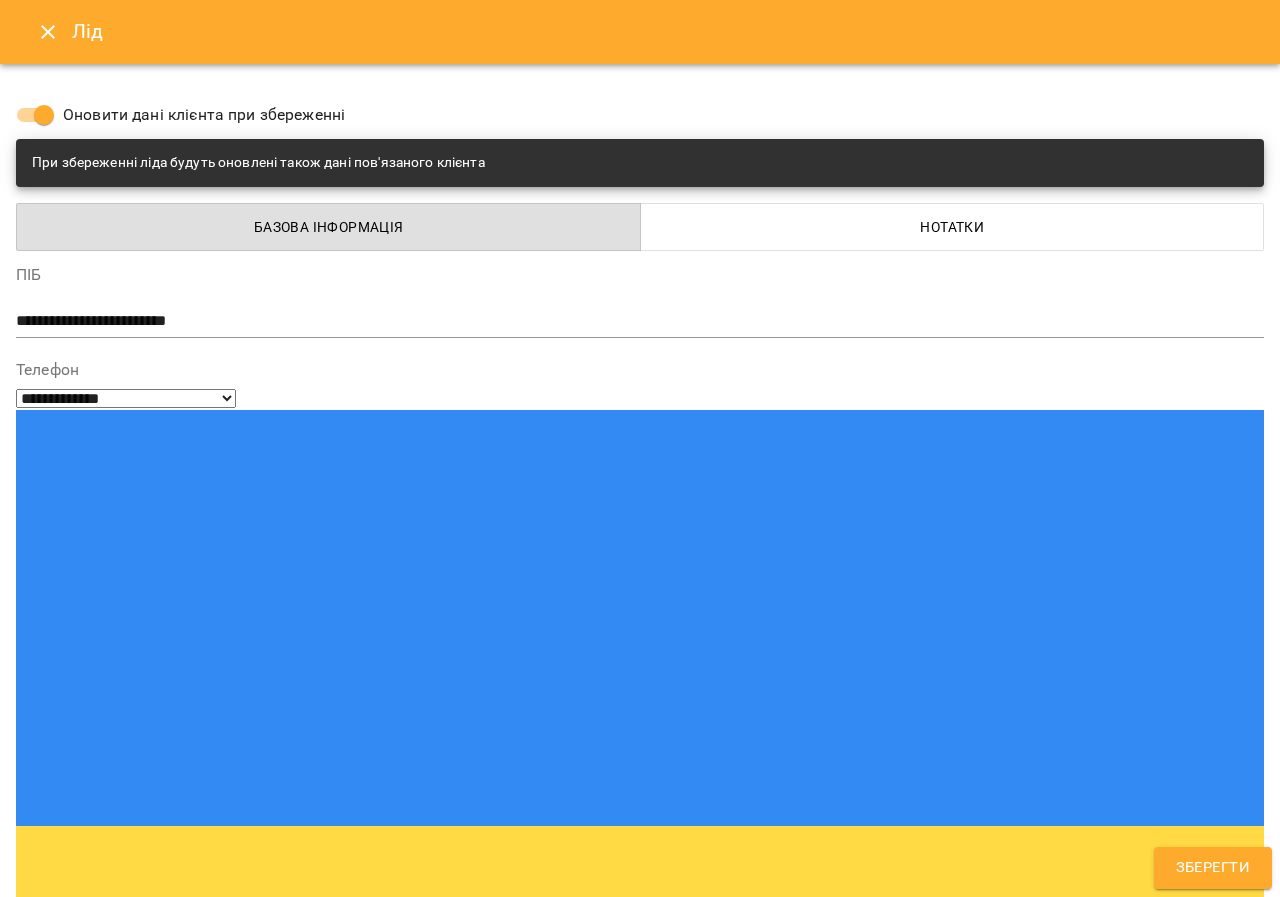 click on "Зберегти" at bounding box center (1213, 868) 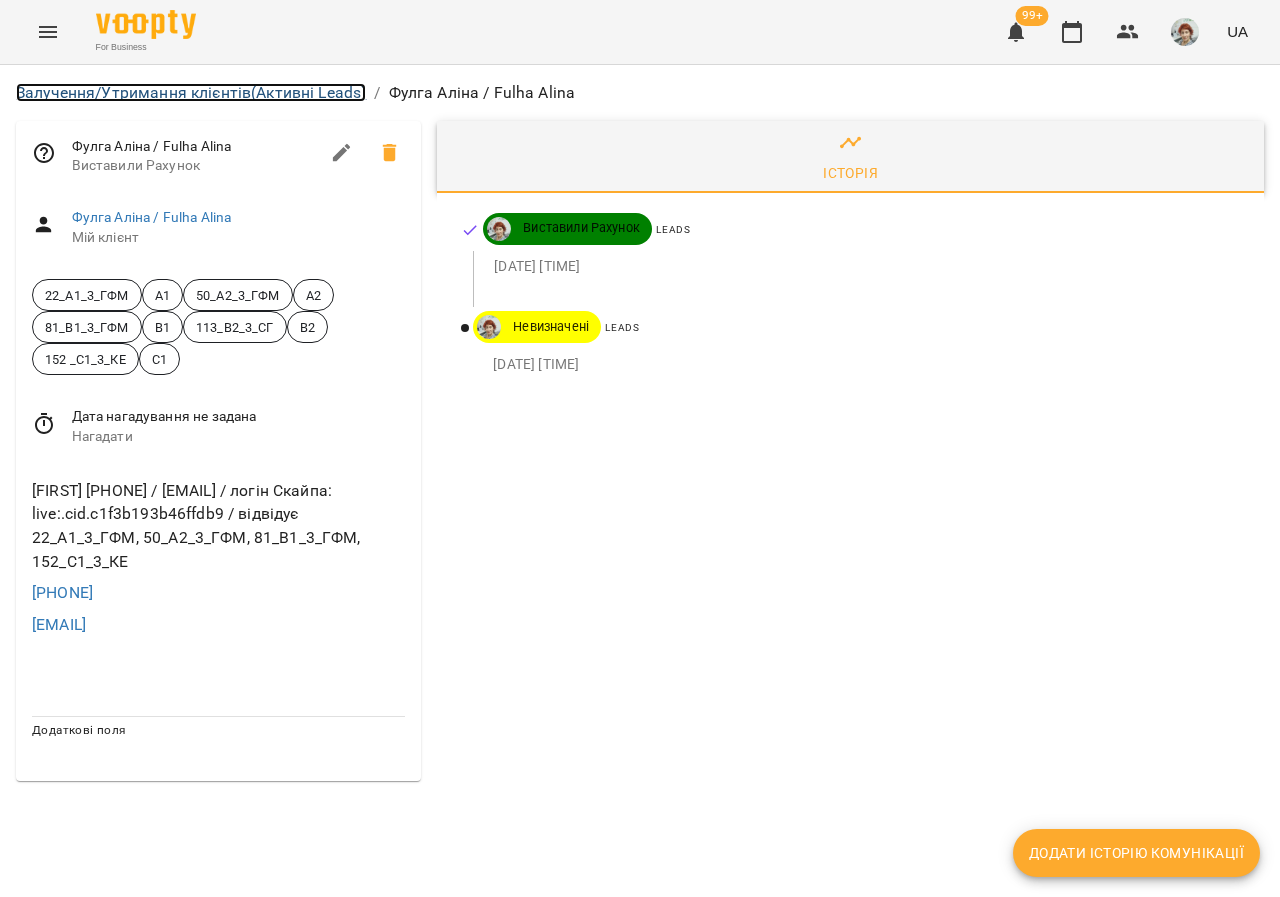 click on "Залучення/Утримання клієнтів (Активні Leads)" at bounding box center [191, 92] 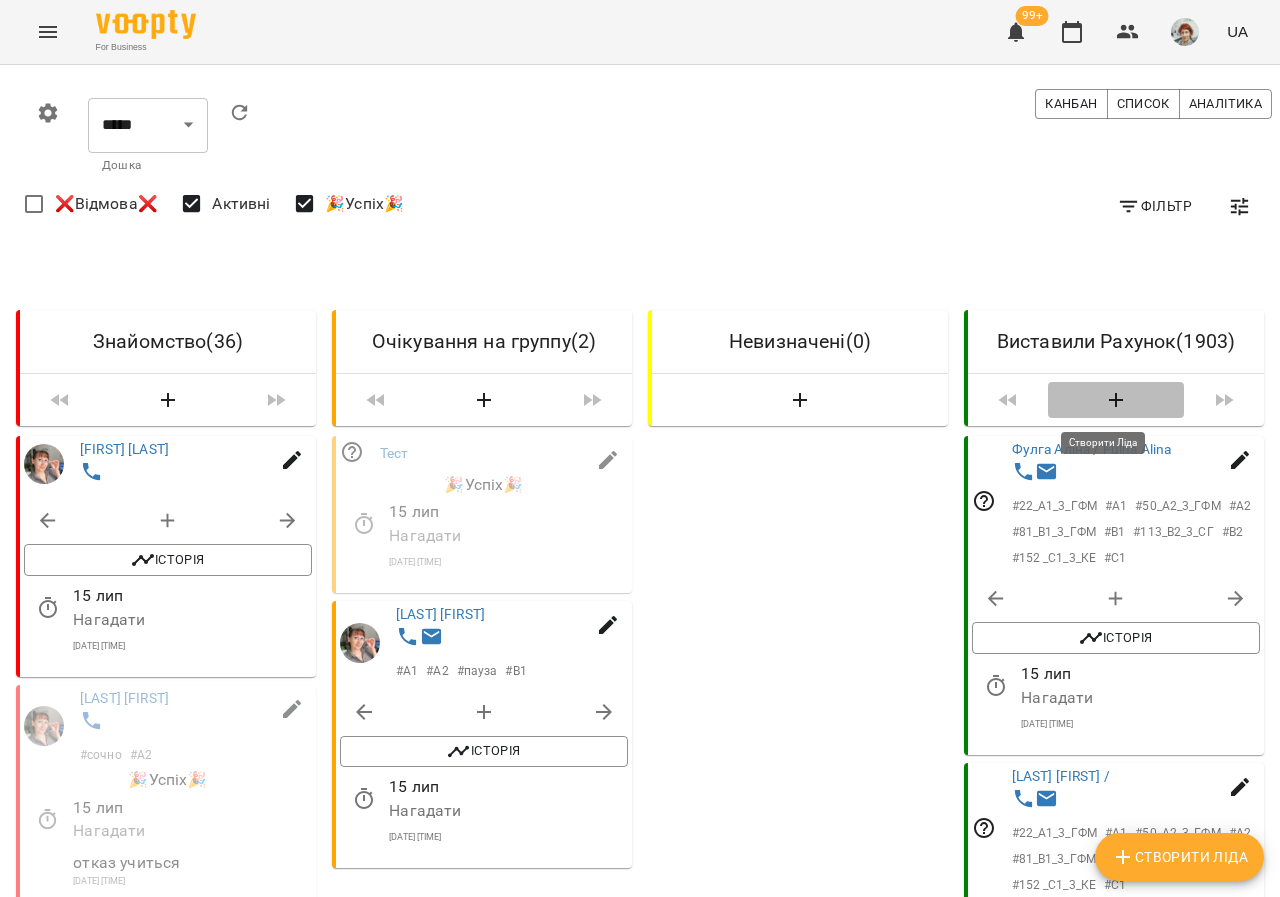 click 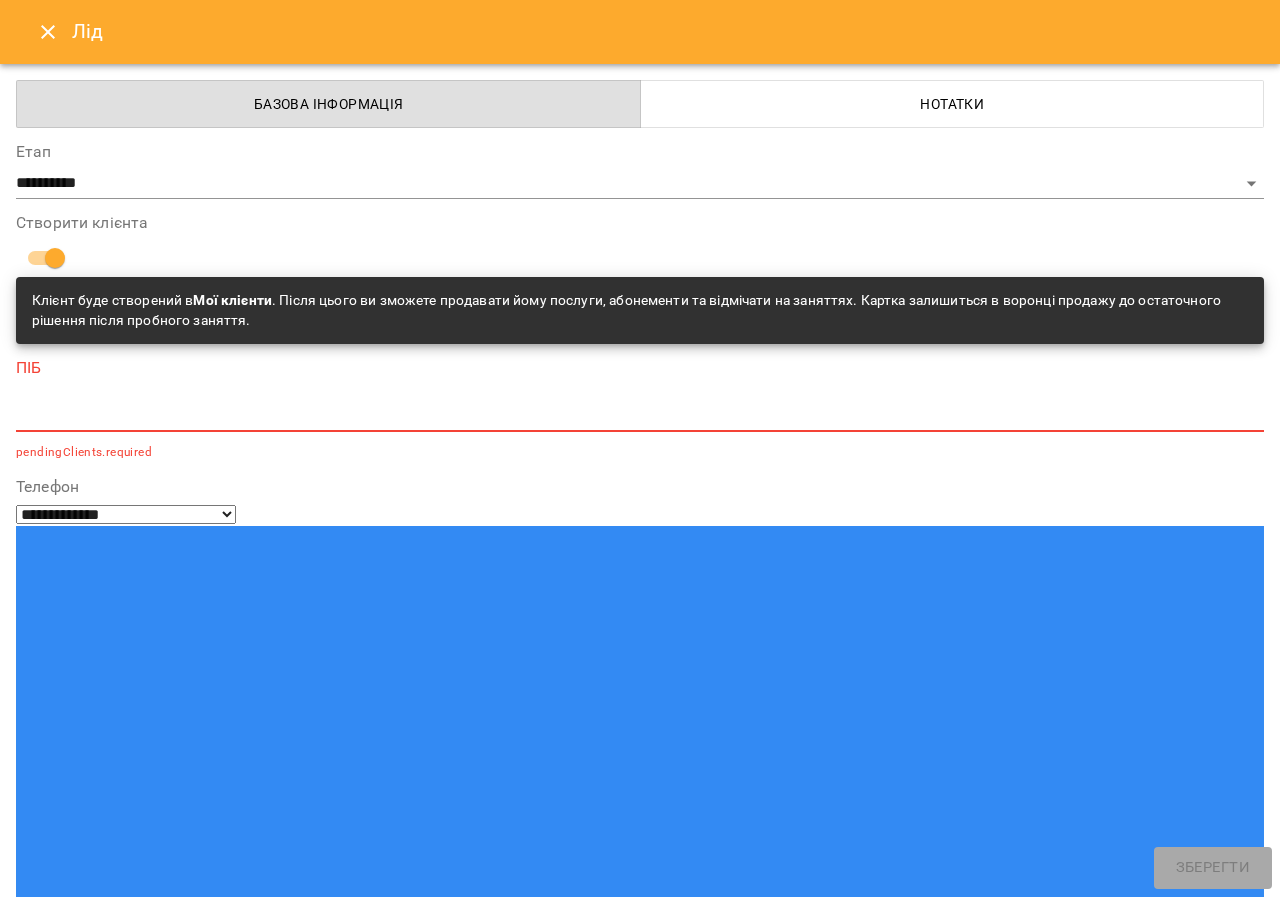 click at bounding box center [99, 1373] 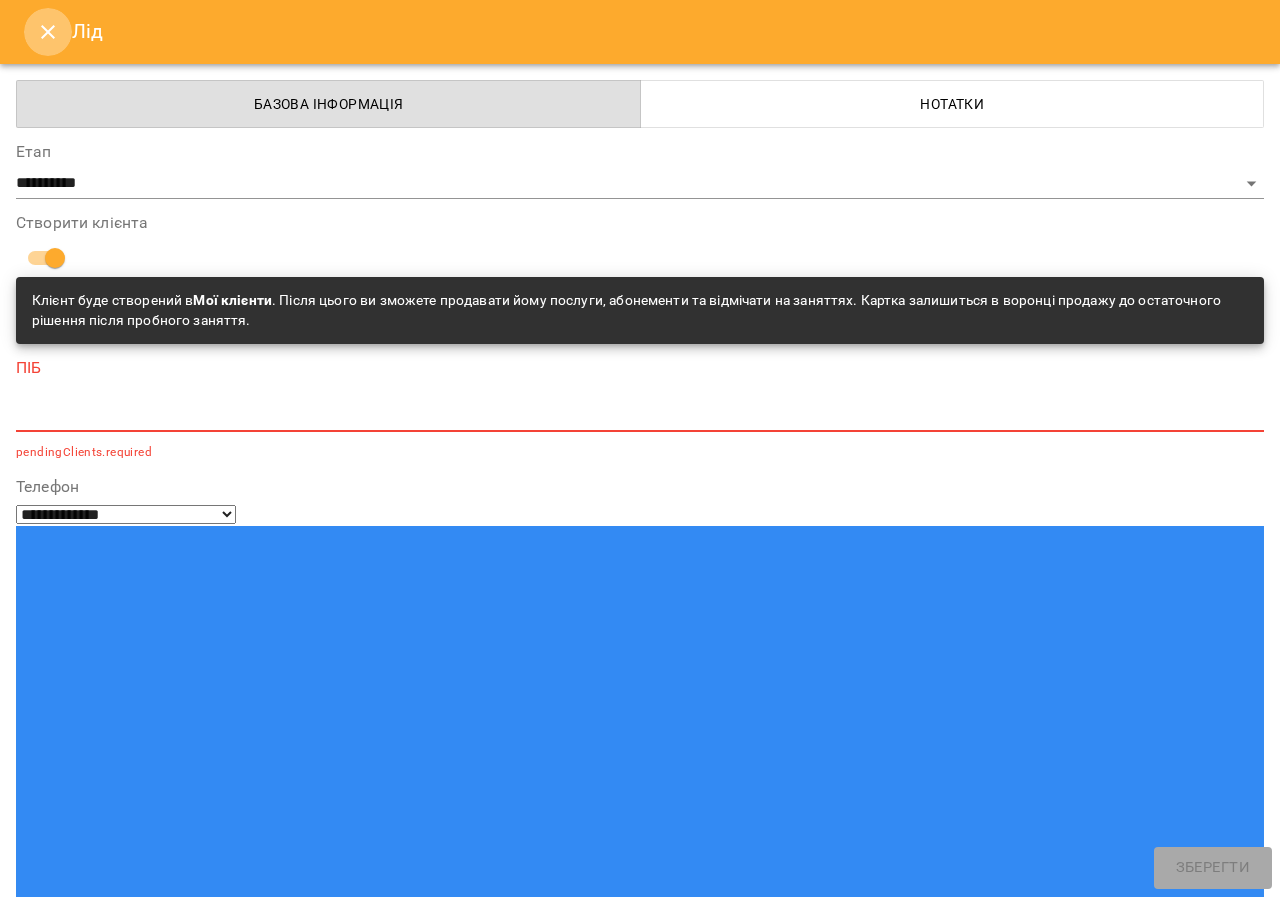click 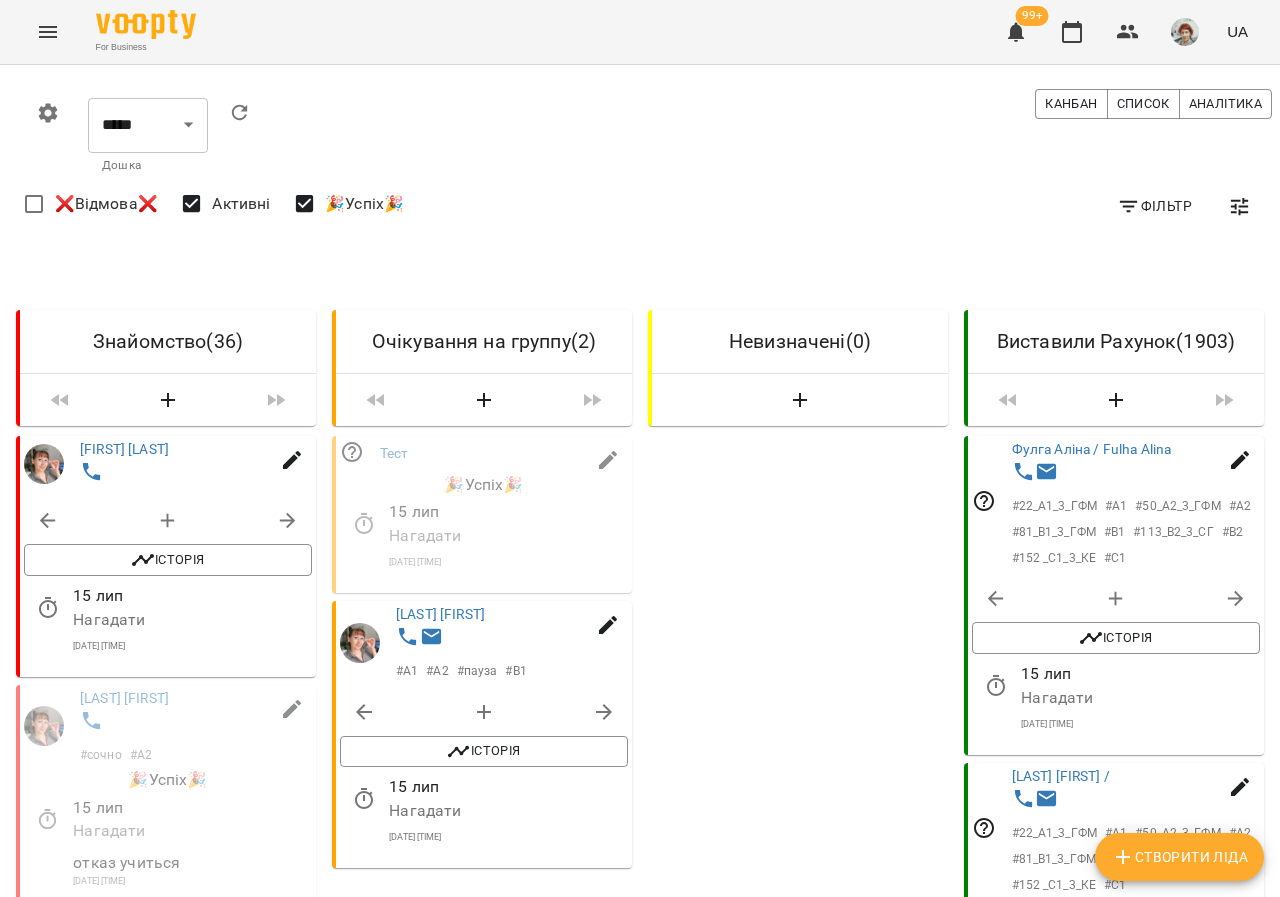 click on "Фільтр" at bounding box center (1154, 206) 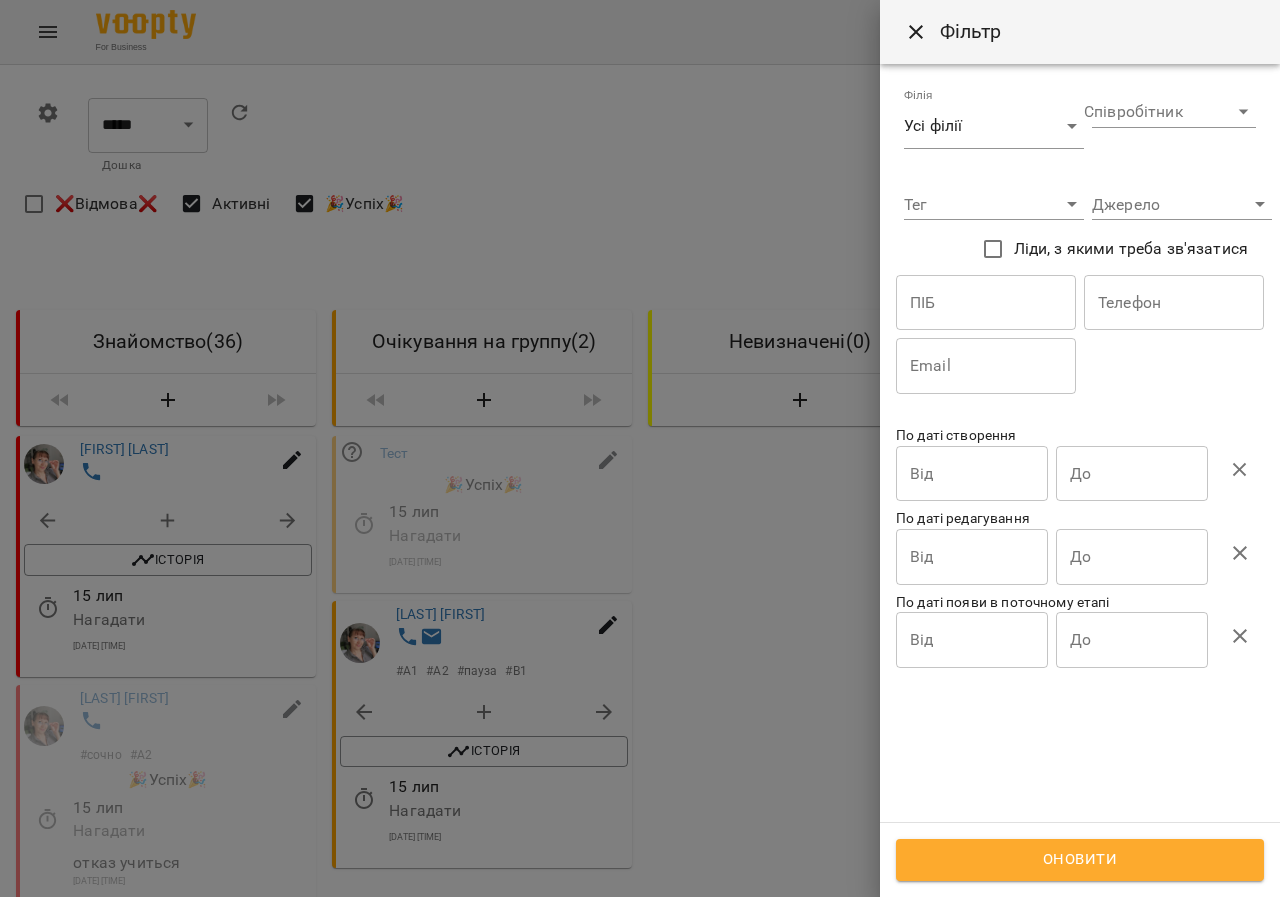 click at bounding box center [986, 303] 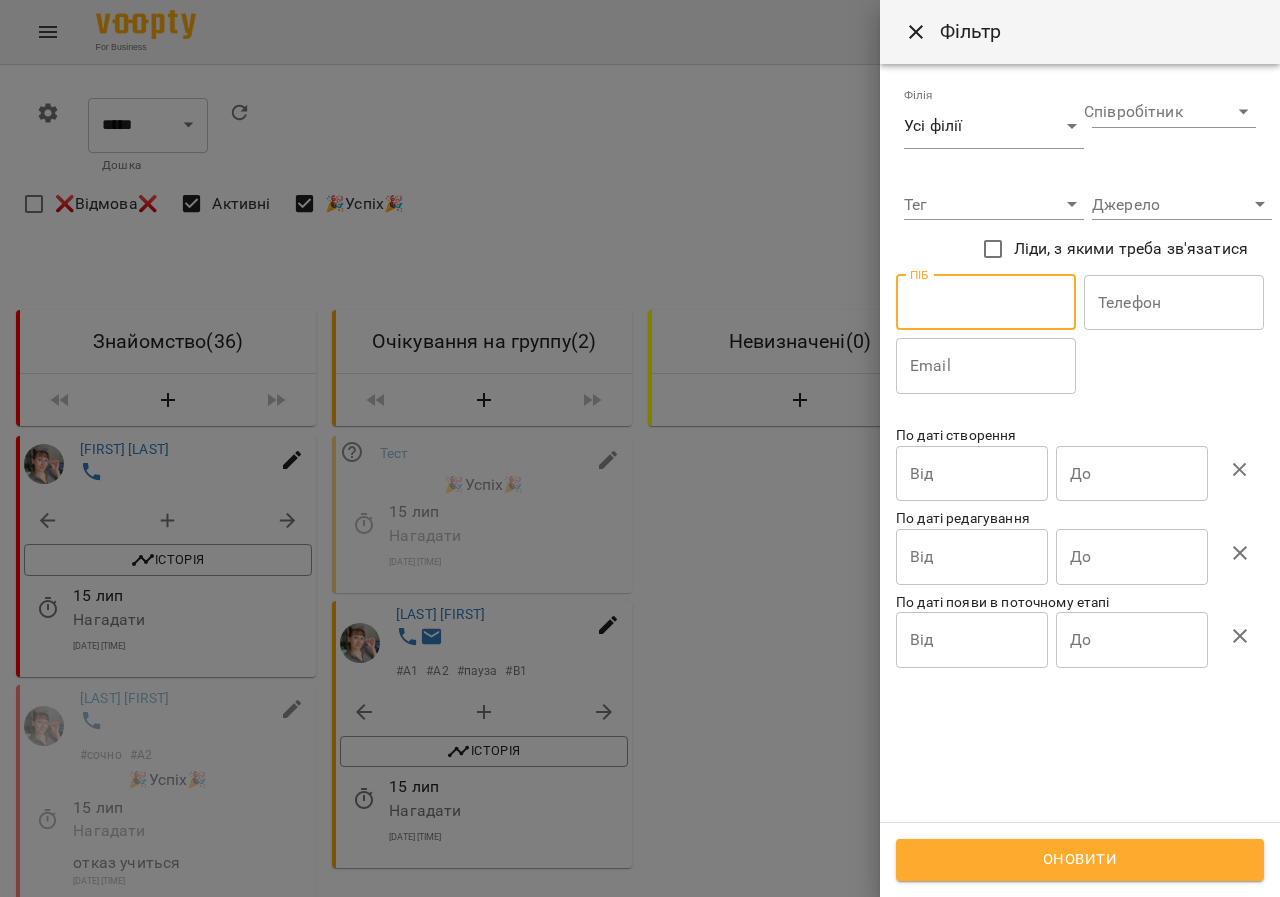 paste on "**********" 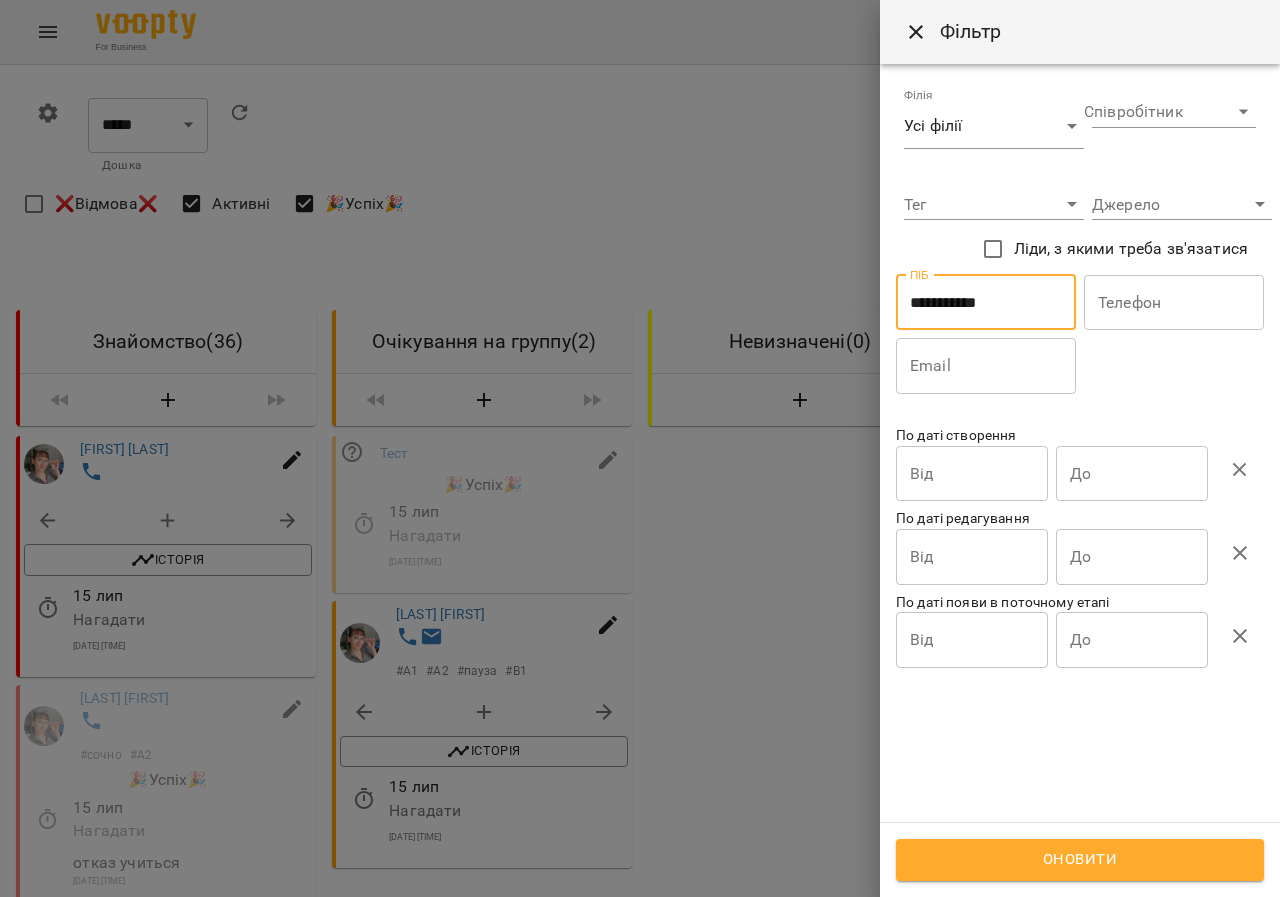 type on "**********" 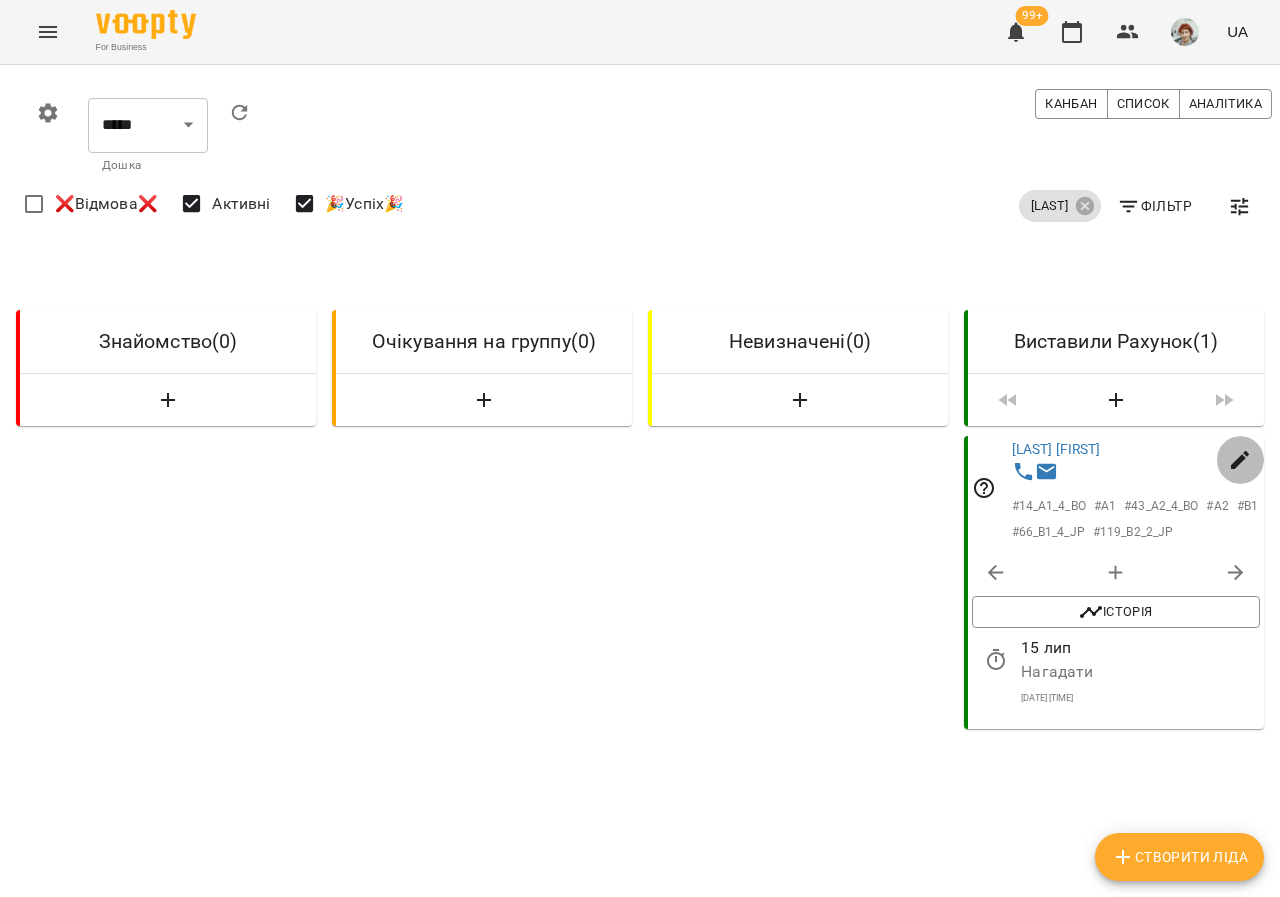 click 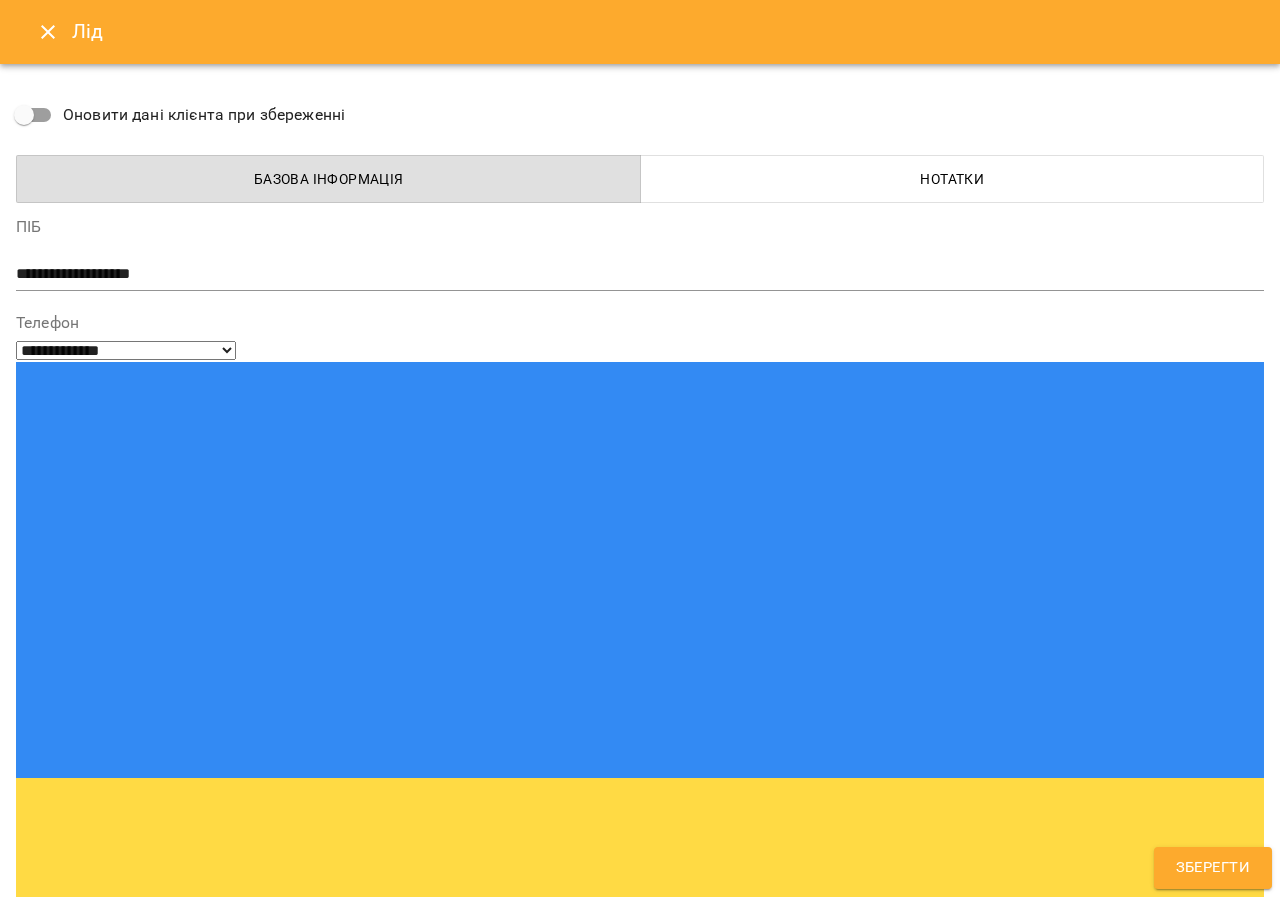 click on "**********" at bounding box center [640, 275] 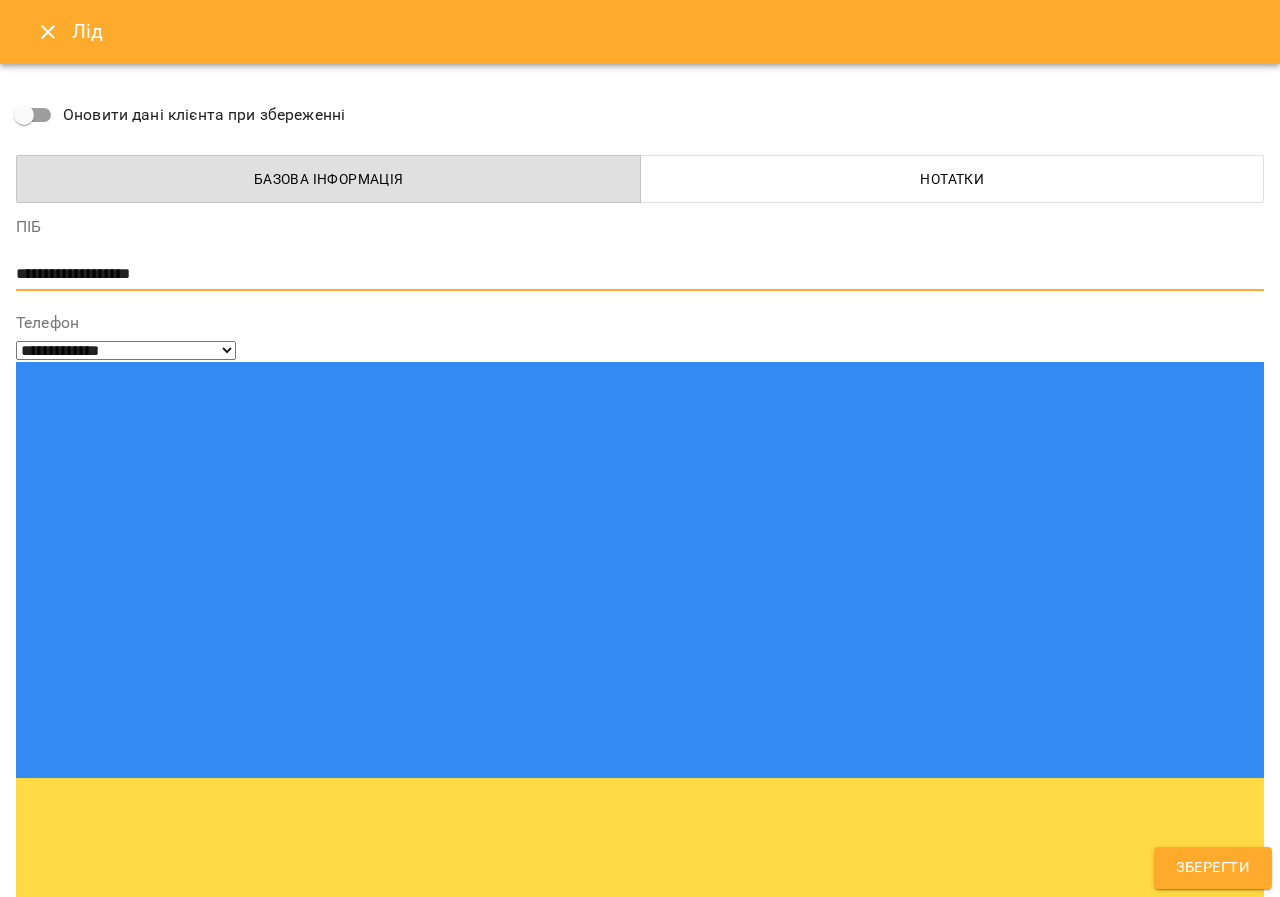 click on "**********" at bounding box center (632, 274) 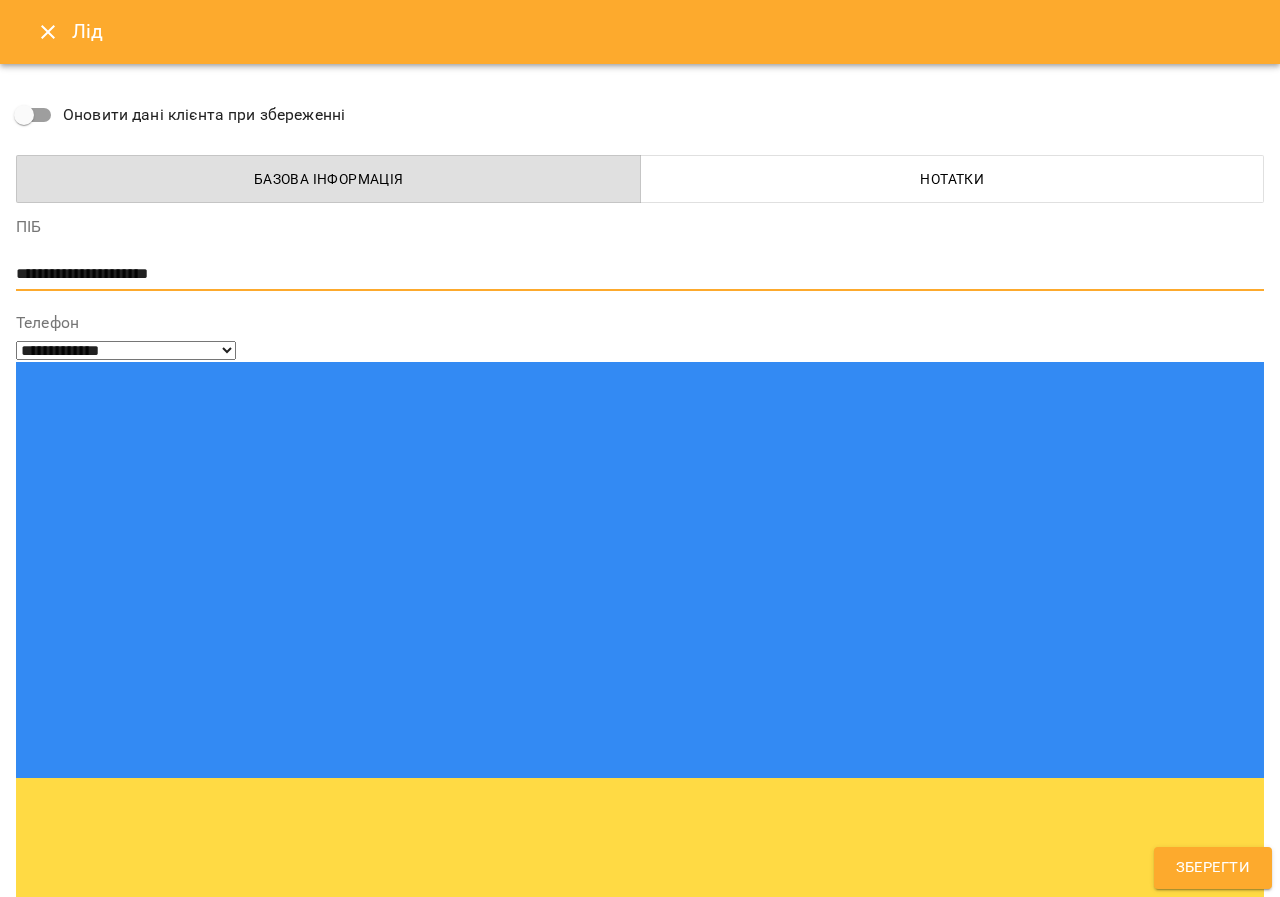 paste on "**********" 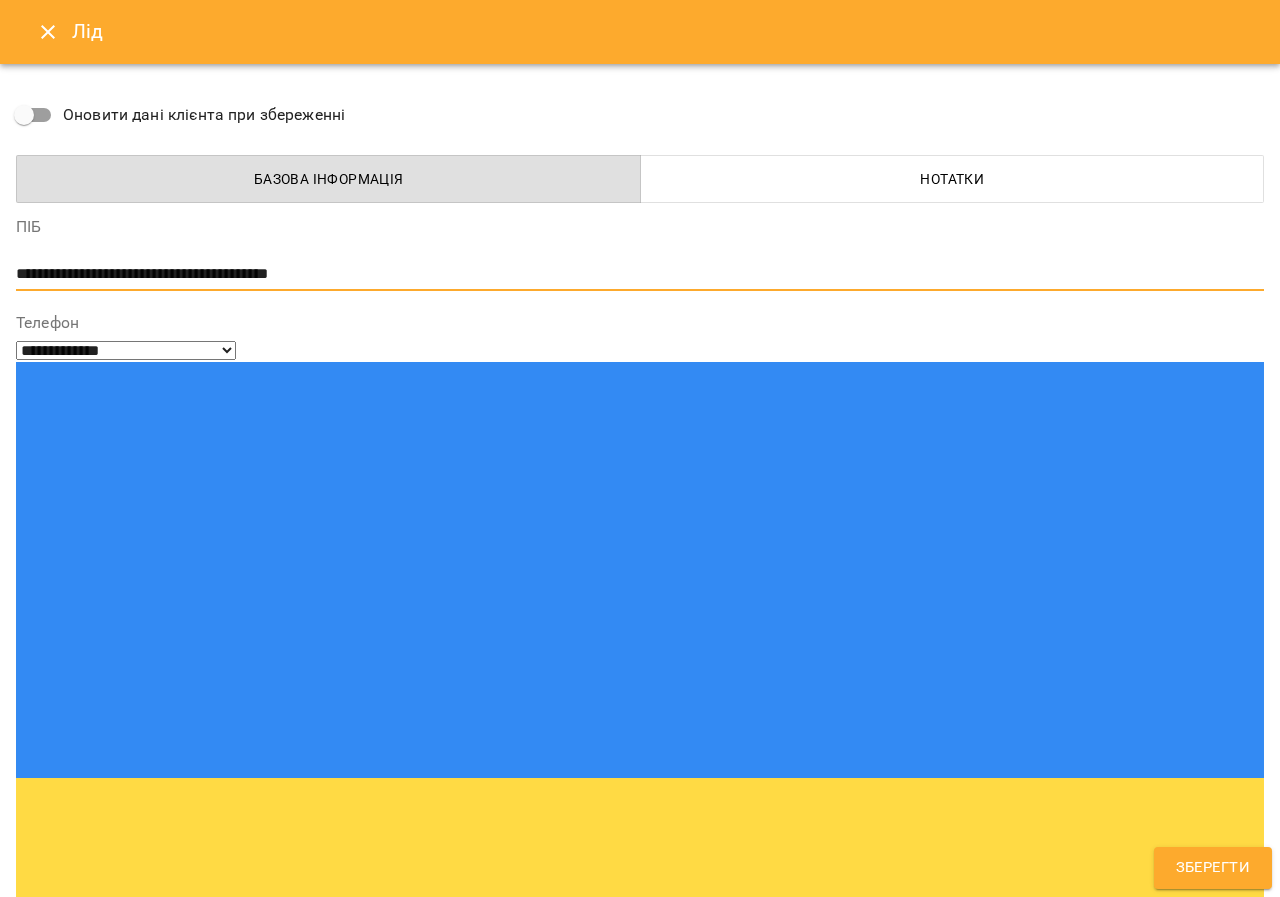 type on "**********" 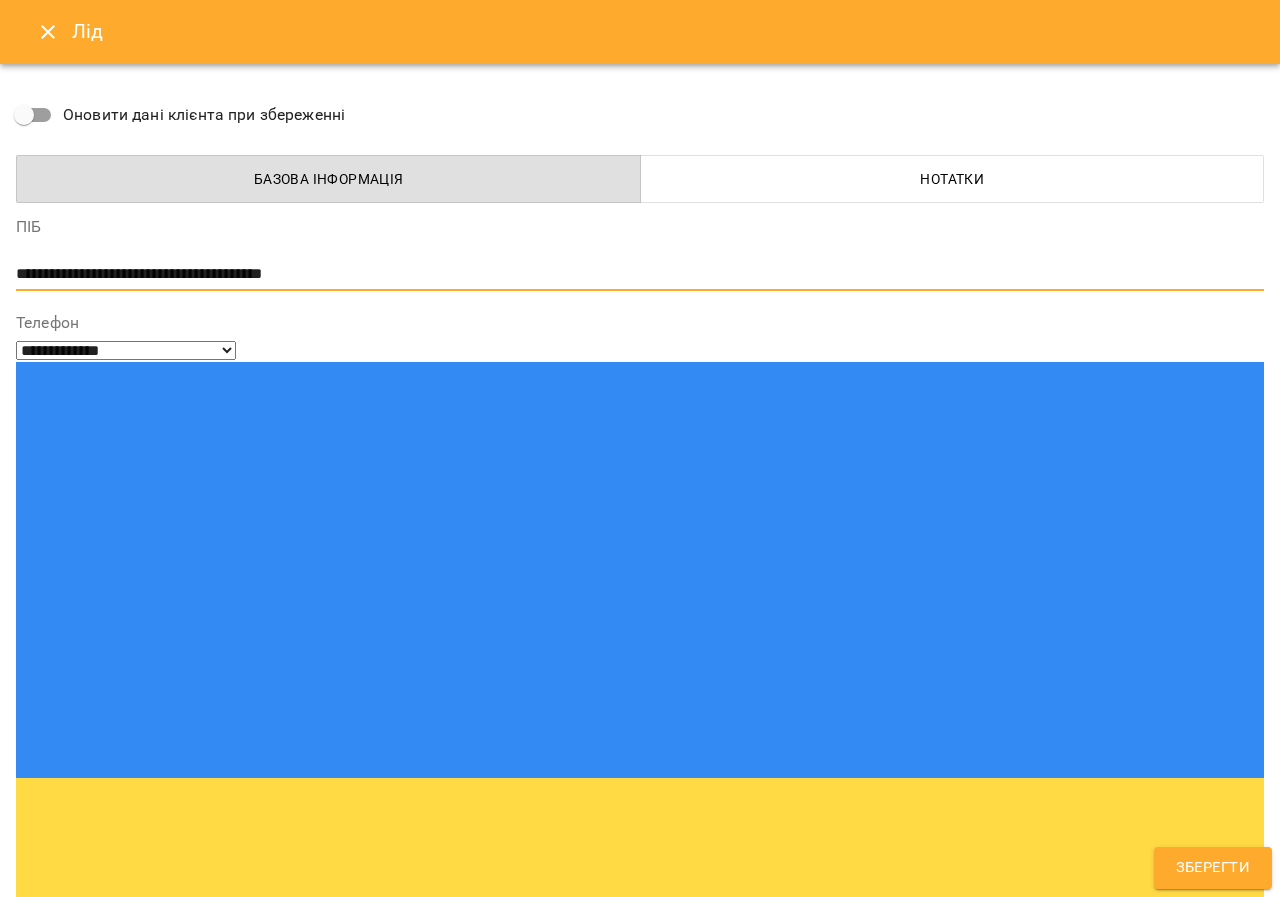 click on "14_А1_4_ВО А1 43_А2_4_ВО А2 В1 66_В1_4_JP 119_В2_2_JP" at bounding box center (603, 1432) 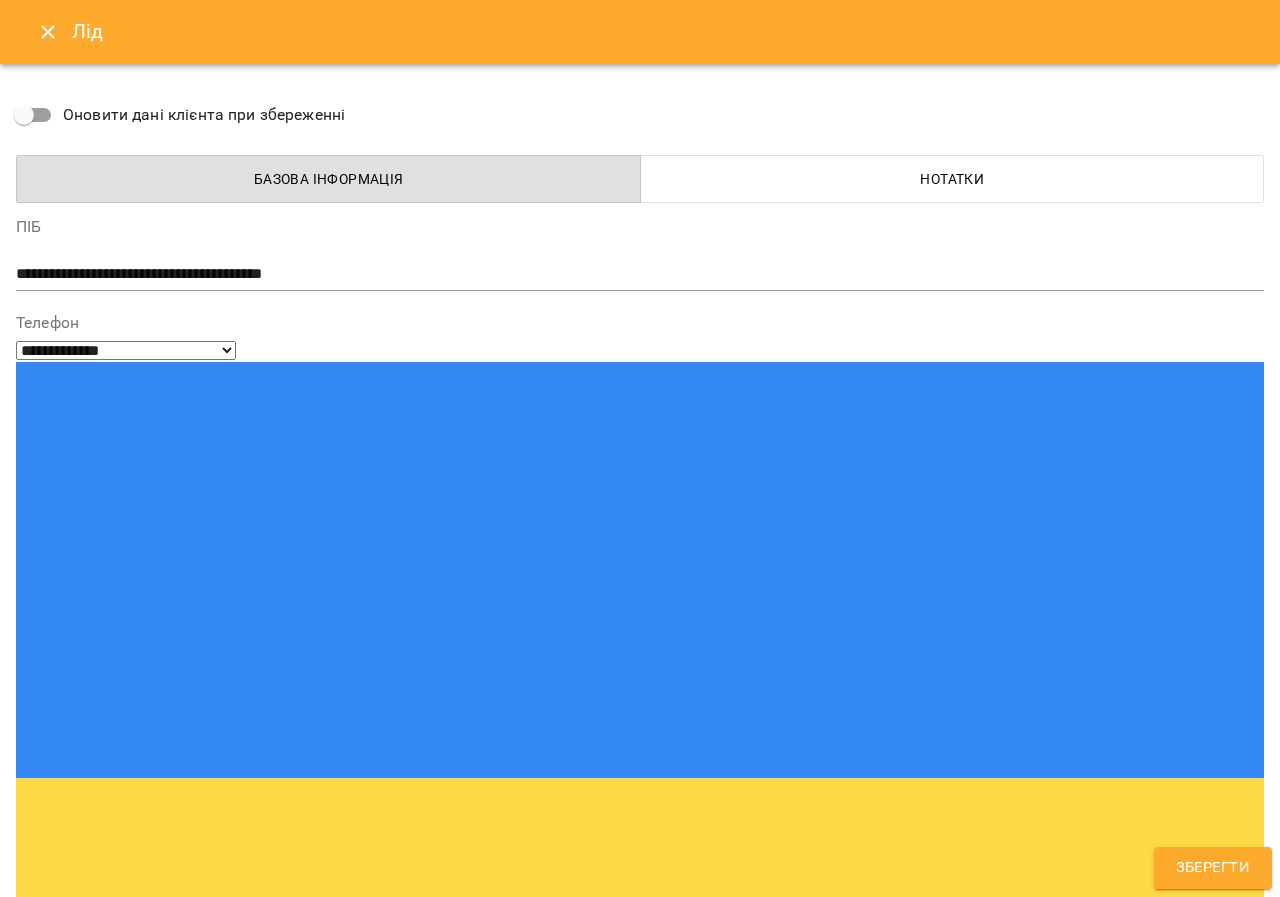 type on "***" 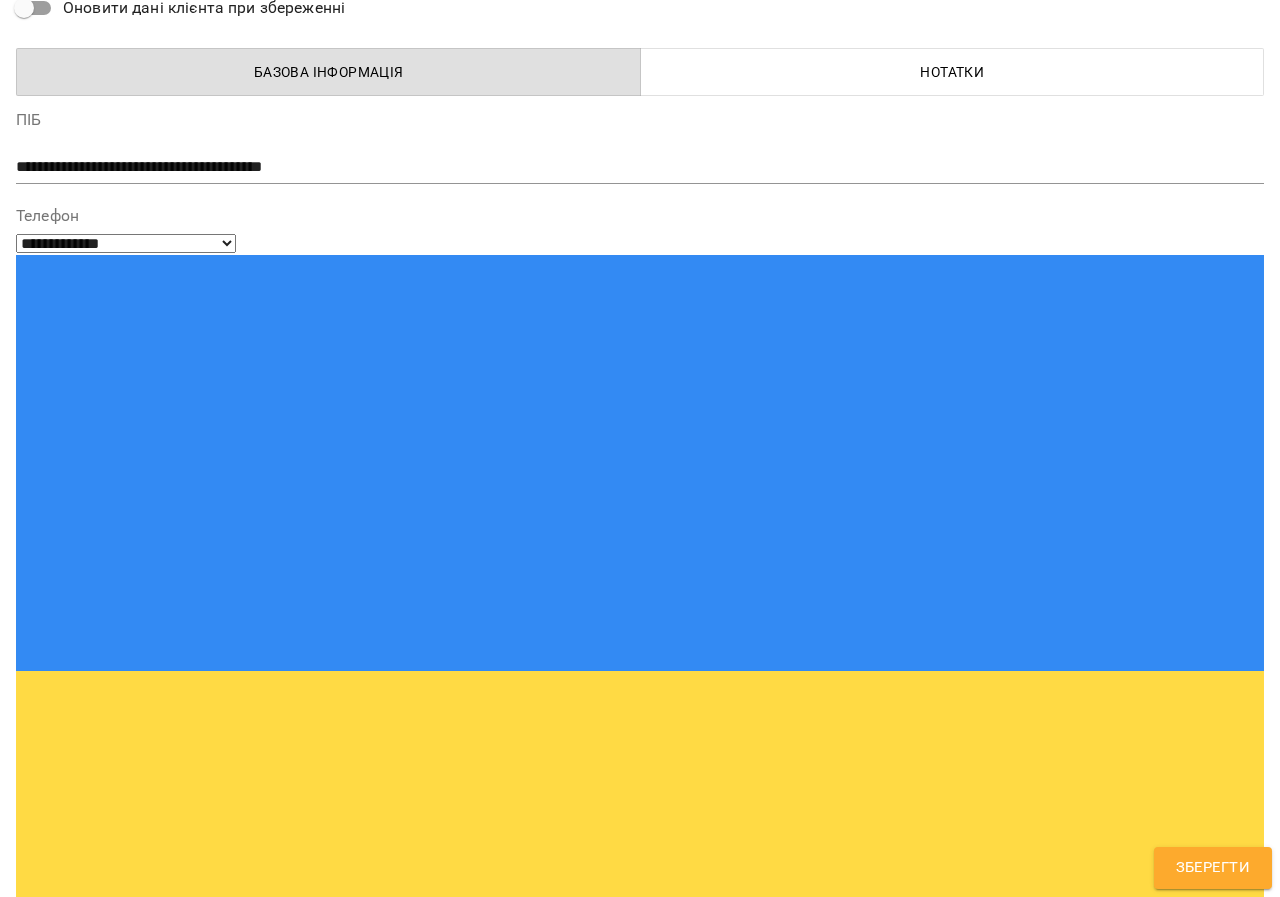 scroll, scrollTop: 110, scrollLeft: 0, axis: vertical 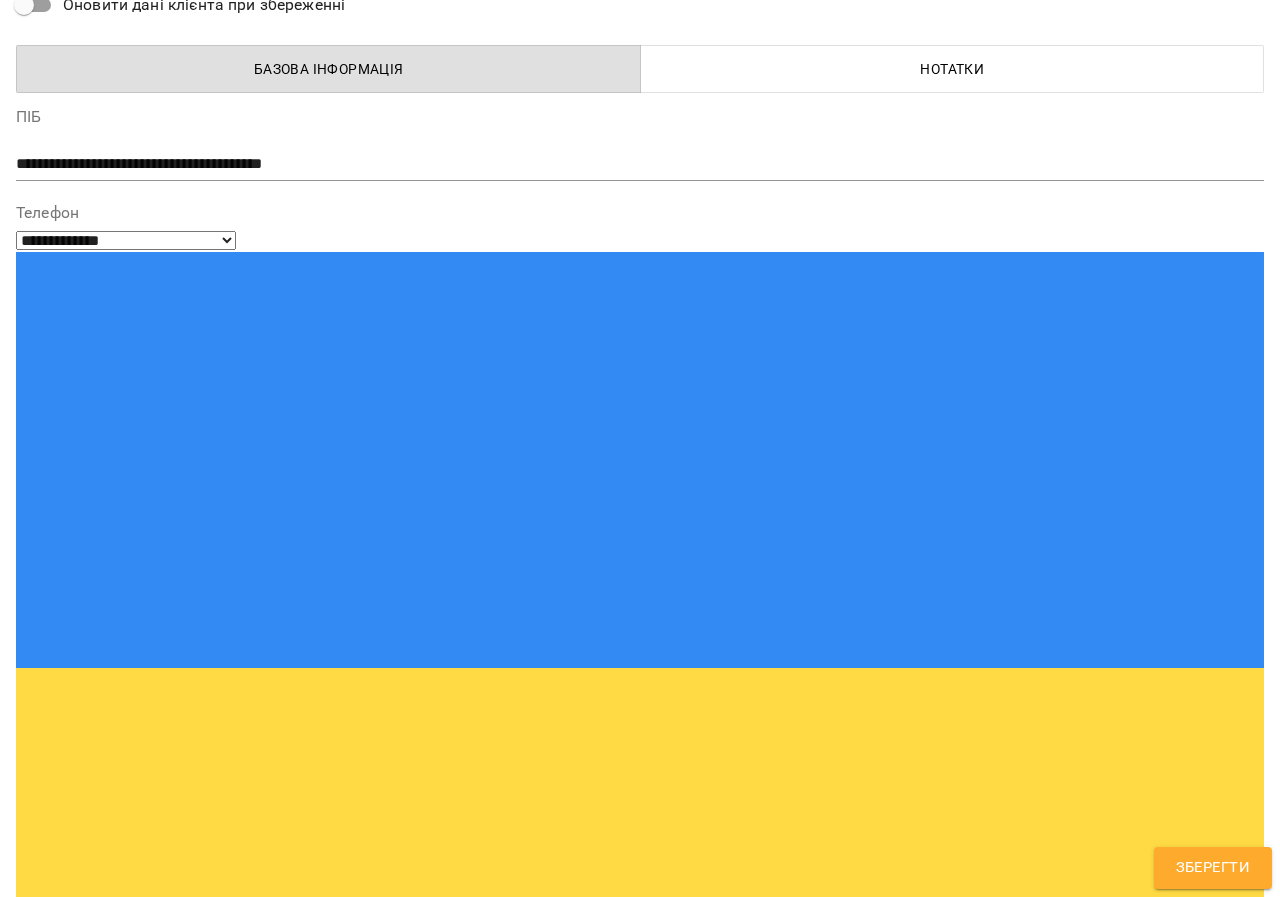 type on "**********" 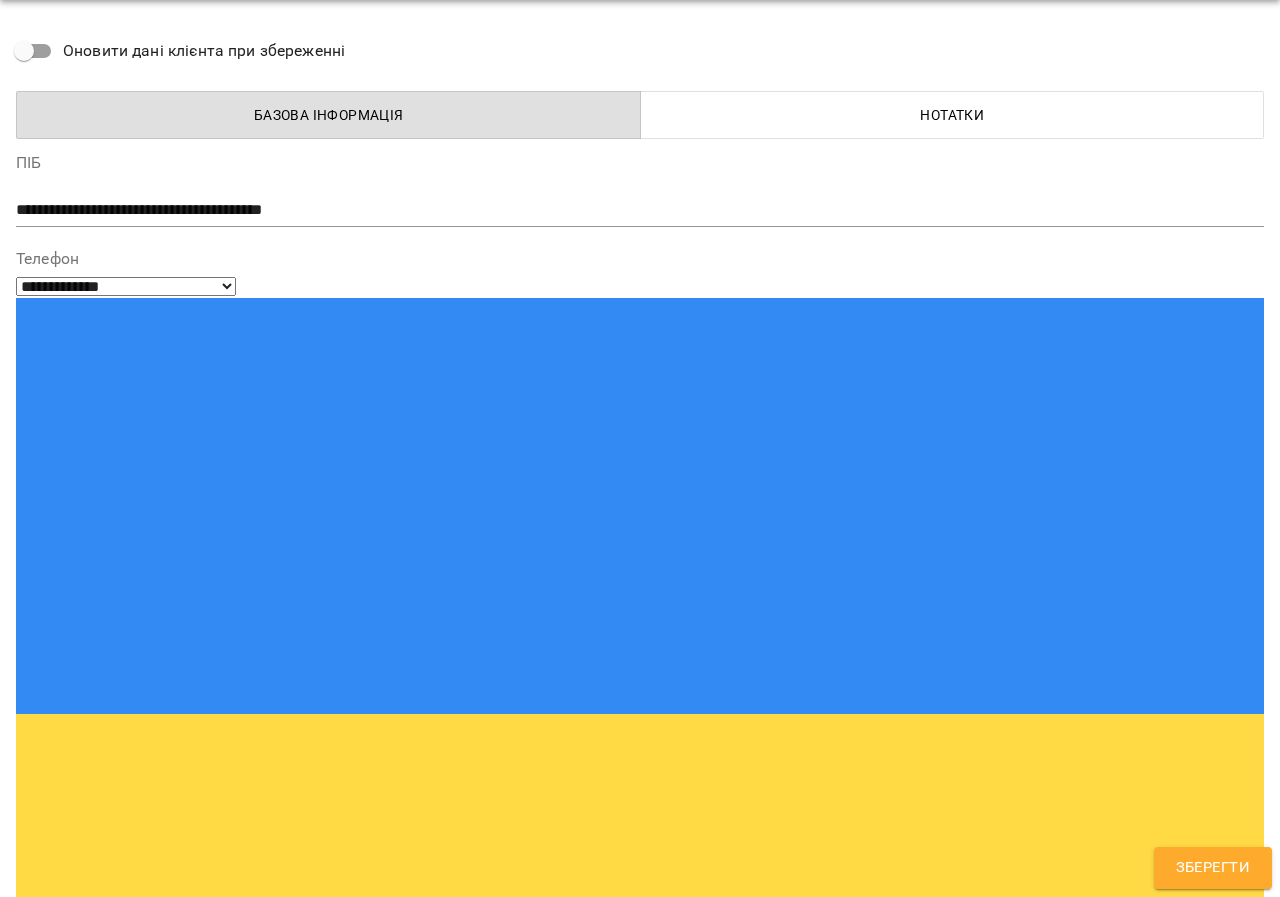 scroll, scrollTop: 0, scrollLeft: 0, axis: both 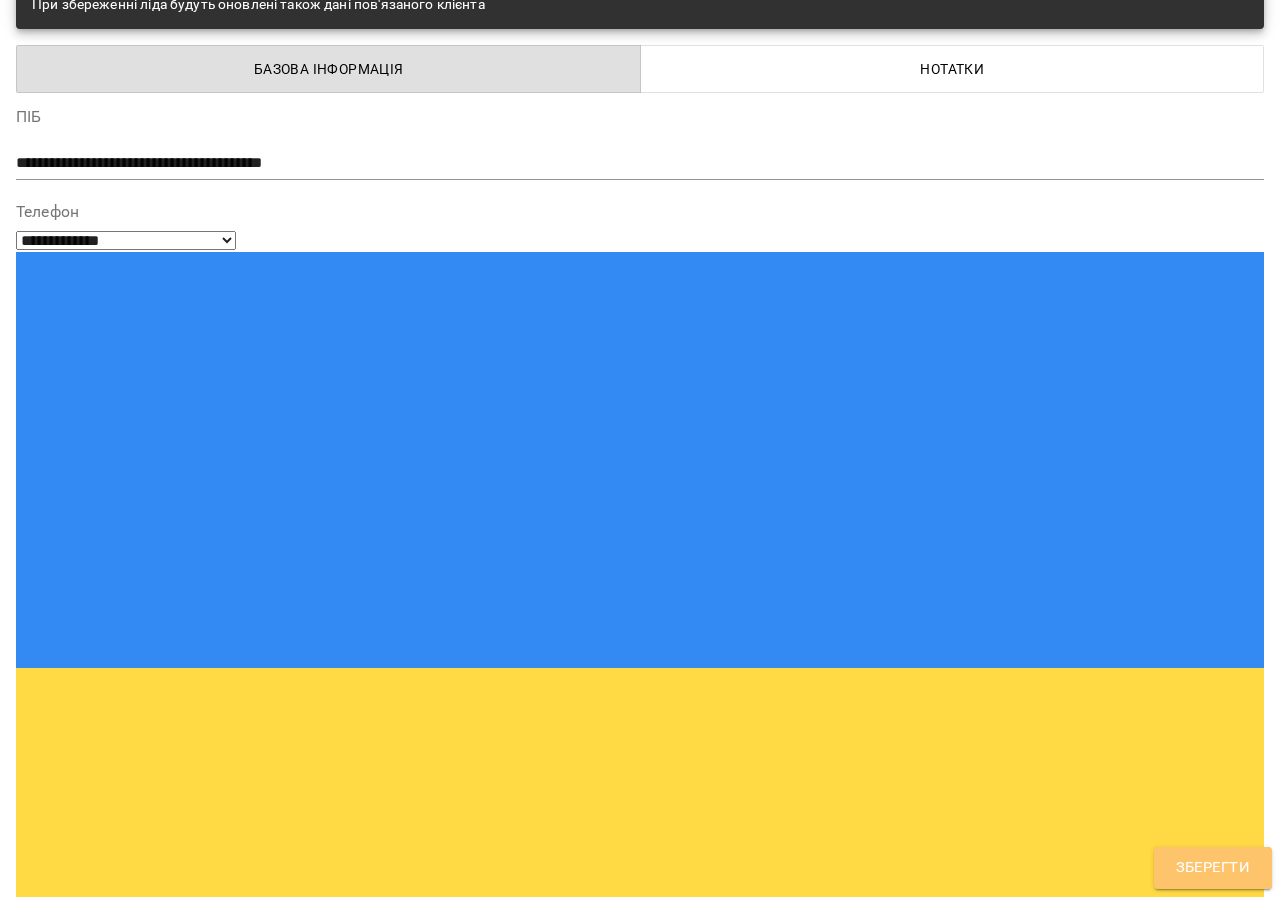 click on "Зберегти" at bounding box center [1213, 868] 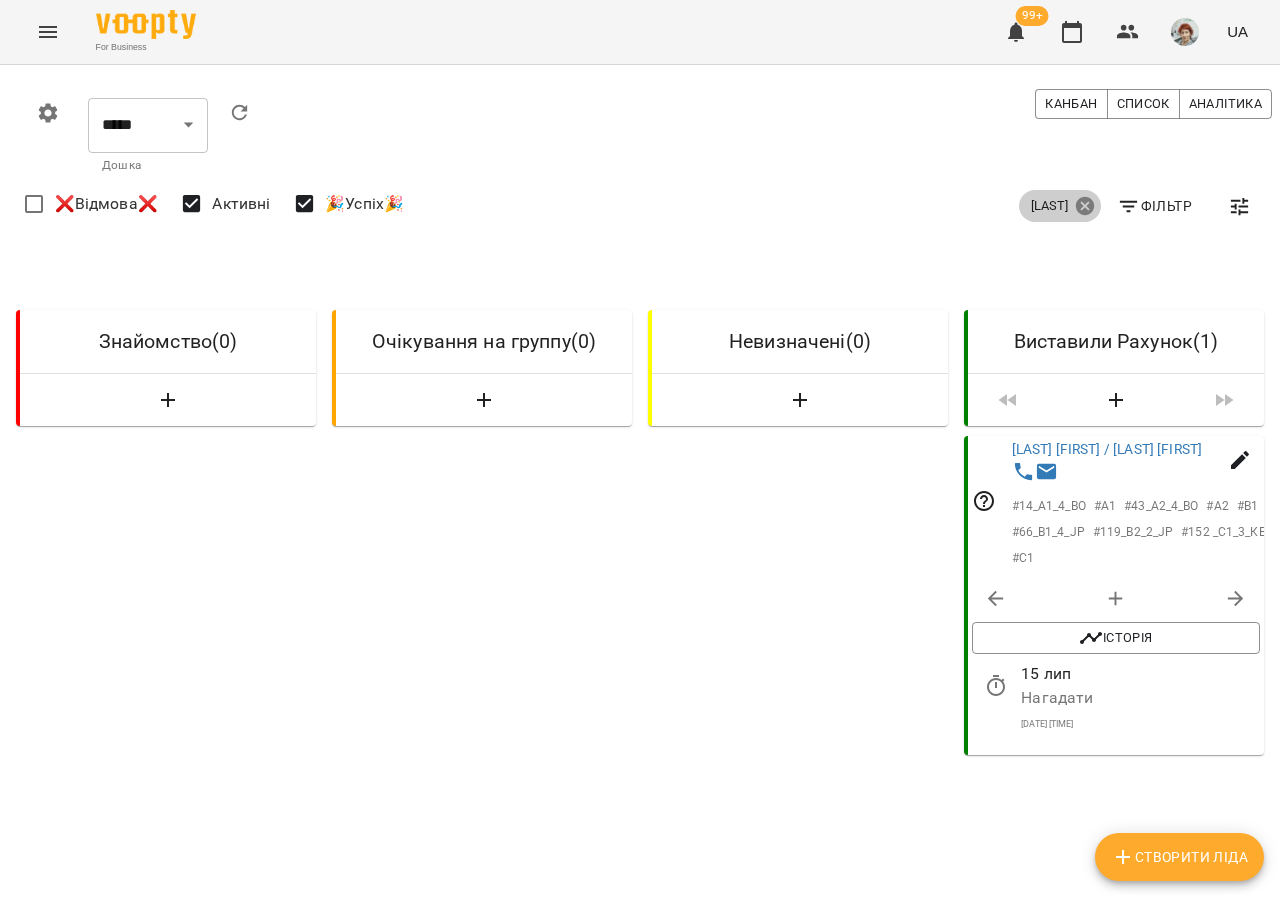 click 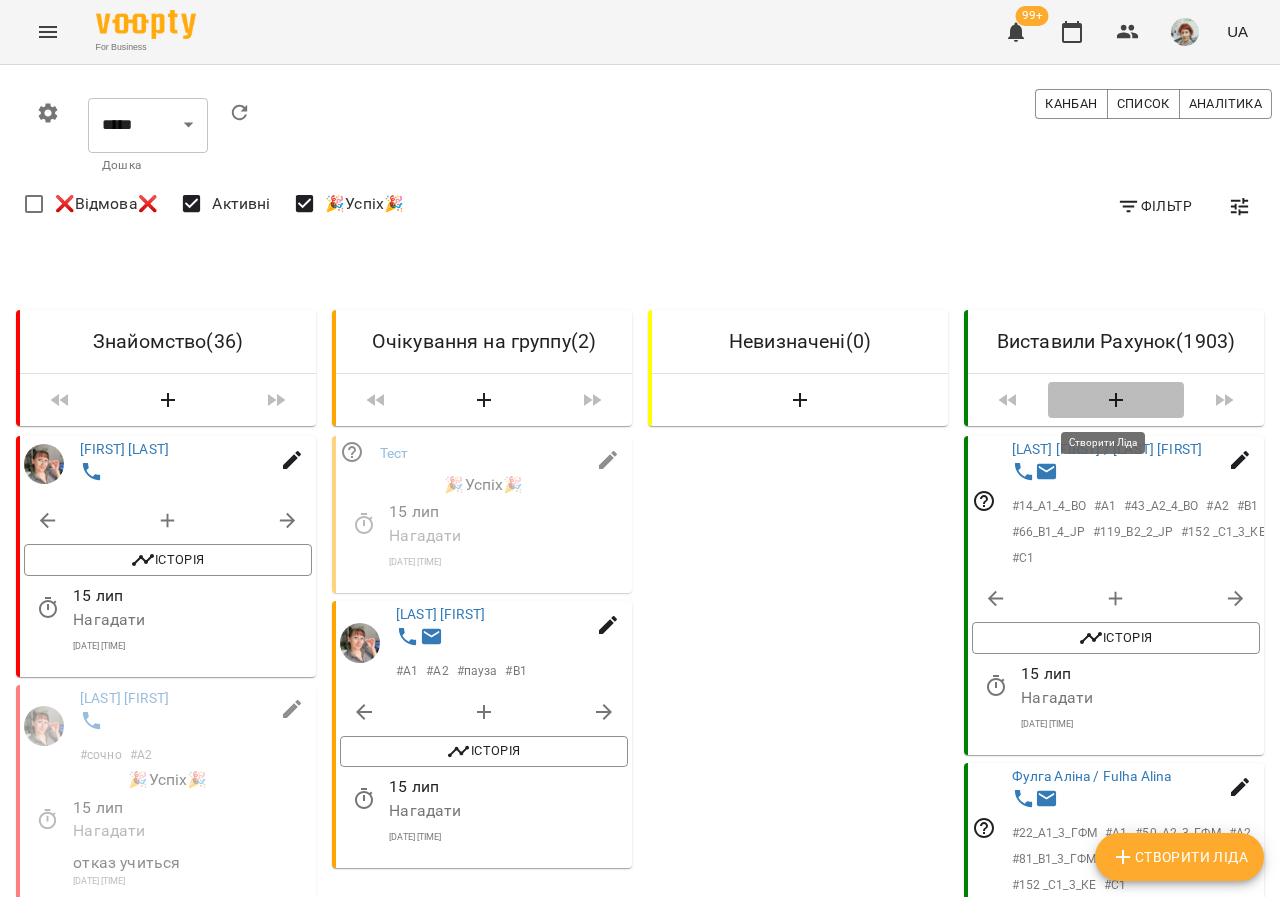 click 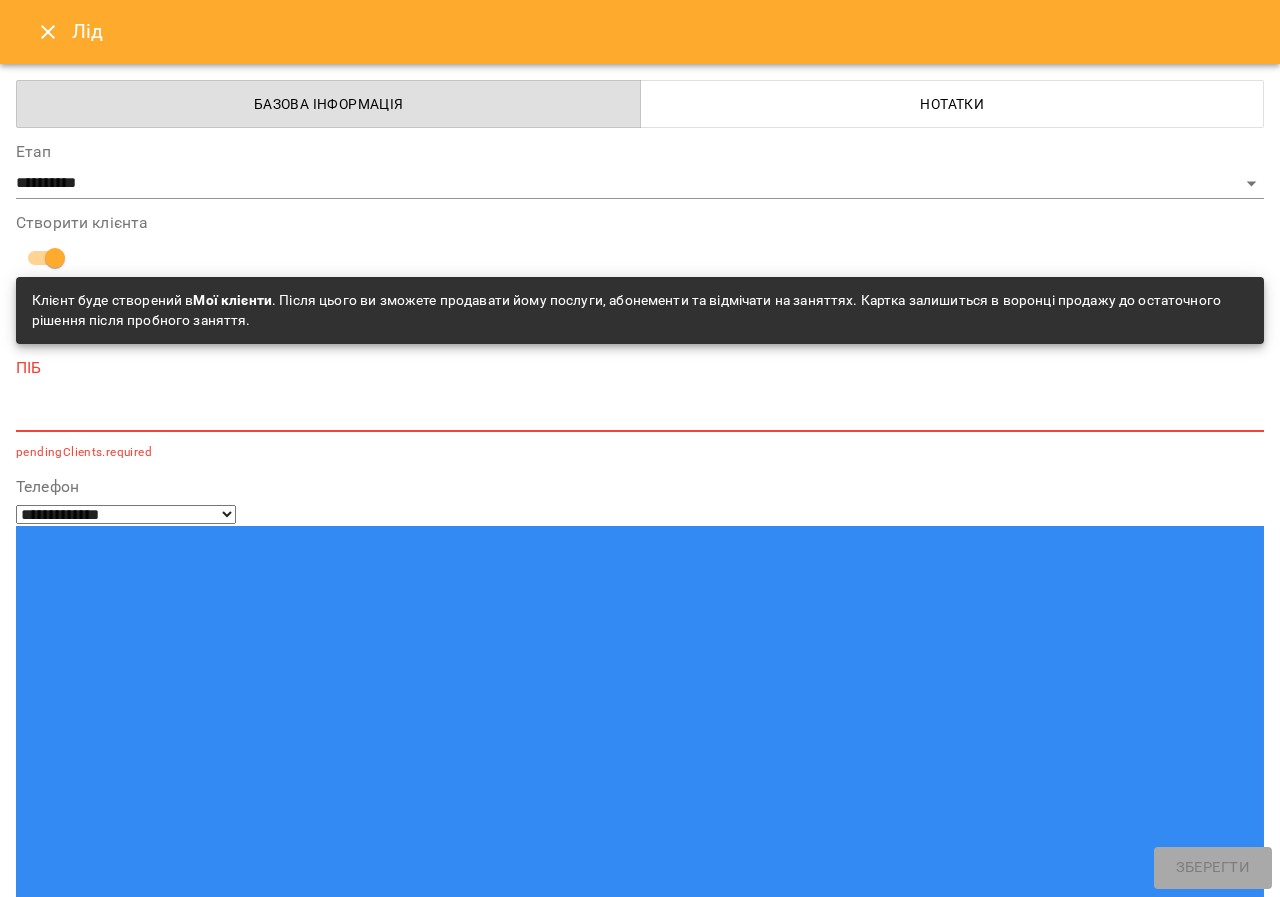 click at bounding box center [99, 1373] 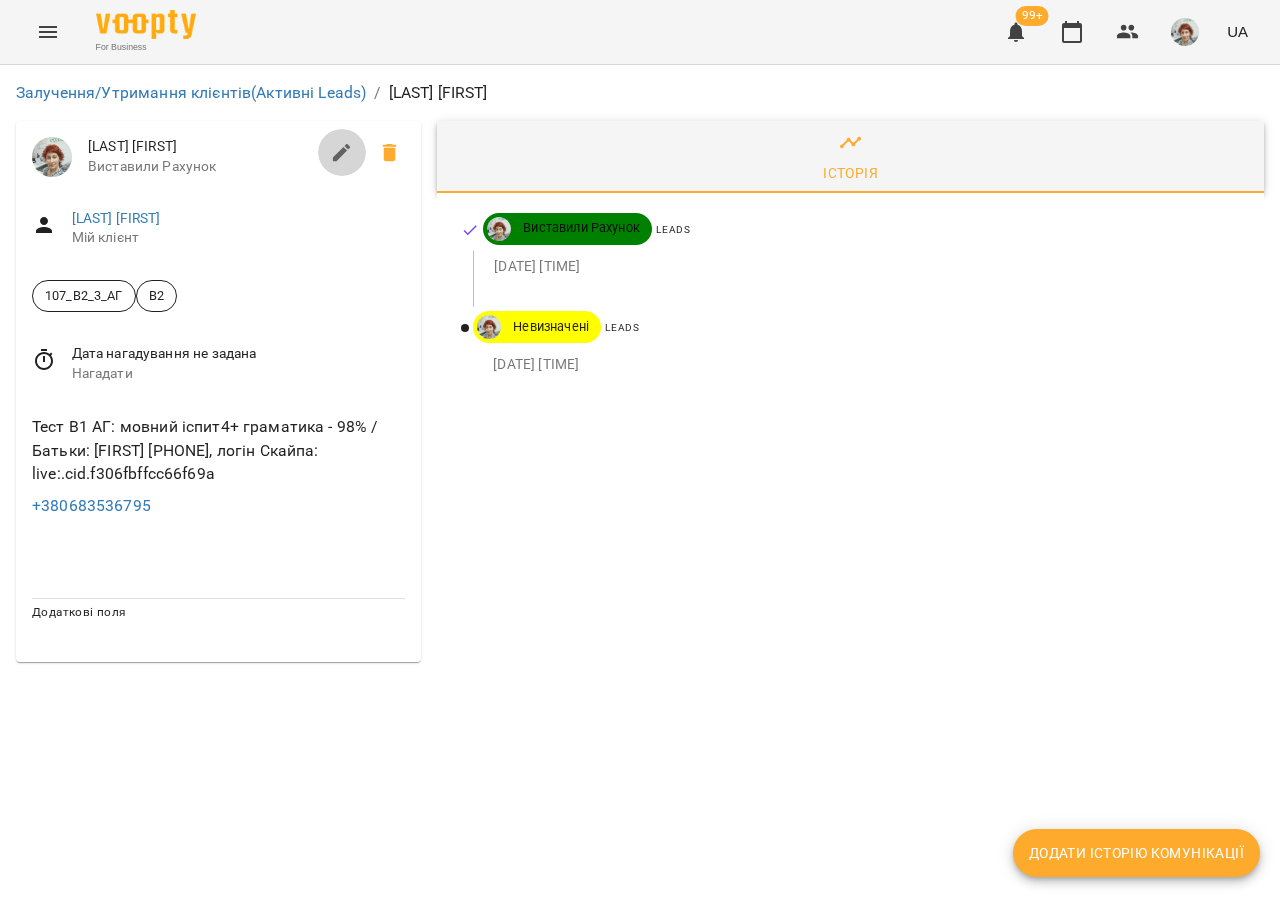 click 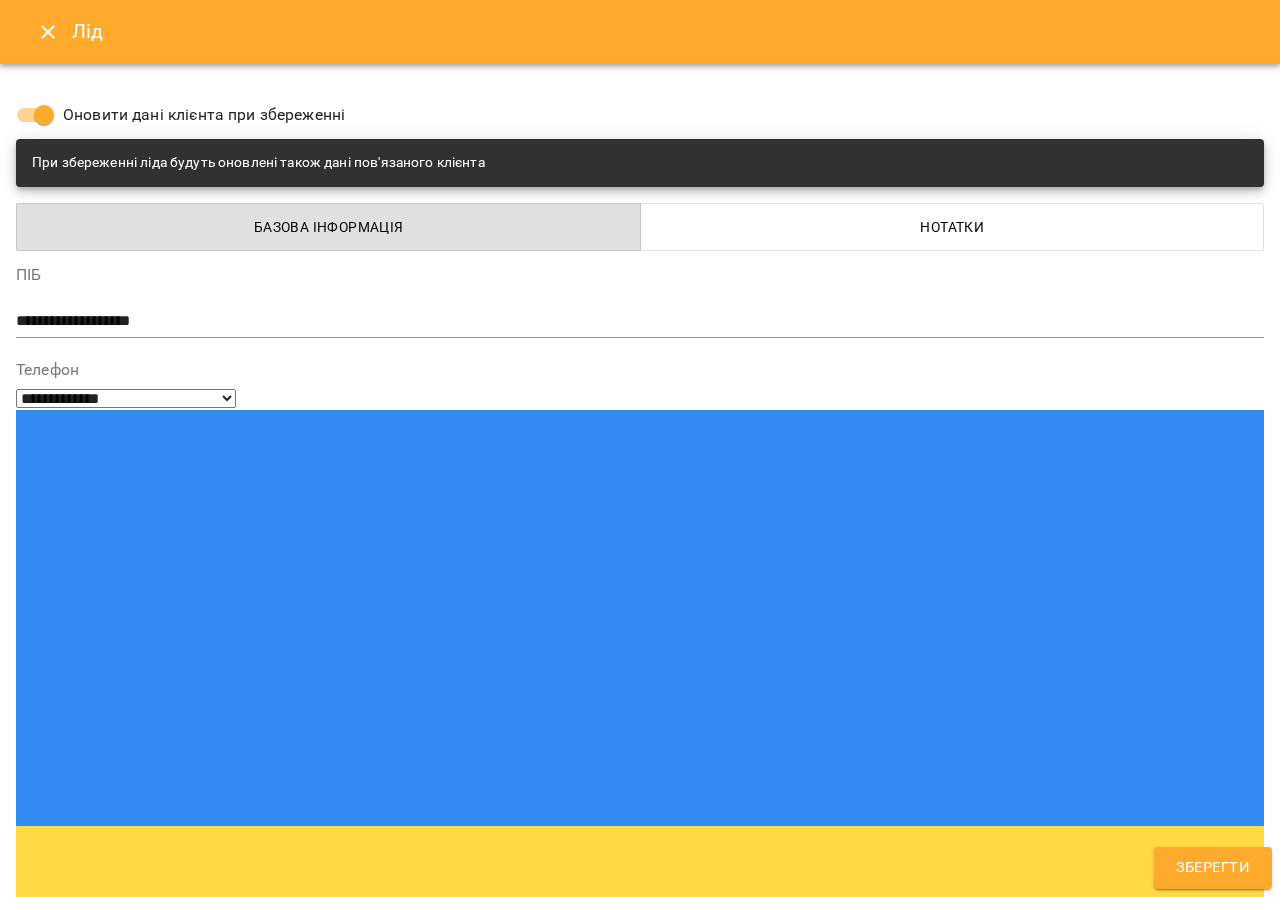 drag, startPoint x: 52, startPoint y: 29, endPoint x: 79, endPoint y: 58, distance: 39.623226 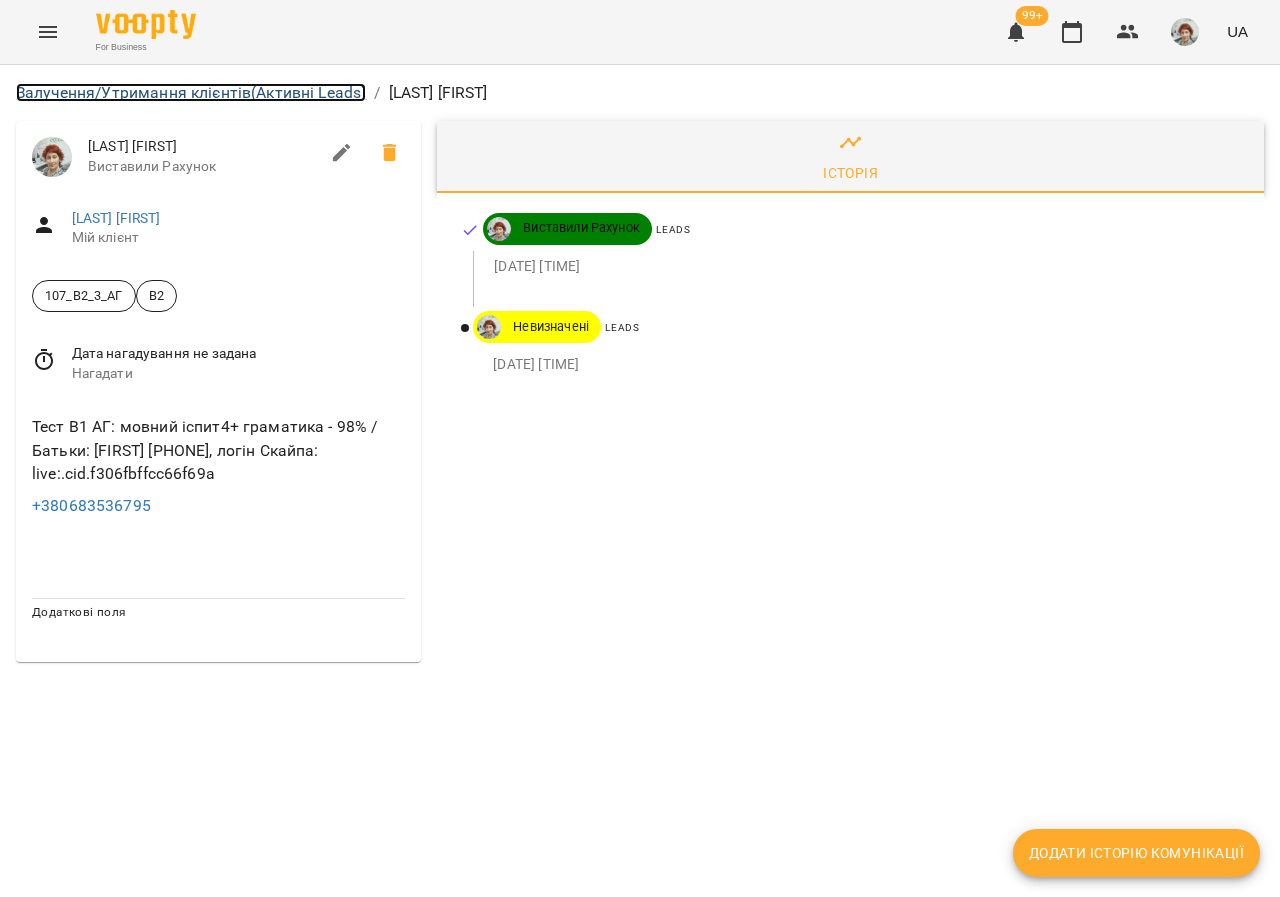 click on "Залучення/Утримання клієнтів (Активні Leads)" at bounding box center [191, 92] 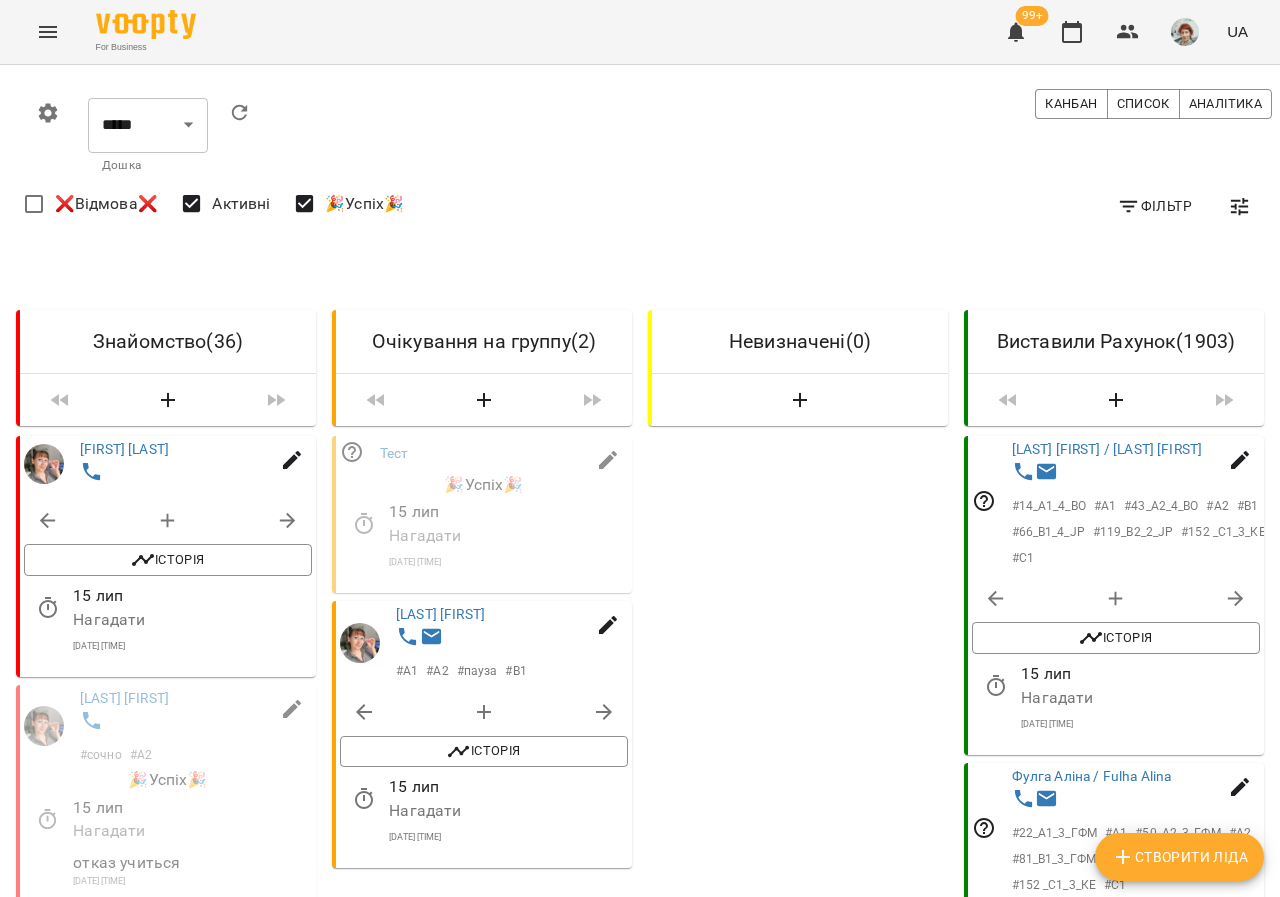click 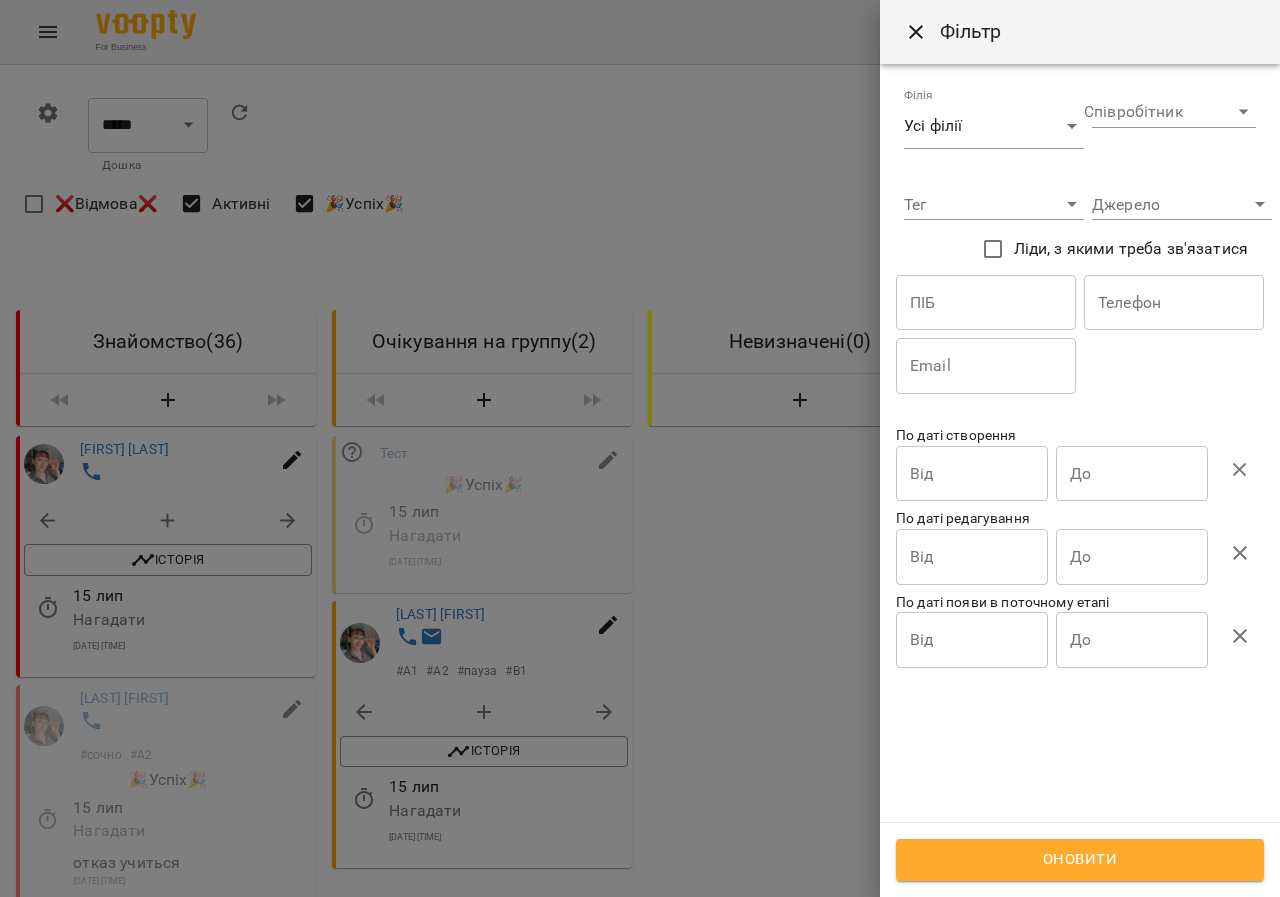 click at bounding box center (986, 303) 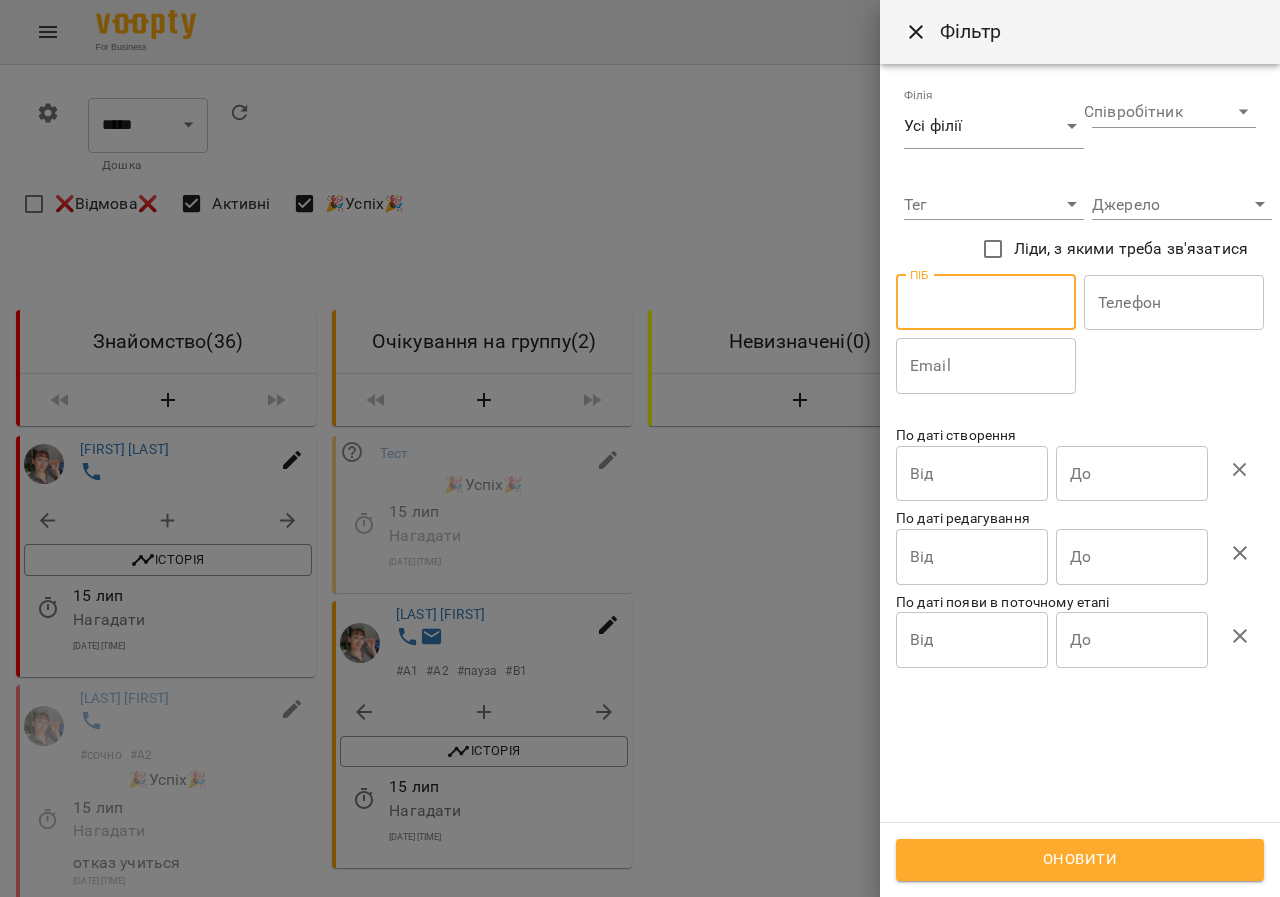 paste on "**********" 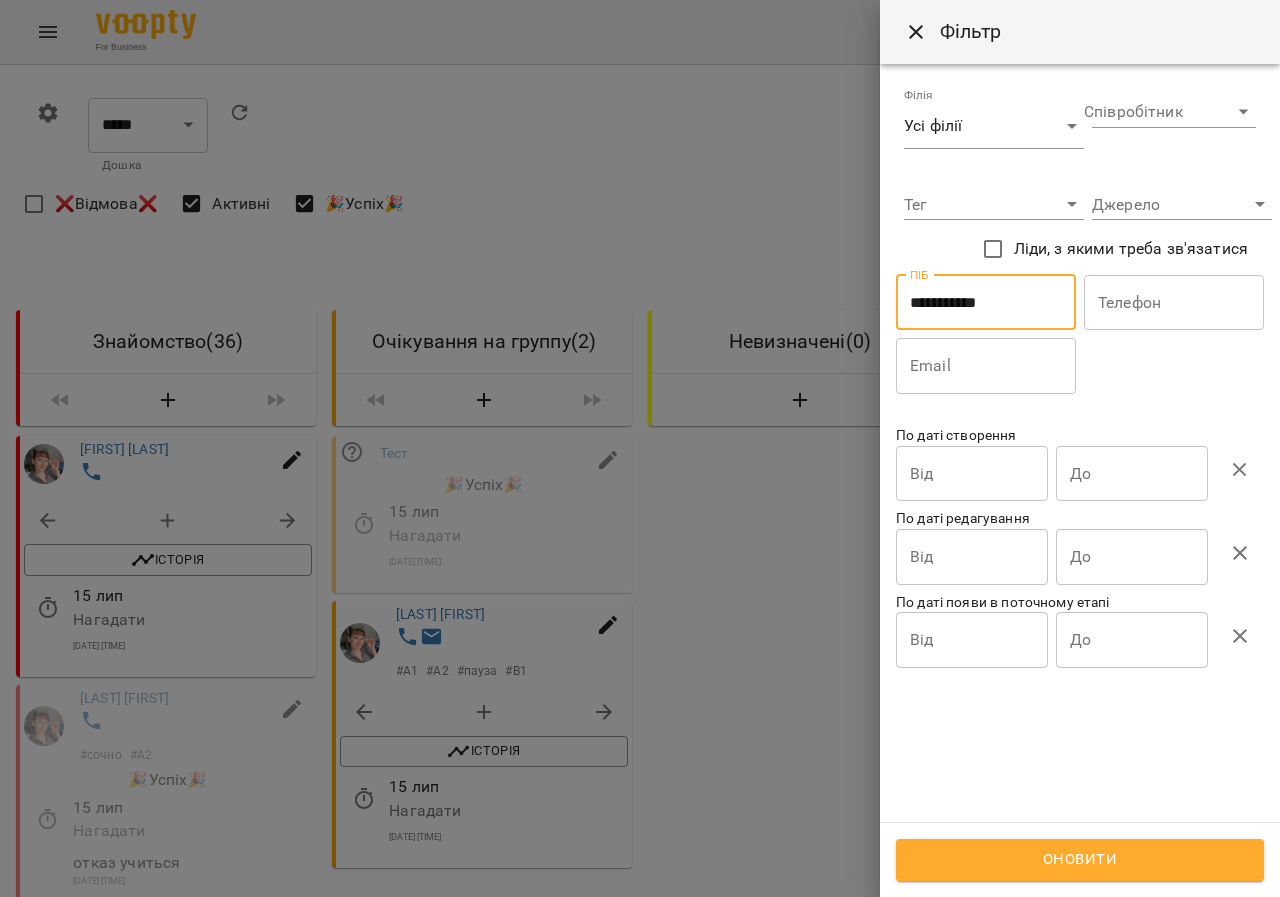 type on "**********" 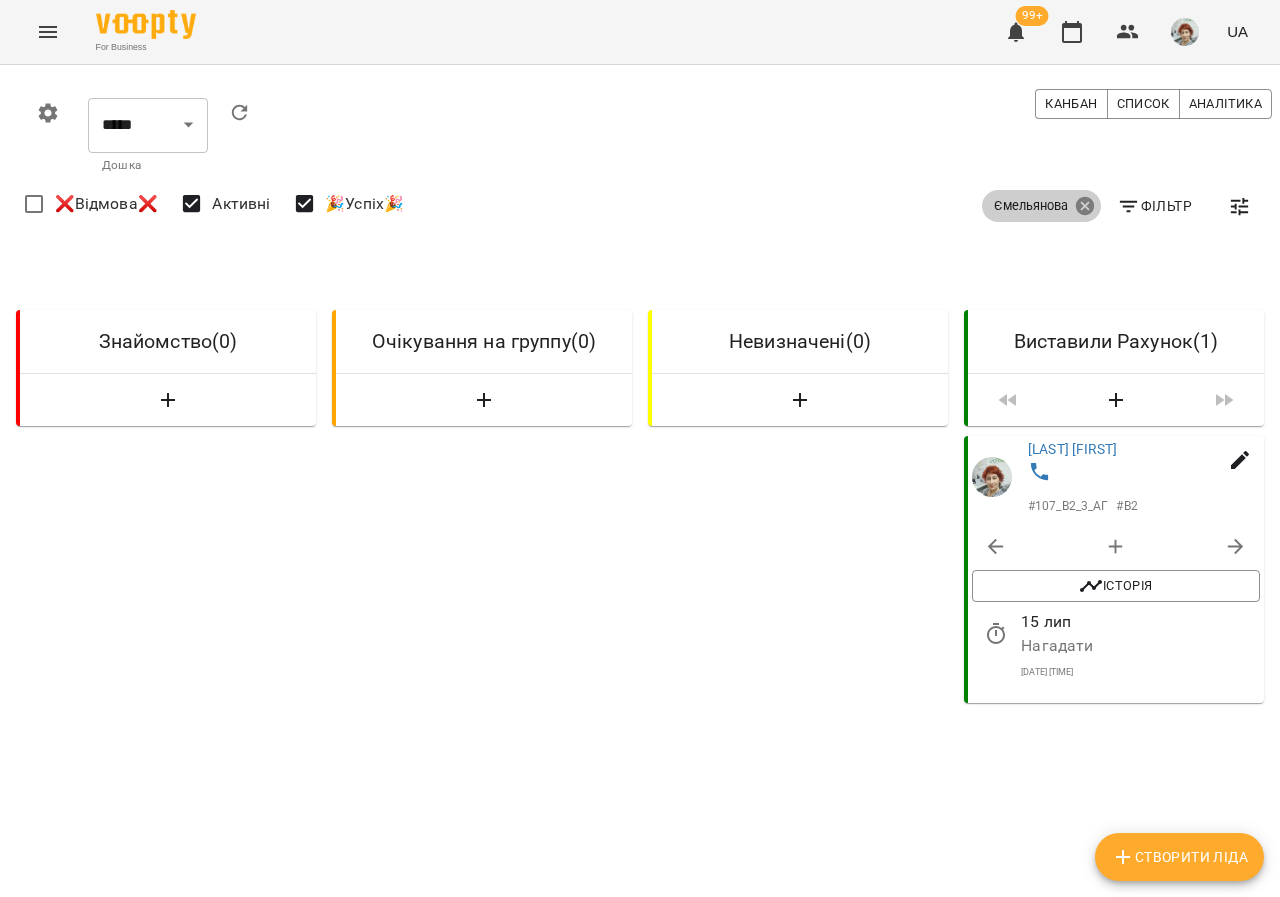 click 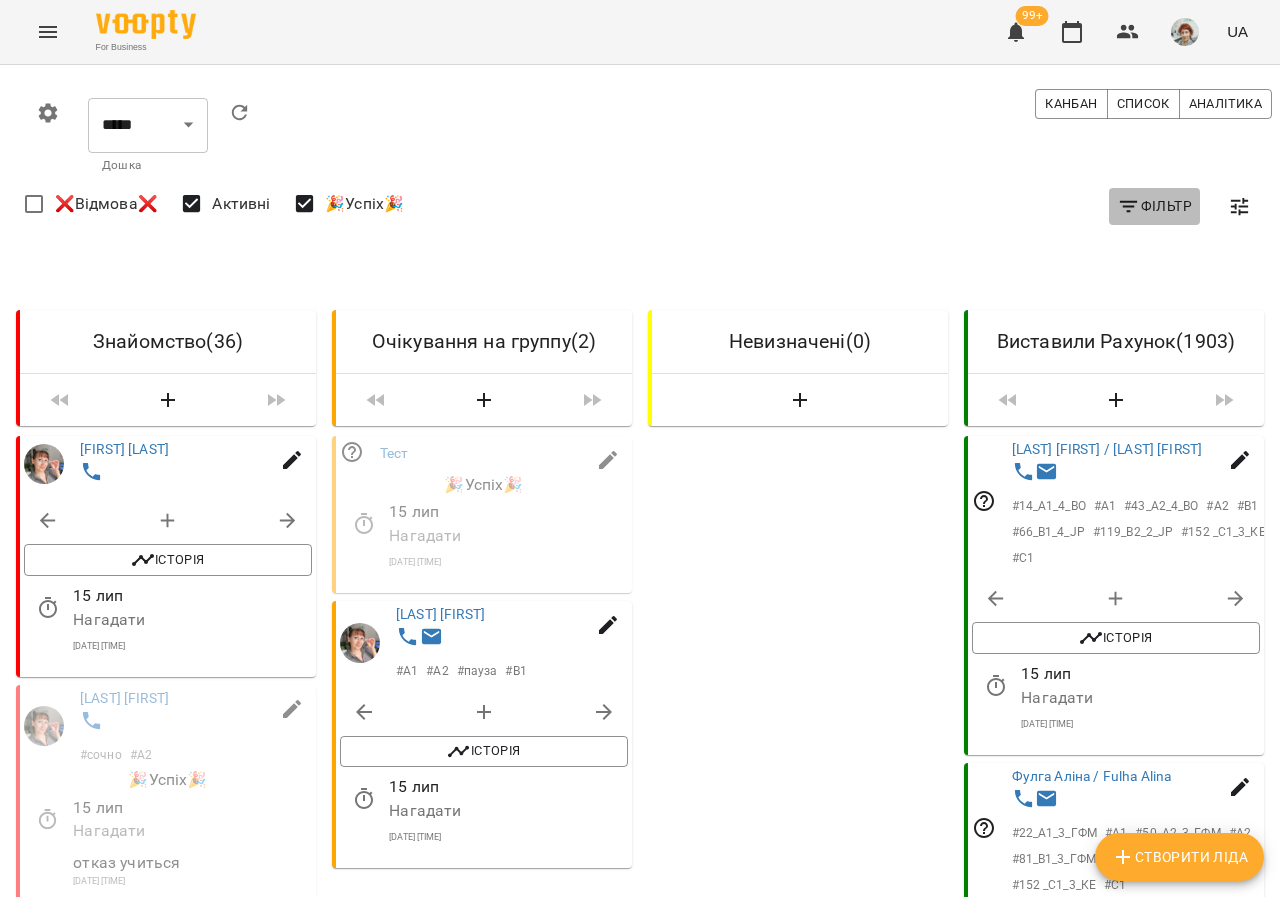 click on "Фільтр" at bounding box center [1154, 206] 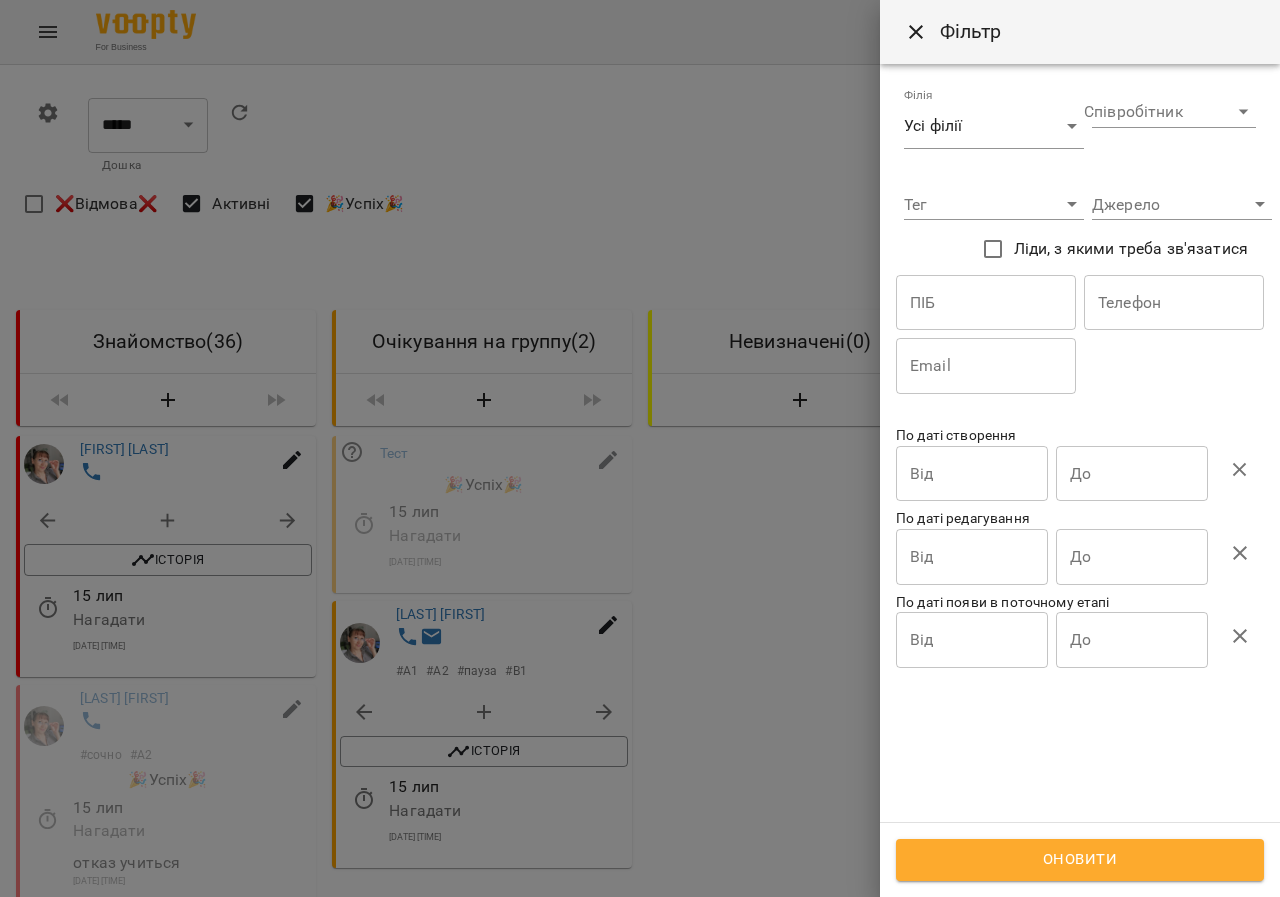 click on "For Business 99+ UA 0 ***** ​ Дошка Канбан Список Аналітика Фільтр ❌Відмова❌ Активні 🎉Успіх🎉 Знайомство ( 36 ) Олійник Владислав Історія Батьки:    Марина +380 97 573 8437            Логін Скайпа:  live:34c79d8b315fa33c 15 лип   Нагадати 15 трав 2022 12:40 Фурман Влодимир # сочно # А2 🎉Успіх🎉 Батьки: Наталия , Білорусія , группа тільки росийско-мовна. логін Скайпа: запросить у Натальи, отказался, немає  групи росийскомовной 15 лип   Нагадати отказ учиться 28 вер 2022 15:30 Циган Данило # срочно # А2 Історія 15 лип   Нагадати 29 черв 2022 09:31 Куфтеріна Наталія # срочно # А2 15 лип   #" at bounding box center (640, 1826) 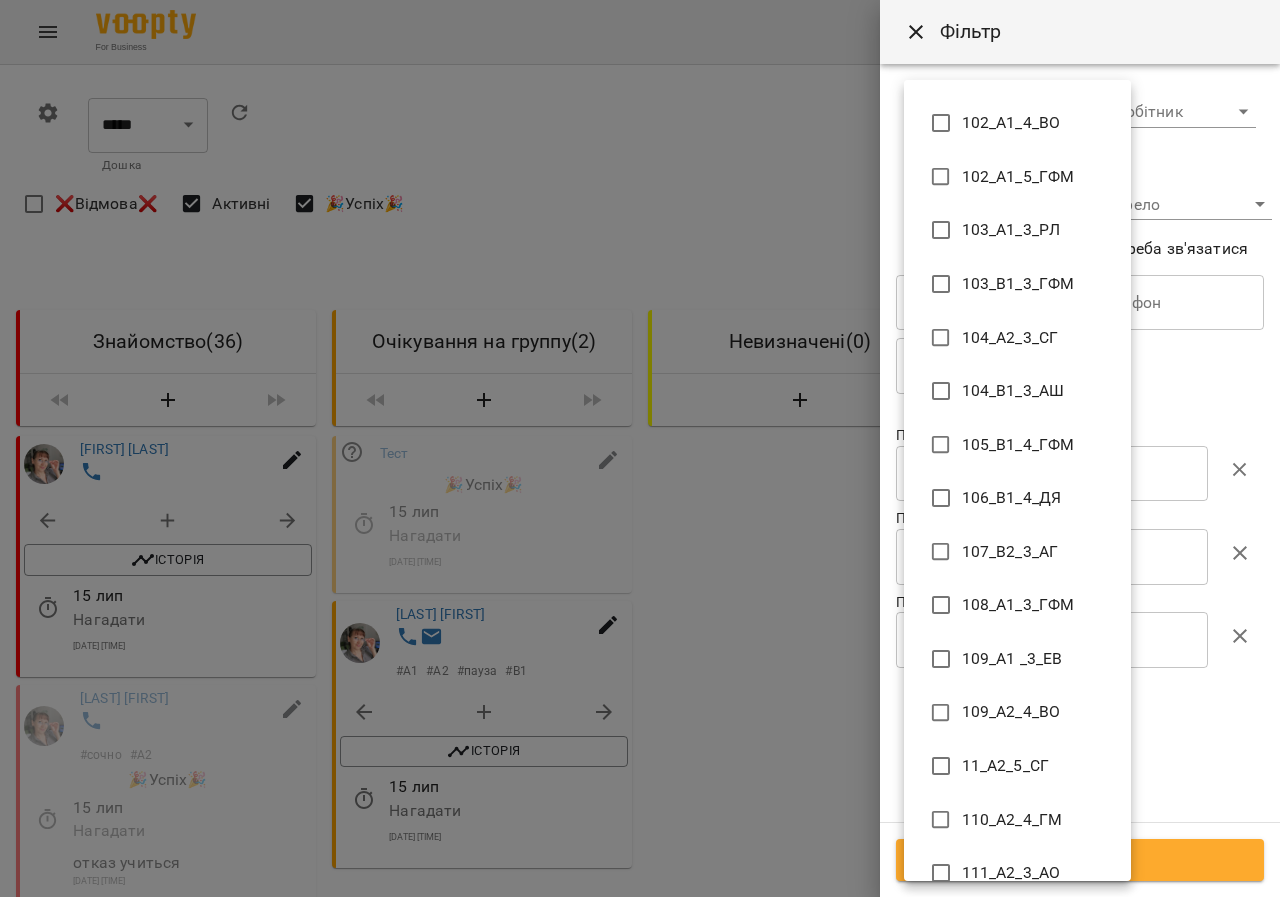 scroll, scrollTop: 2100, scrollLeft: 0, axis: vertical 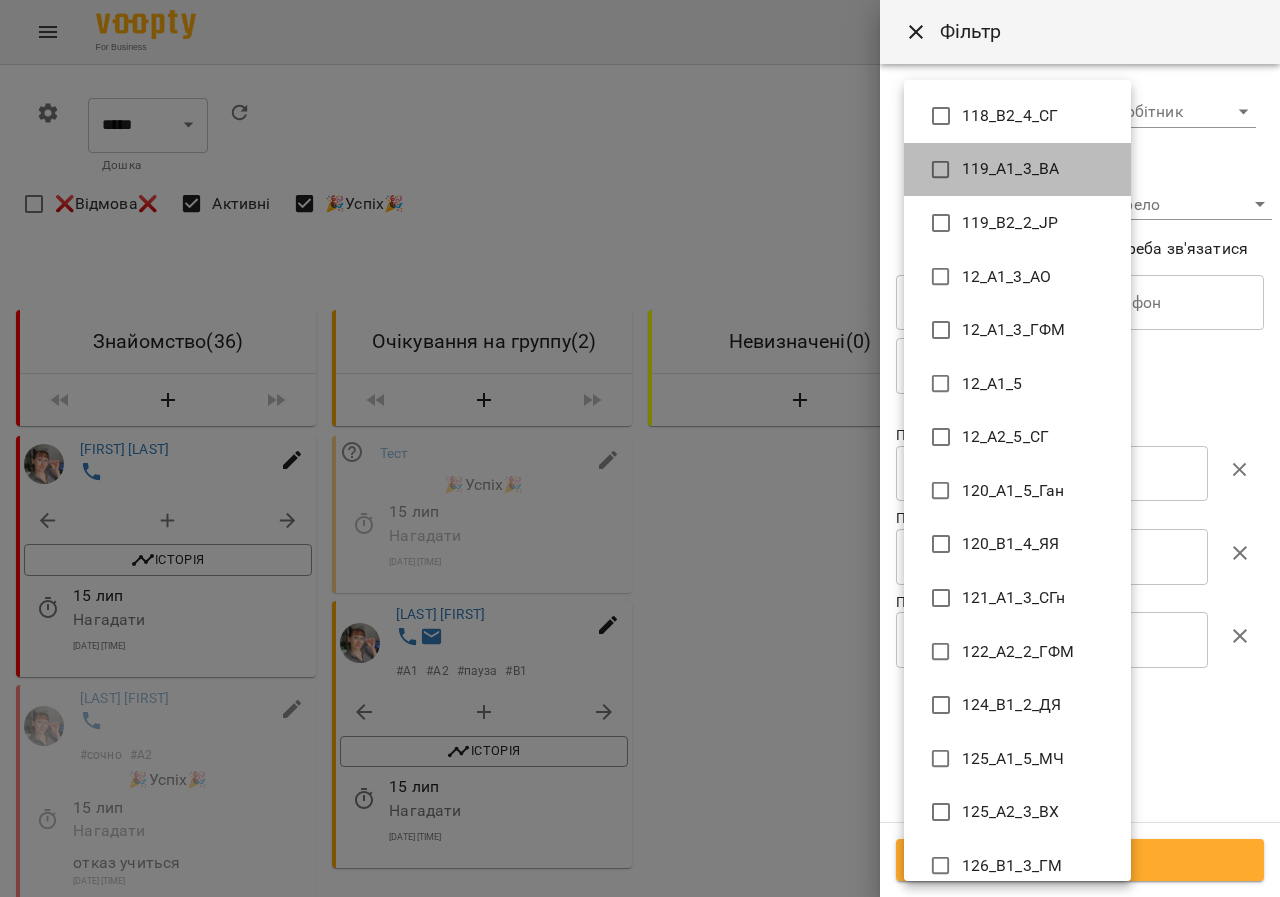 click on "119_А1_3_ВА" at bounding box center [1017, 170] 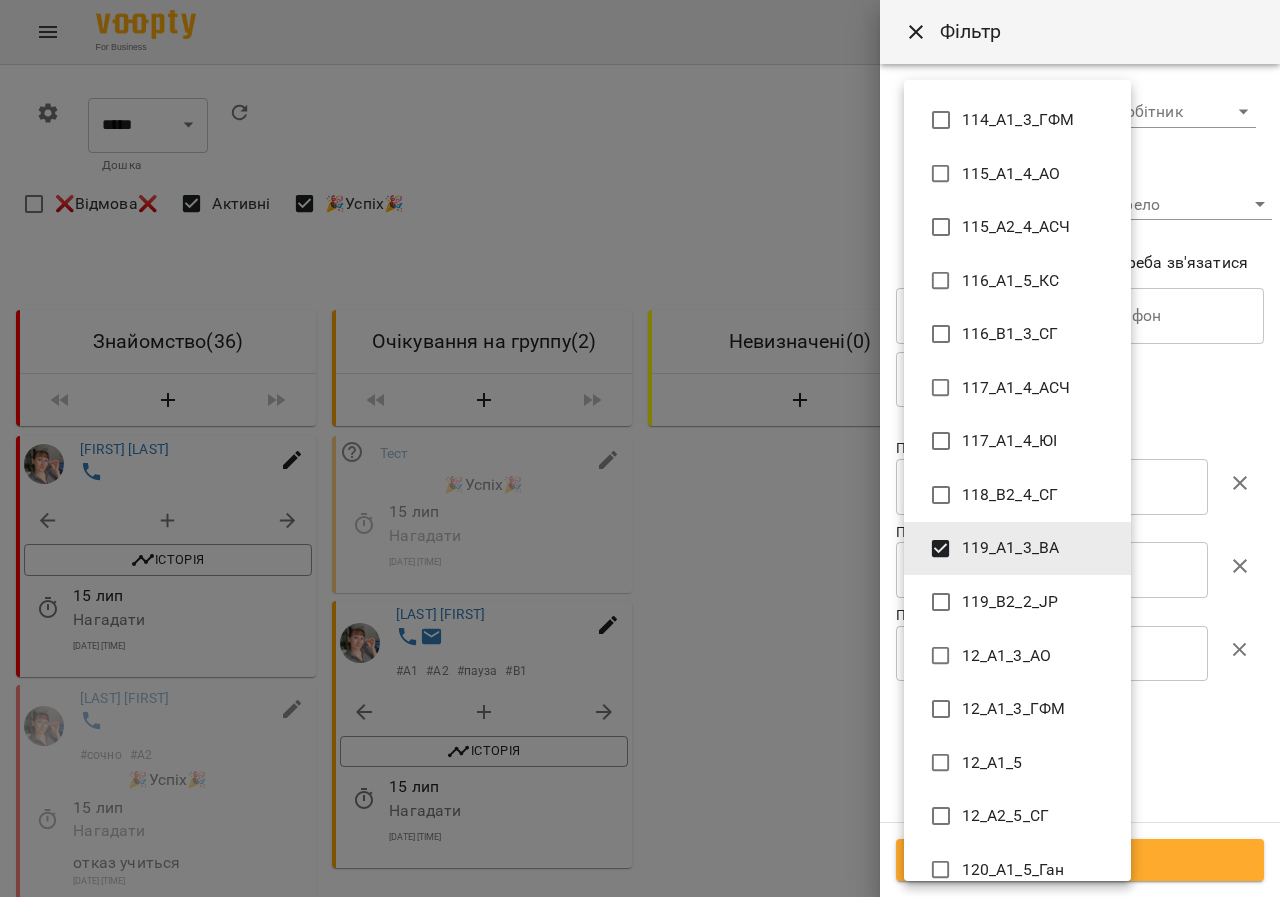 scroll, scrollTop: 1700, scrollLeft: 0, axis: vertical 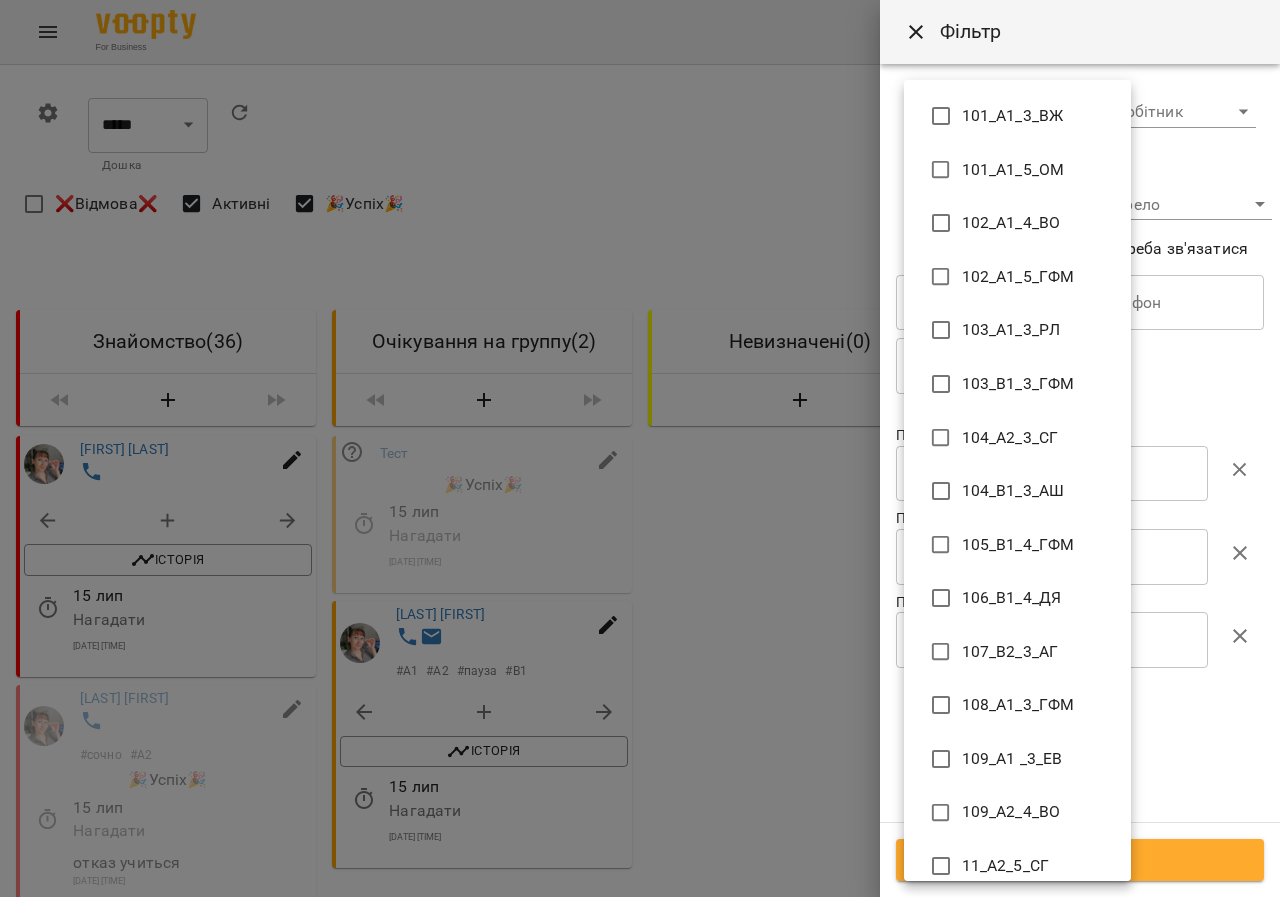 click on "107_В2_3_АГ" at bounding box center (1010, 652) 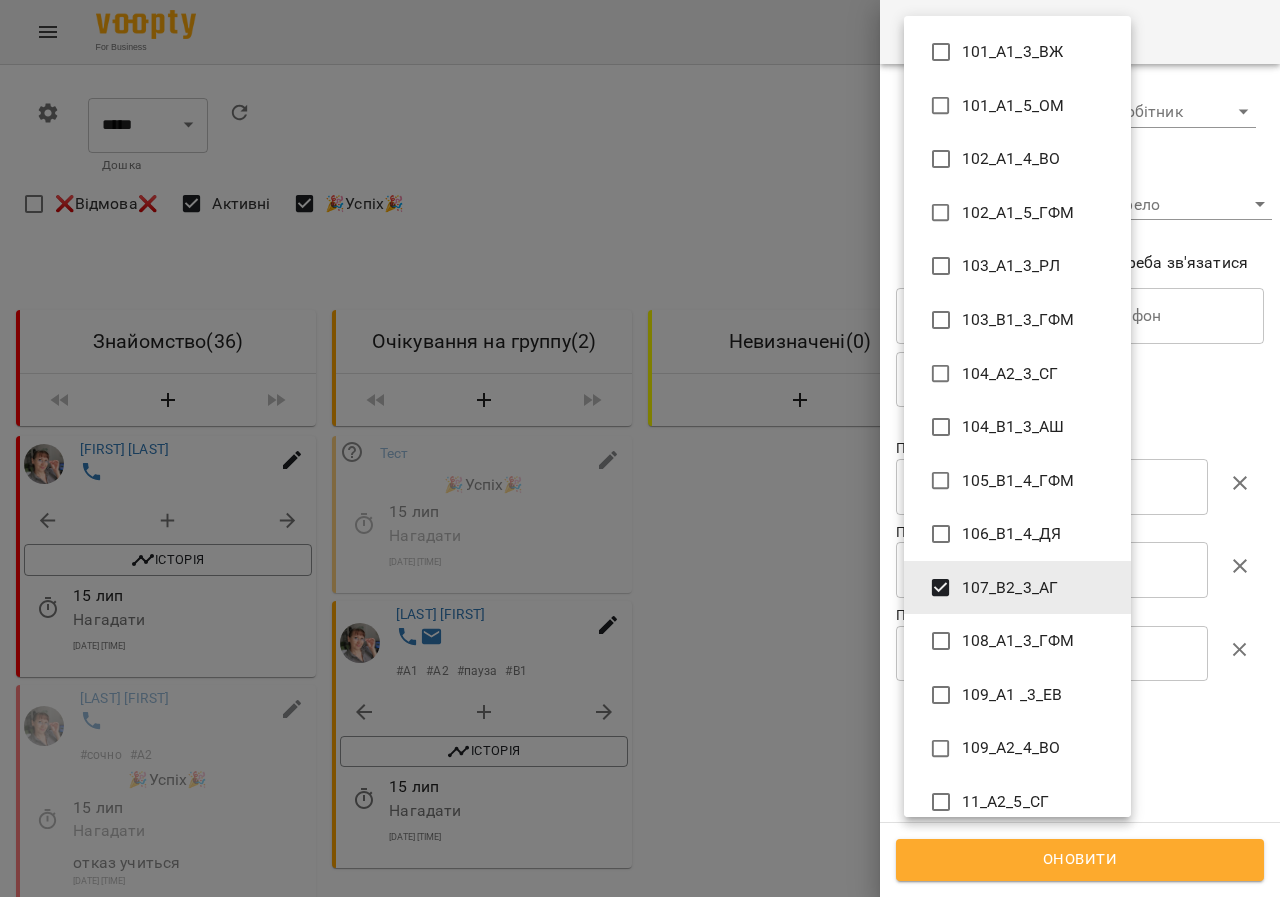 click at bounding box center [640, 448] 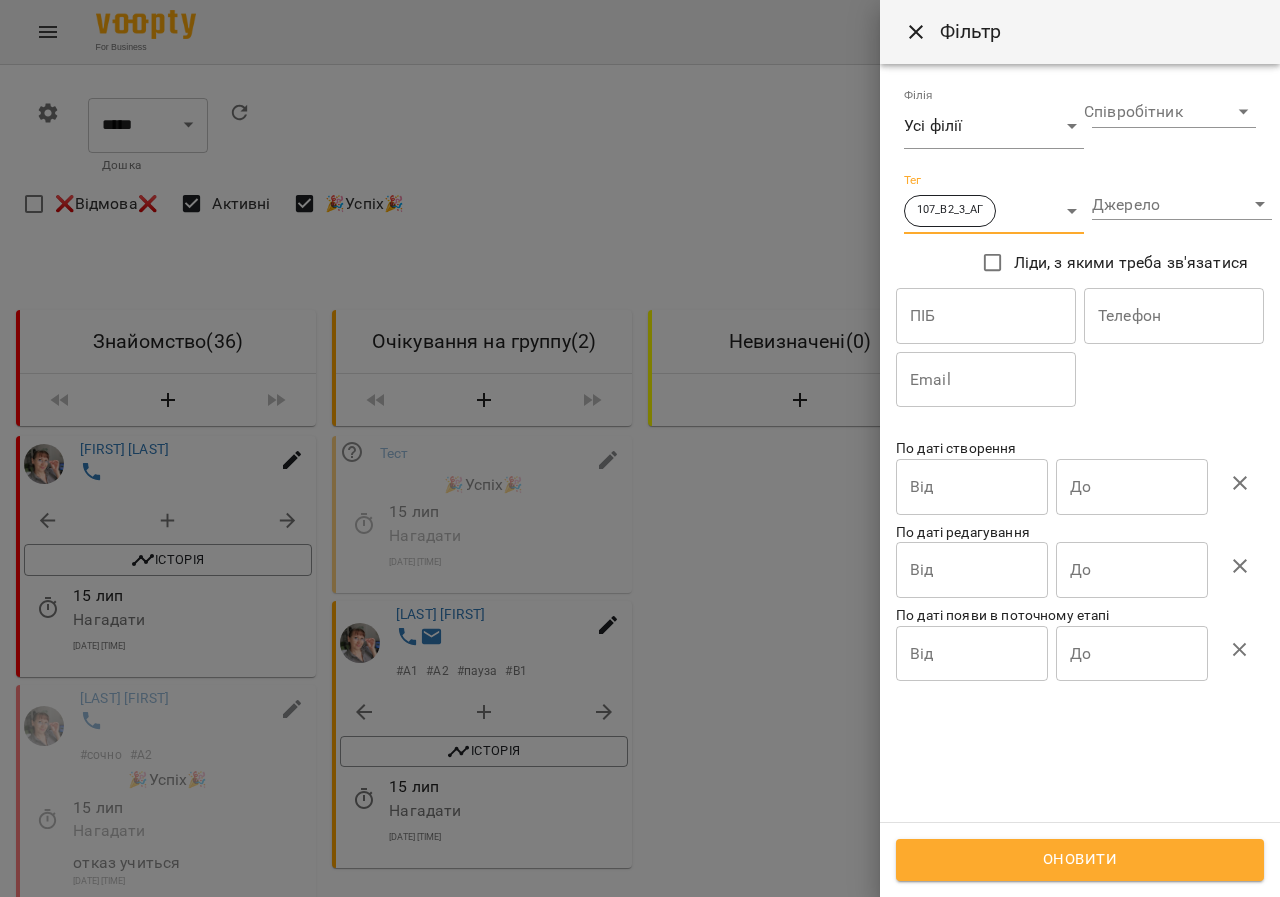 click on "Оновити" at bounding box center [1080, 860] 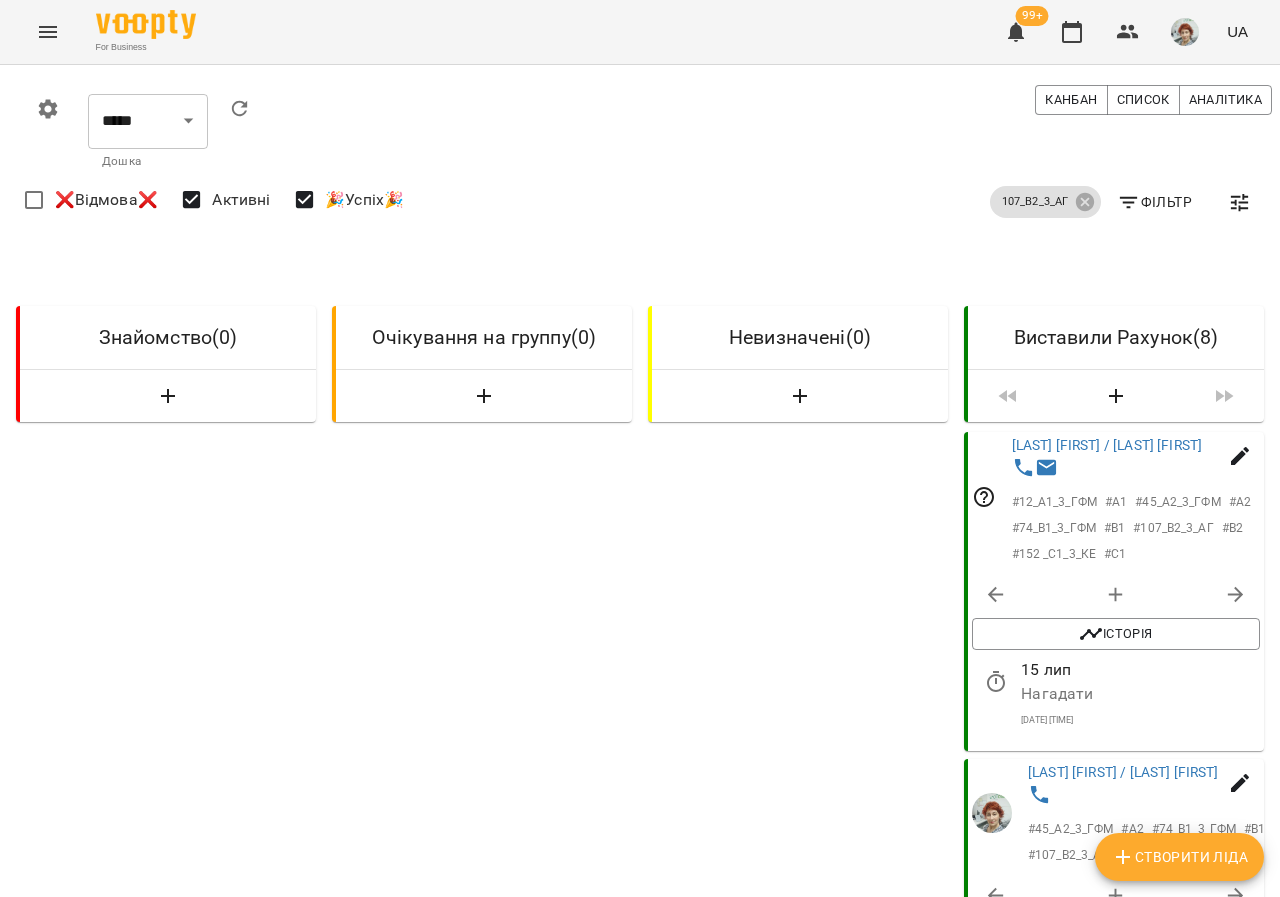 scroll, scrollTop: 1700, scrollLeft: 0, axis: vertical 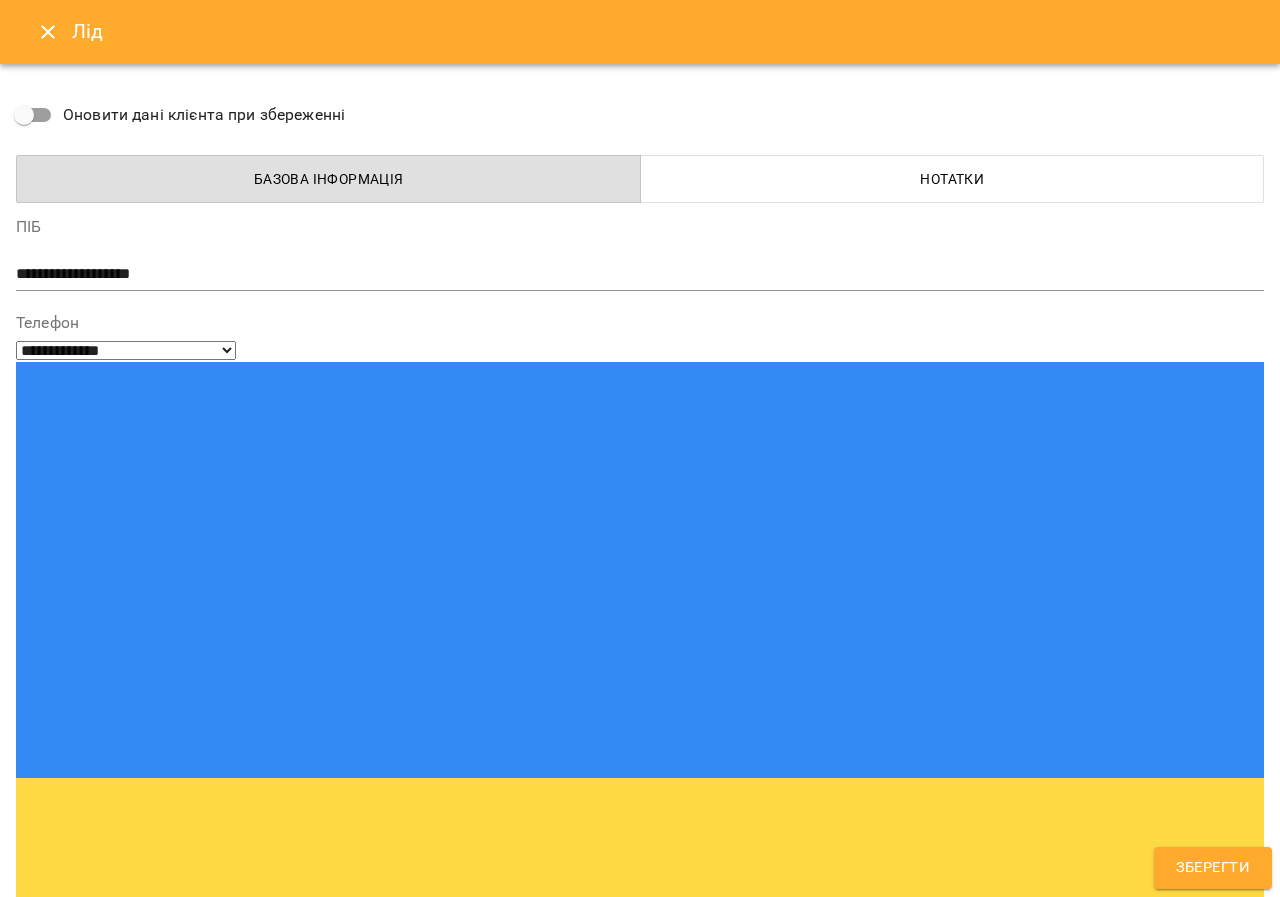 click on "**********" at bounding box center [632, 274] 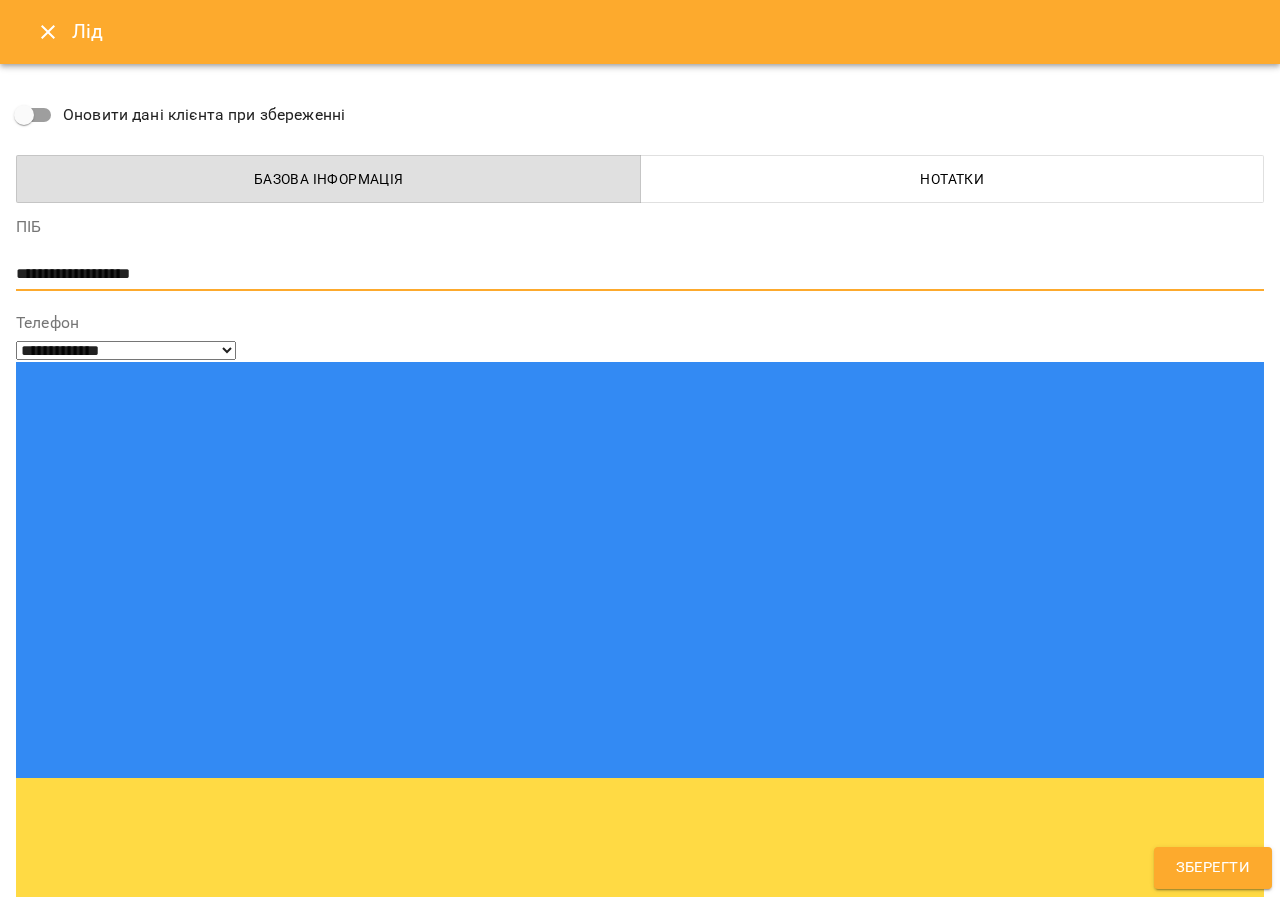 paste on "**********" 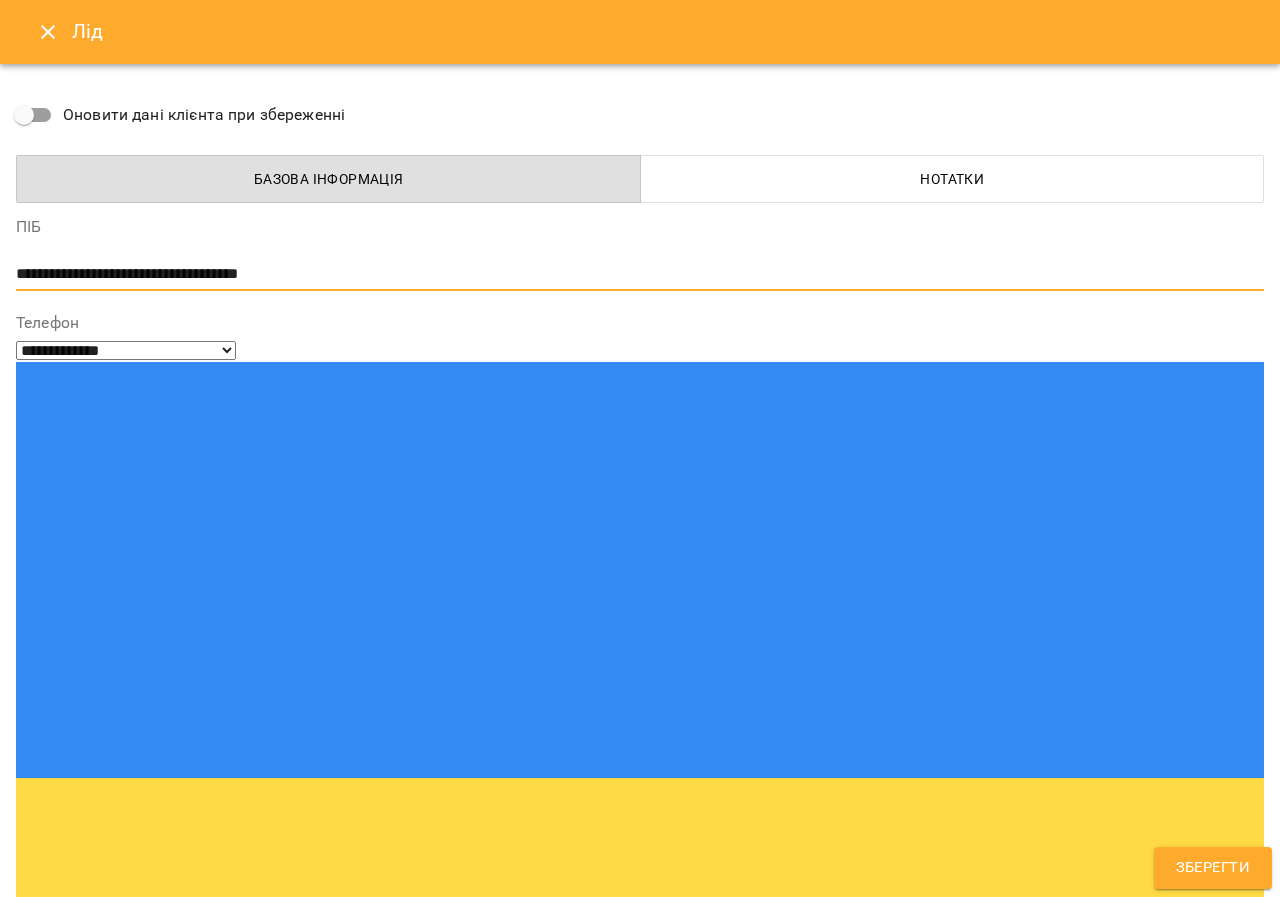 type on "**********" 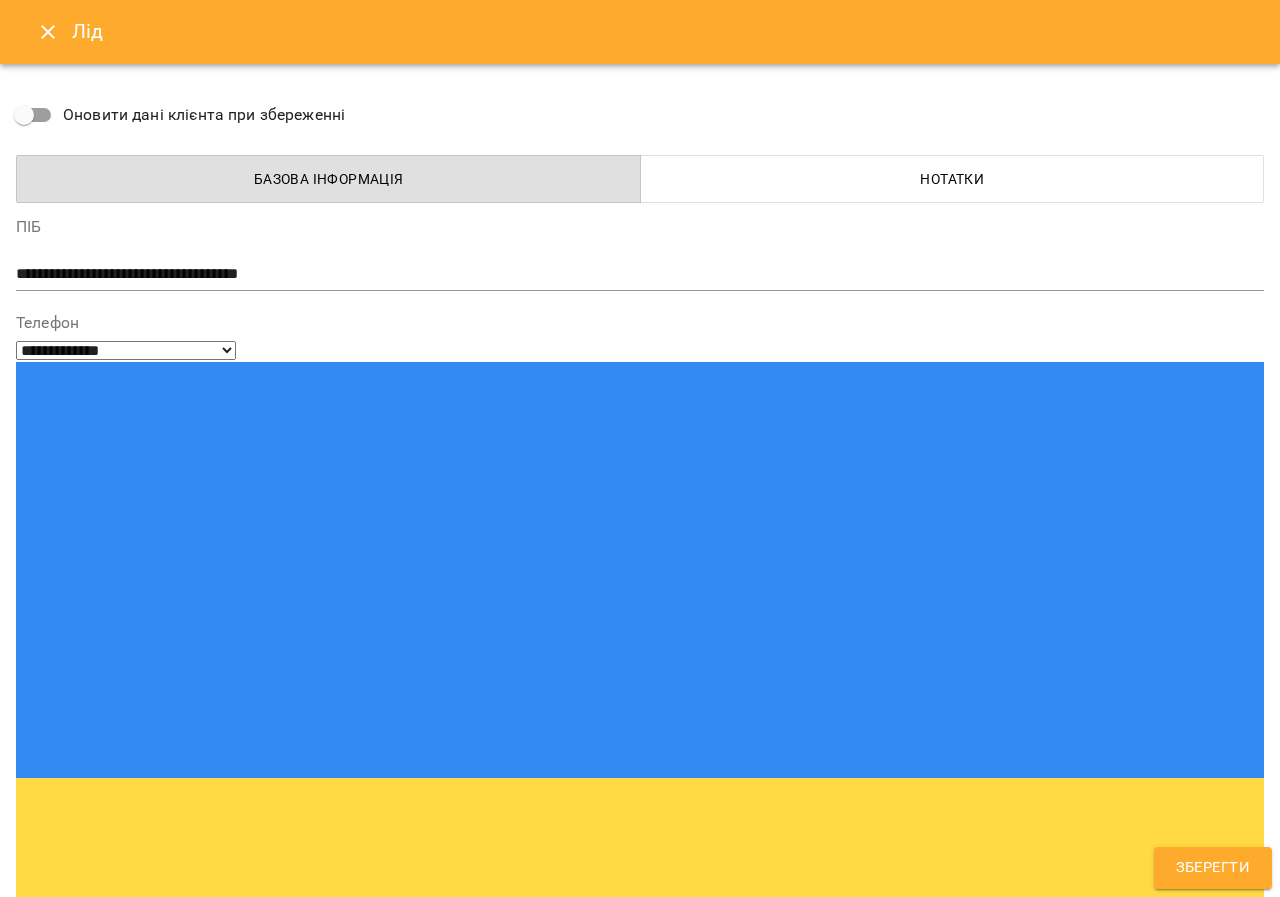type on "***" 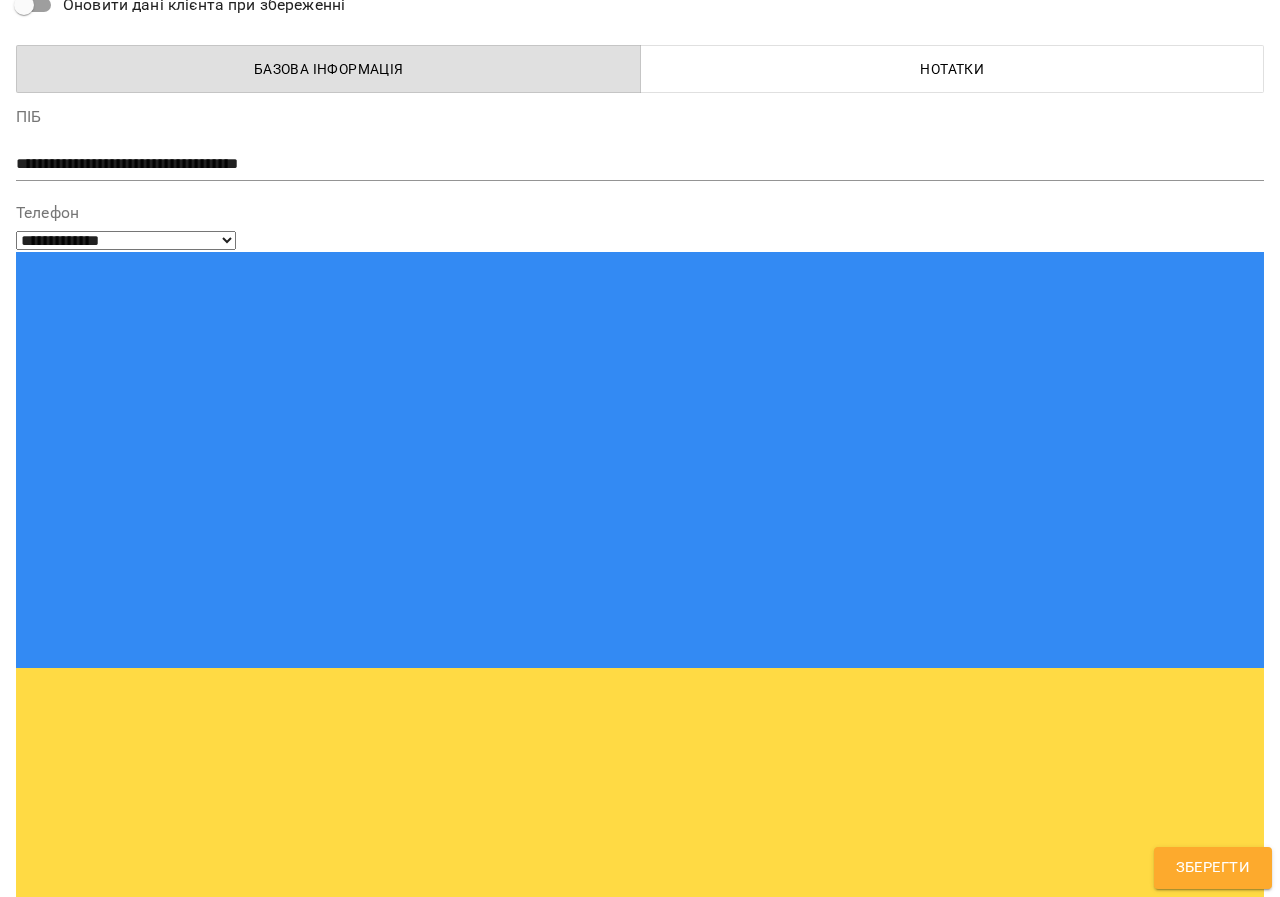 click on "**********" at bounding box center [640, 1585] 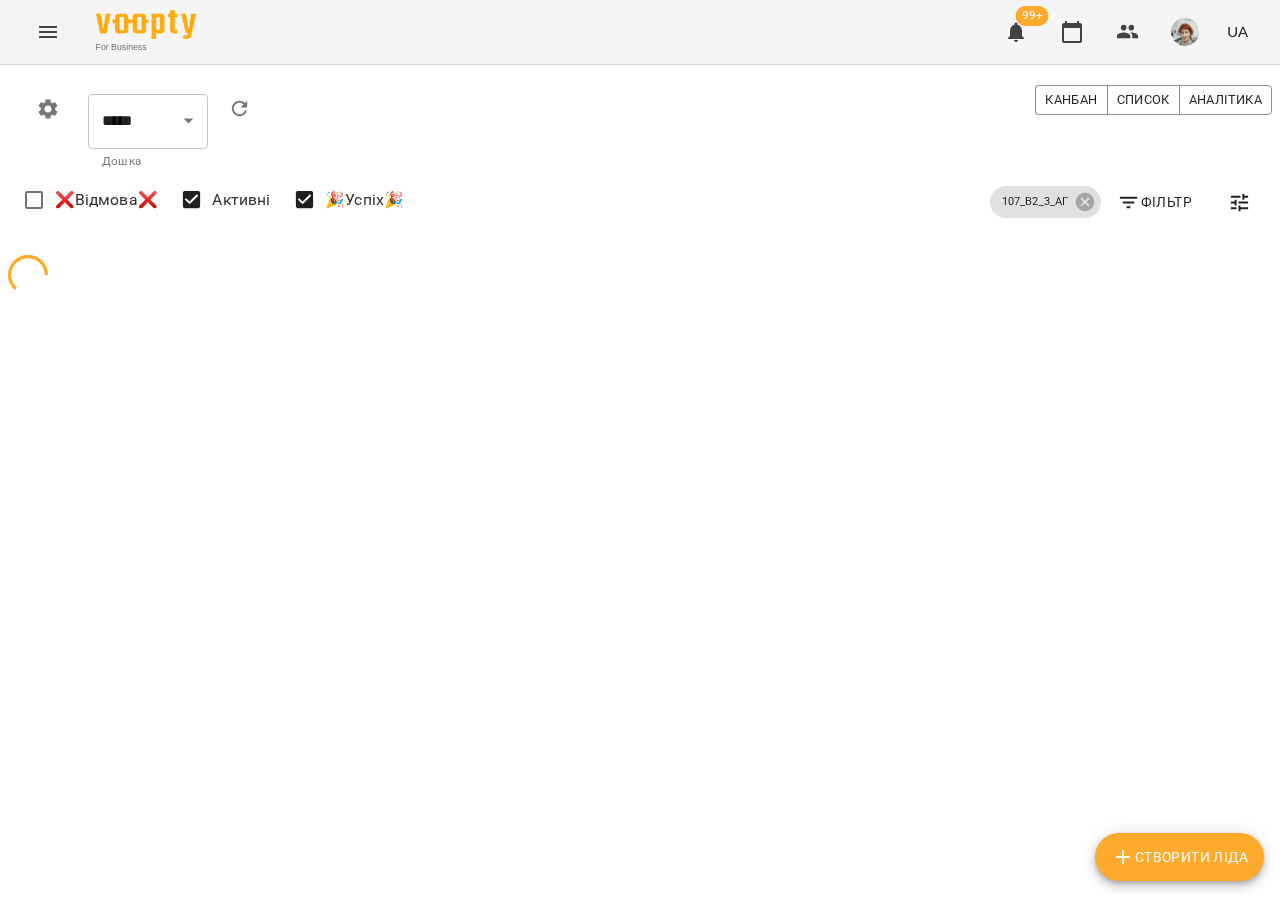 scroll, scrollTop: 0, scrollLeft: 0, axis: both 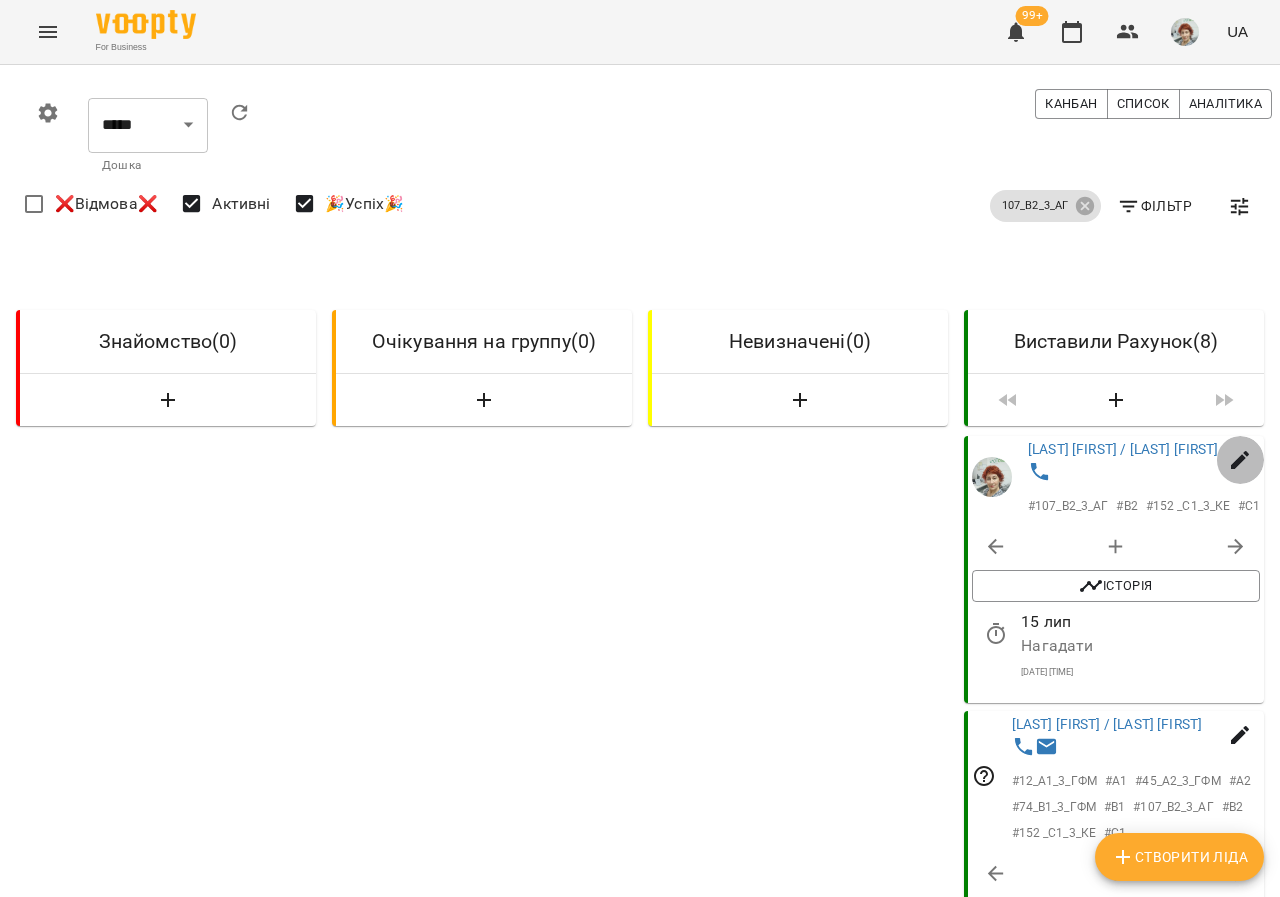 click 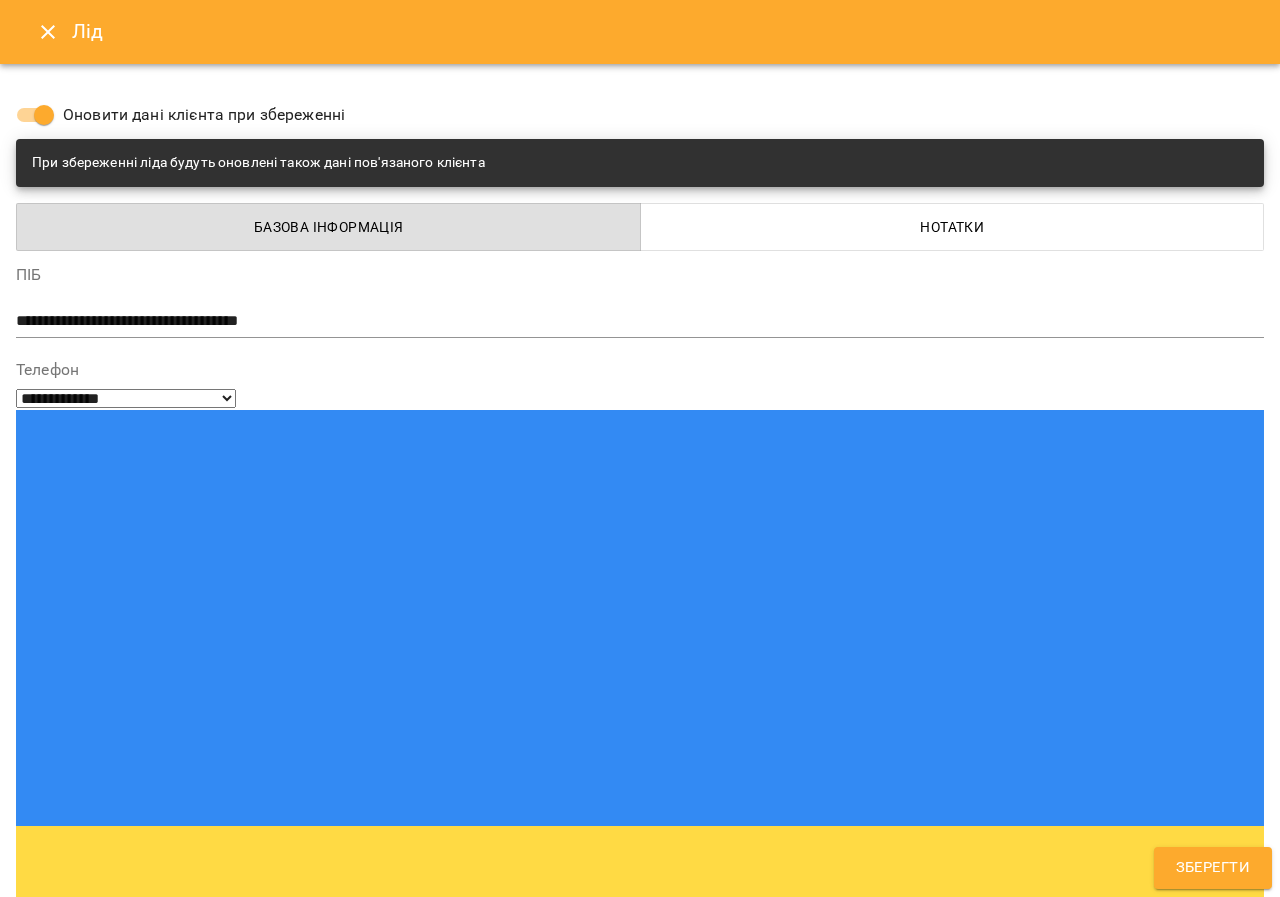 click on "Зберегти" at bounding box center (1213, 868) 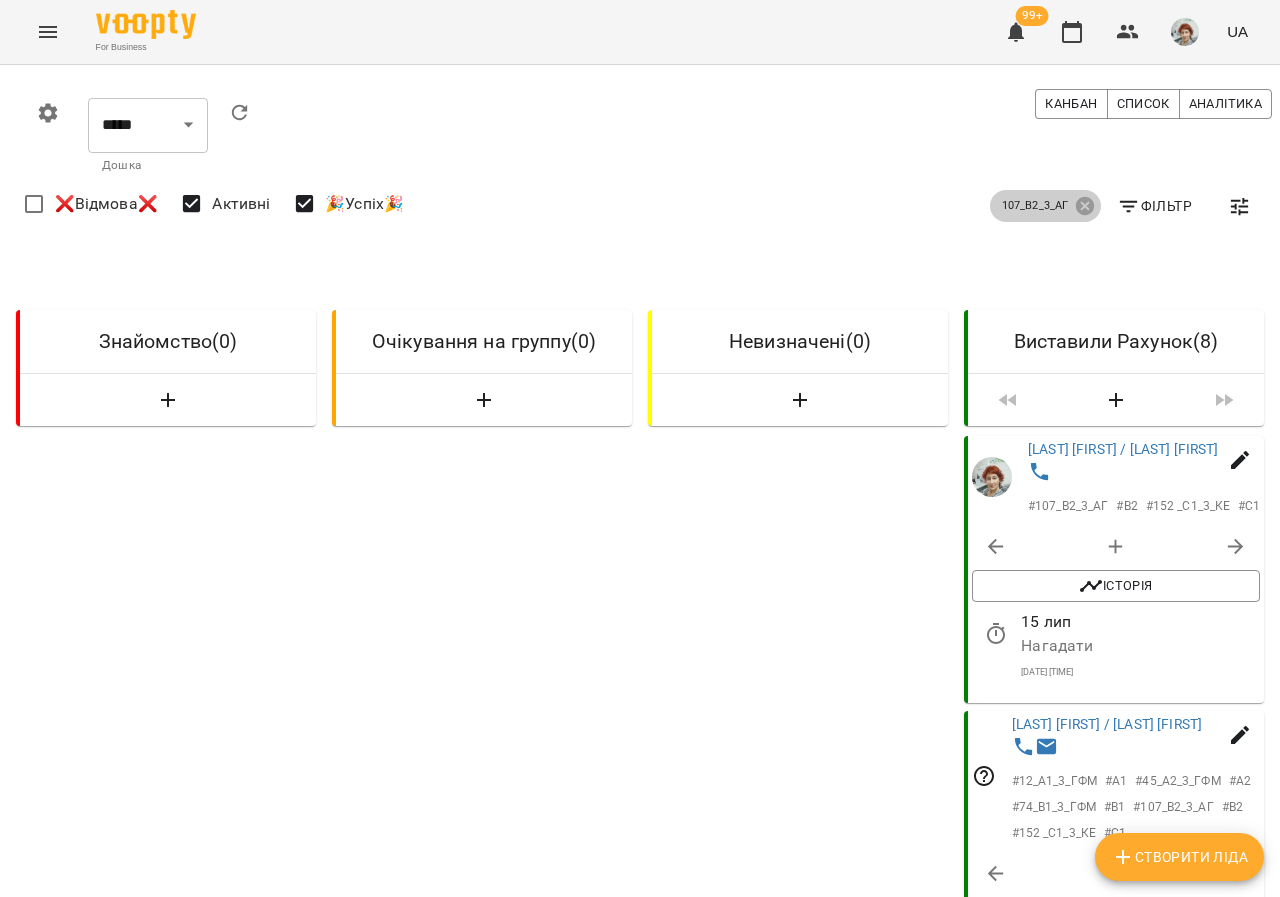 click on "107_В2_3_АГ" at bounding box center (1045, 206) 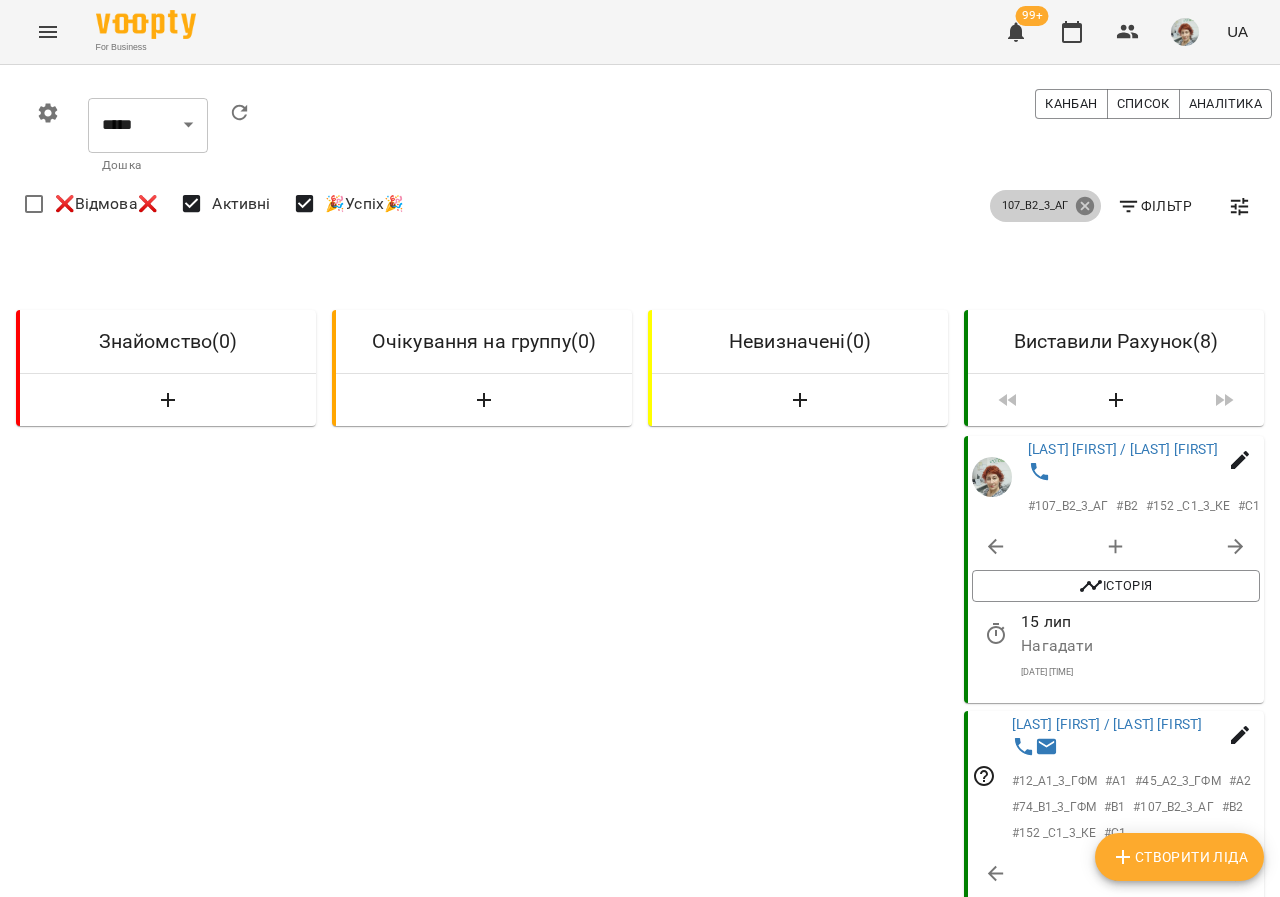 click 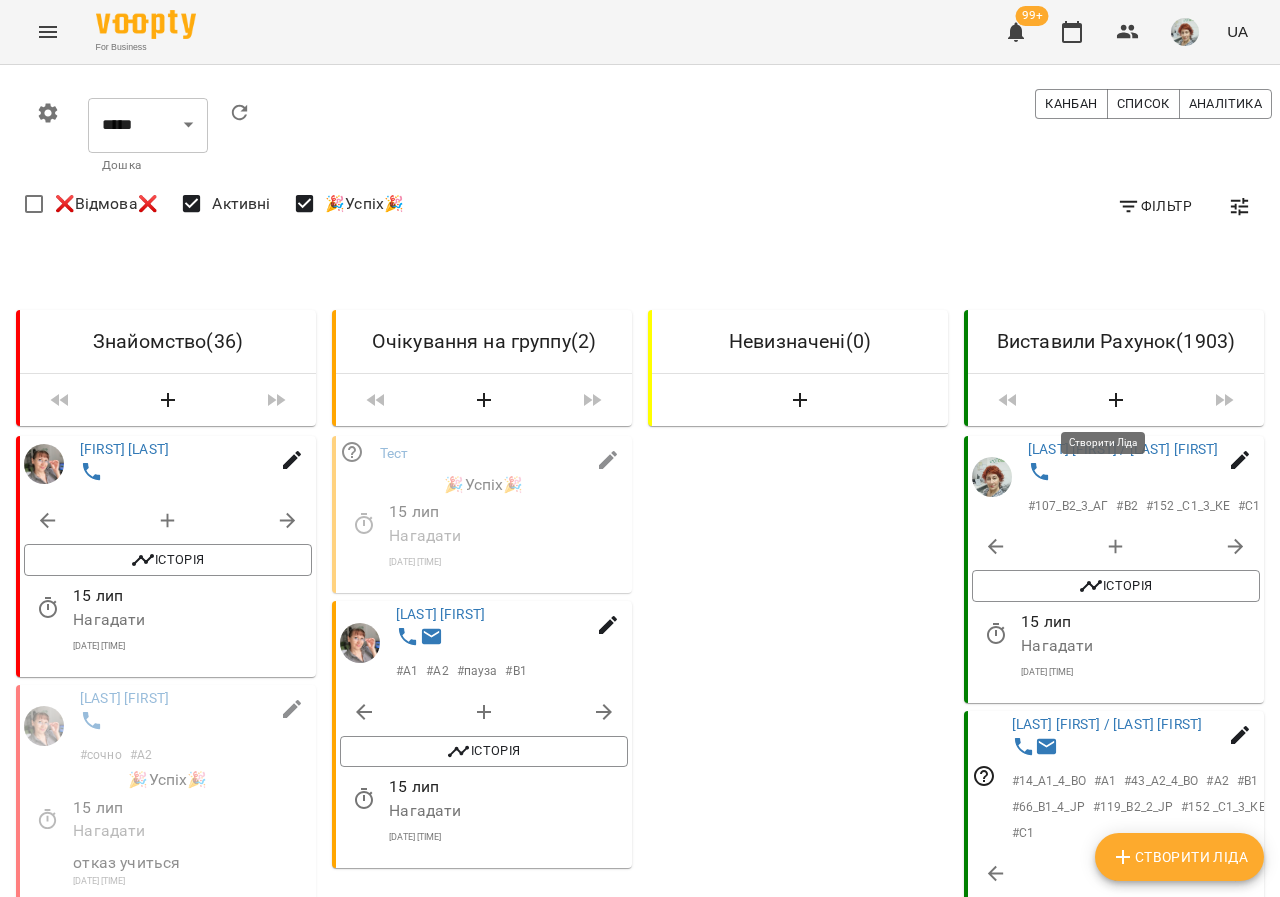 click 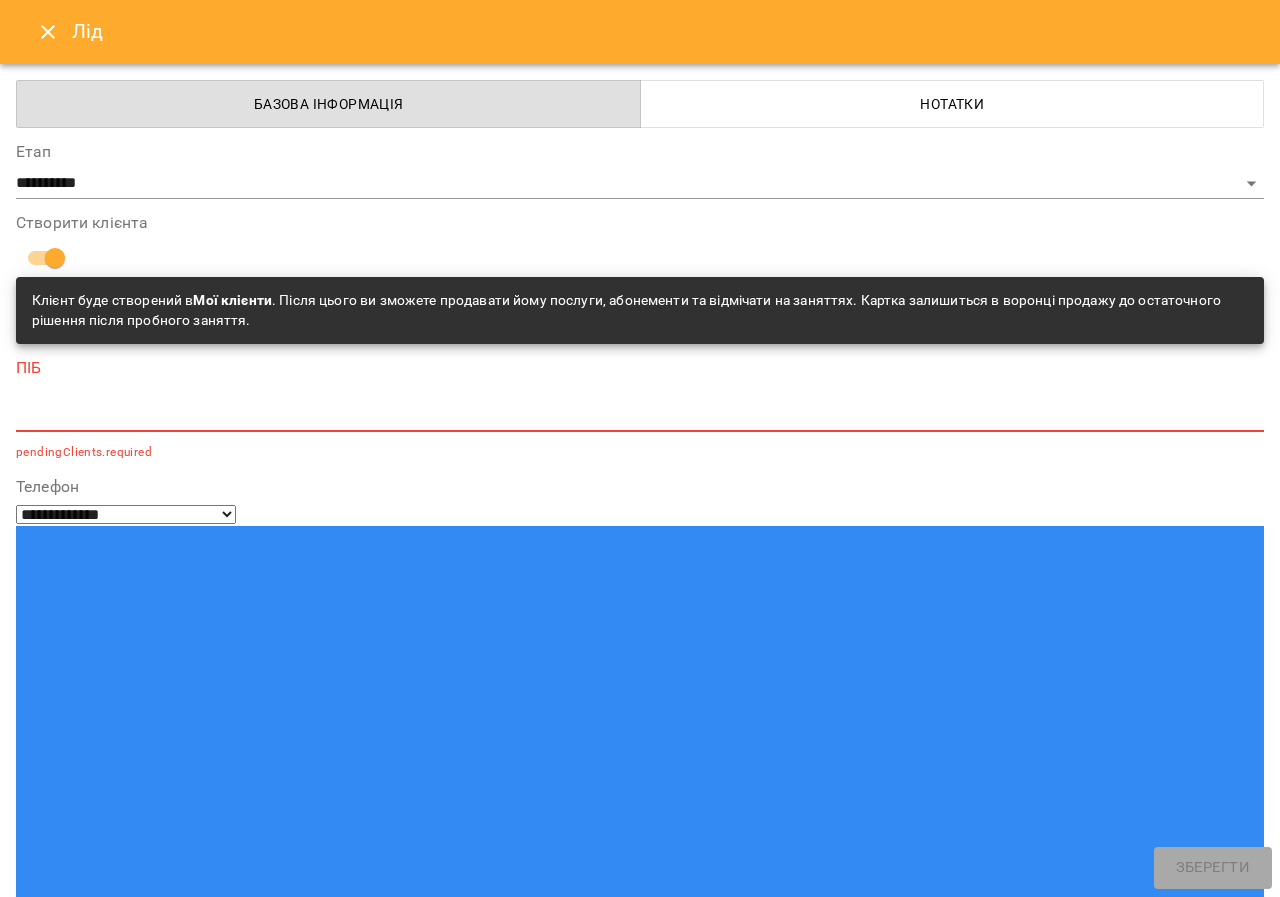click at bounding box center (99, 1373) 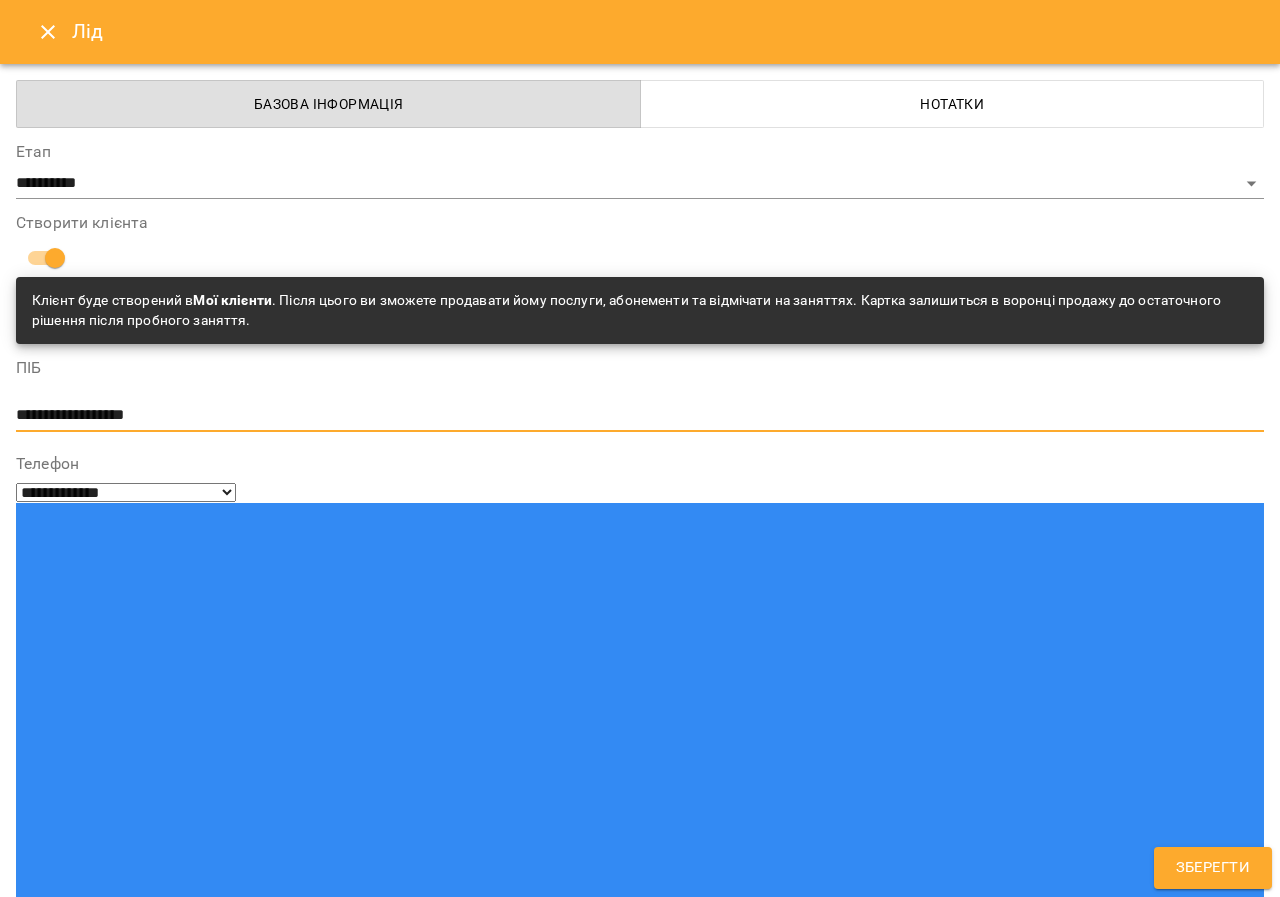 type on "**********" 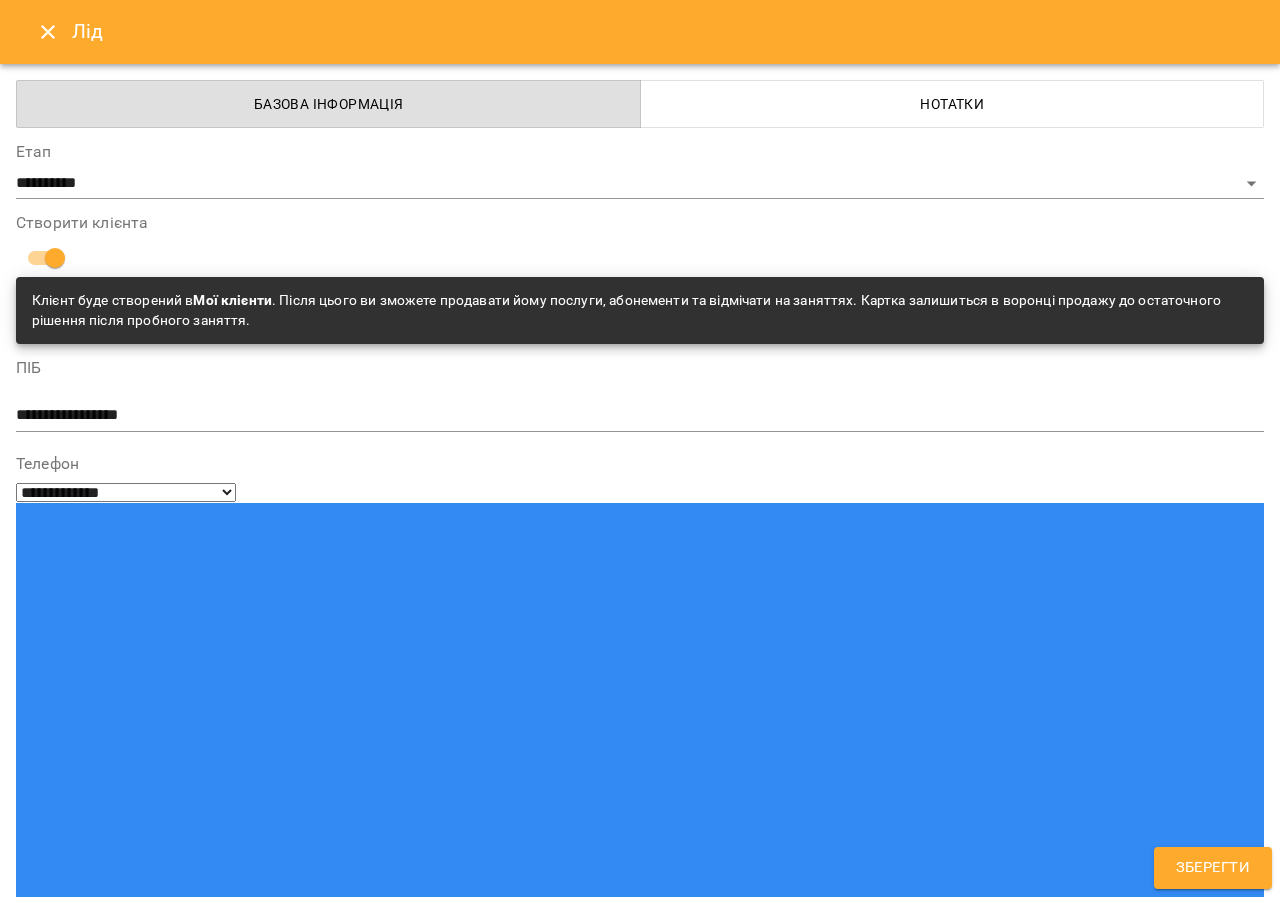 click at bounding box center (640, 1421) 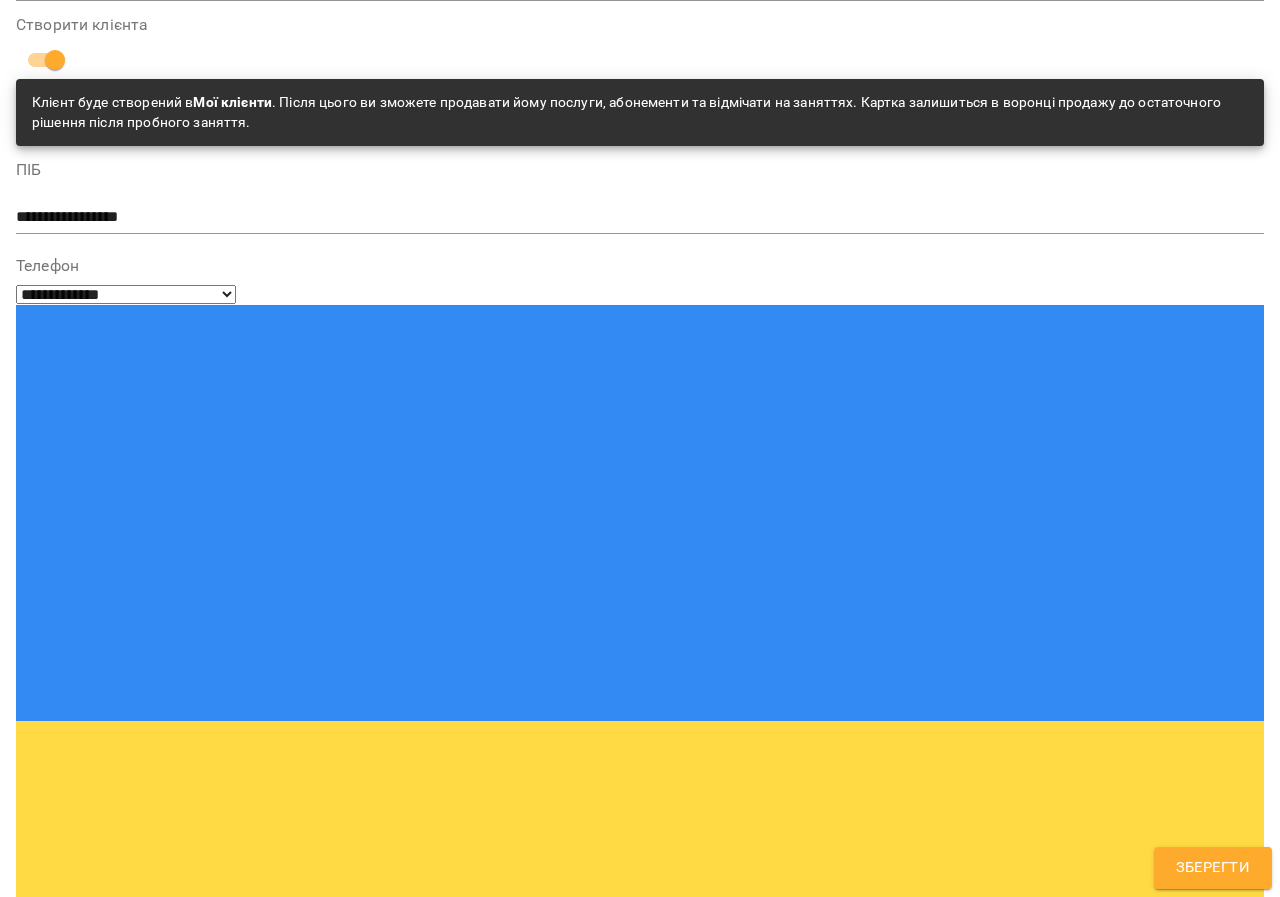 scroll, scrollTop: 211, scrollLeft: 0, axis: vertical 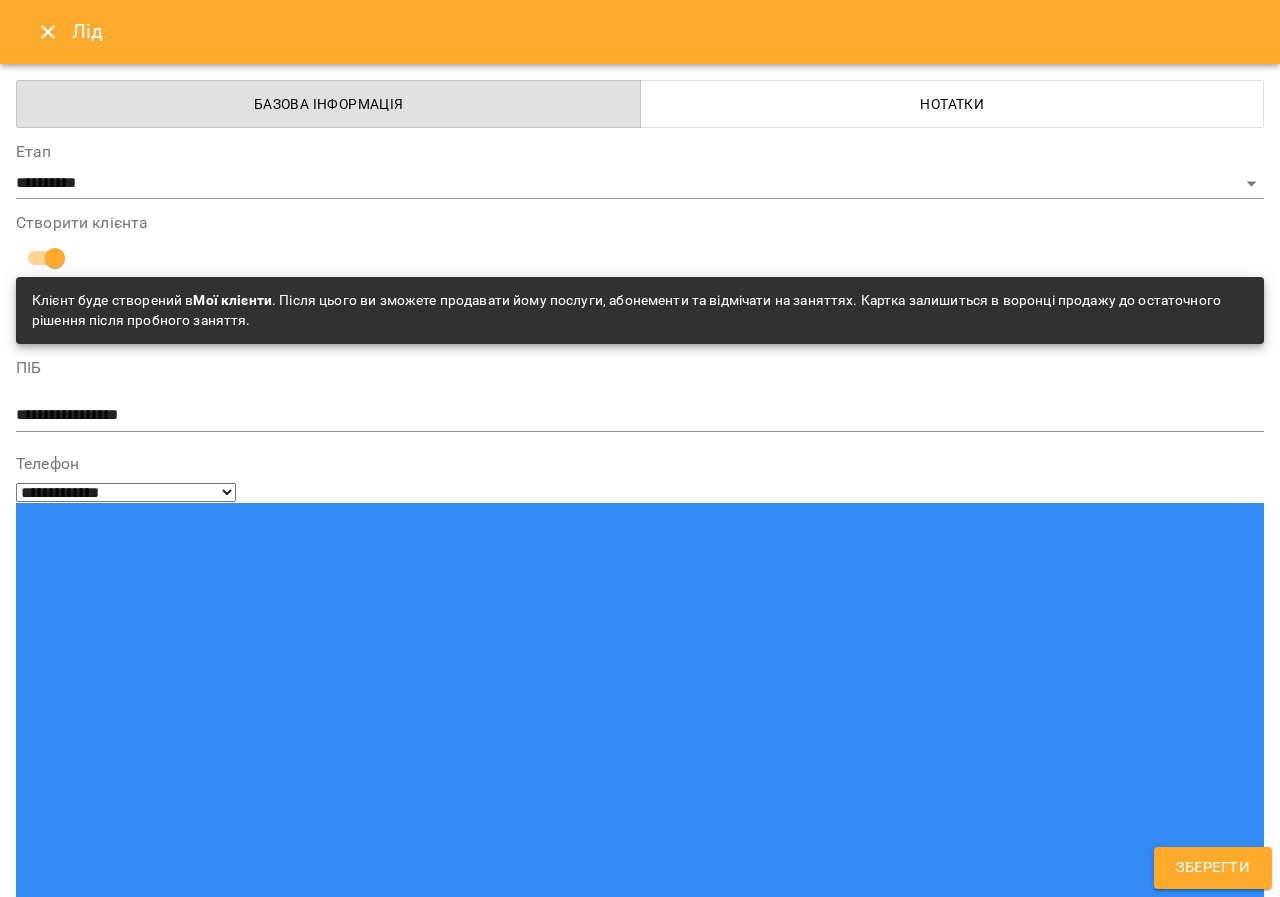 click on "**********" at bounding box center (632, 415) 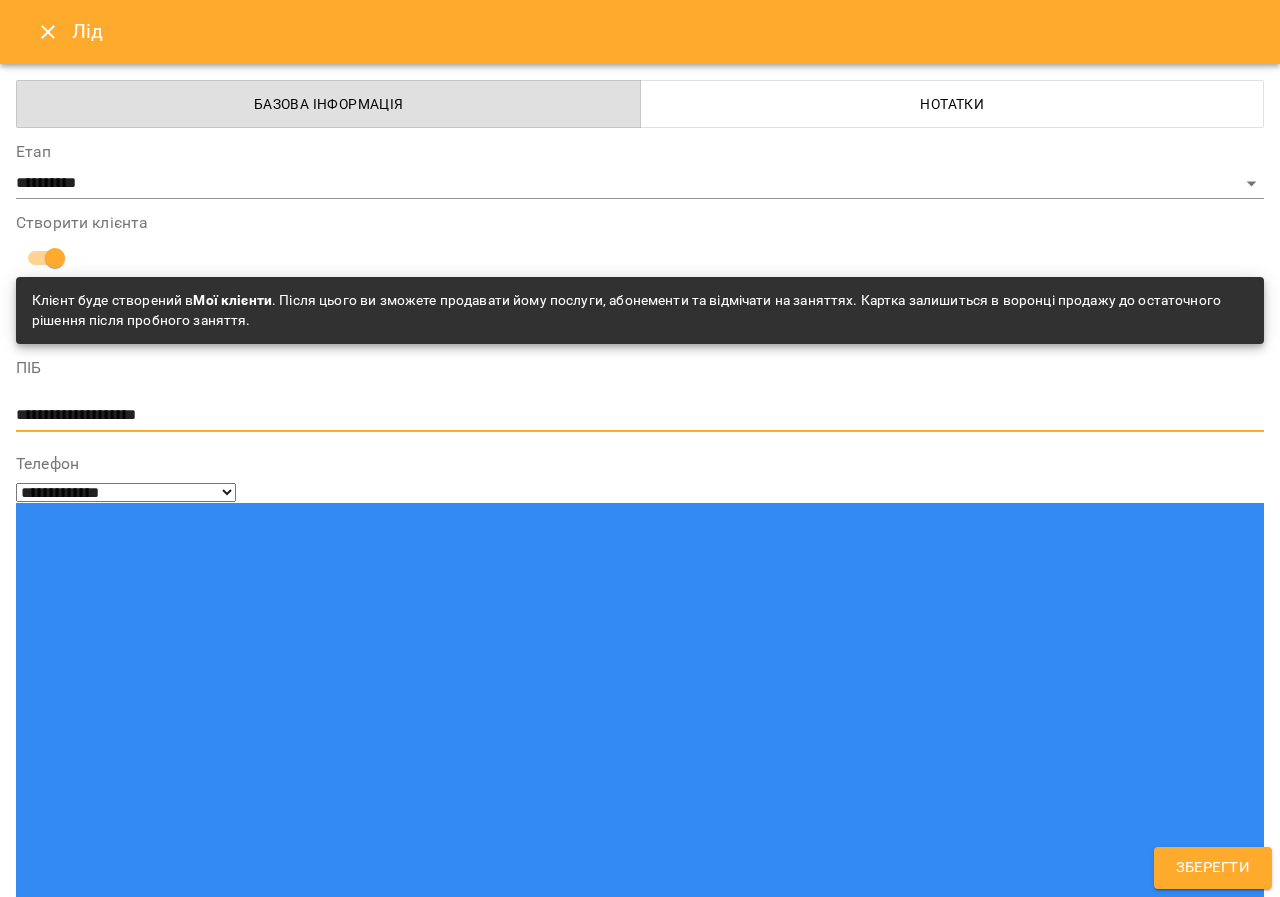 paste on "**********" 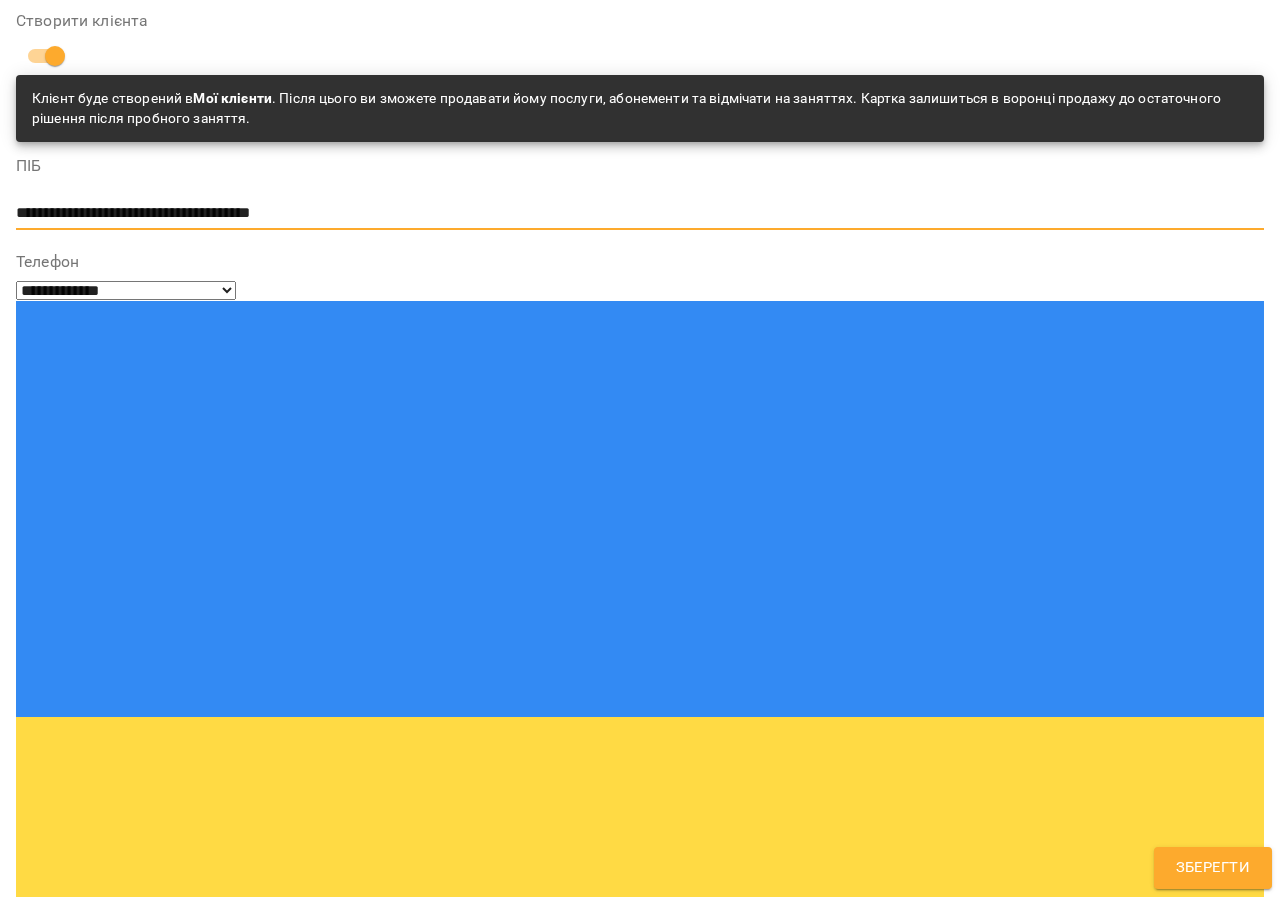 scroll, scrollTop: 211, scrollLeft: 0, axis: vertical 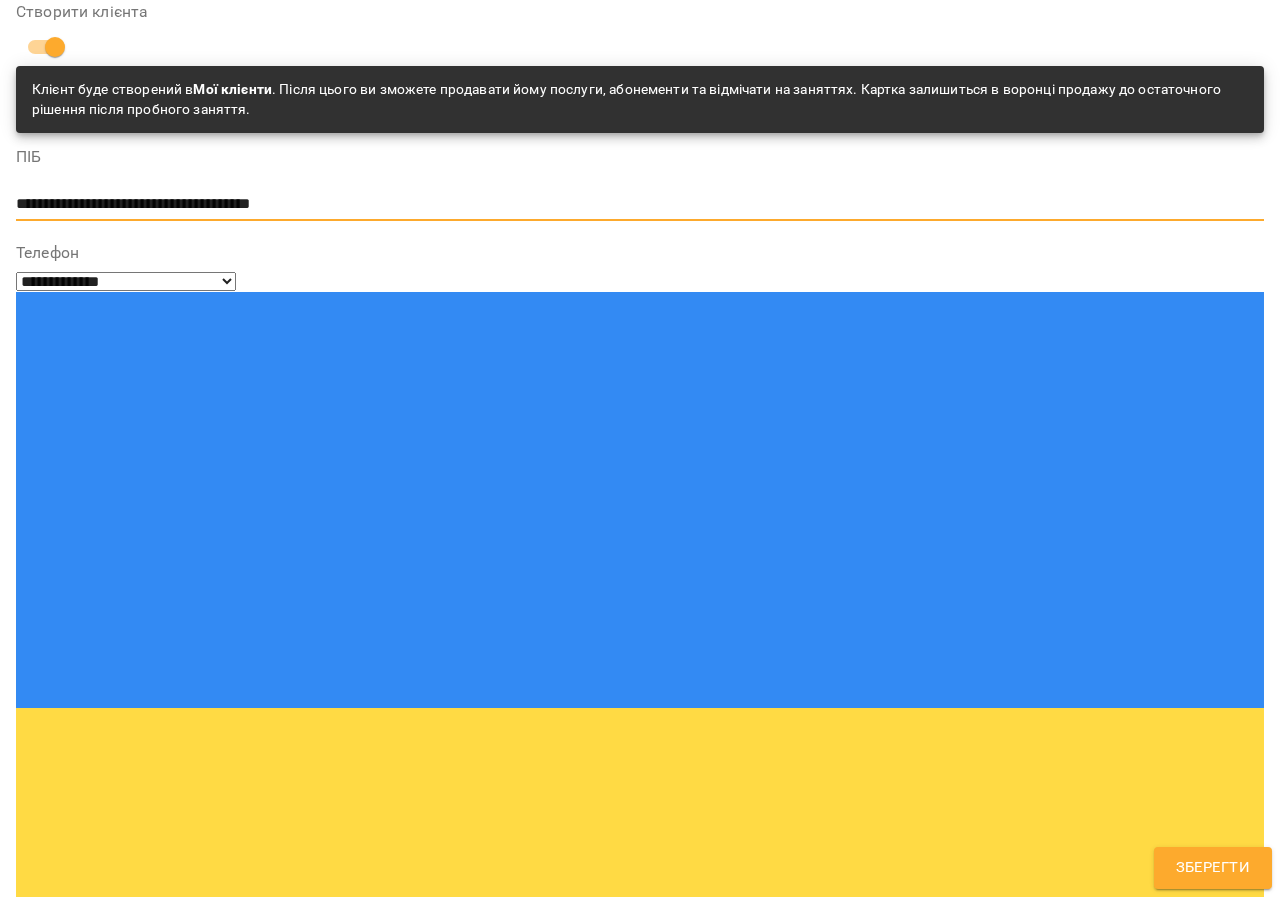 type on "**********" 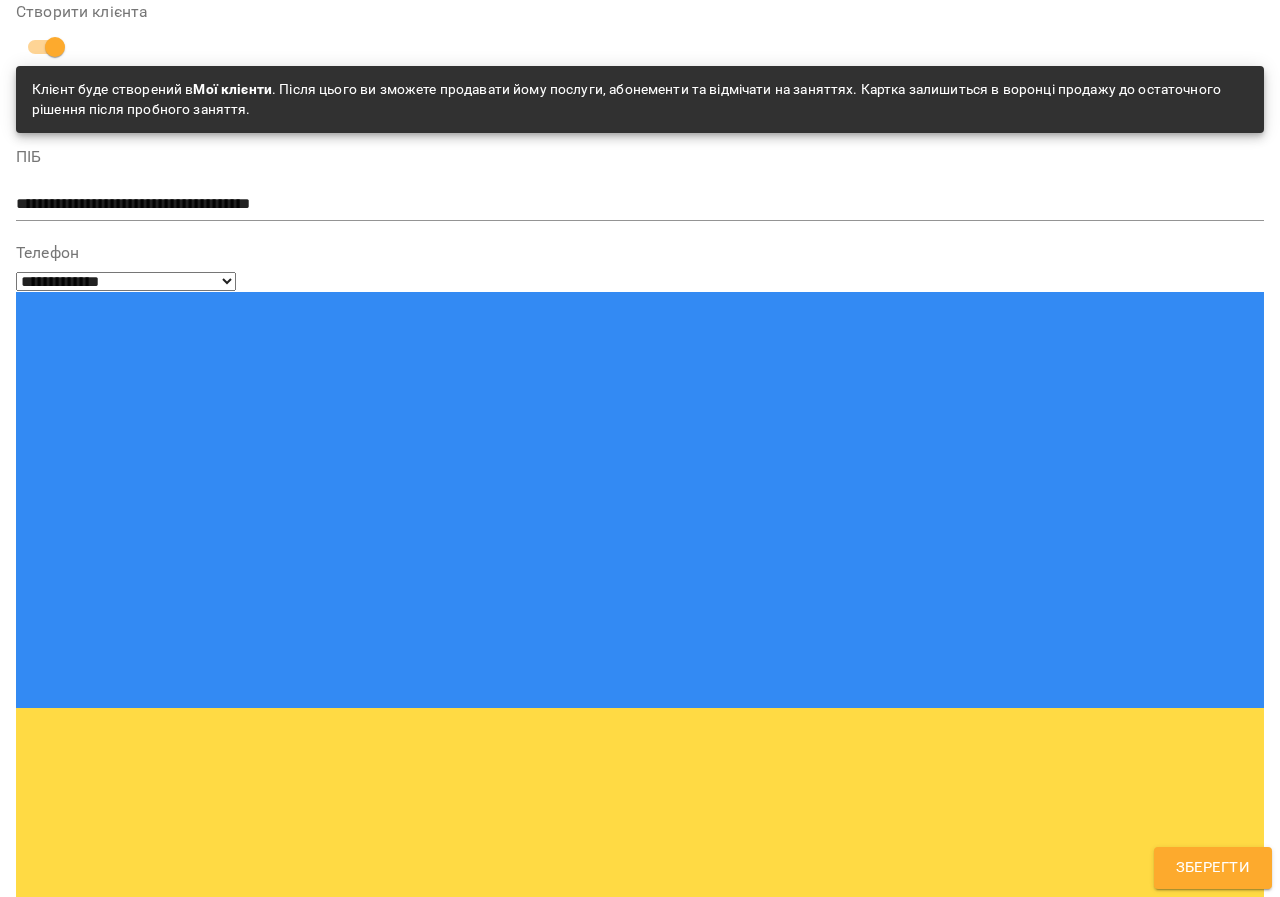 click at bounding box center [640, 1624] 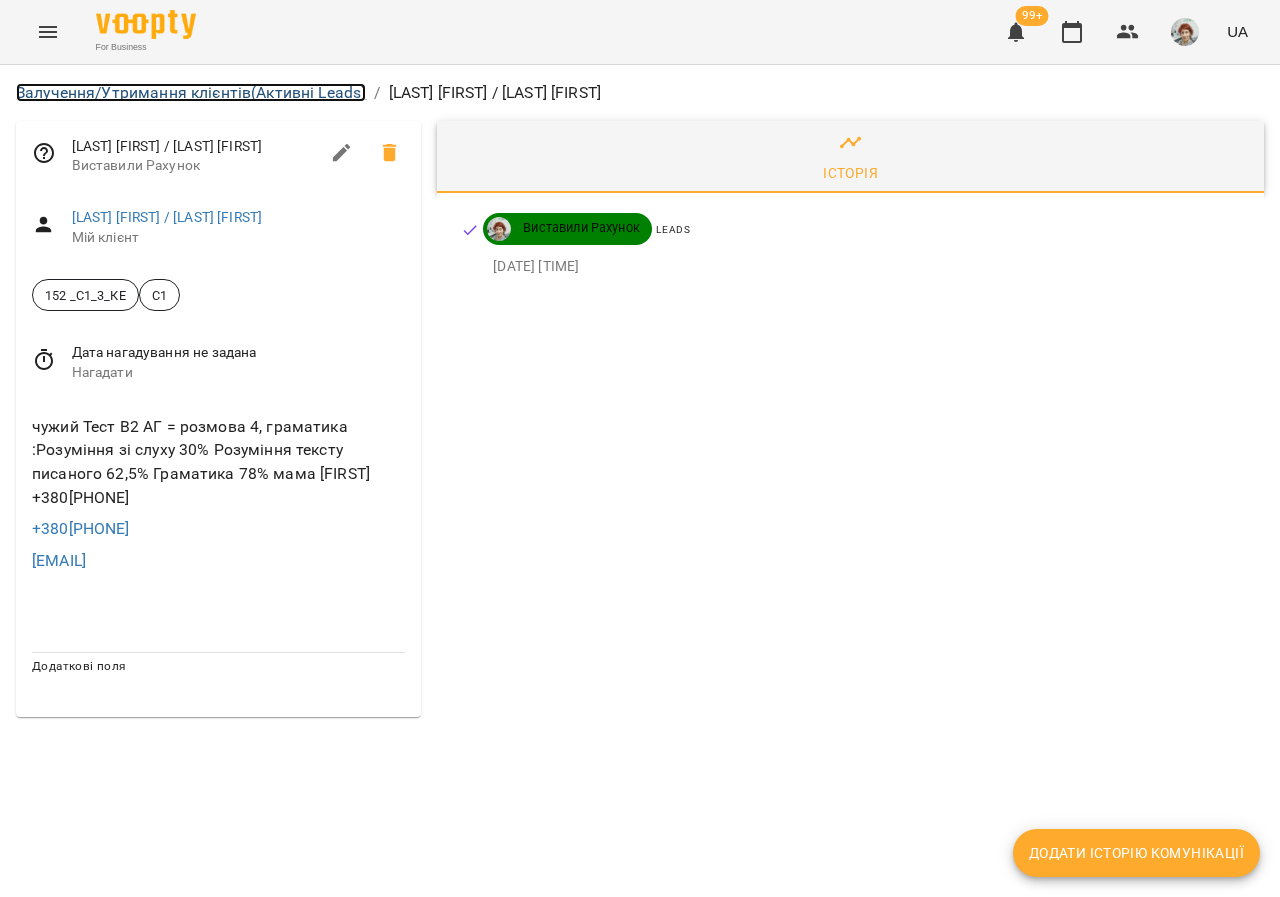 click on "Залучення/Утримання клієнтів (Активні Leads)" at bounding box center (191, 92) 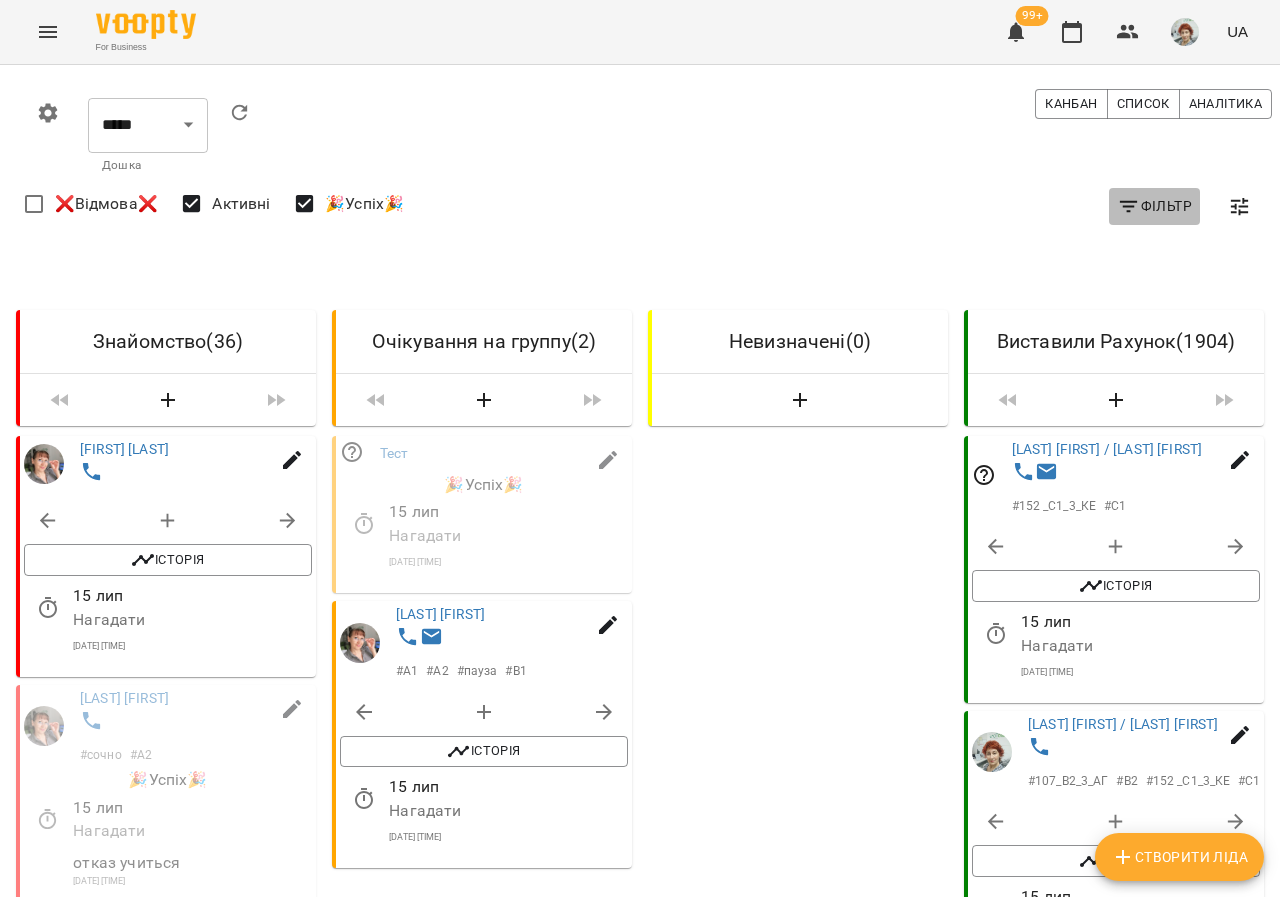 click 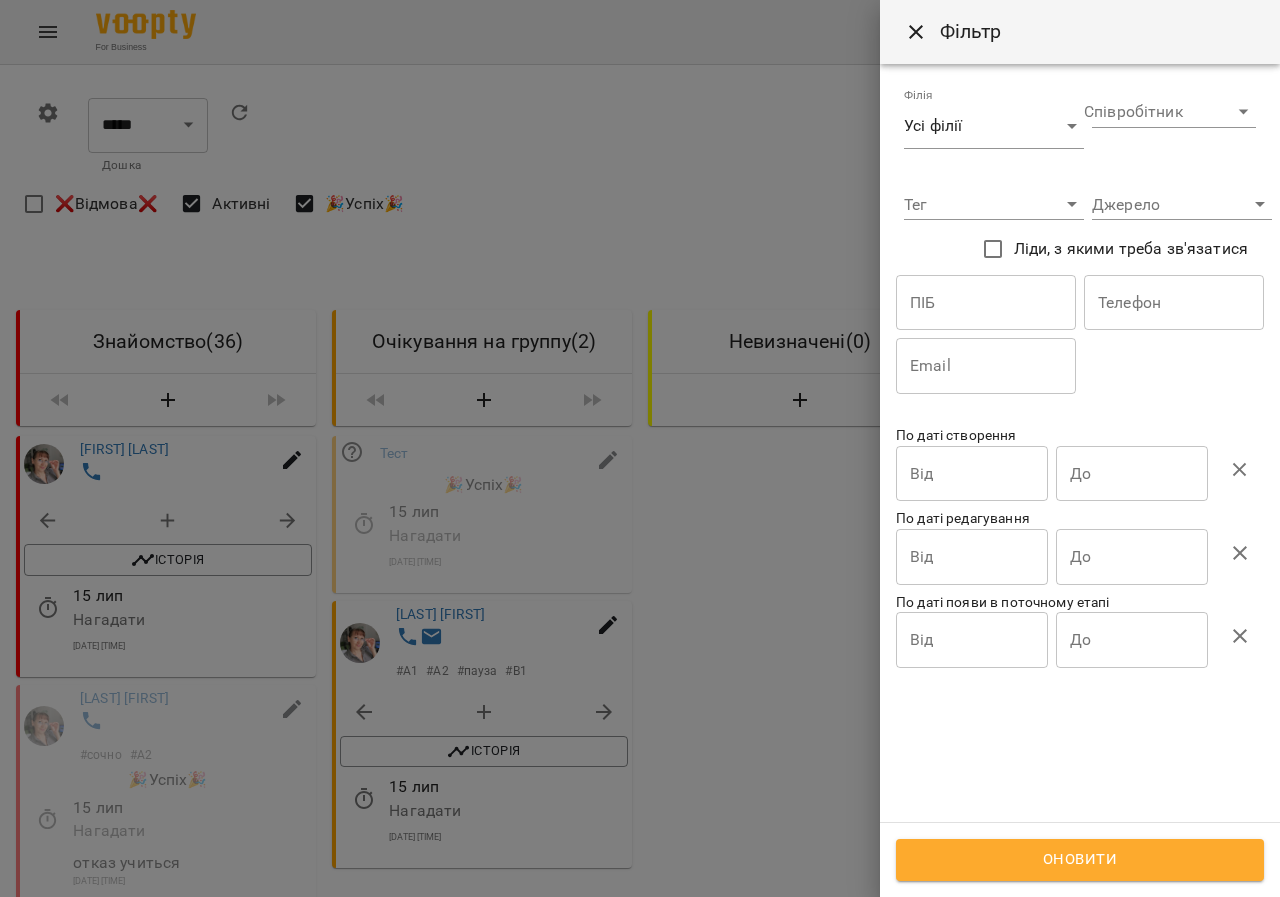 click on "For Business 99+ UA 0 ***** ​ Дошка Канбан Список Аналітика Фільтр ❌Відмова❌ Активні 🎉Успіх🎉 Знайомство ( 36 ) Олійник Владислав Історія Батьки:    Марина +380 97 573 8437            Логін Скайпа:  live:34c79d8b315fa33c 15 лип   Нагадати 15 трав 2022 12:40 Фурман Влодимир # сочно # А2 🎉Успіх🎉 Батьки: Наталия , Білорусія , группа тільки росийско-мовна. логін Скайпа: запросить у Натальи, отказался, немає  групи росийскомовной 15 лип   Нагадати отказ учиться 28 вер 2022 15:30 Циган Данило # срочно # А2 Історія 15 лип   Нагадати 29 черв 2022 09:31 Куфтеріна Наталія # срочно # А2 15 лип   #" at bounding box center [640, 1800] 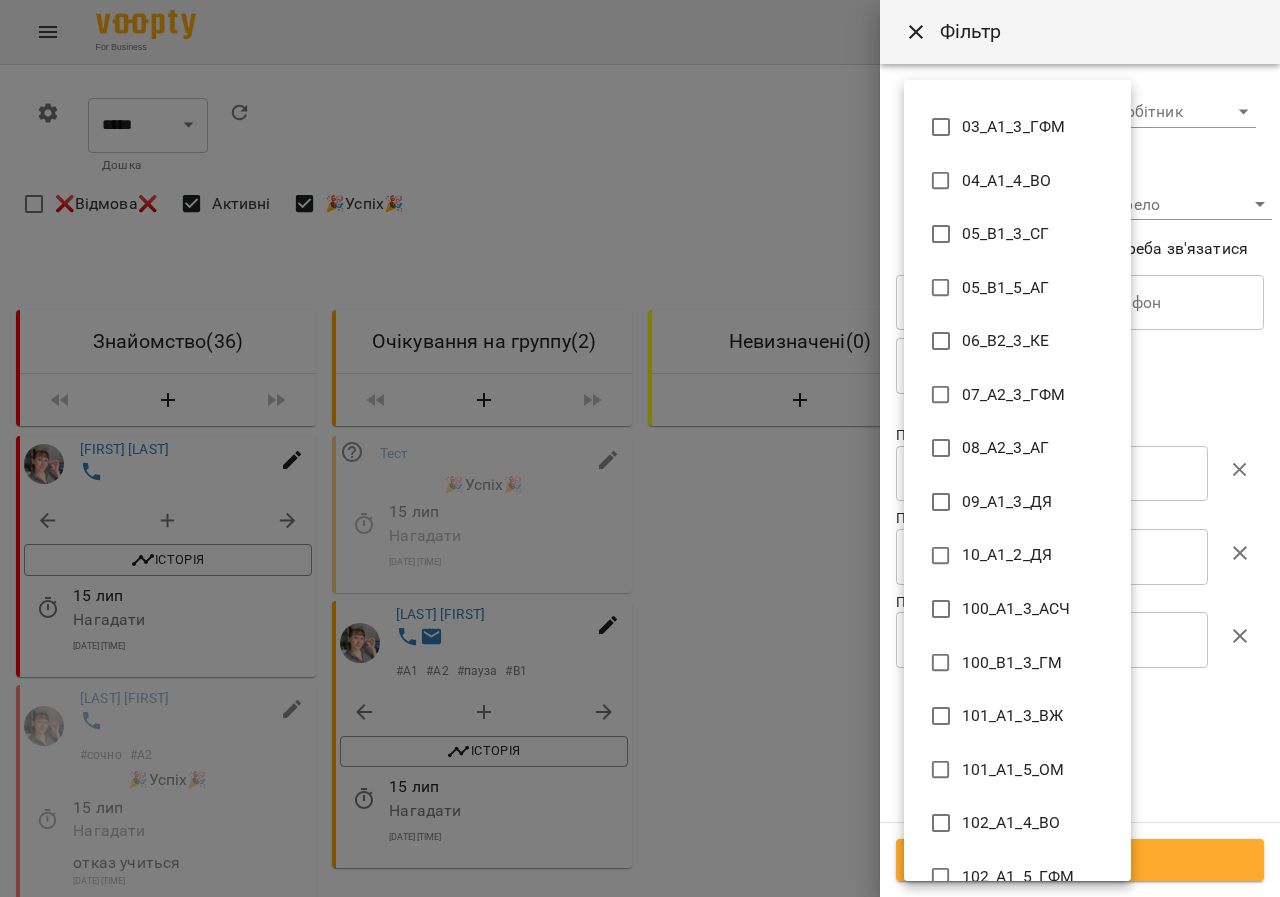 type 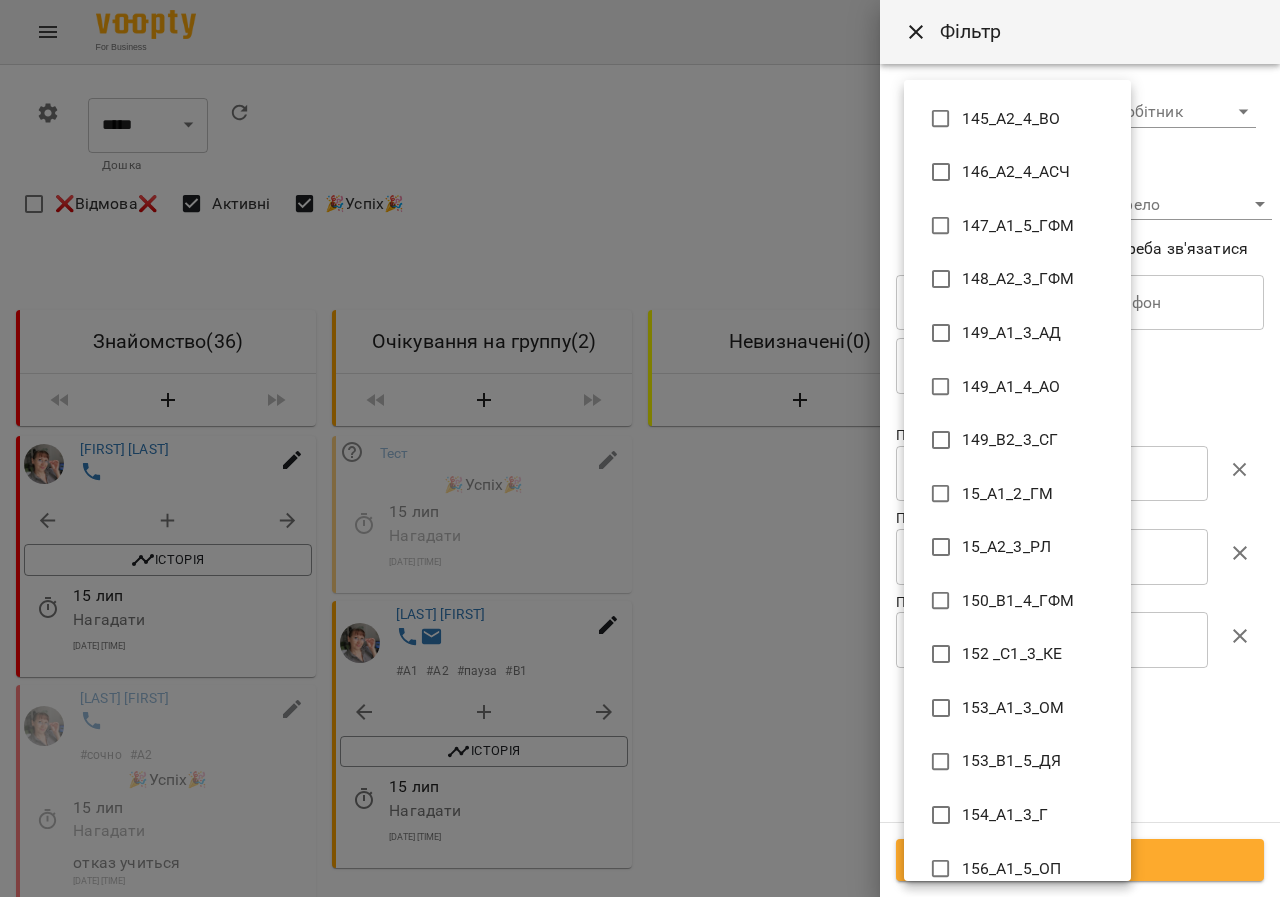 scroll, scrollTop: 4138, scrollLeft: 0, axis: vertical 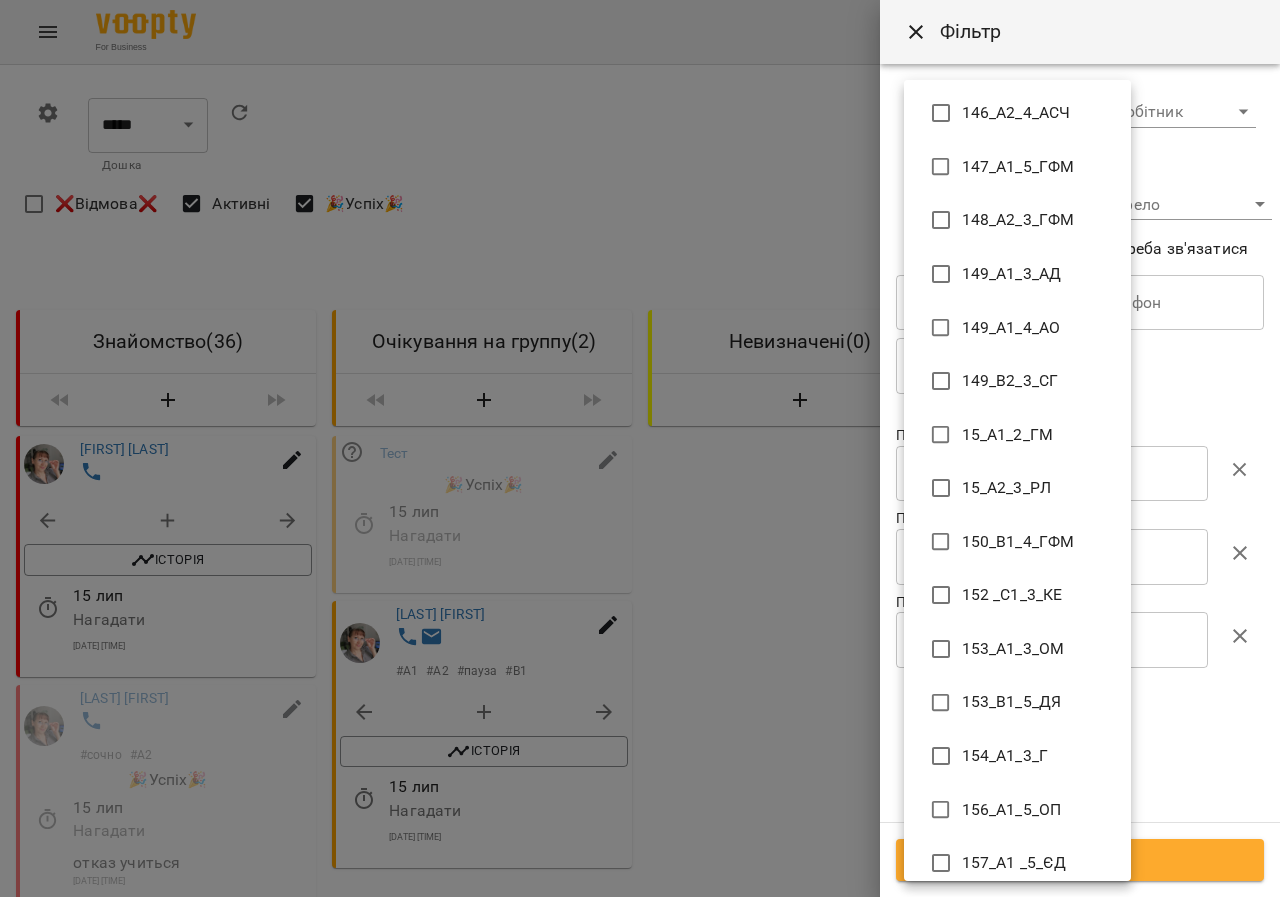click on "152 _С1_3_КЕ" at bounding box center [1017, 595] 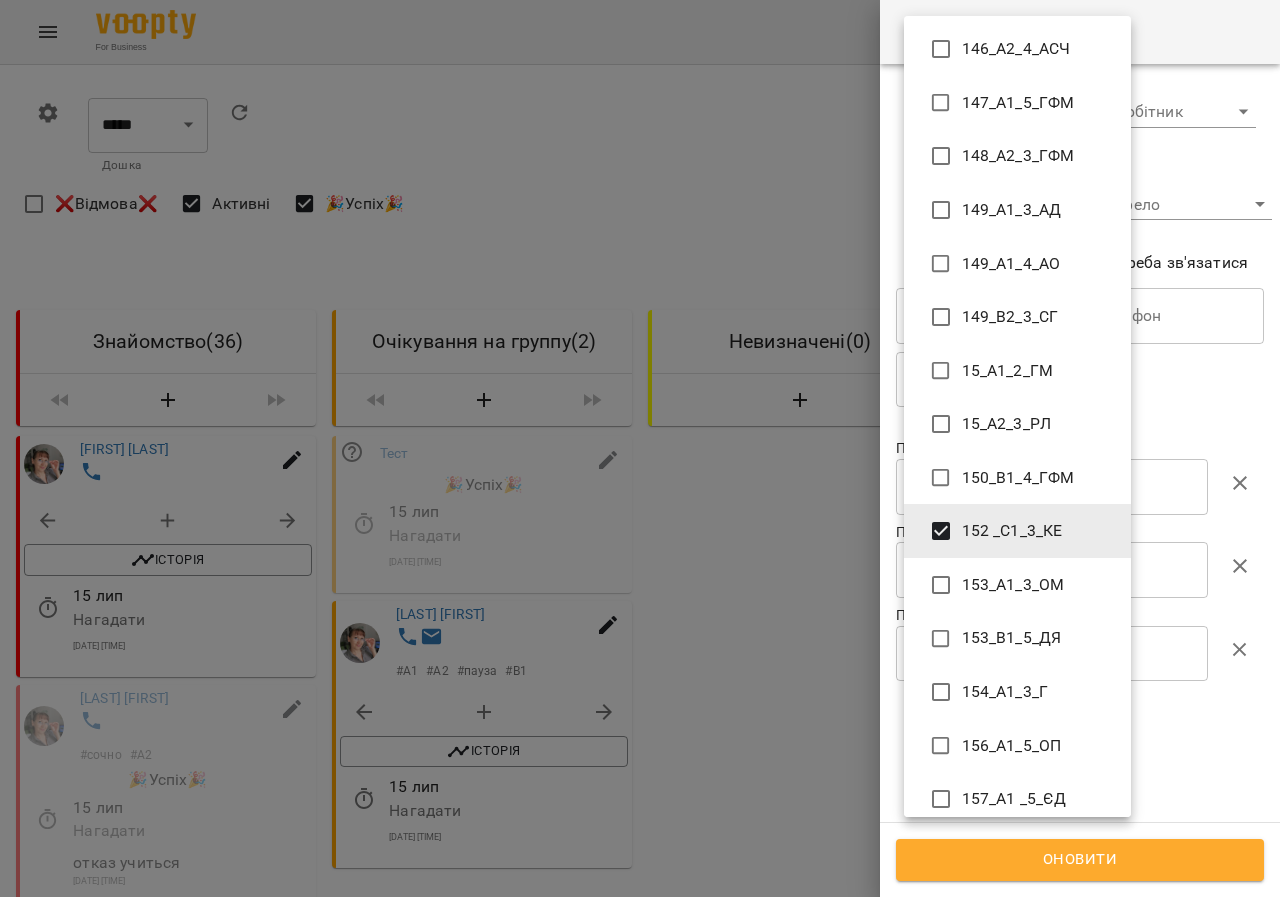 type on "**********" 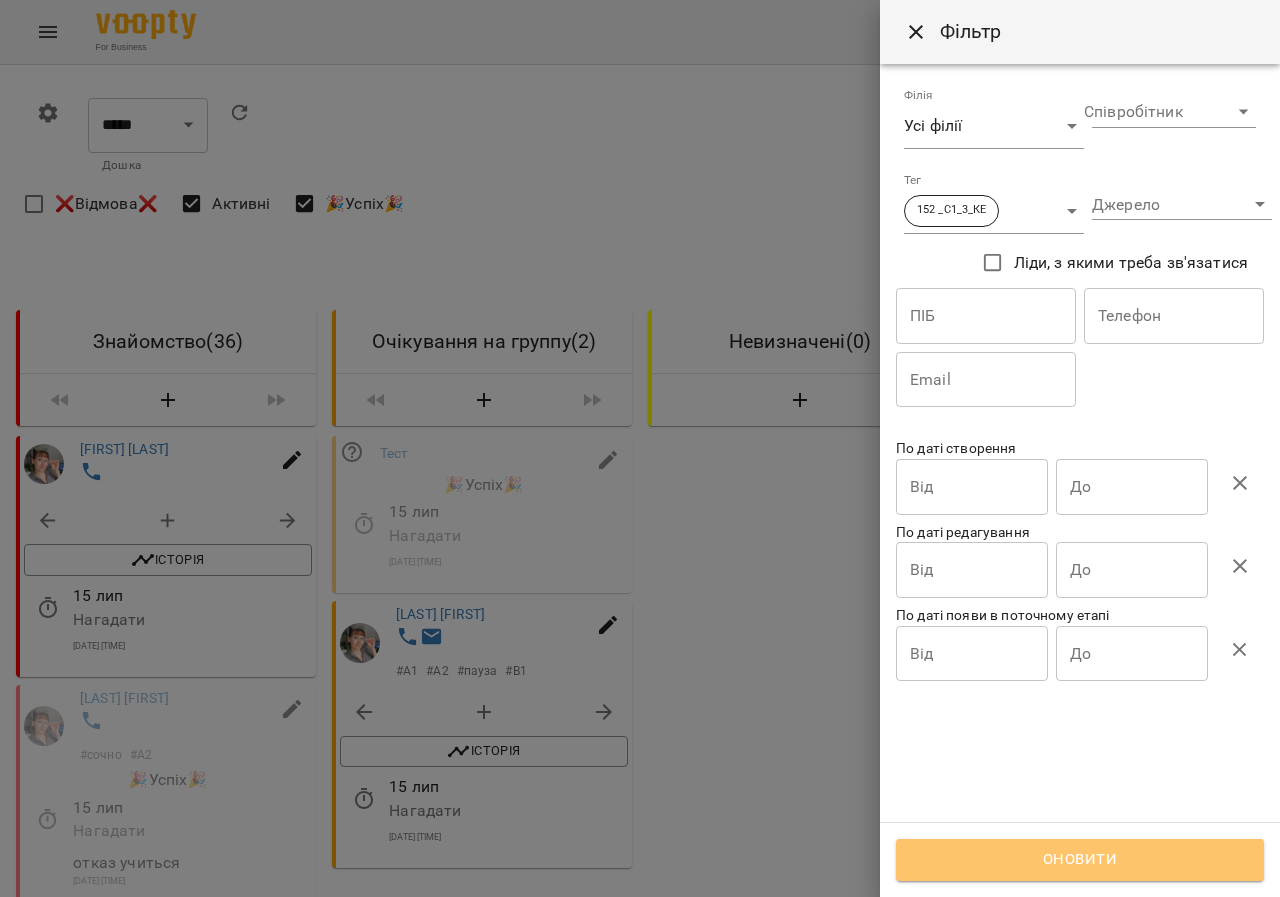 click on "Оновити" at bounding box center (1080, 860) 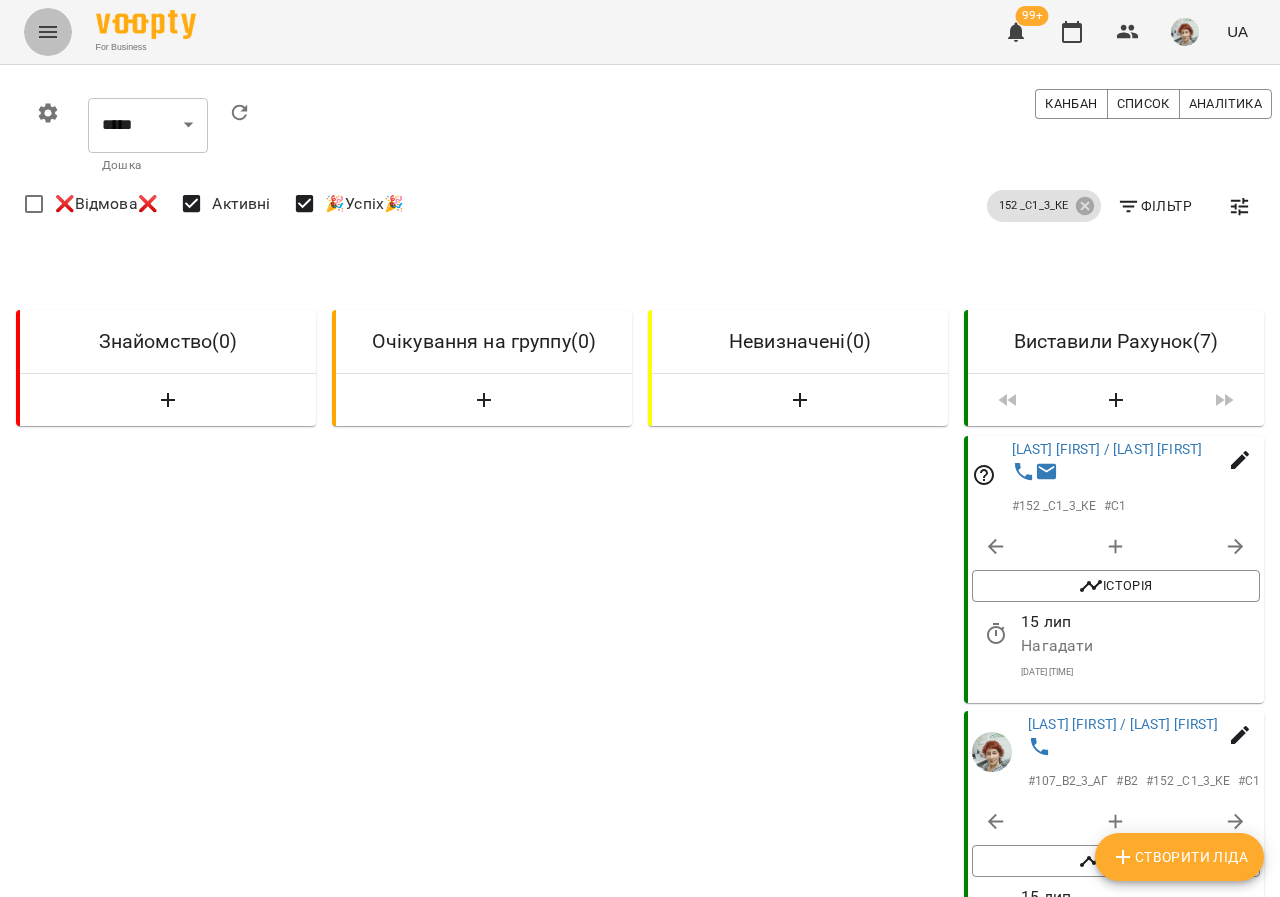 click 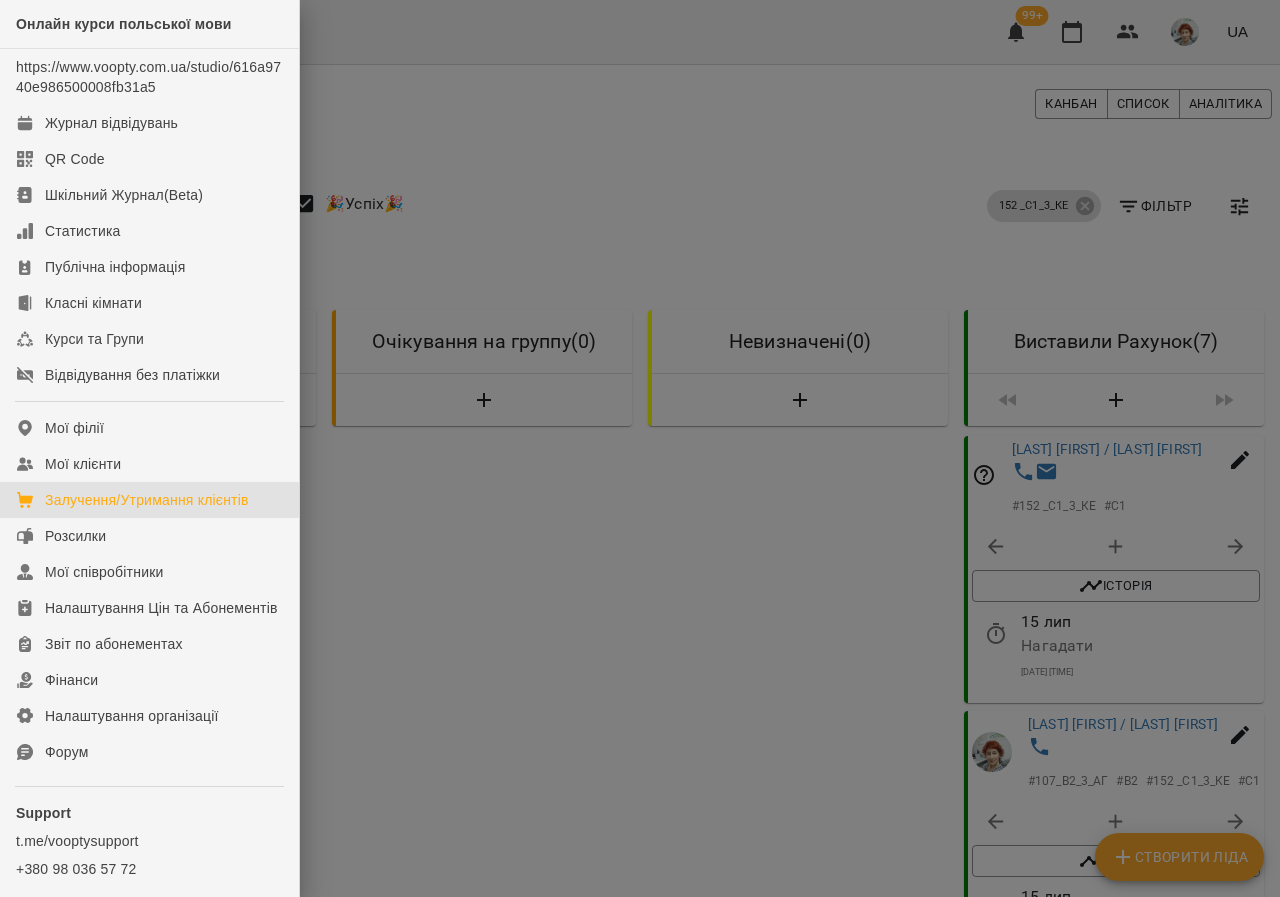 click at bounding box center [640, 448] 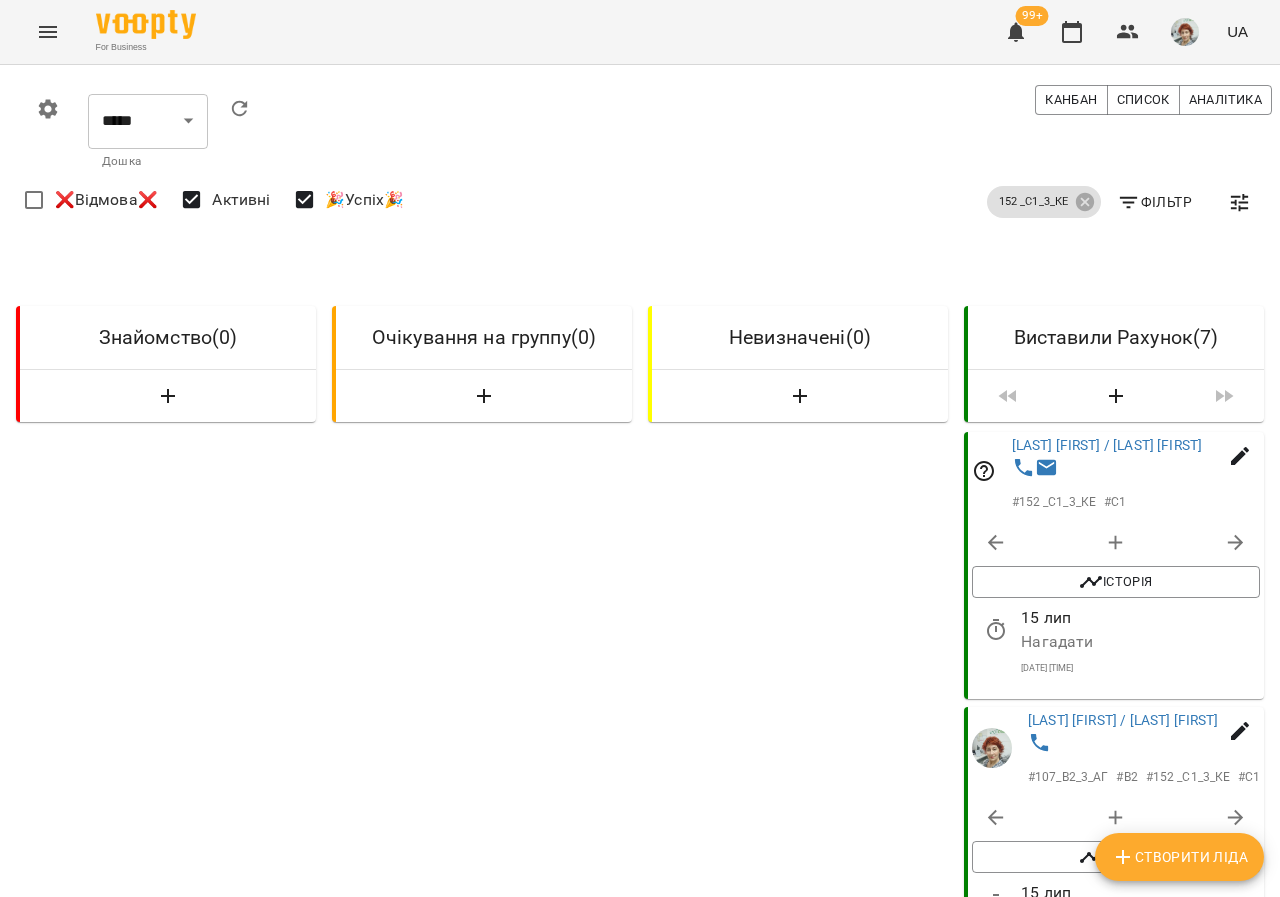 scroll, scrollTop: 100, scrollLeft: 0, axis: vertical 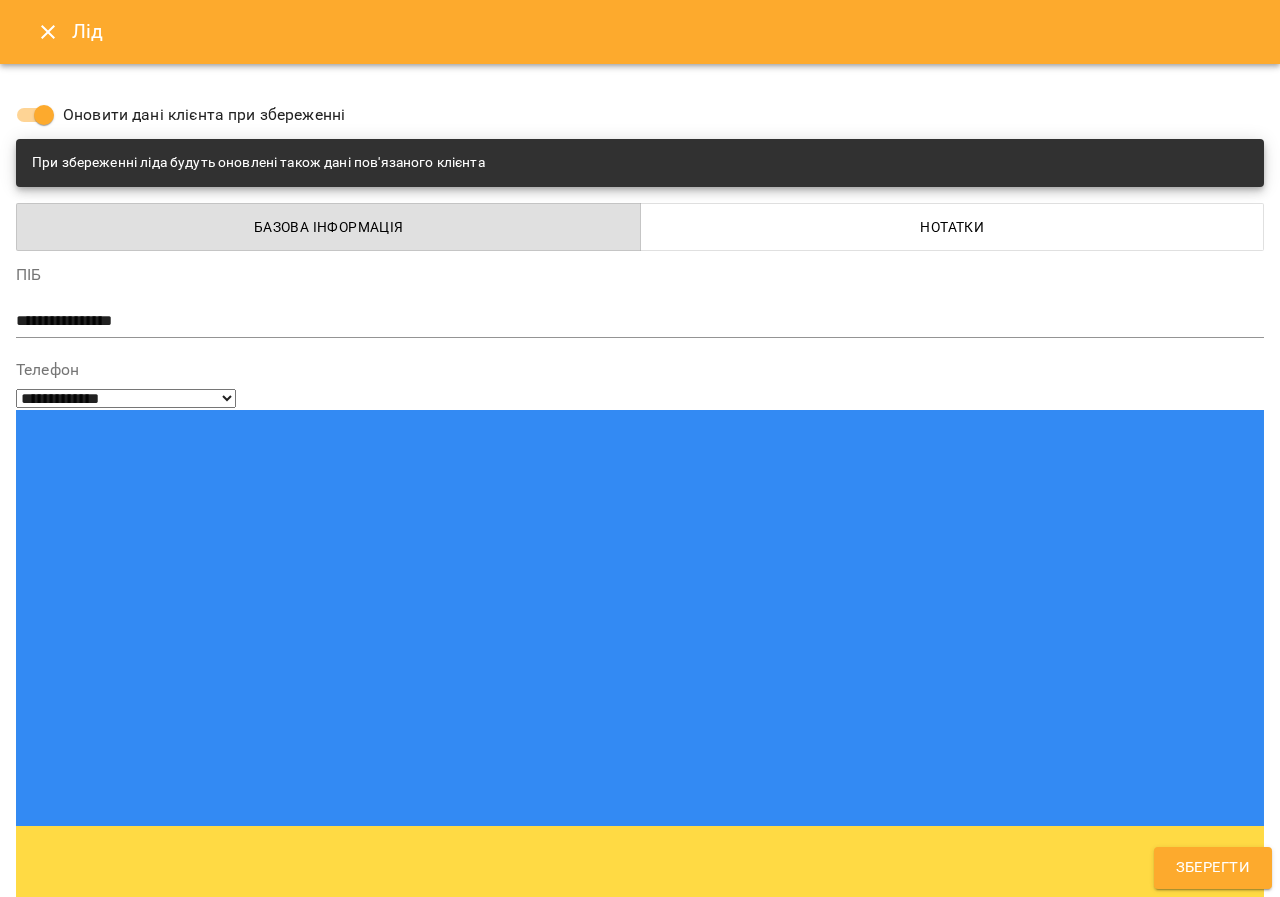 click on "Зберегти" at bounding box center (1213, 868) 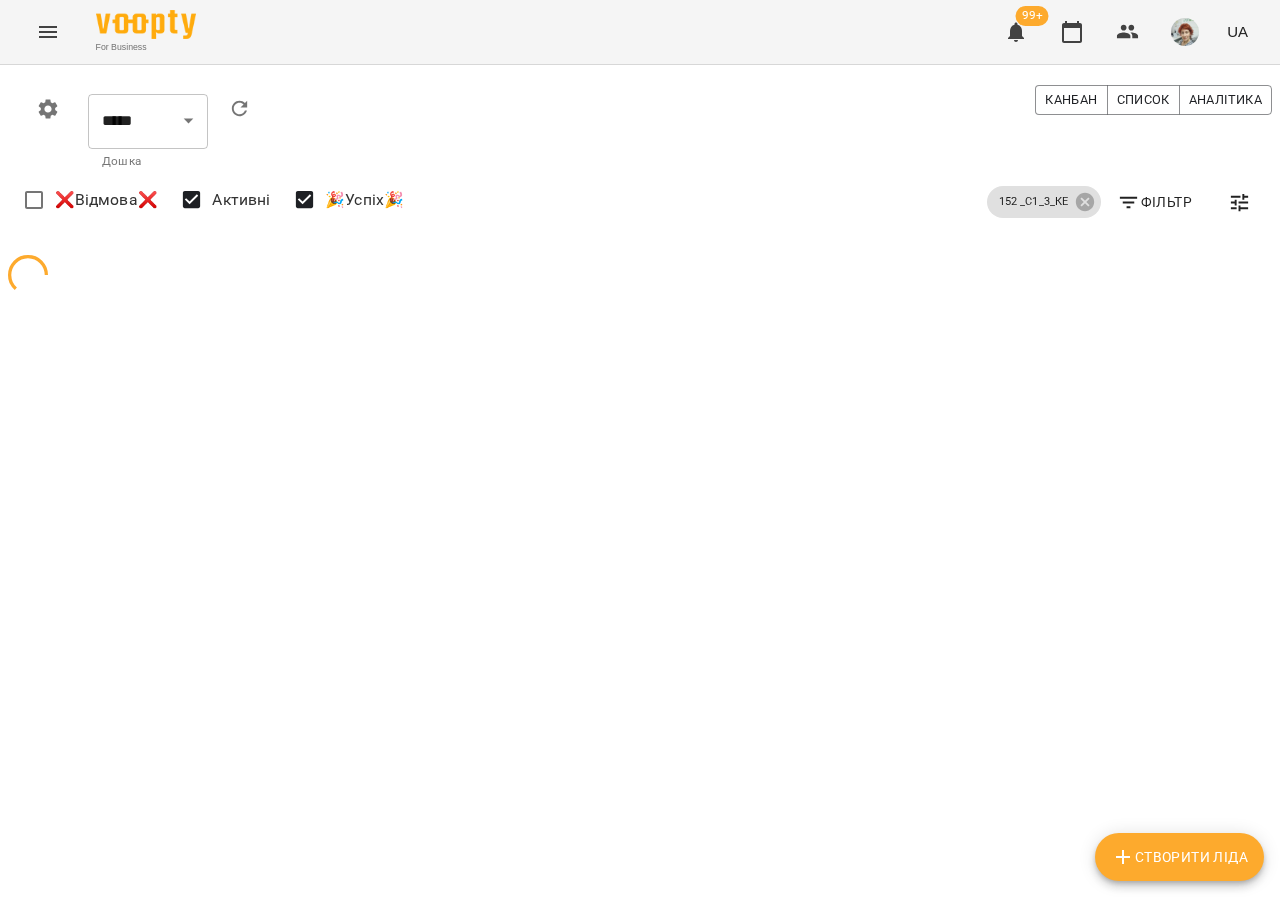 scroll, scrollTop: 0, scrollLeft: 0, axis: both 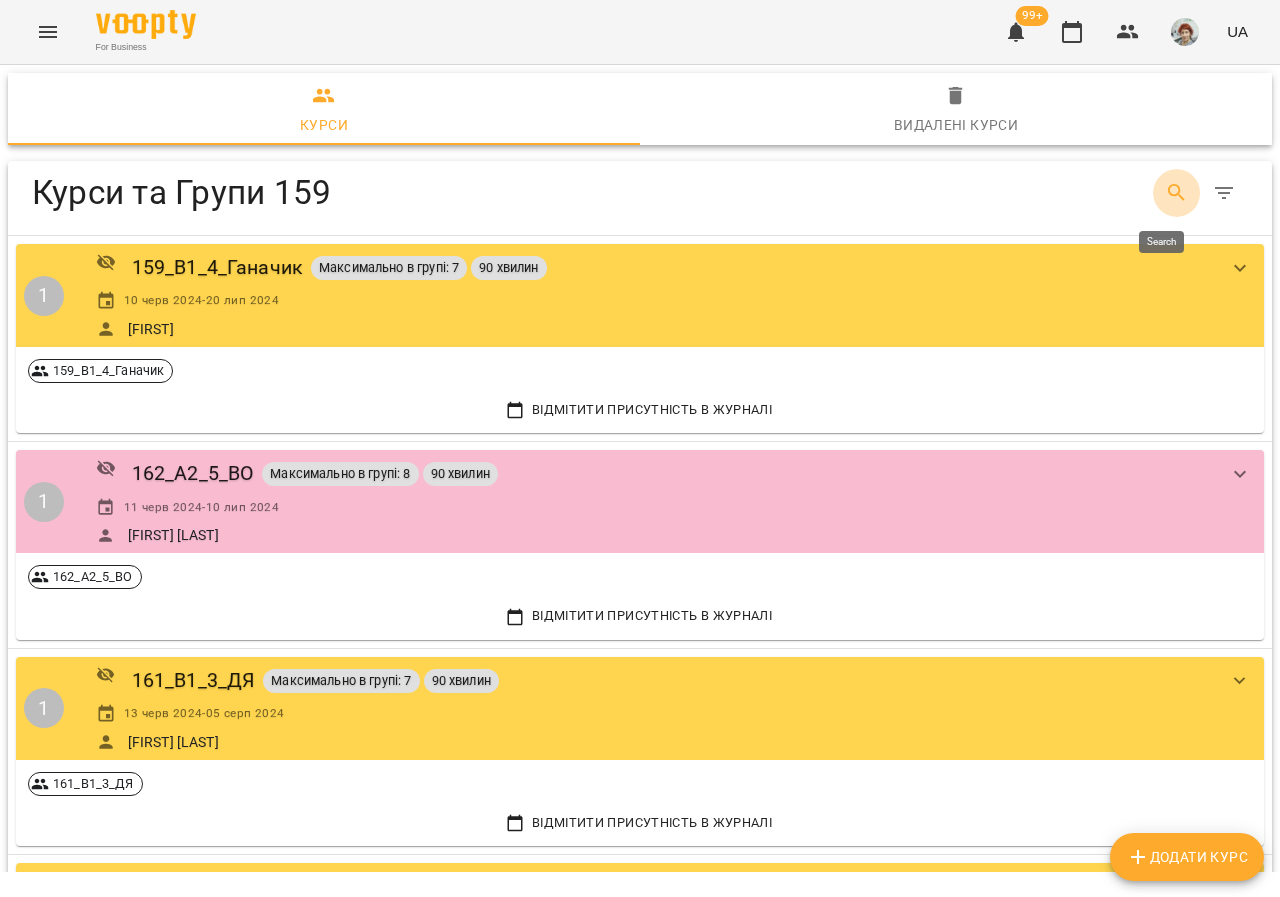 click 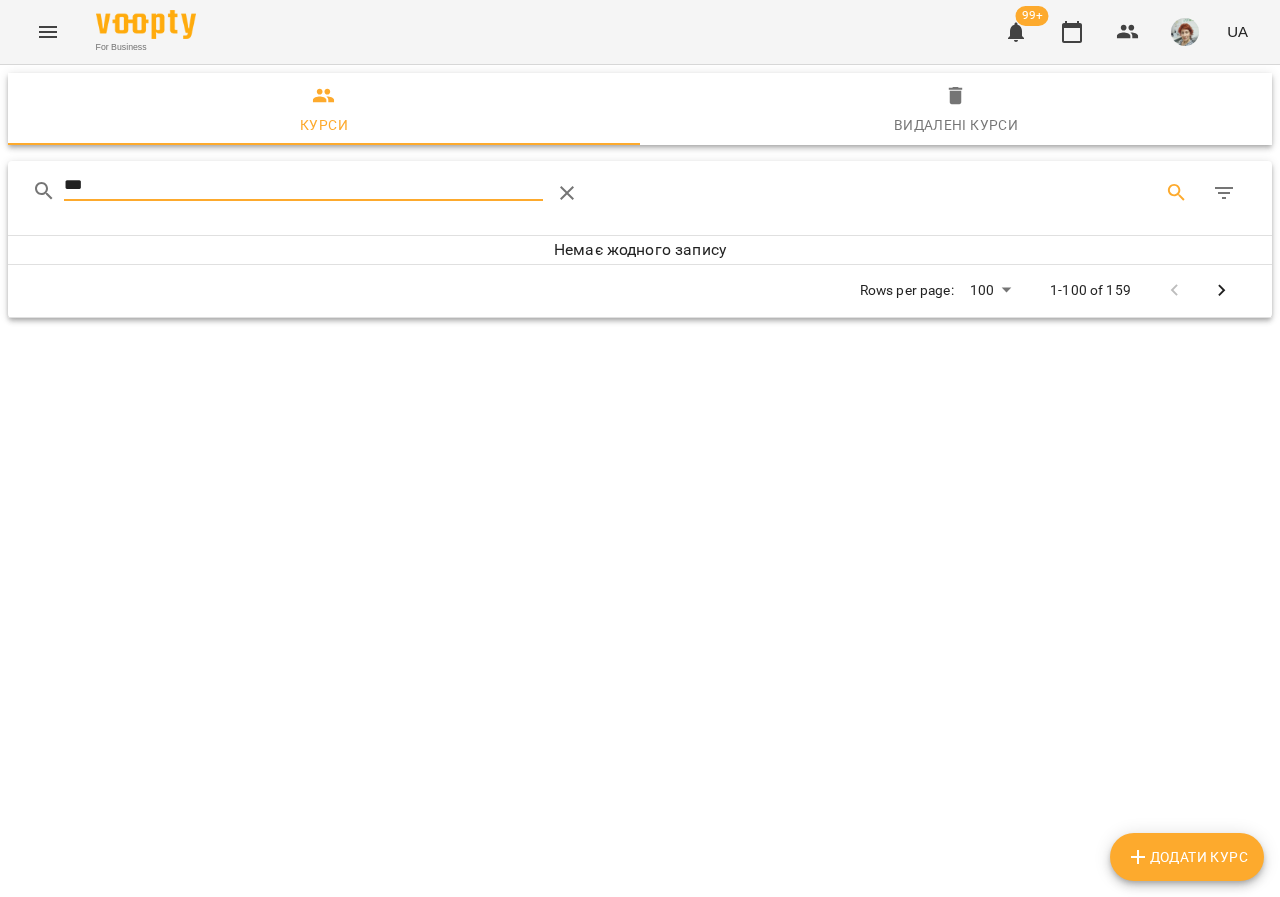 type on "***" 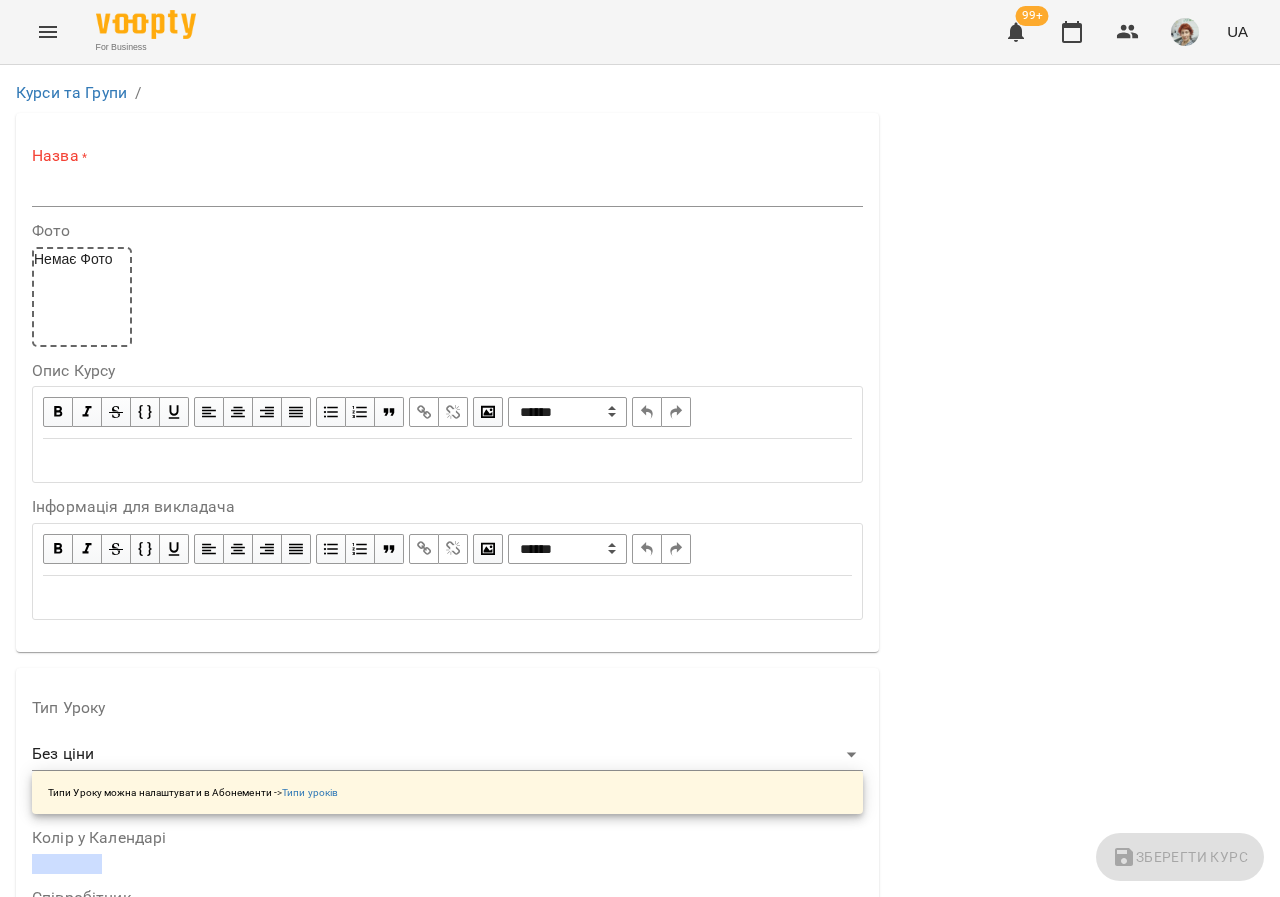 click on "**********" at bounding box center [447, 382] 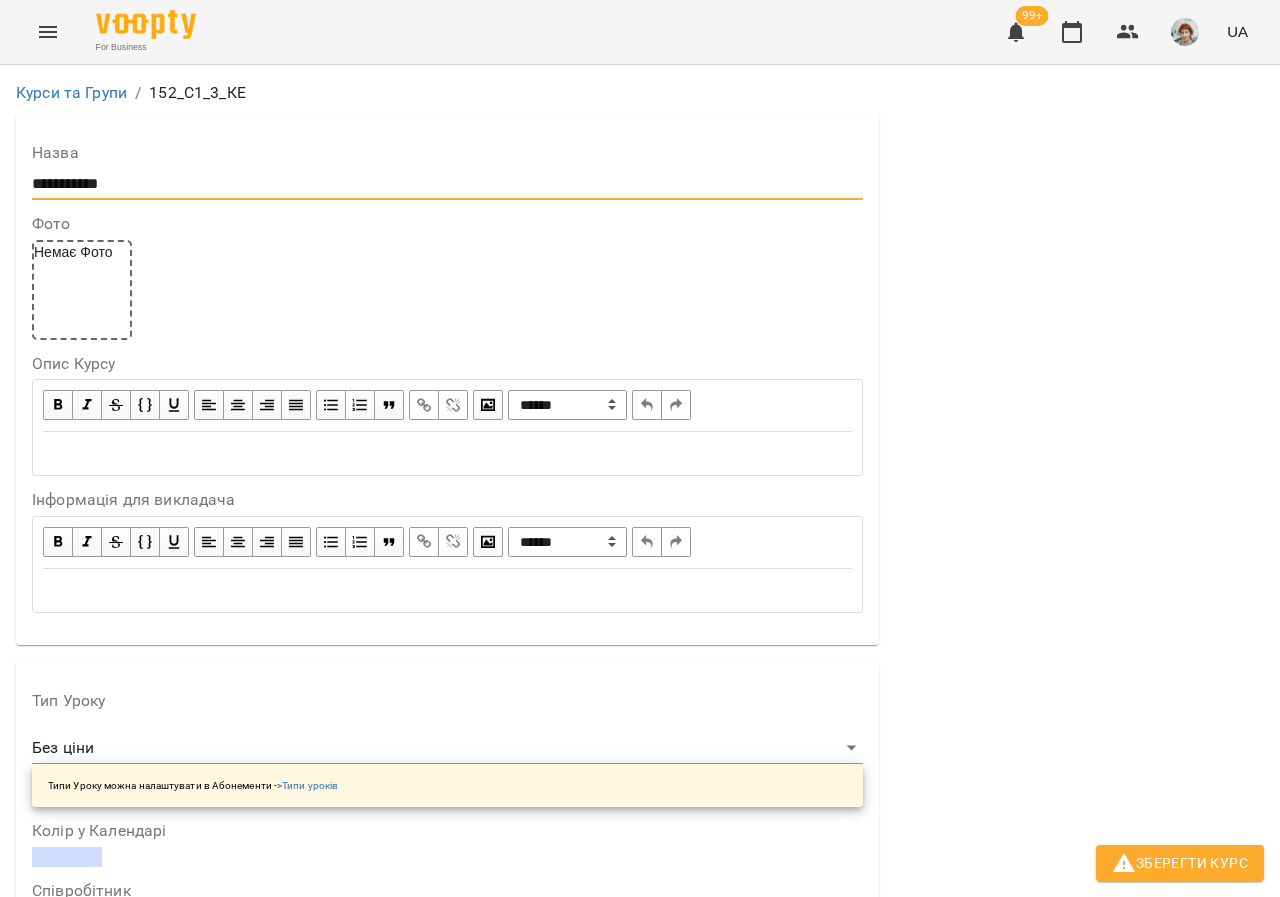 type on "**********" 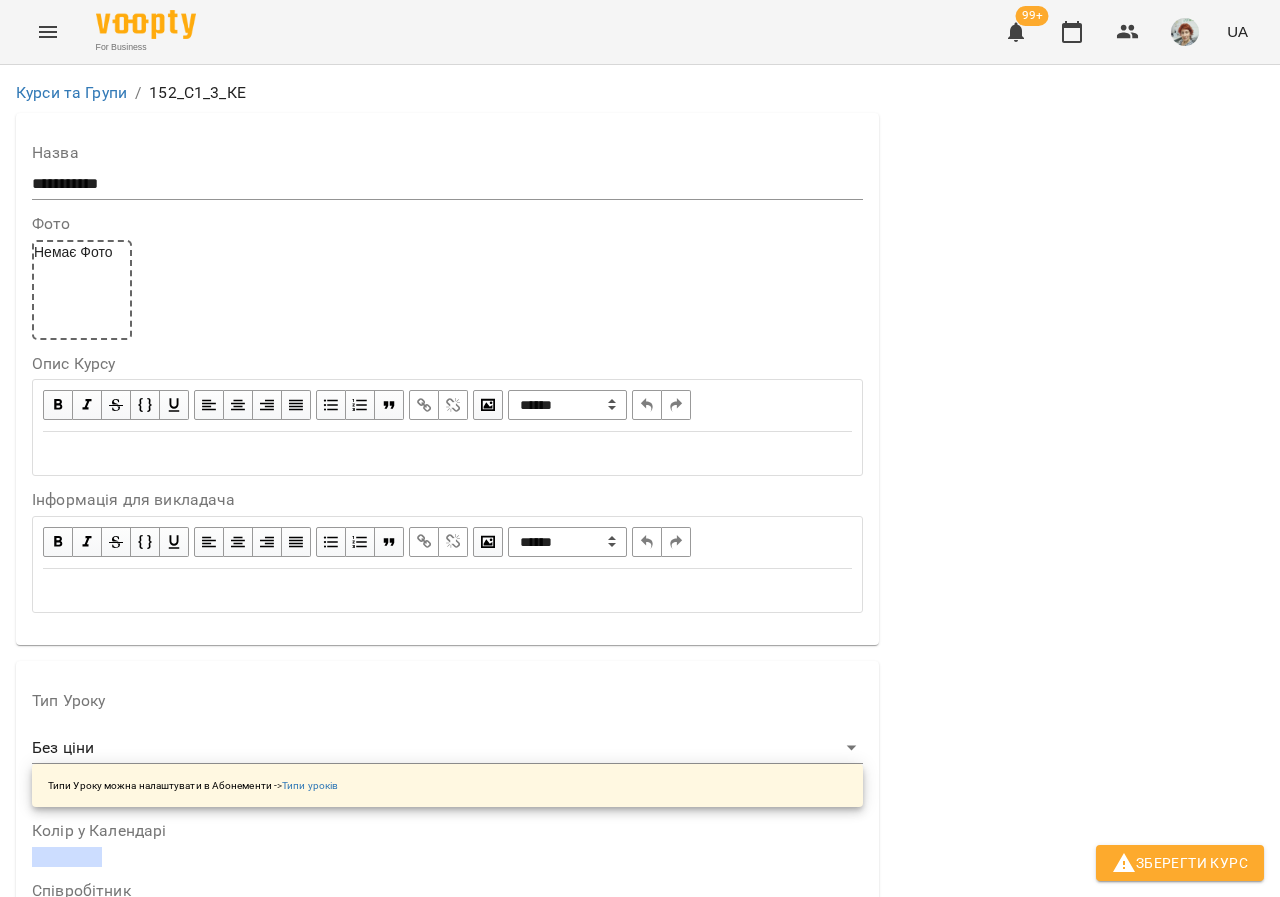 type on "**********" 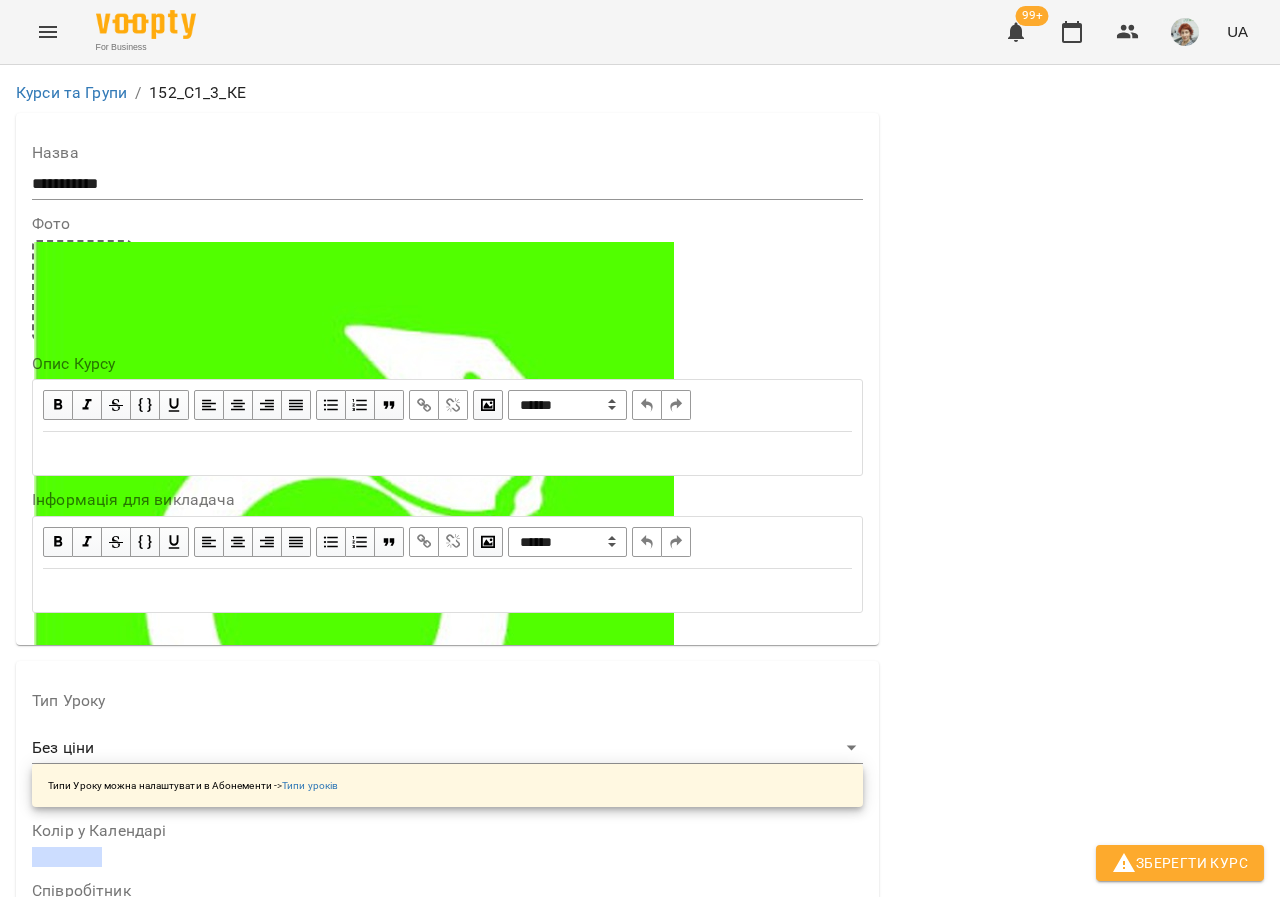 click at bounding box center [447, 453] 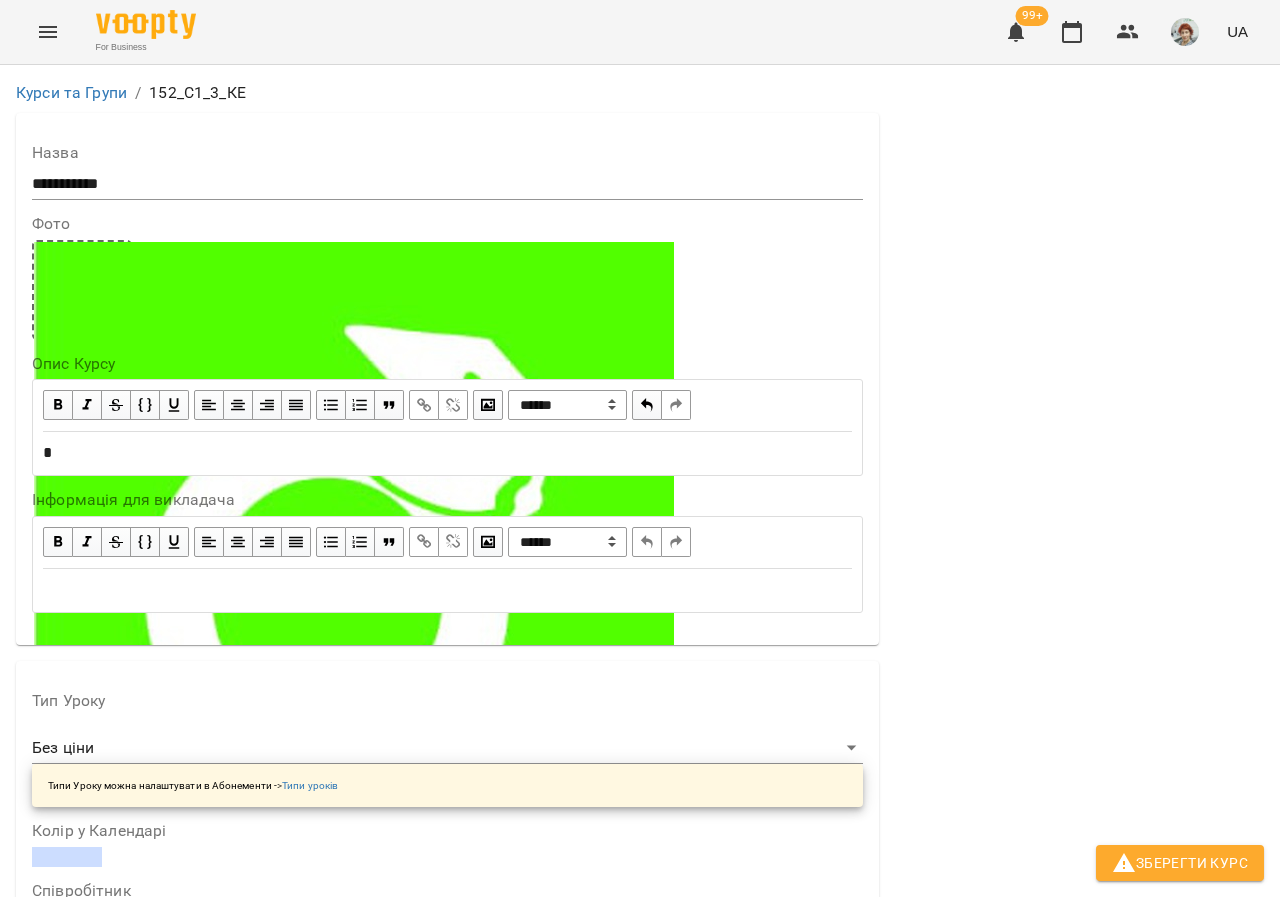 type 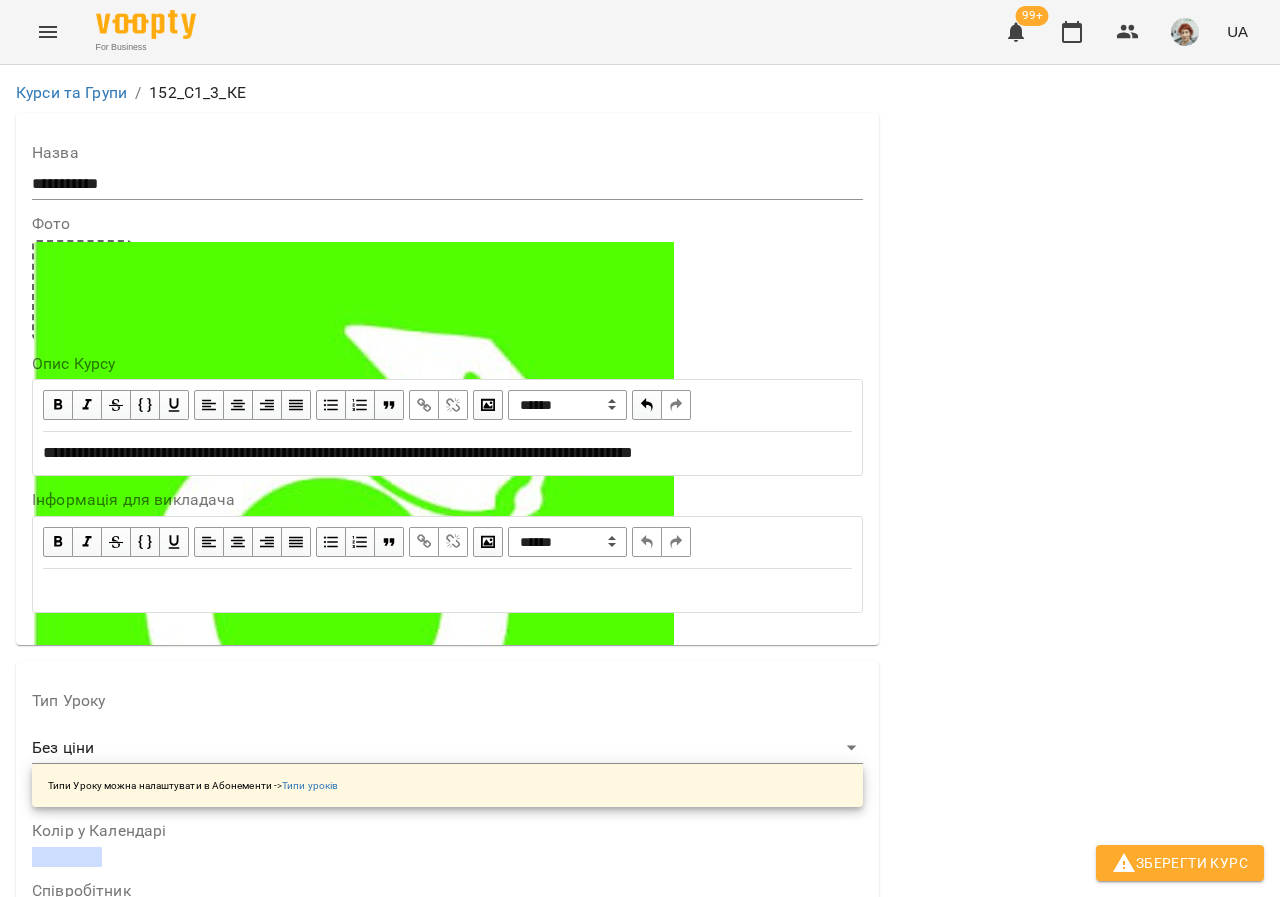 scroll, scrollTop: 300, scrollLeft: 0, axis: vertical 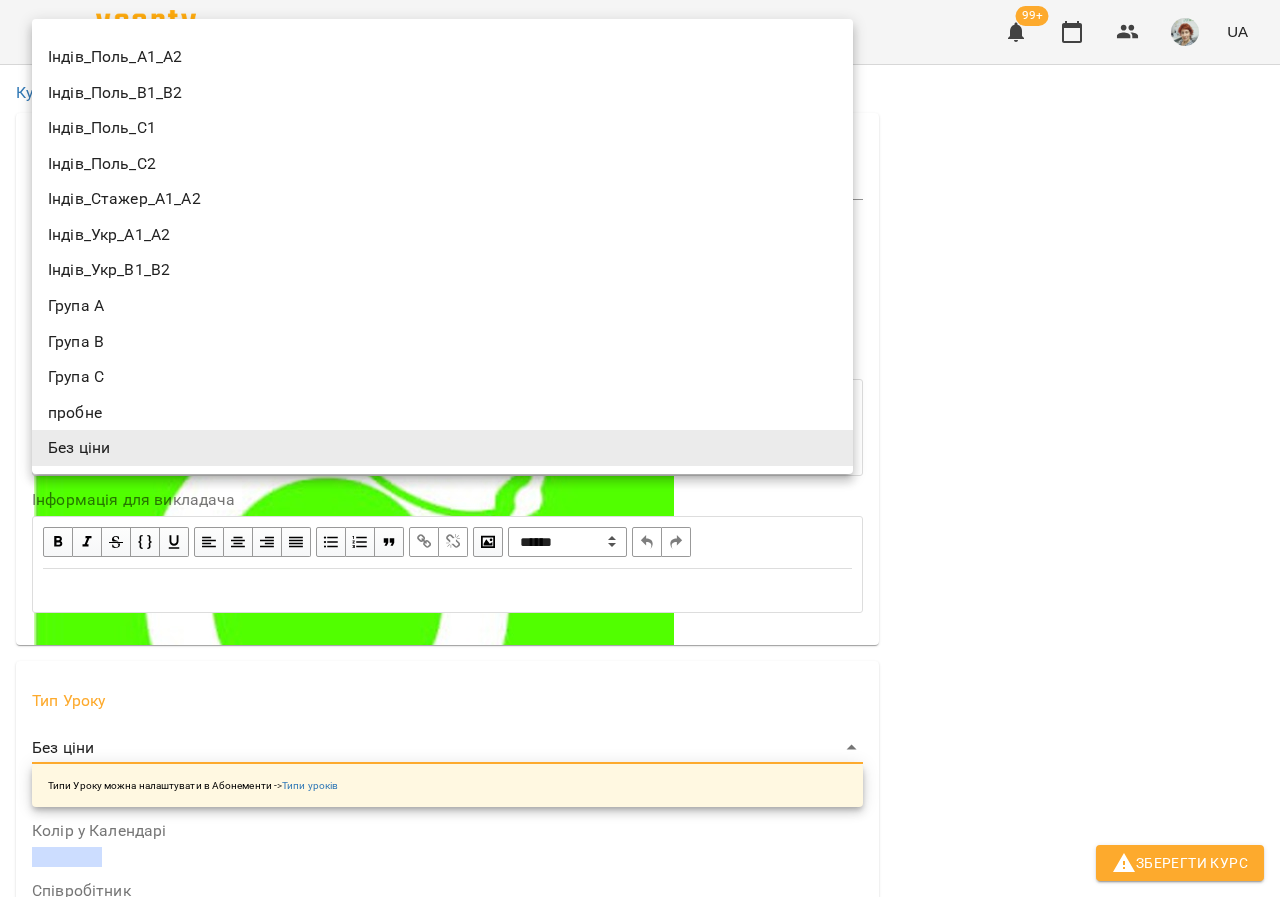 click on "**********" at bounding box center (640, 1156) 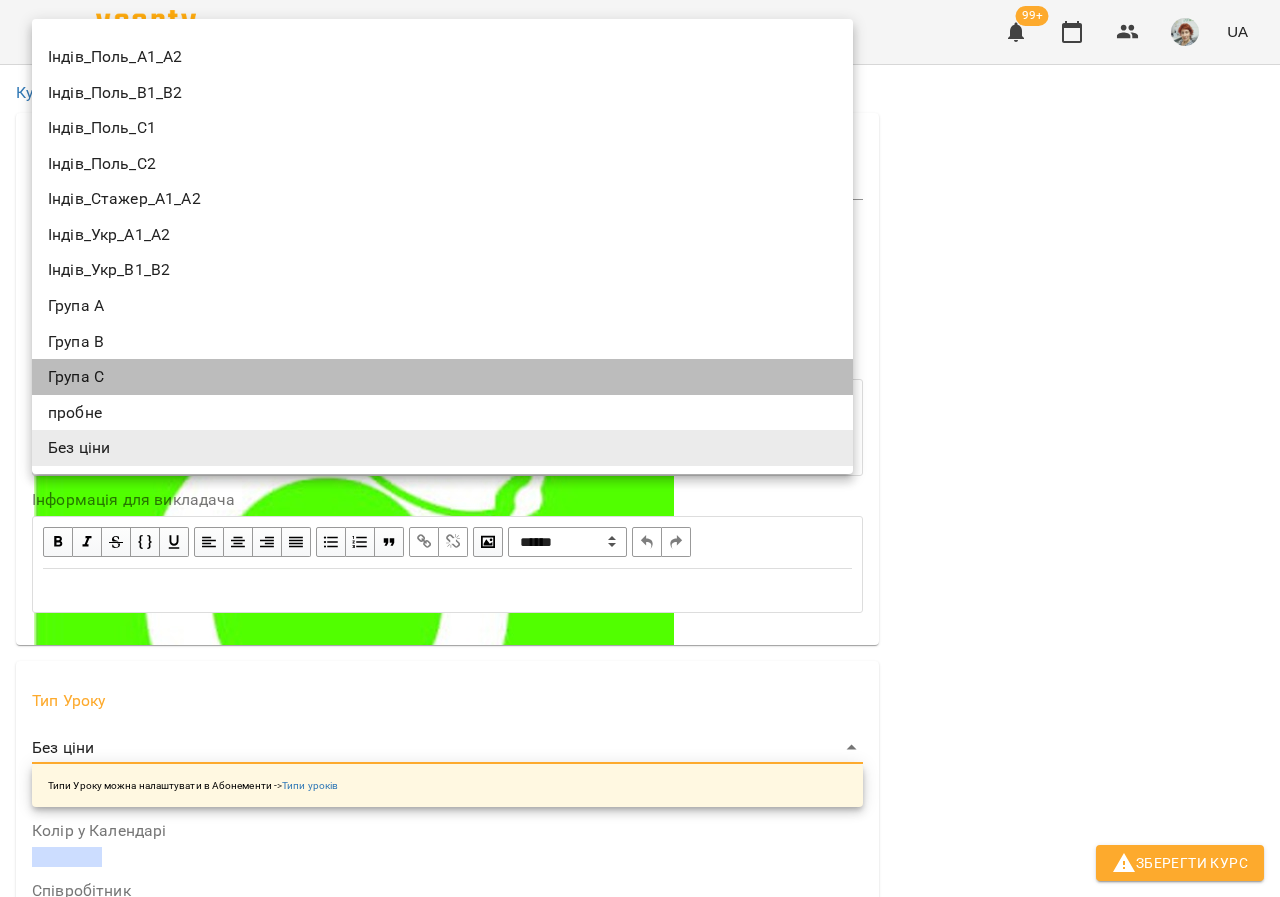 click on "Група С" at bounding box center (442, 377) 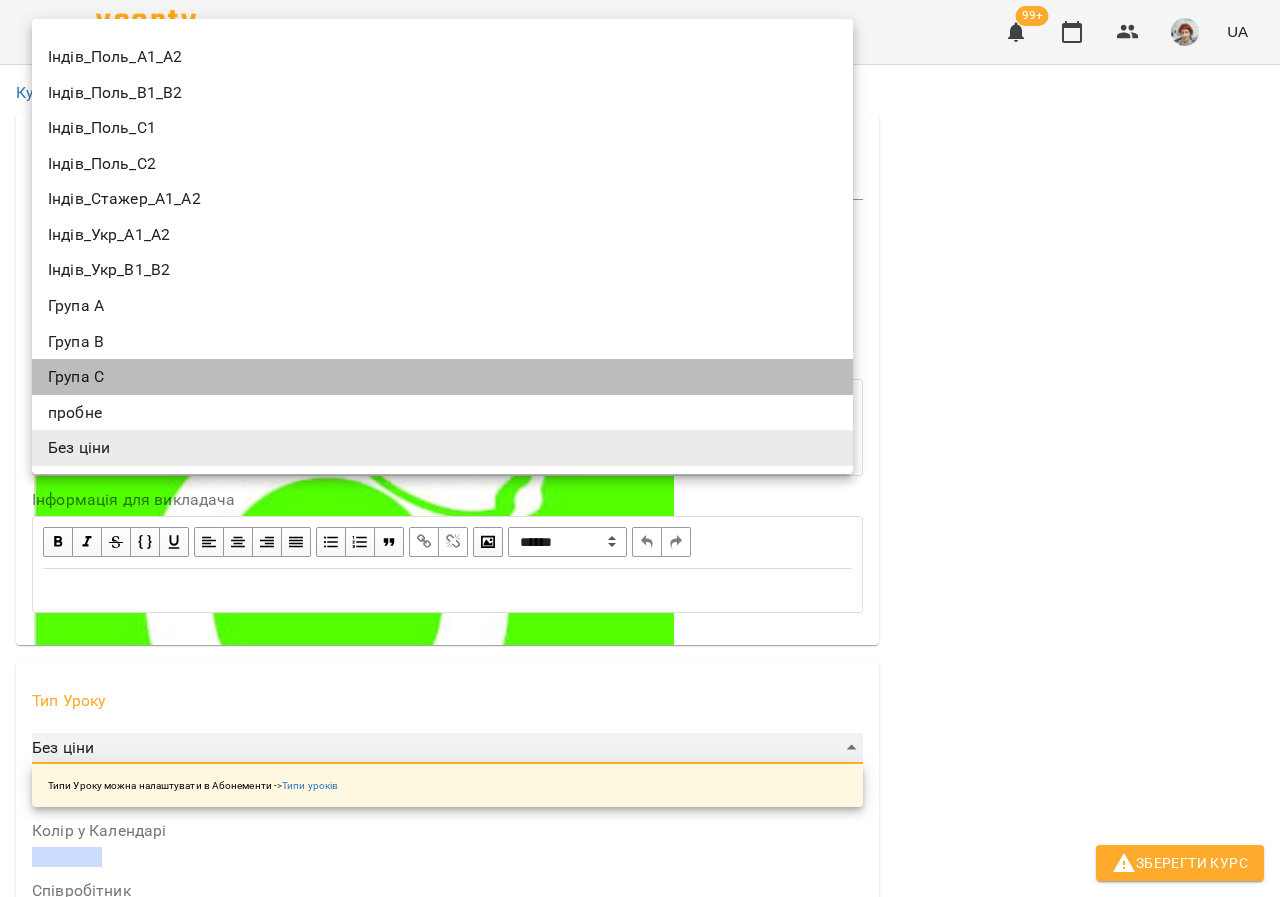 type on "*******" 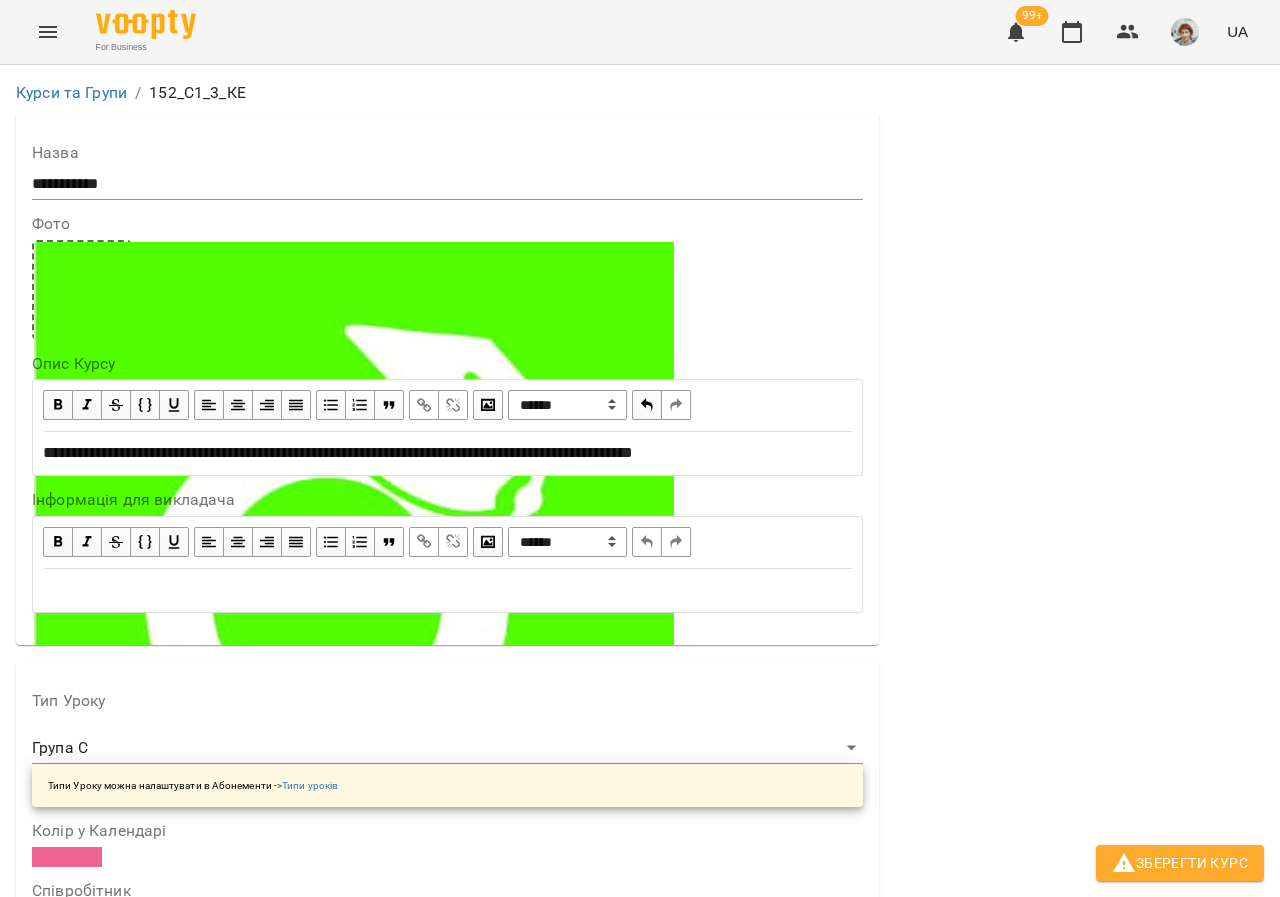 click at bounding box center [67, 857] 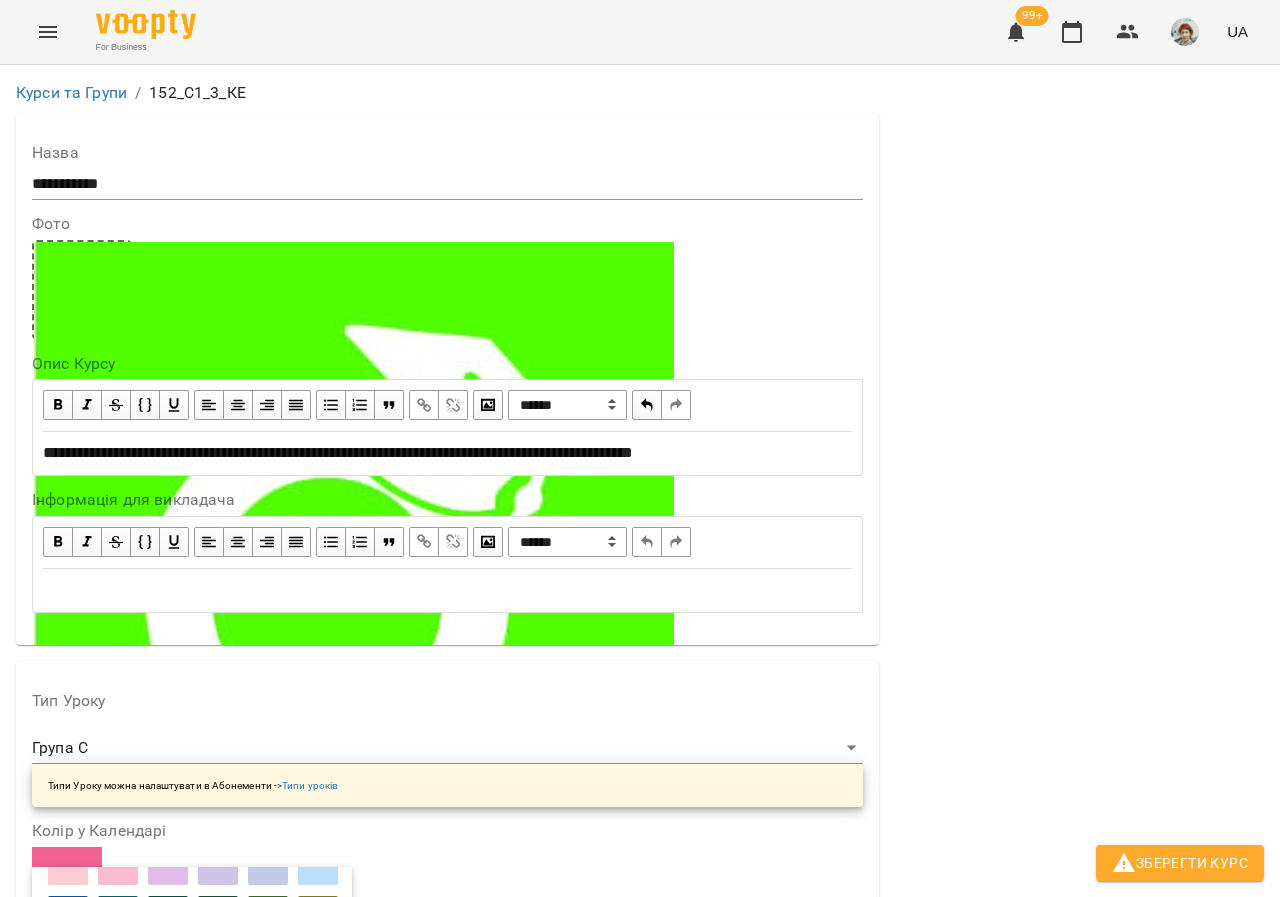 scroll, scrollTop: 0, scrollLeft: 0, axis: both 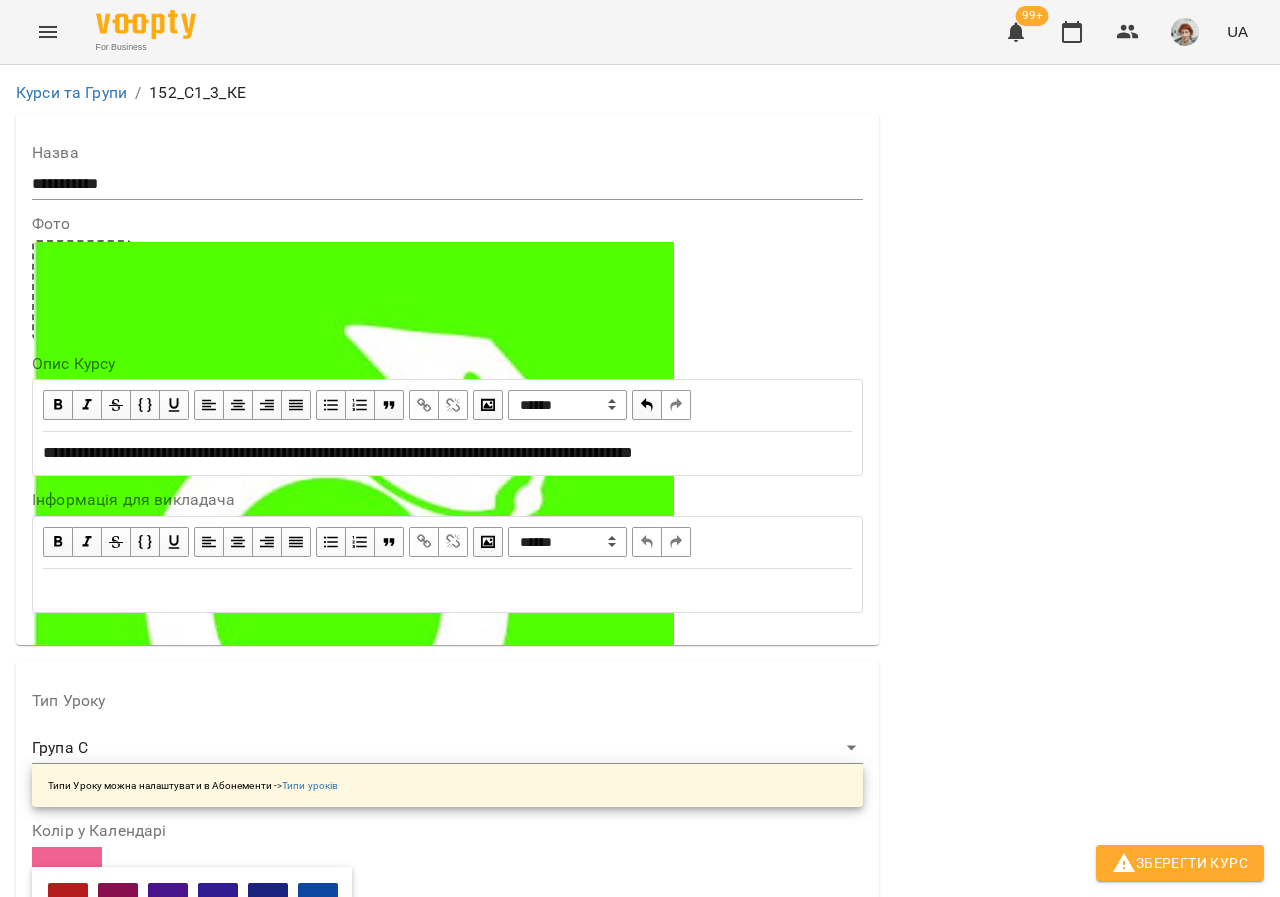 click at bounding box center (168, 970) 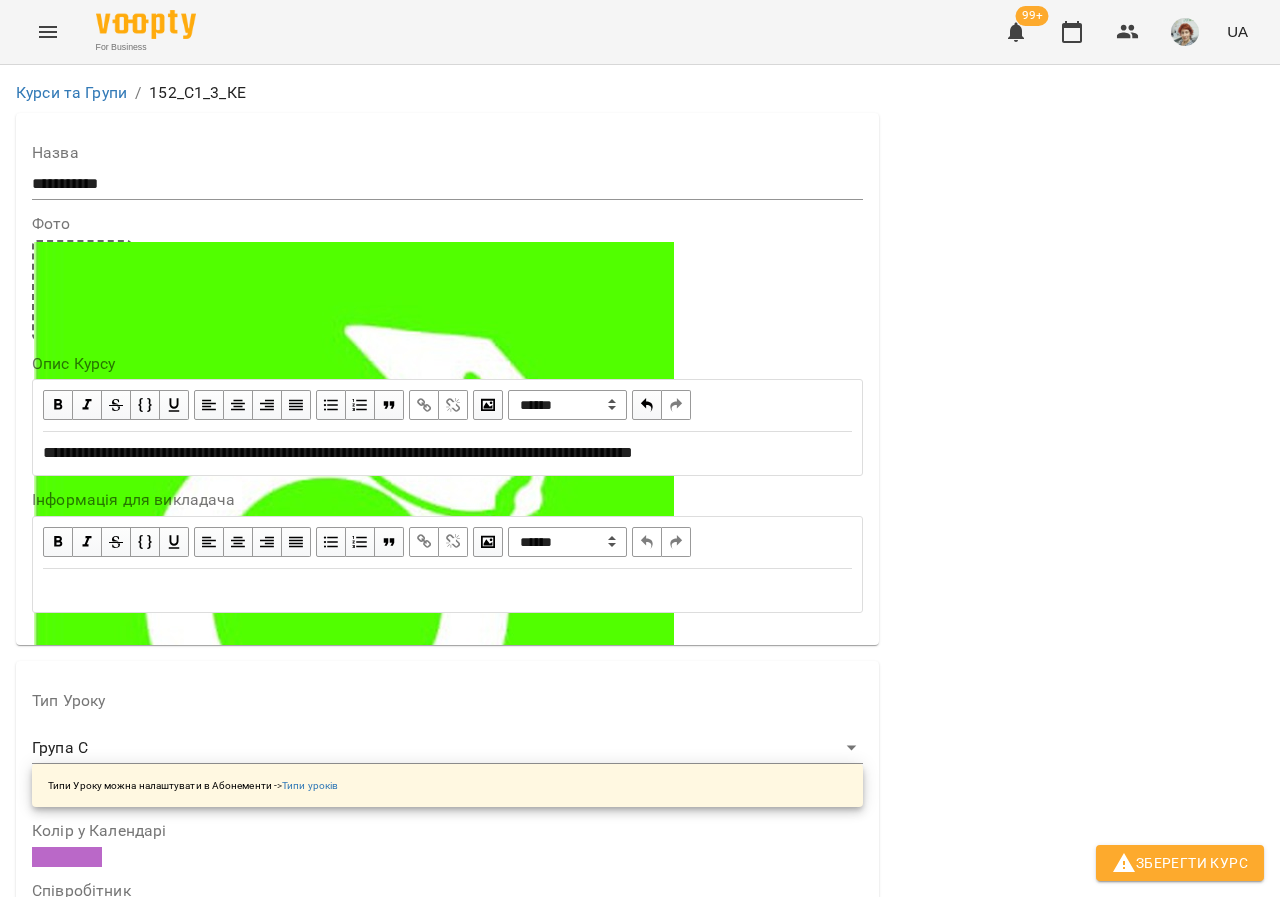 click on "**********" at bounding box center [640, 1156] 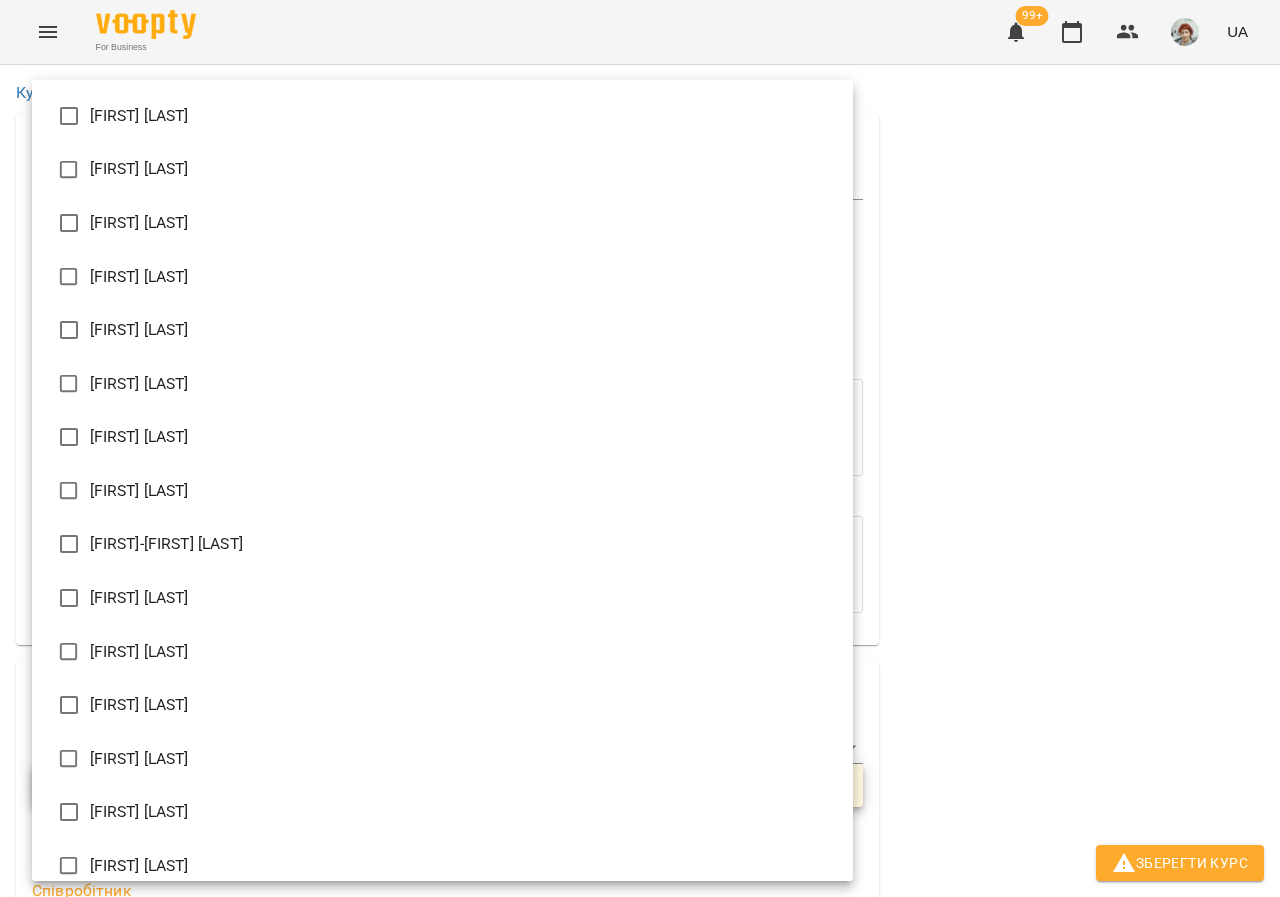 scroll, scrollTop: 0, scrollLeft: 0, axis: both 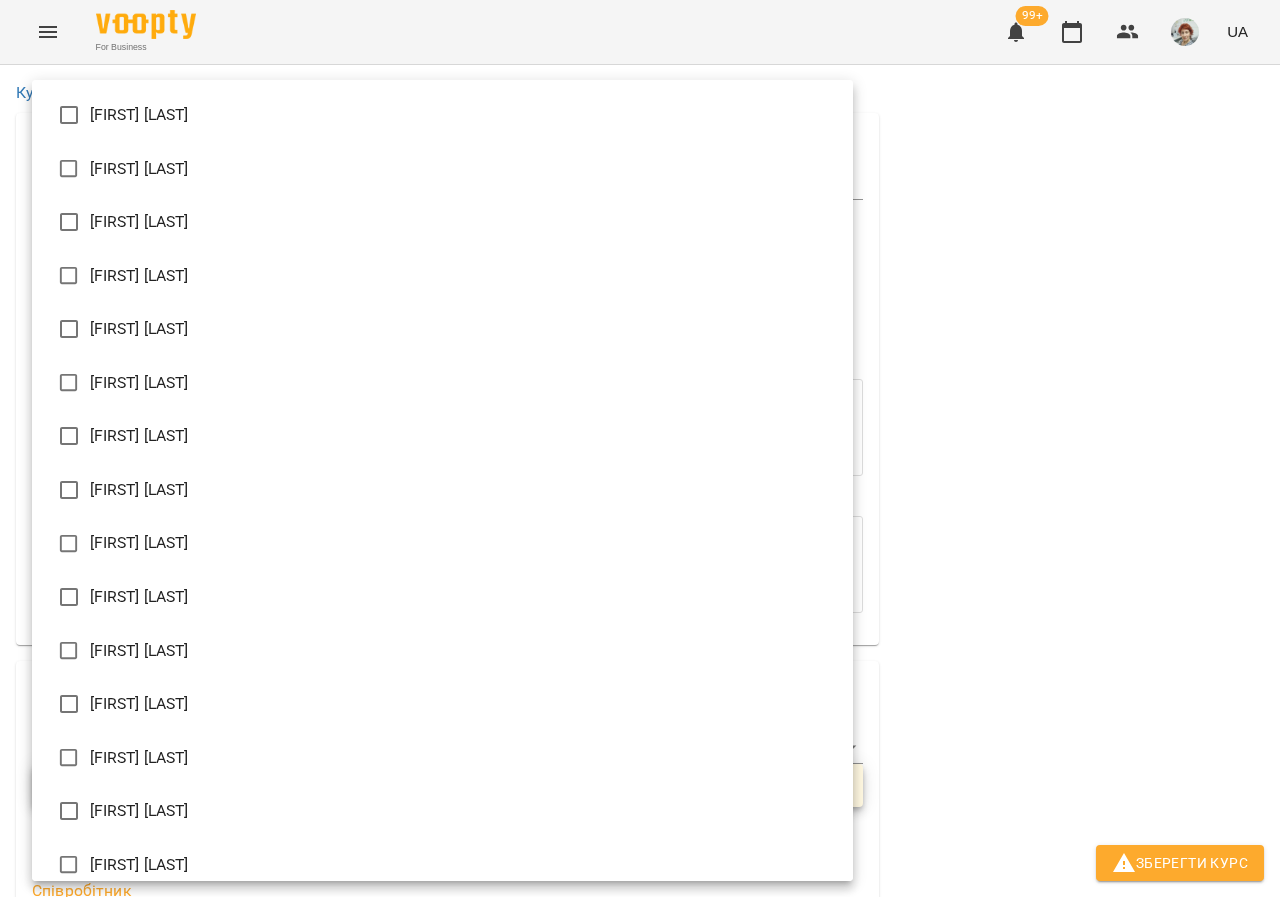 type on "**********" 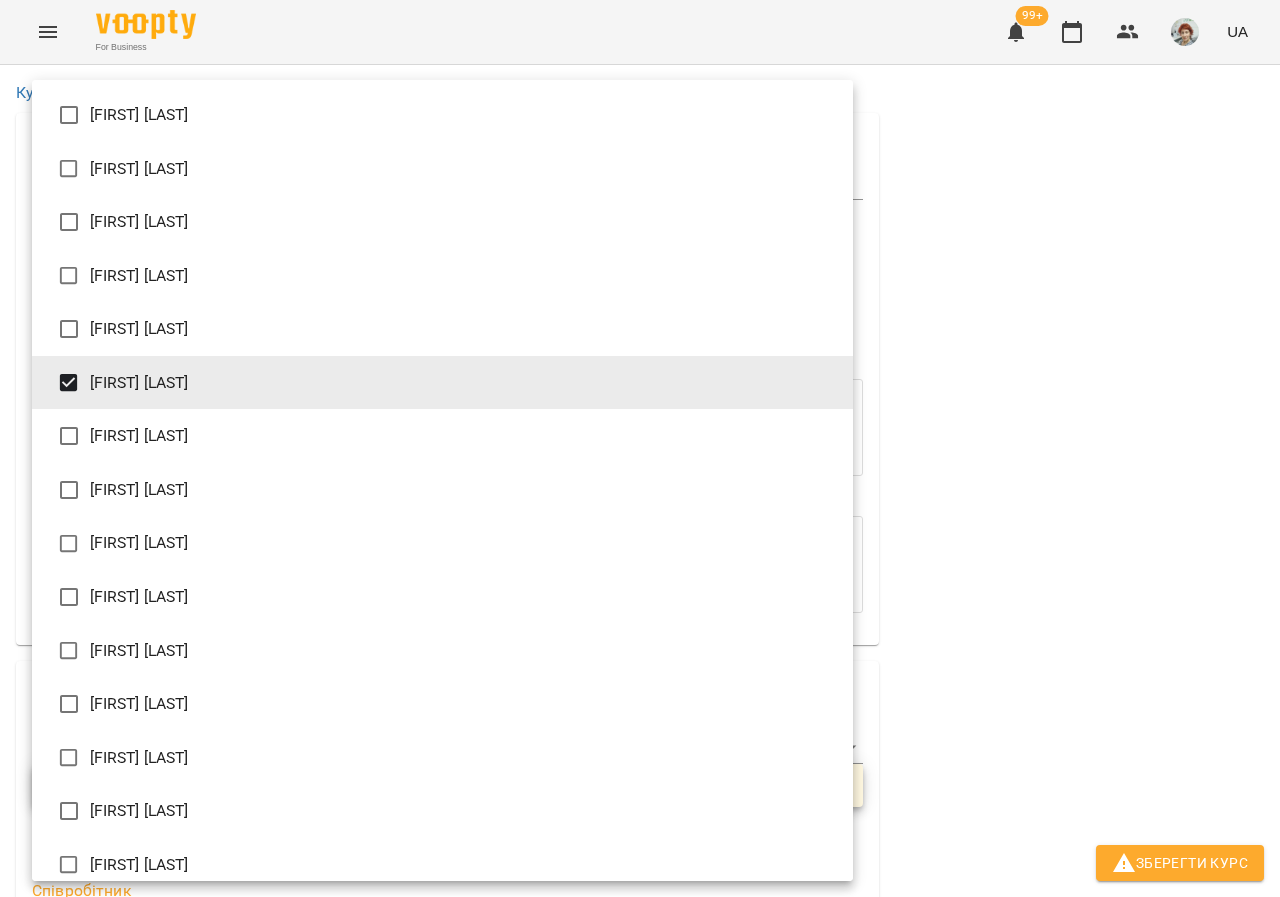 click at bounding box center (640, 448) 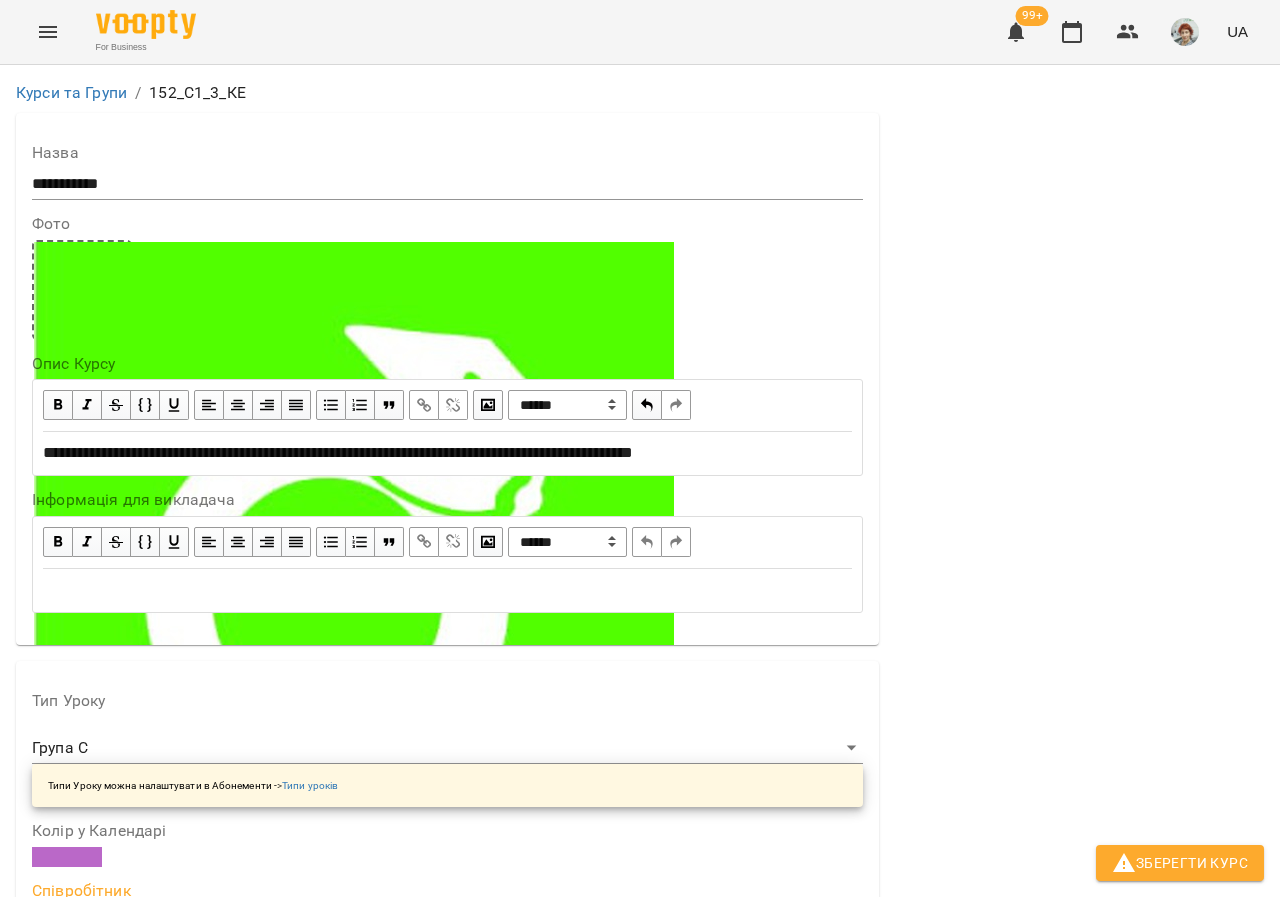 scroll, scrollTop: 800, scrollLeft: 0, axis: vertical 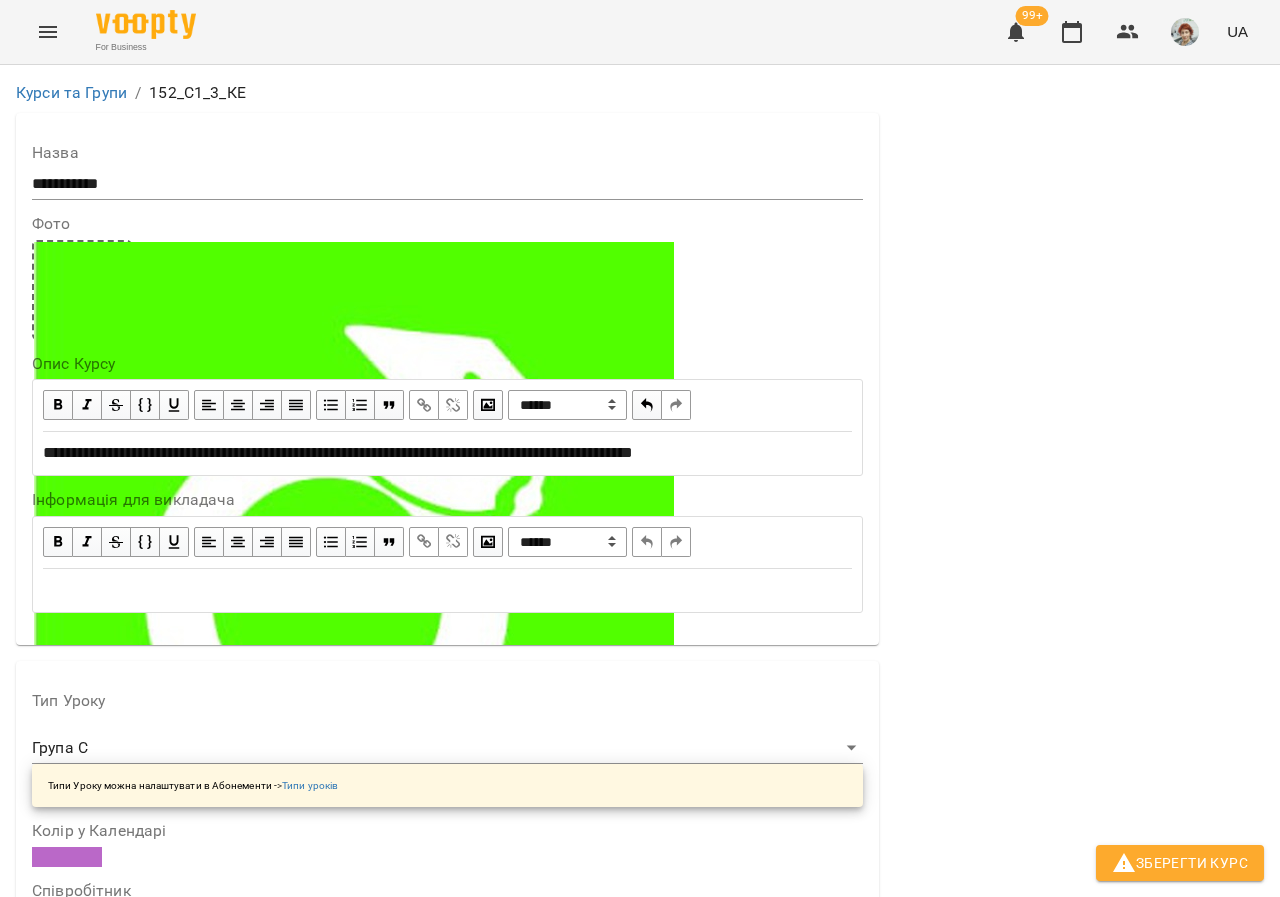 click at bounding box center (447, 1333) 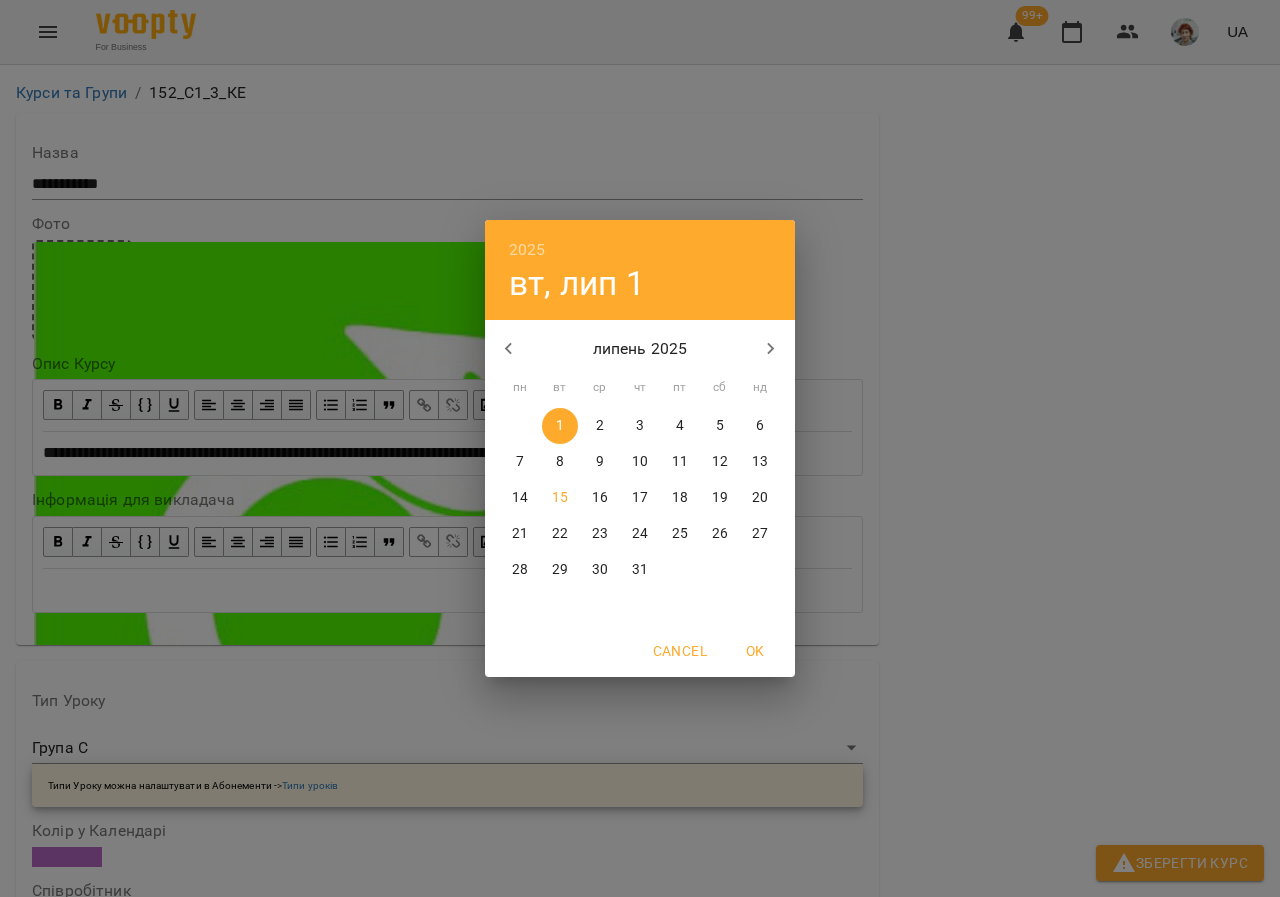 click on "10" at bounding box center [640, 462] 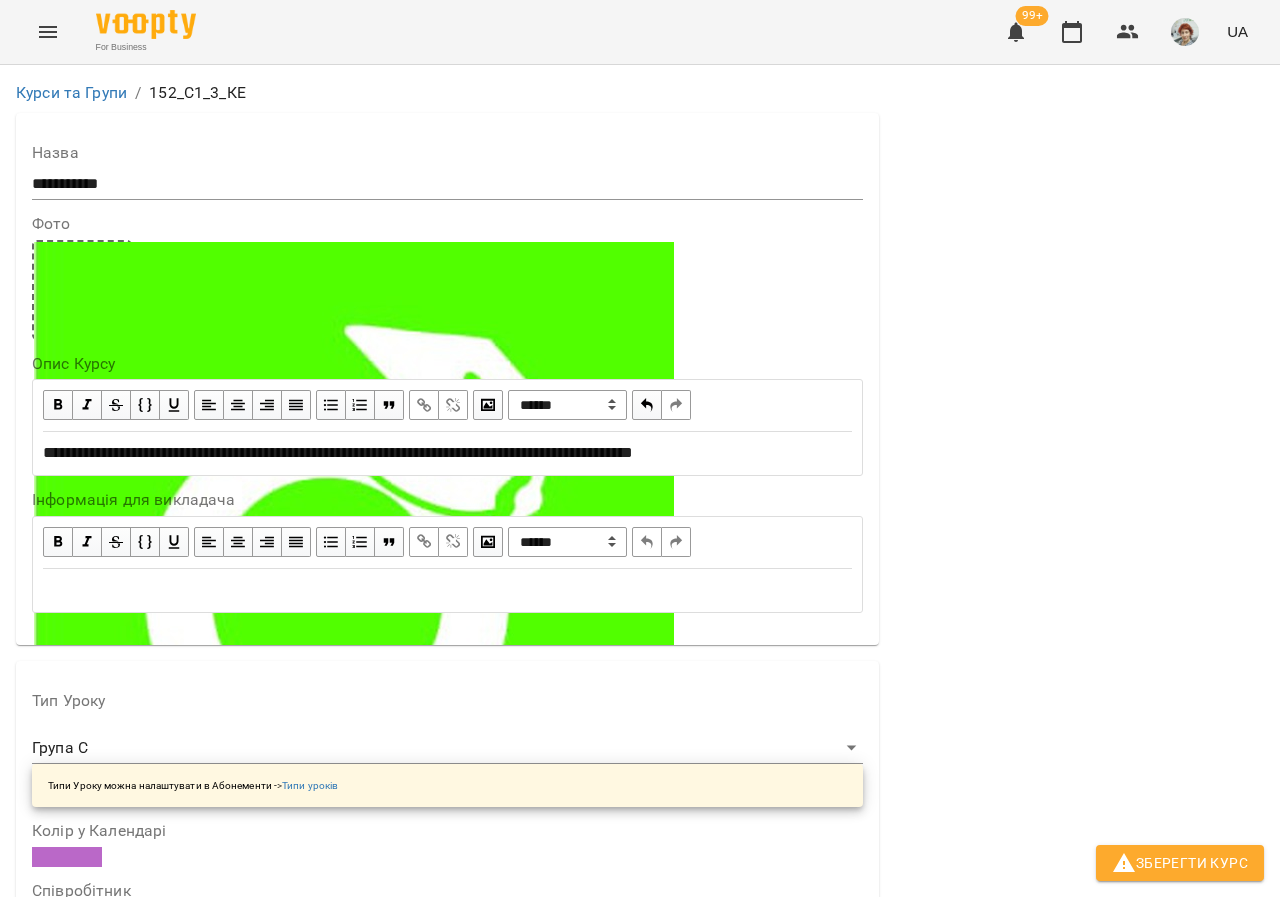 click on "**********" at bounding box center [315, 1671] 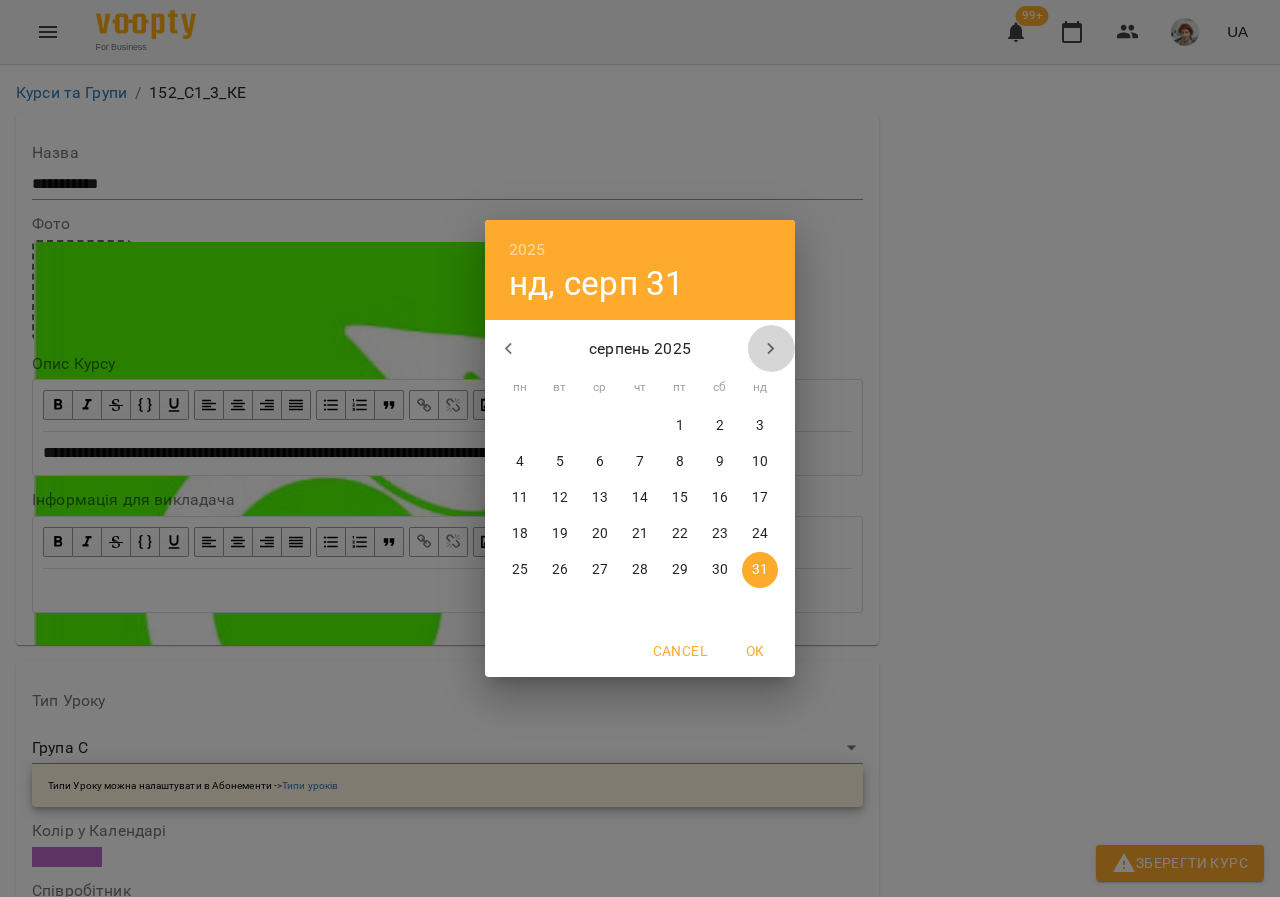 click 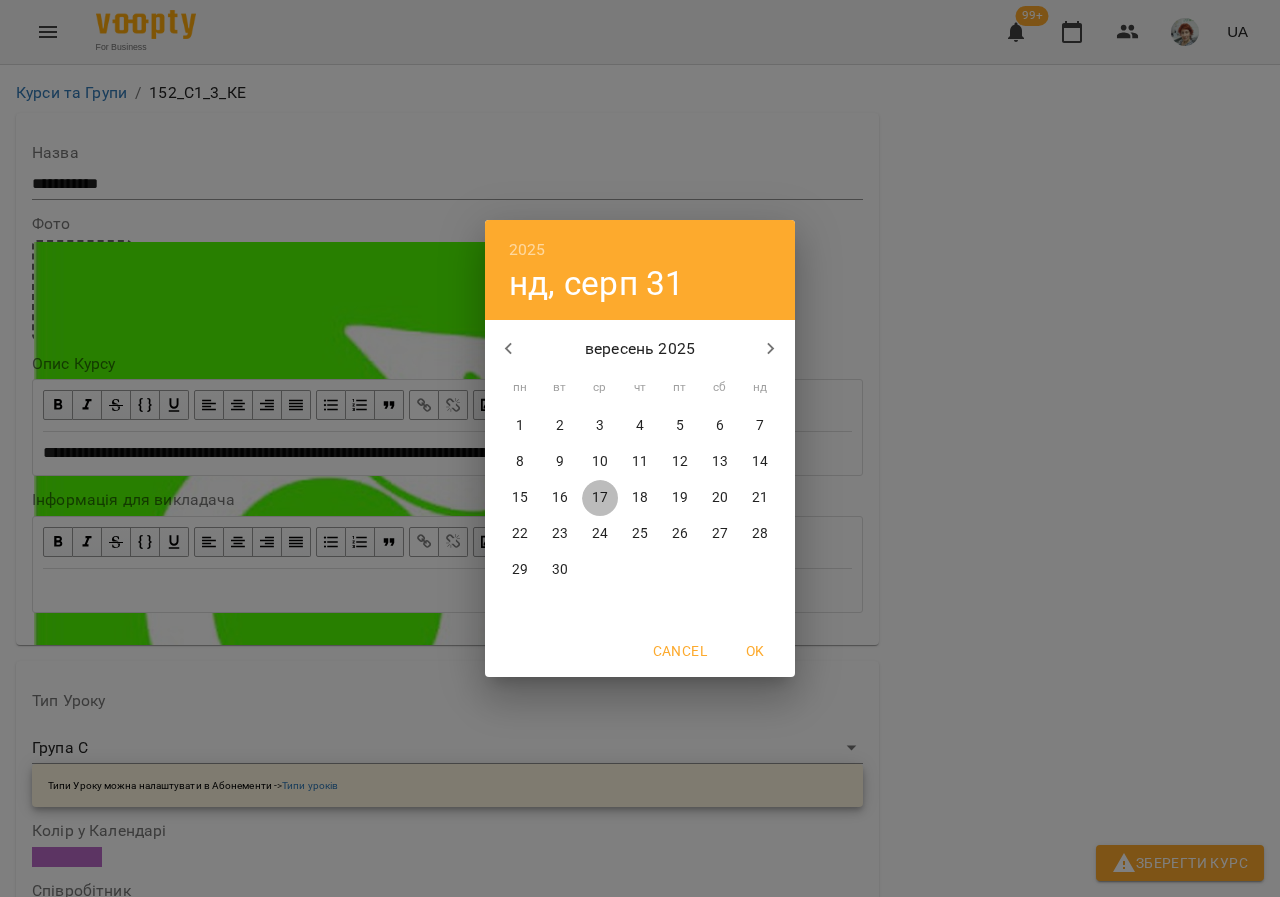 click on "17" at bounding box center [600, 498] 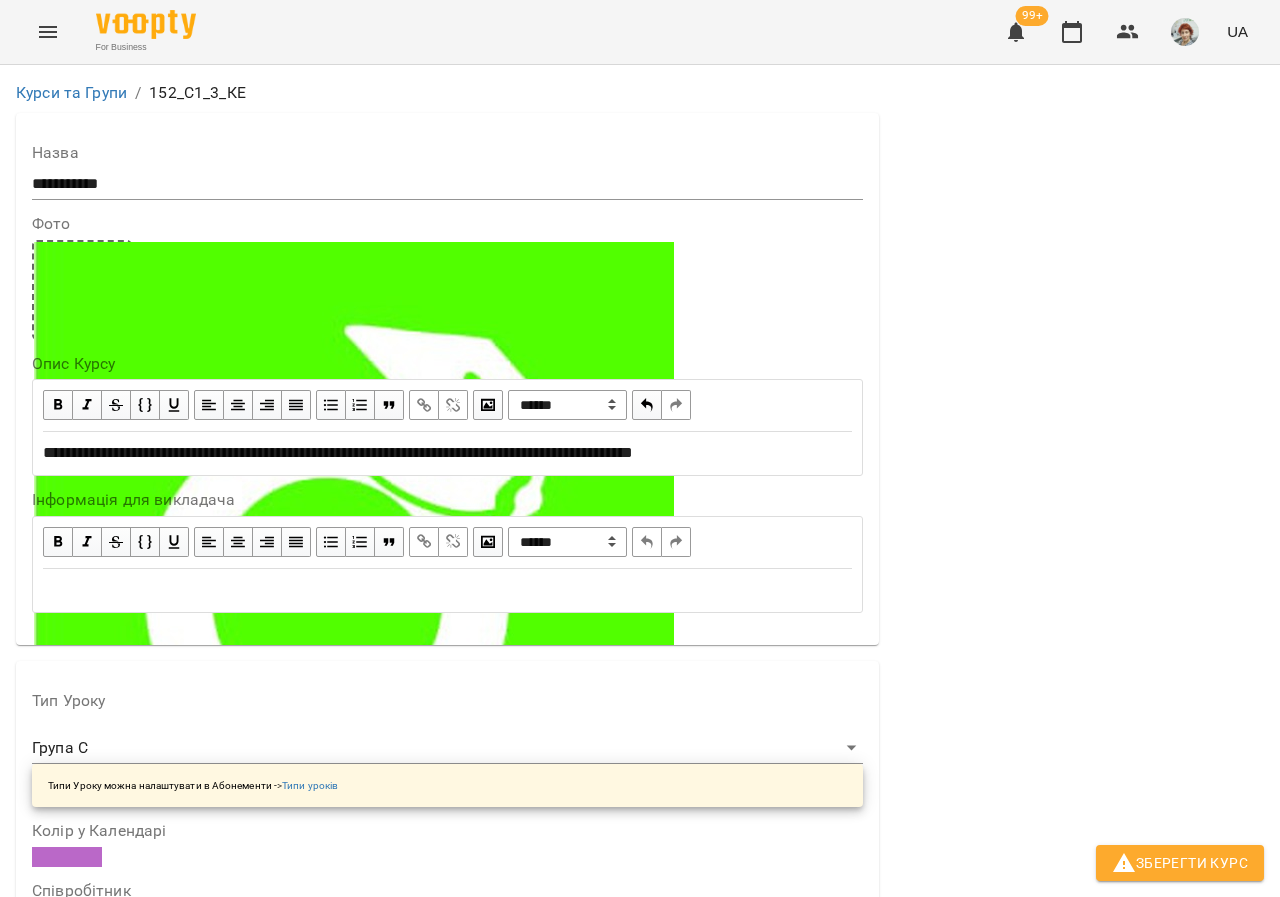 scroll, scrollTop: 1487, scrollLeft: 0, axis: vertical 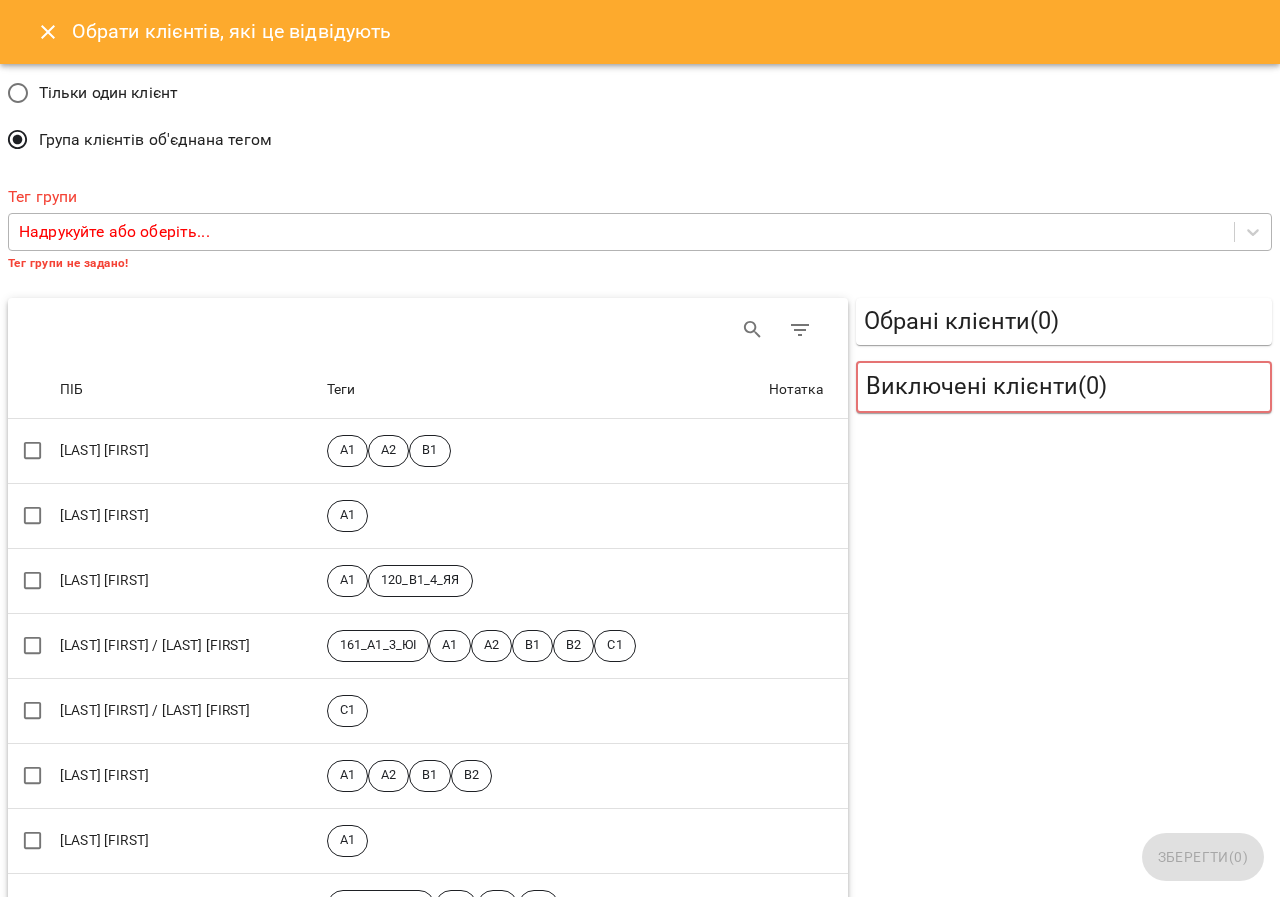 click on "Надрукуйте або оберіть..." at bounding box center [621, 232] 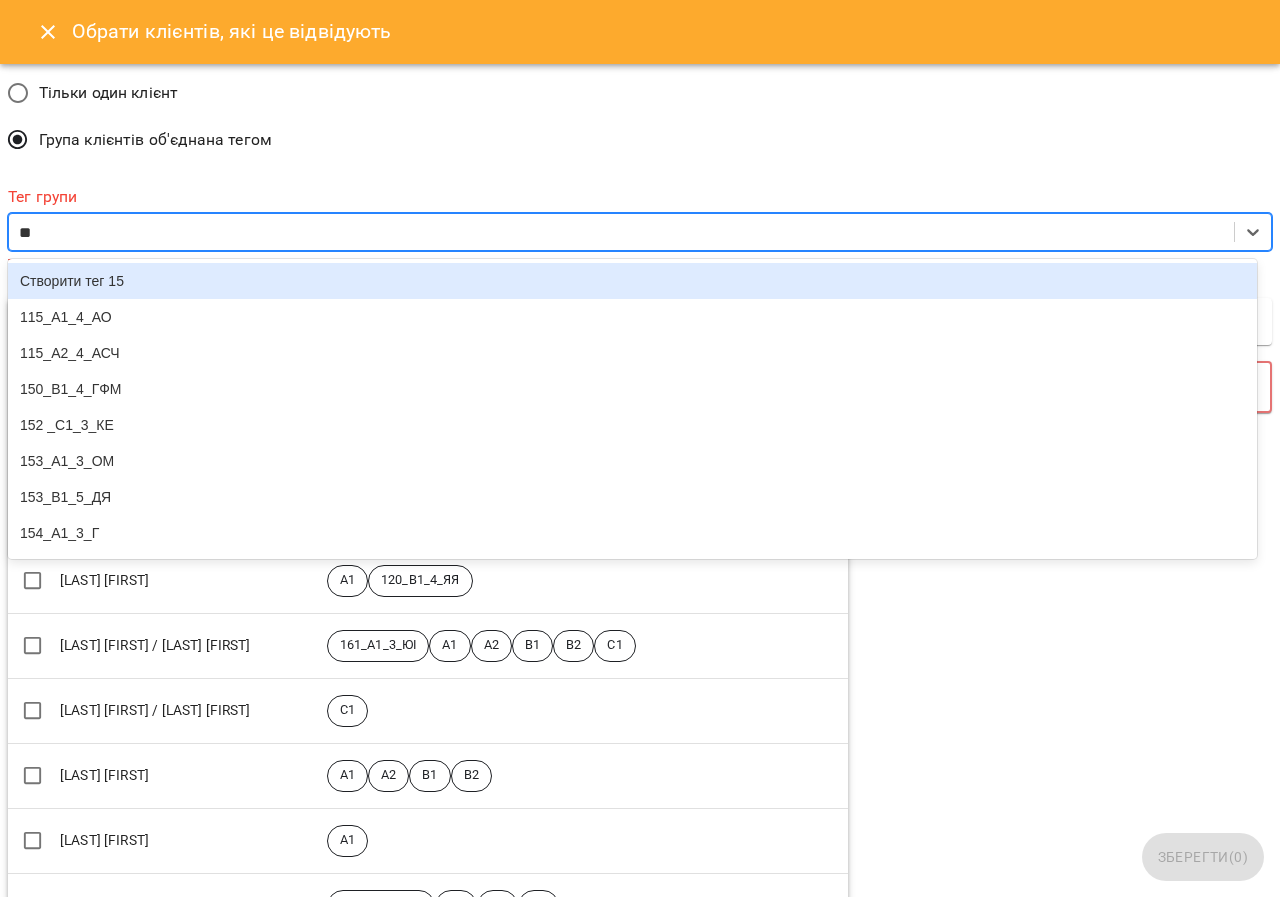 type on "***" 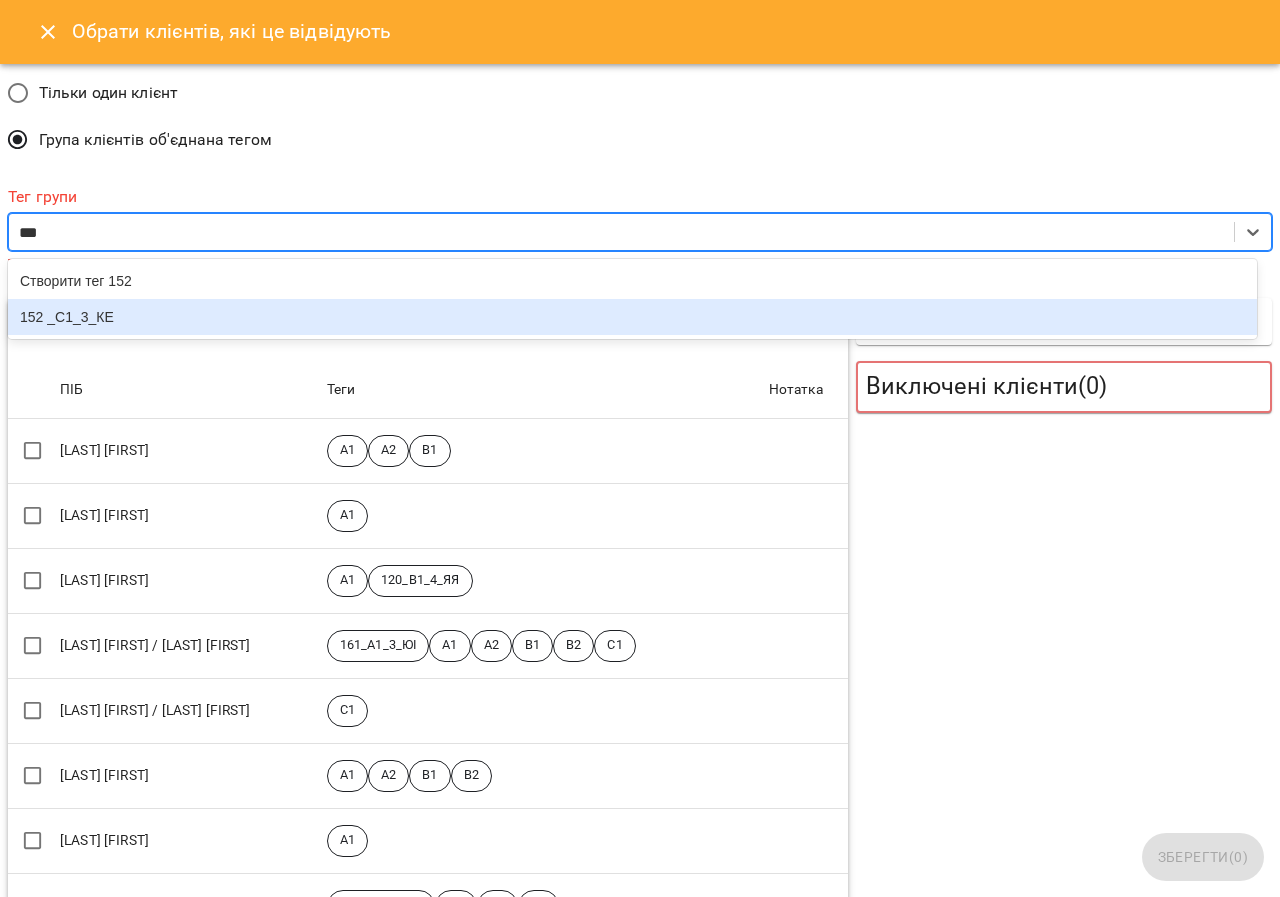 click on "152 _С1_3_КЕ" at bounding box center (632, 317) 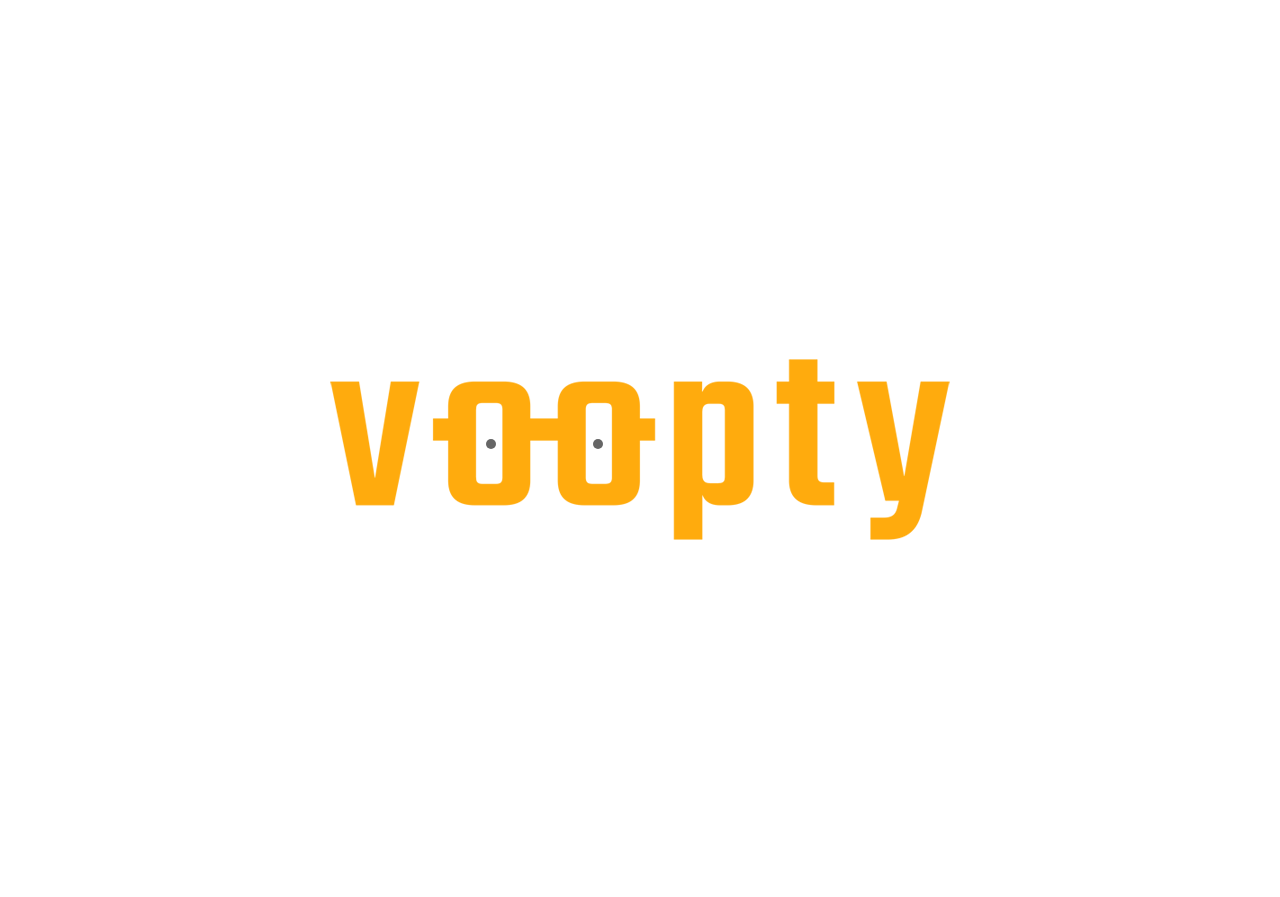 scroll, scrollTop: 0, scrollLeft: 0, axis: both 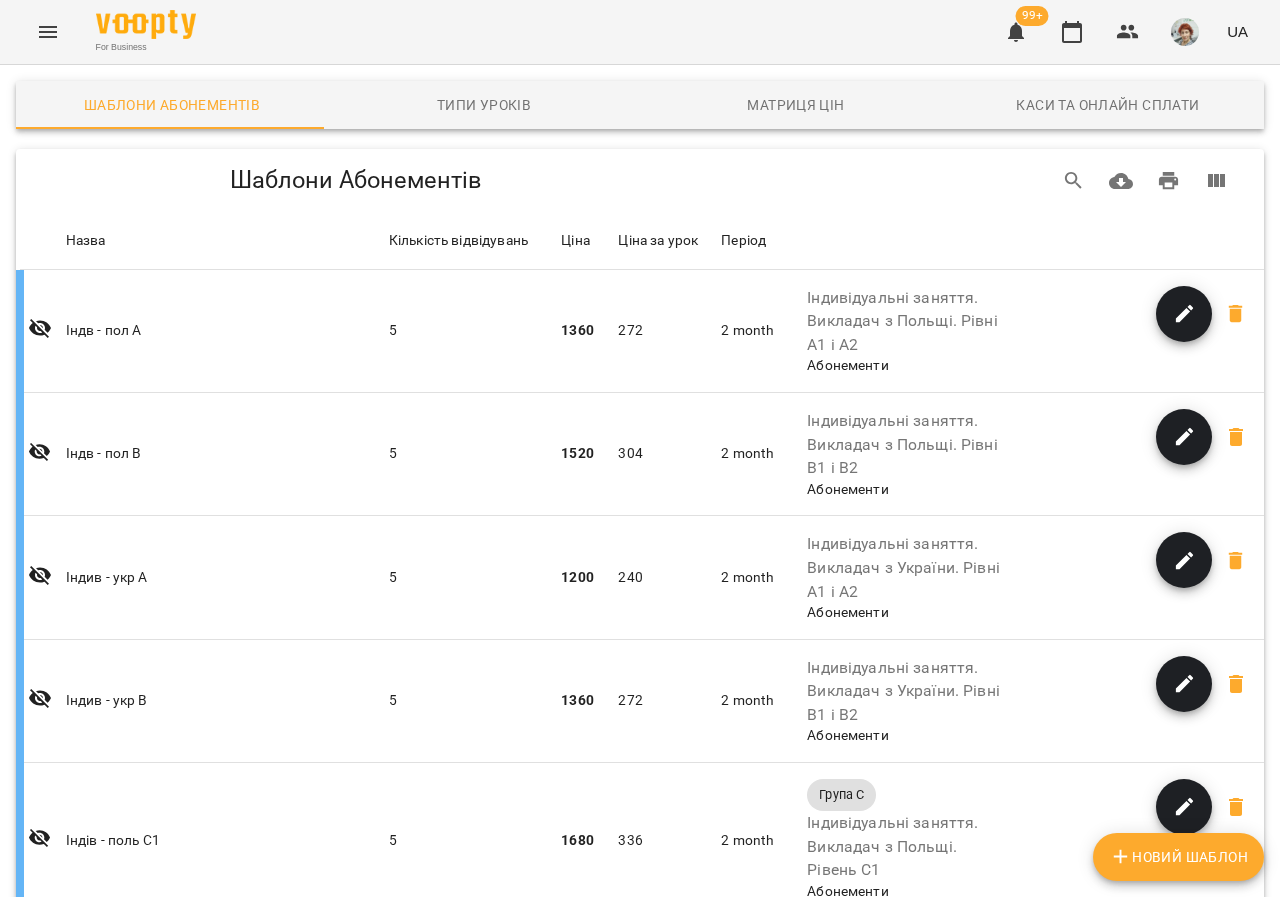 click 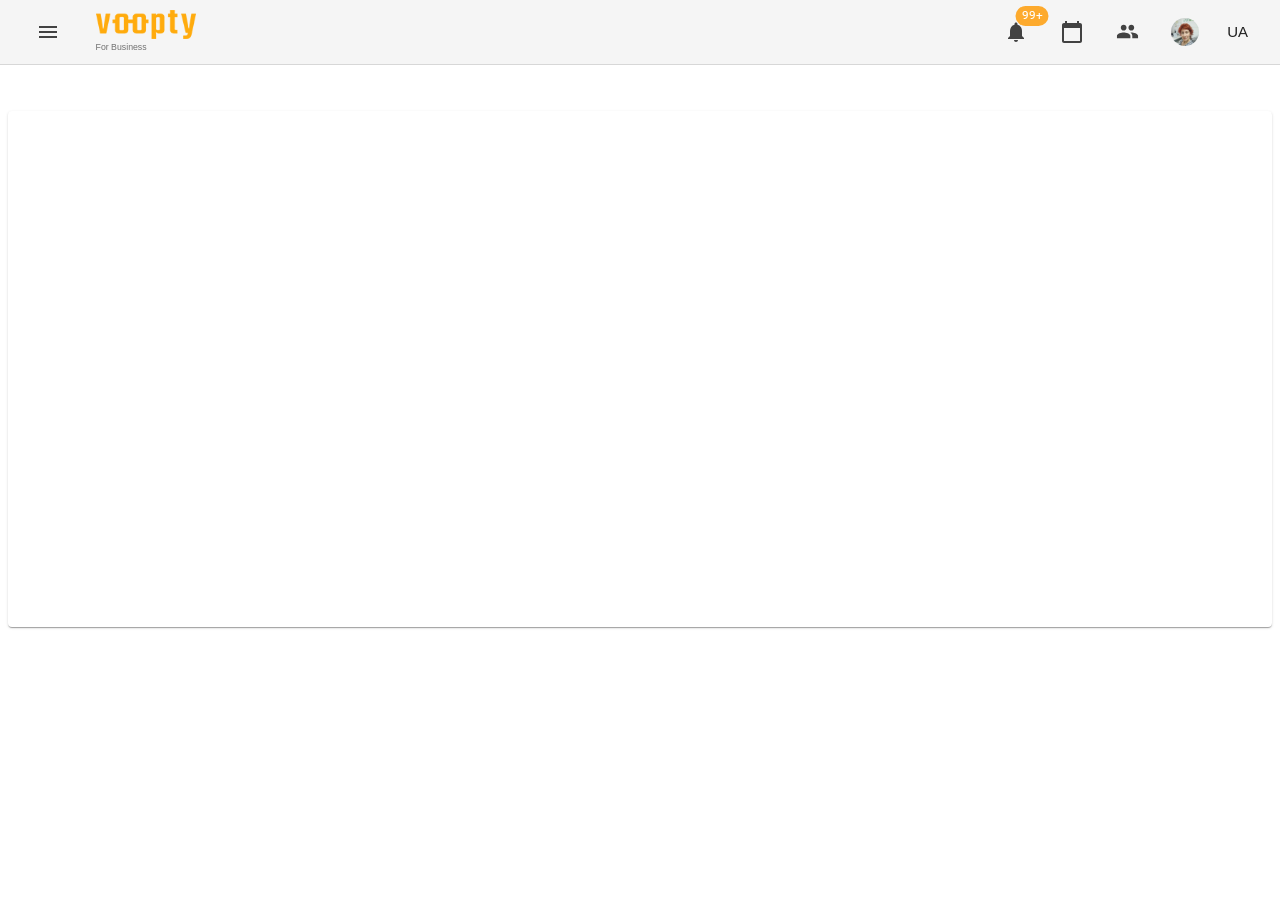 scroll, scrollTop: 0, scrollLeft: 0, axis: both 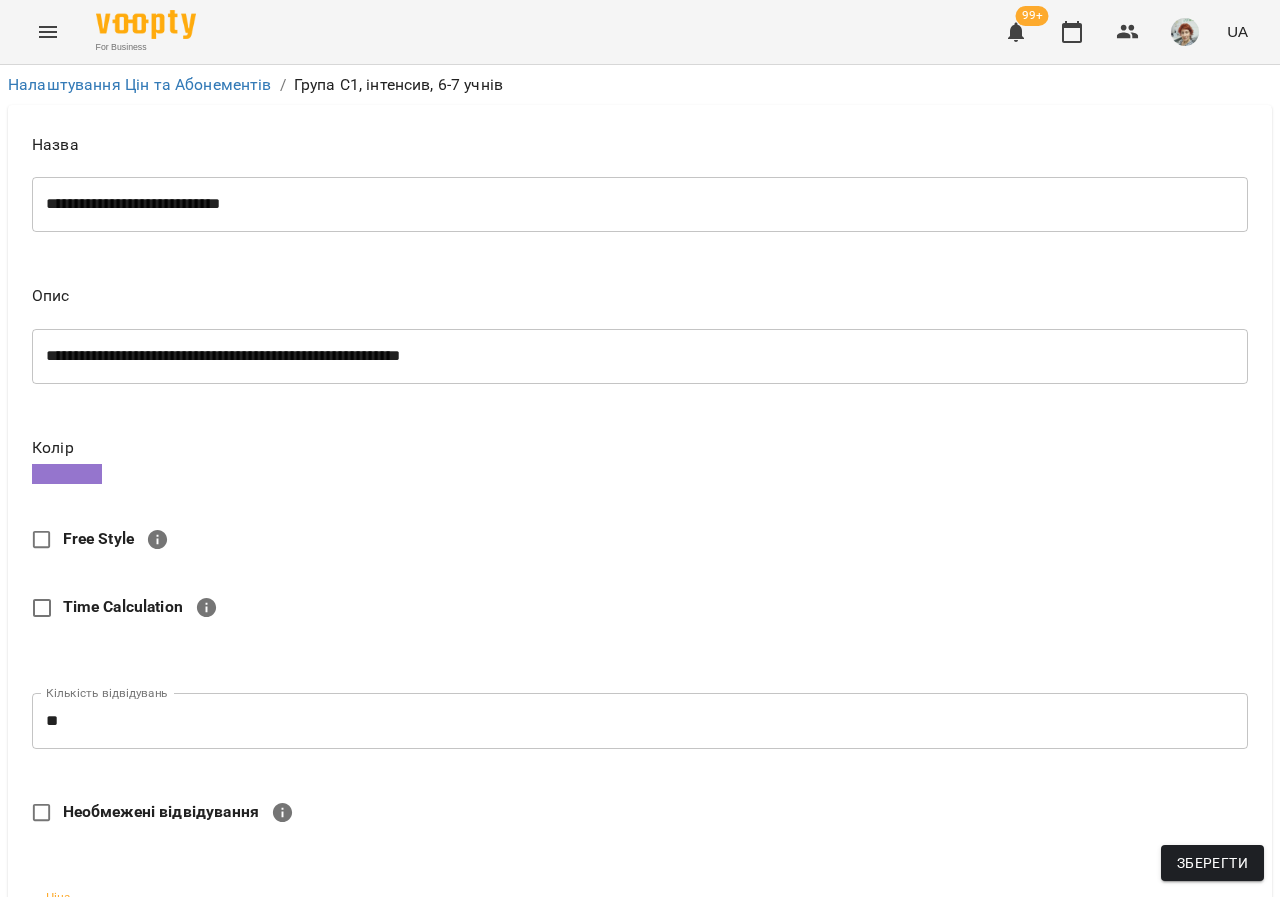 click on "****" at bounding box center [656, 925] 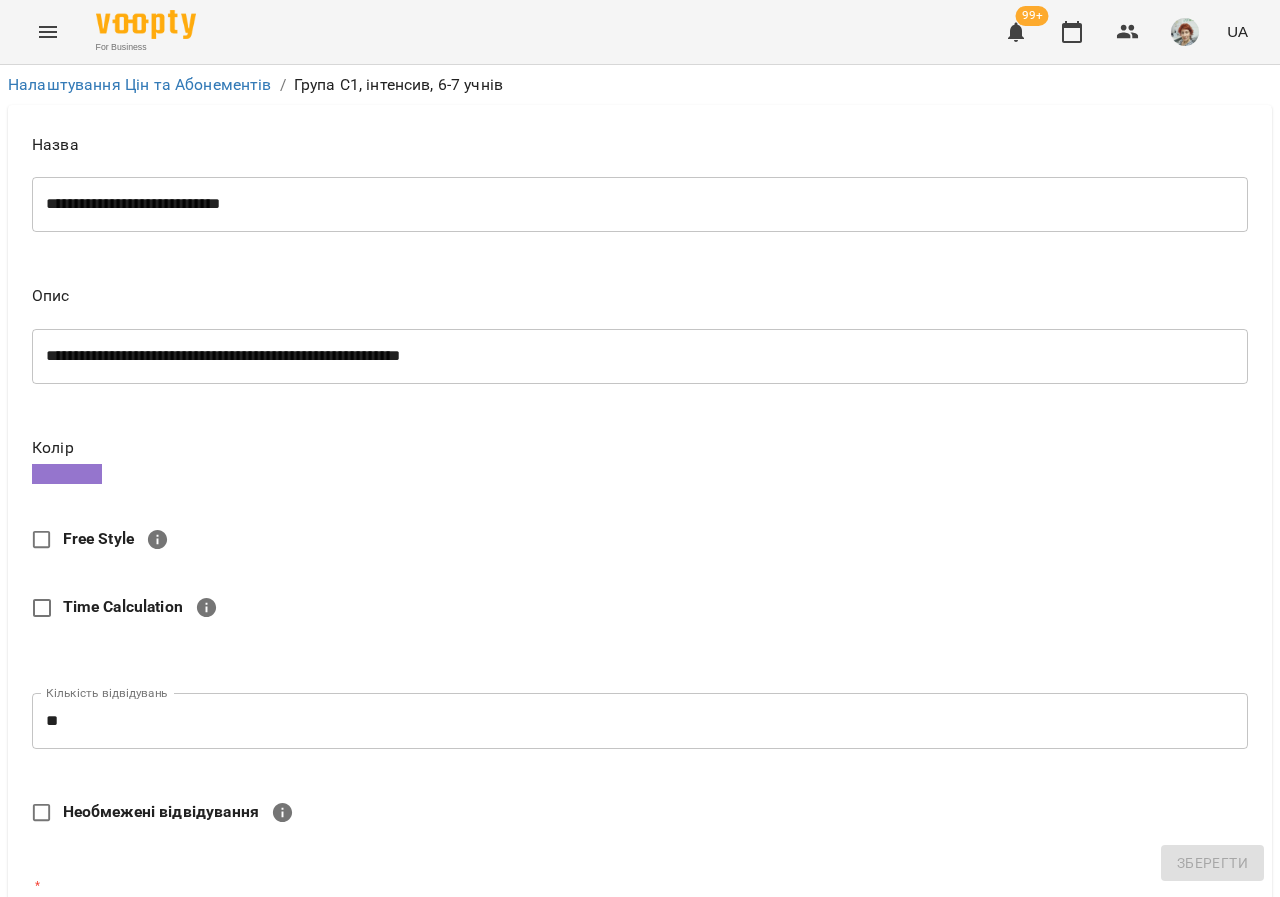 type on "***" 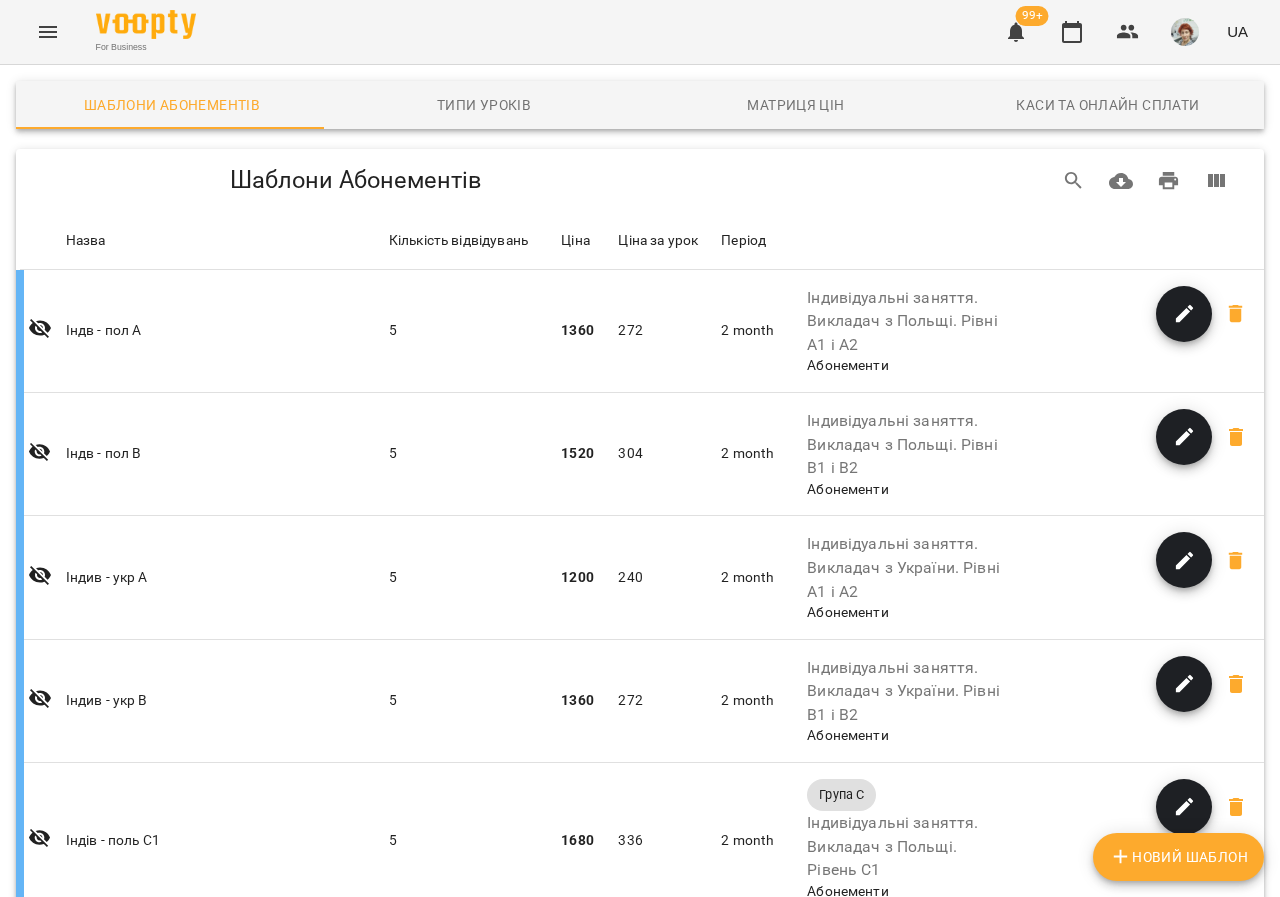 scroll, scrollTop: 1600, scrollLeft: 0, axis: vertical 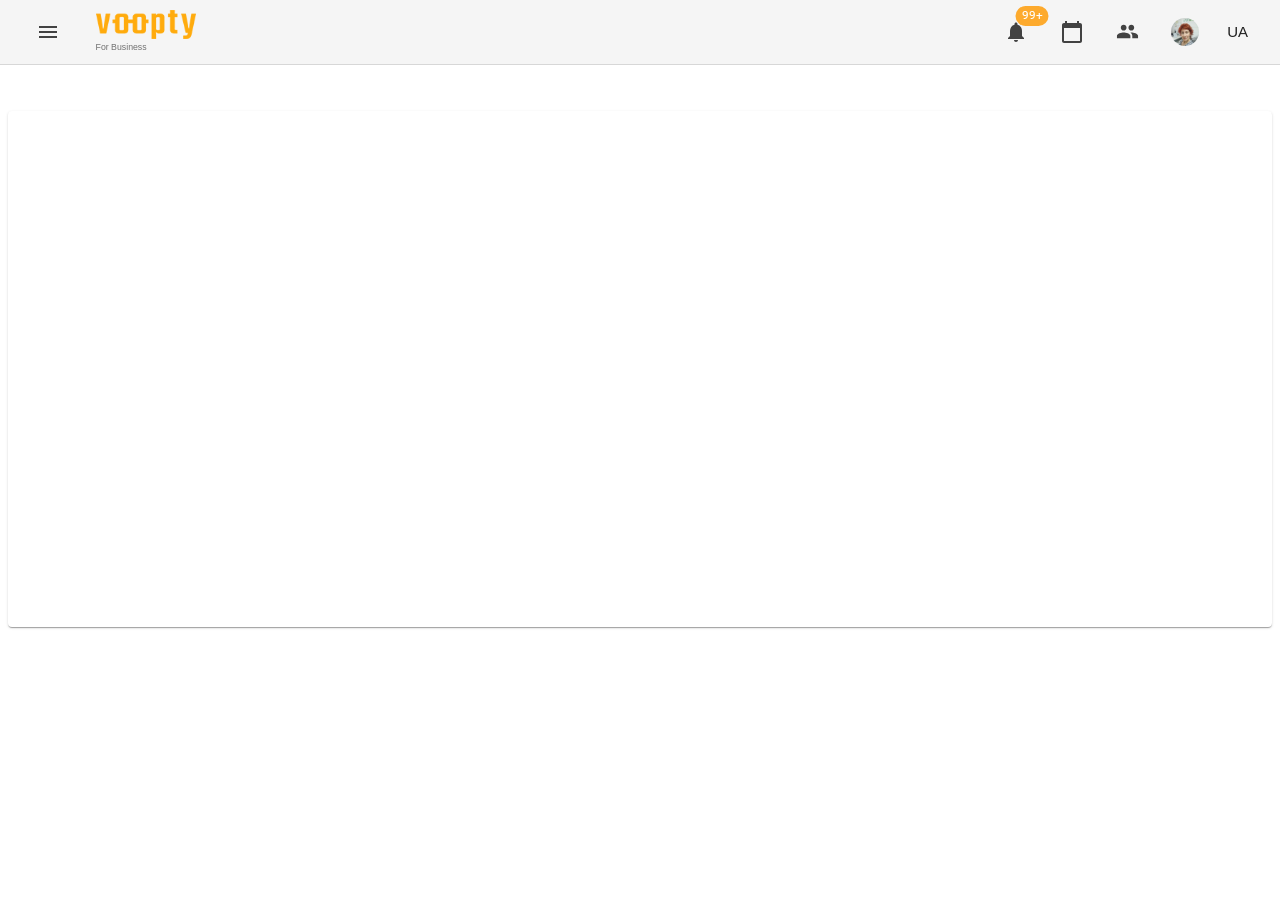 select on "*****" 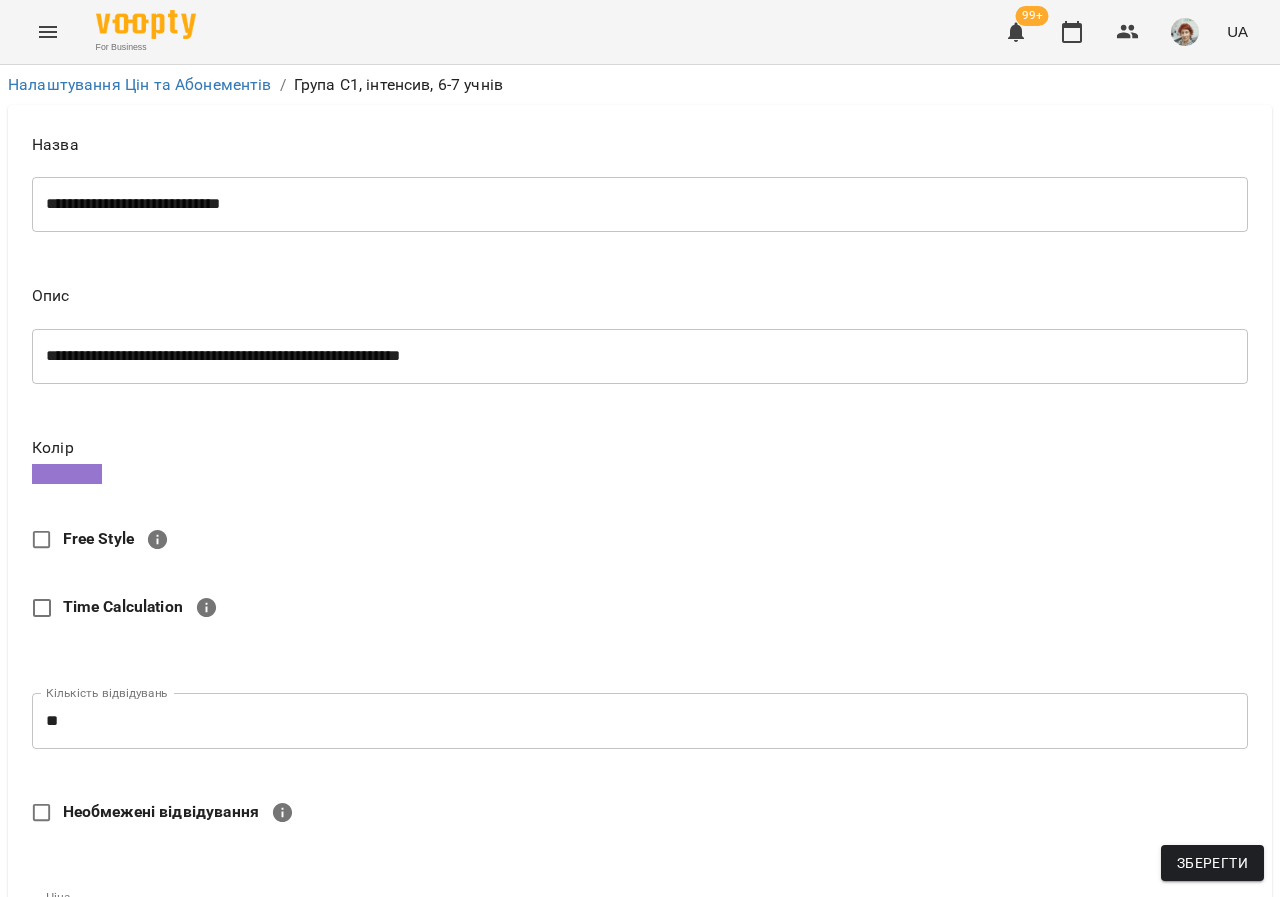 scroll, scrollTop: 400, scrollLeft: 0, axis: vertical 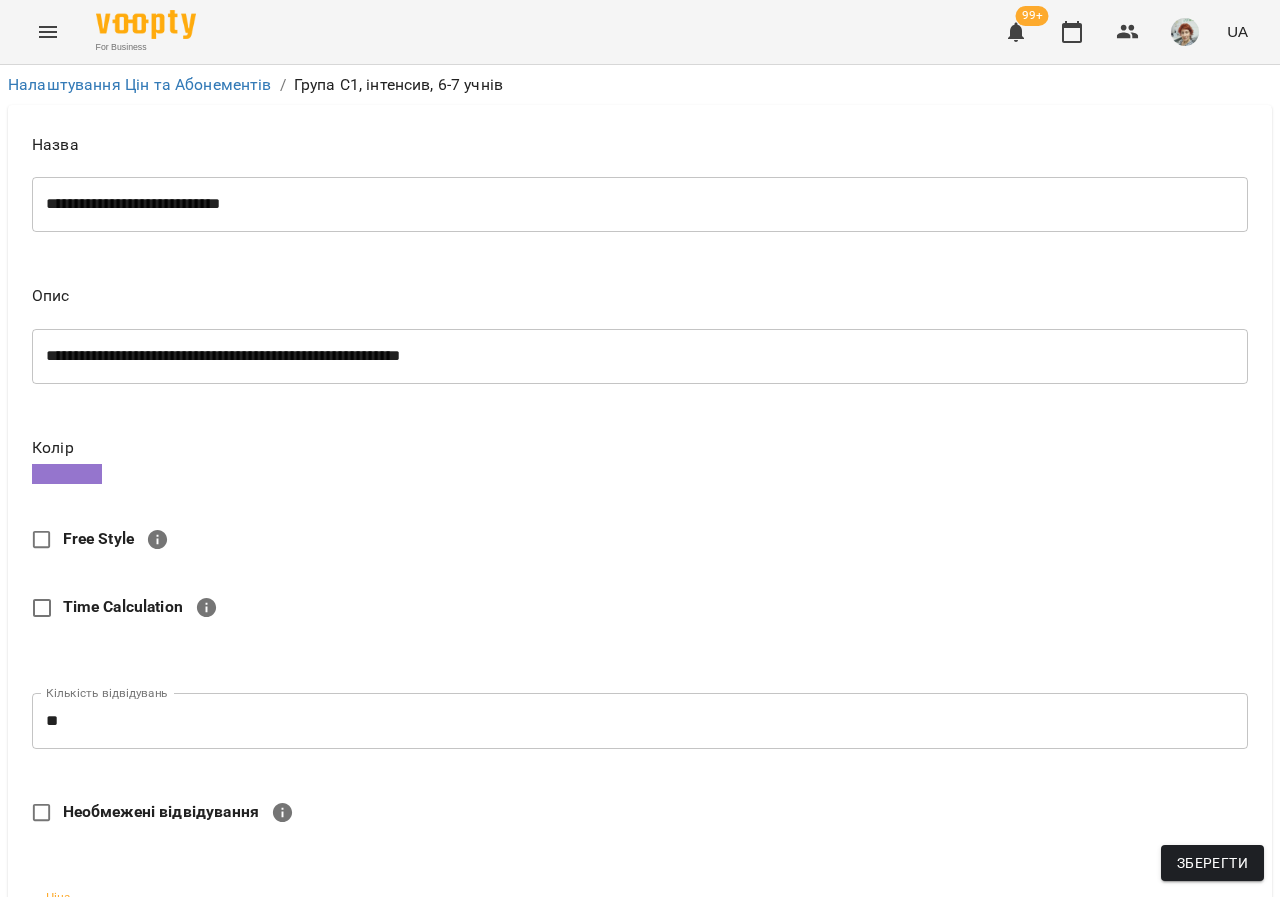 click on "****" at bounding box center (656, 925) 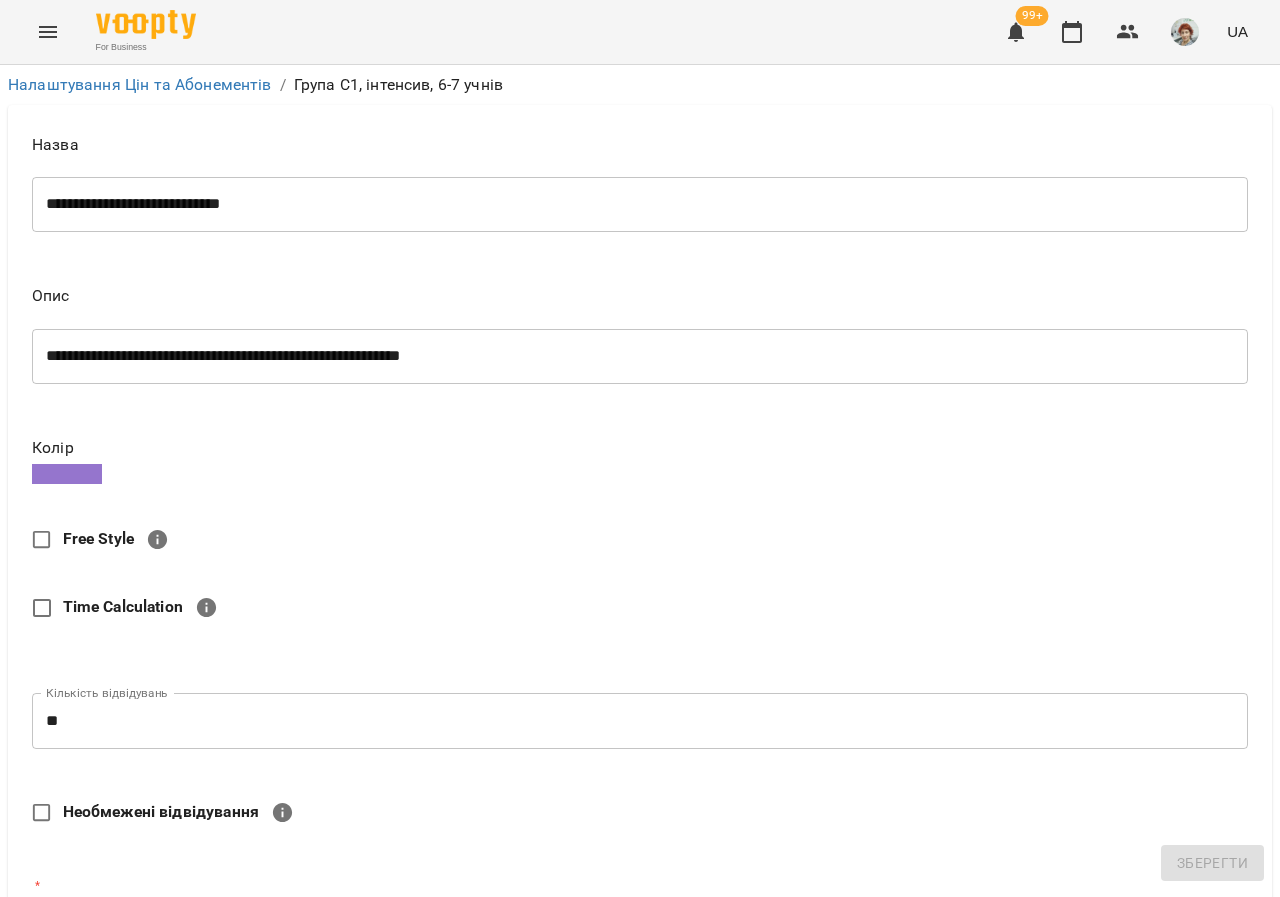 drag, startPoint x: 65, startPoint y: 541, endPoint x: 96, endPoint y: 544, distance: 31.144823 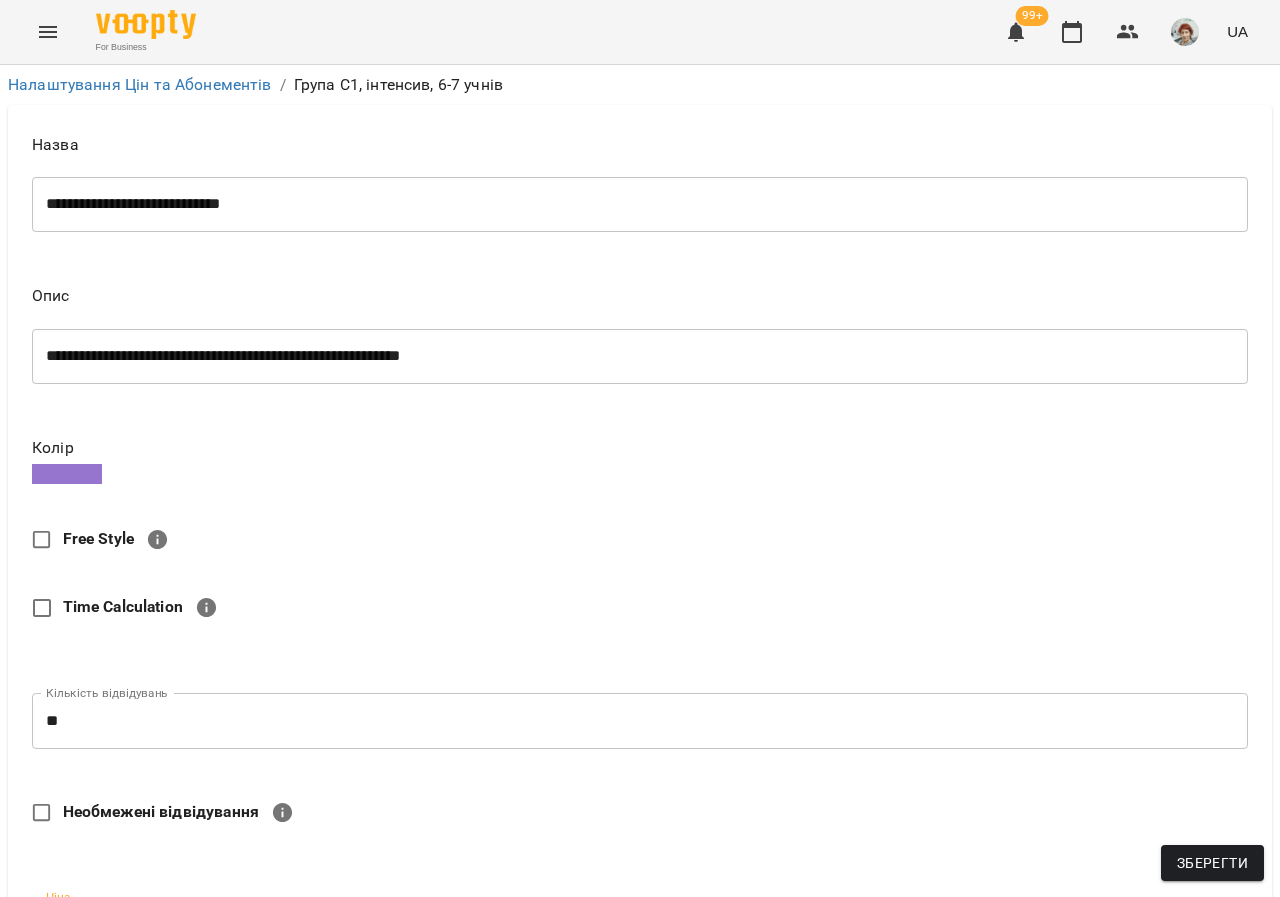 type on "***" 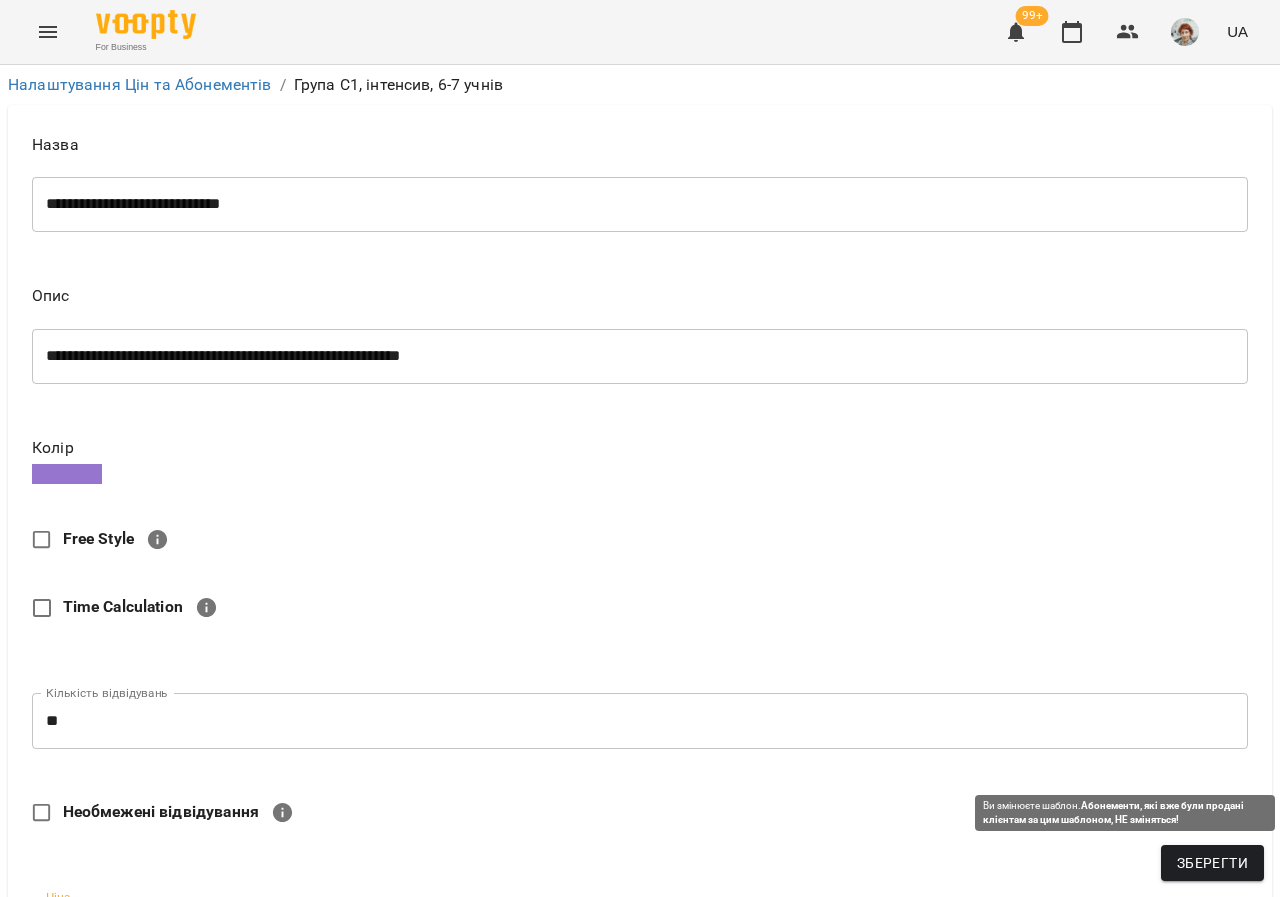 type on "*****" 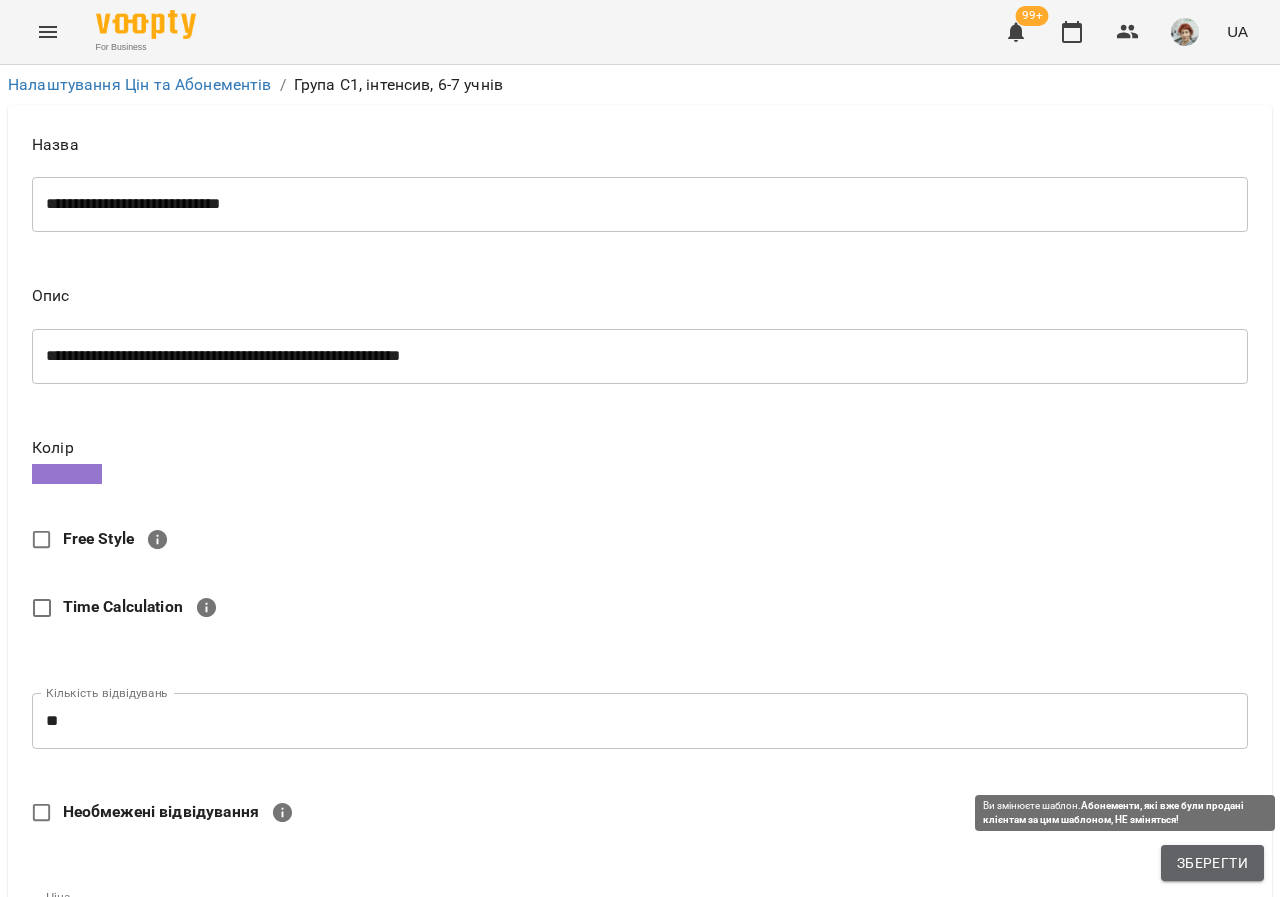 click on "Зберегти" at bounding box center (1212, 863) 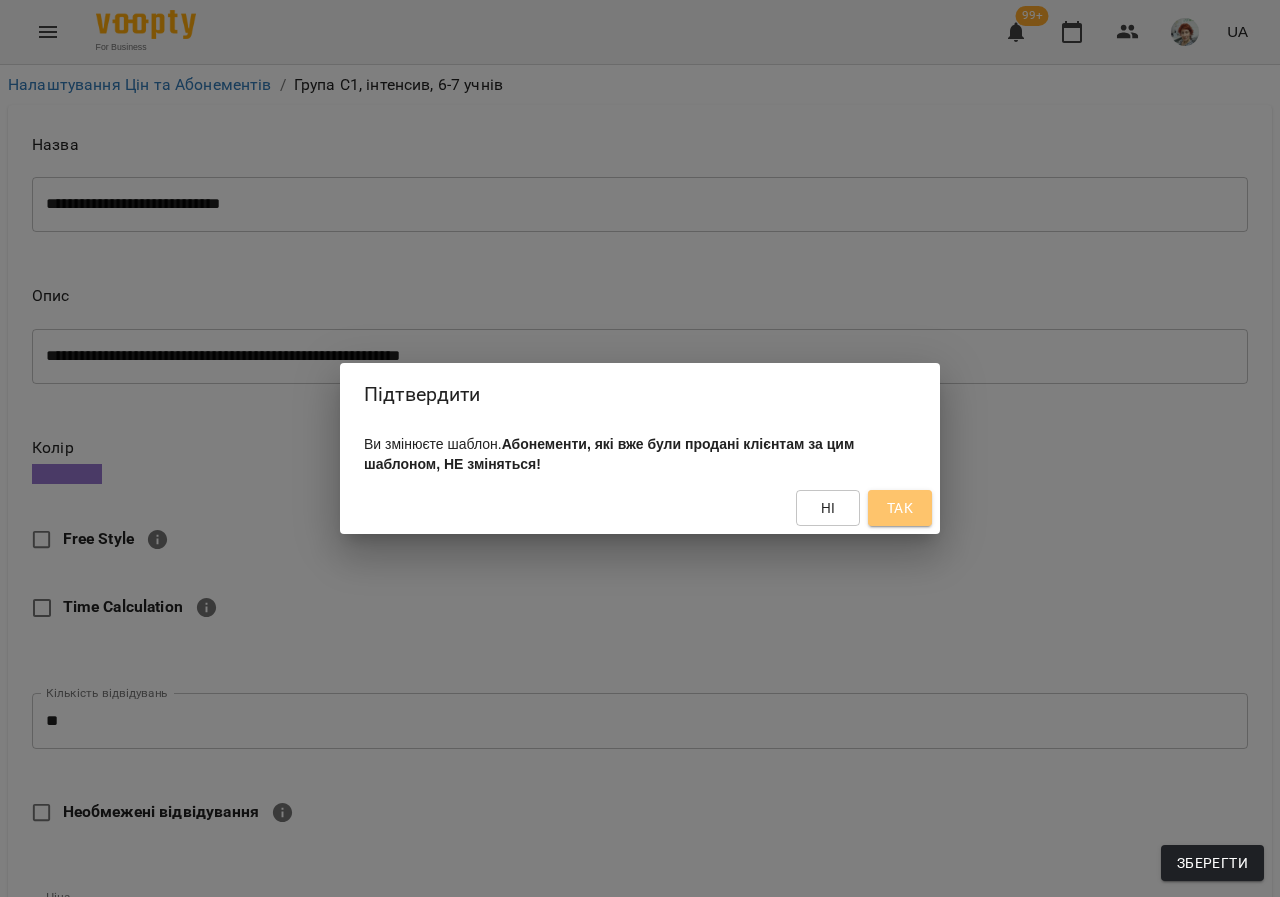 click on "Так" at bounding box center (900, 508) 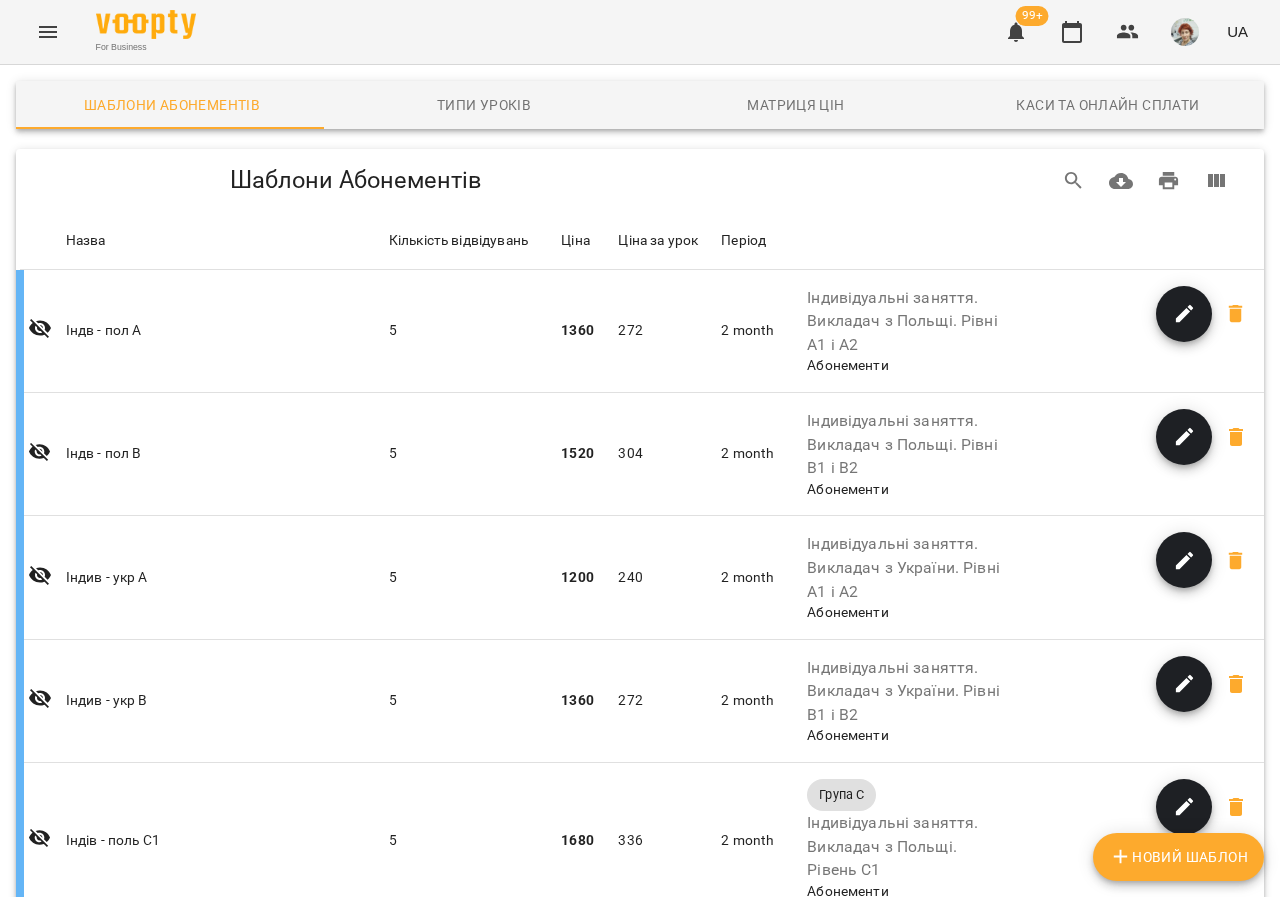 scroll, scrollTop: 1600, scrollLeft: 0, axis: vertical 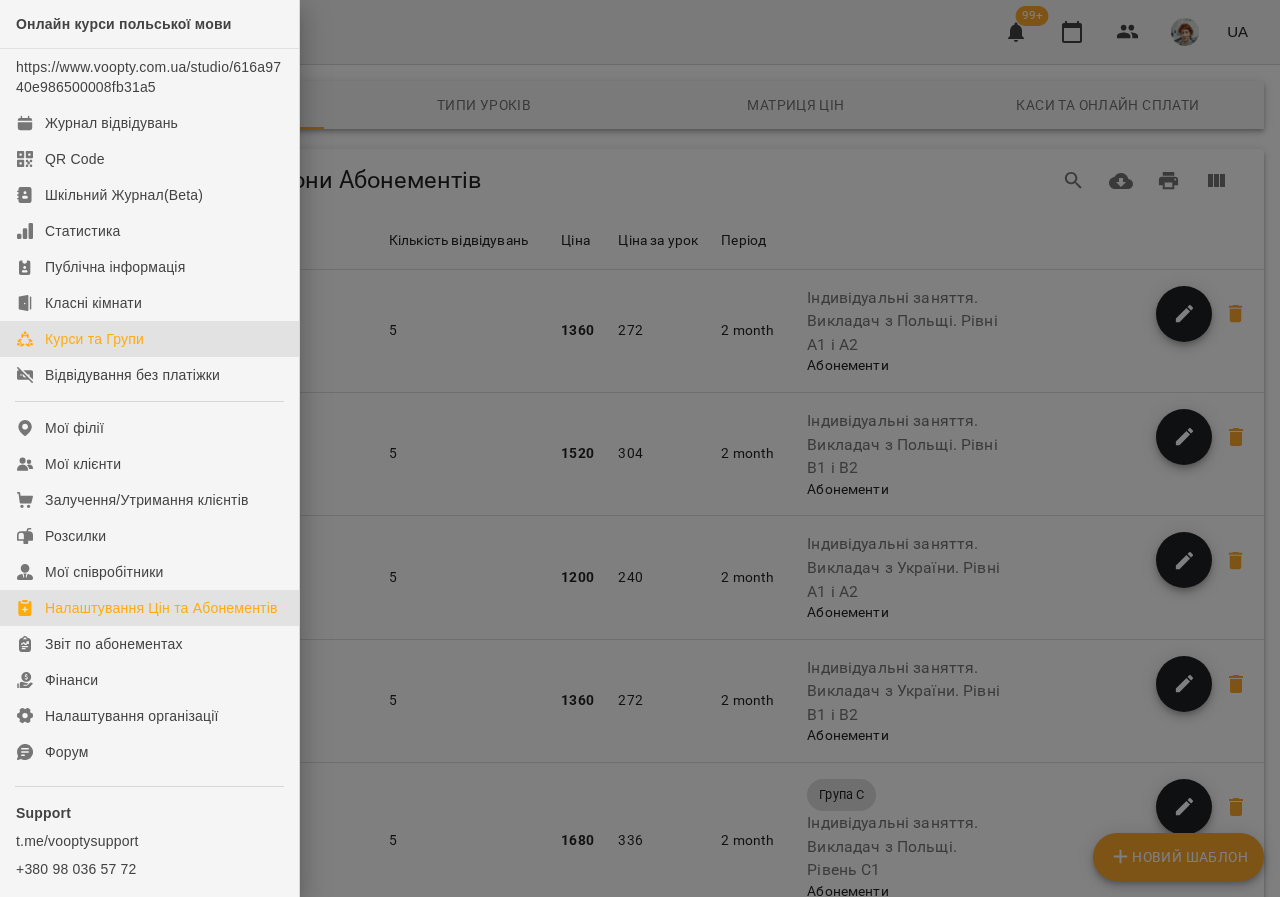 click on "Курси та Групи" at bounding box center (94, 339) 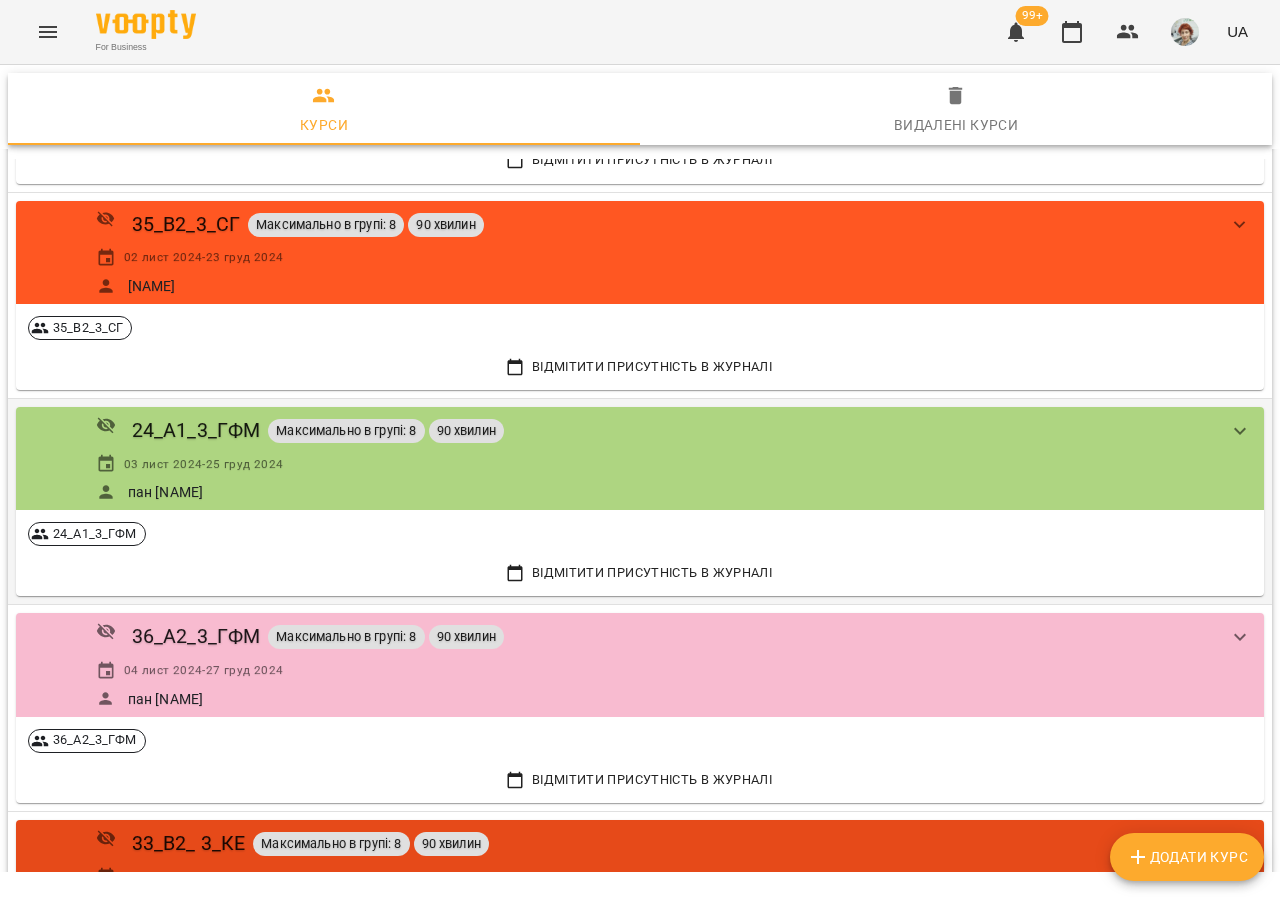 scroll, scrollTop: 9500, scrollLeft: 0, axis: vertical 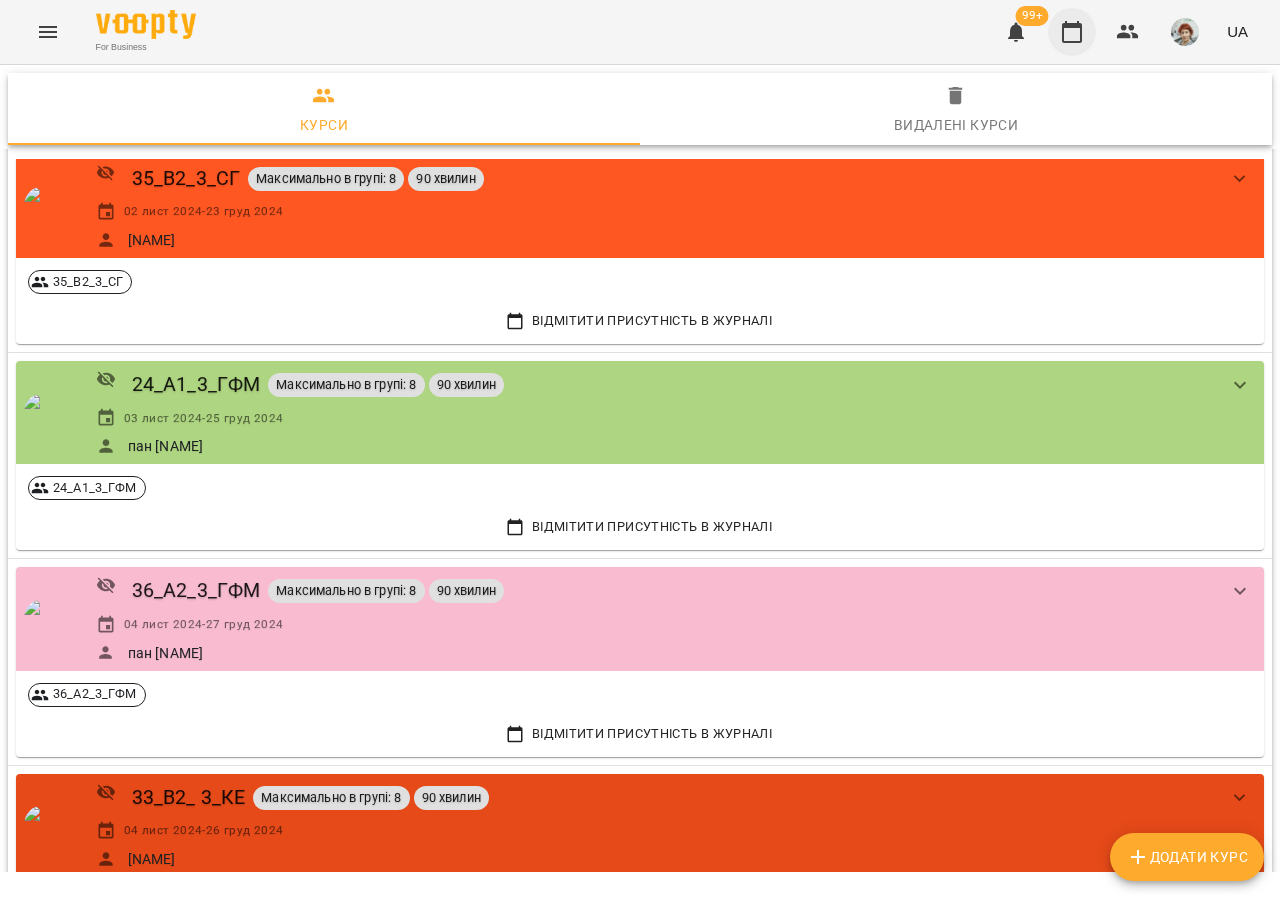 click 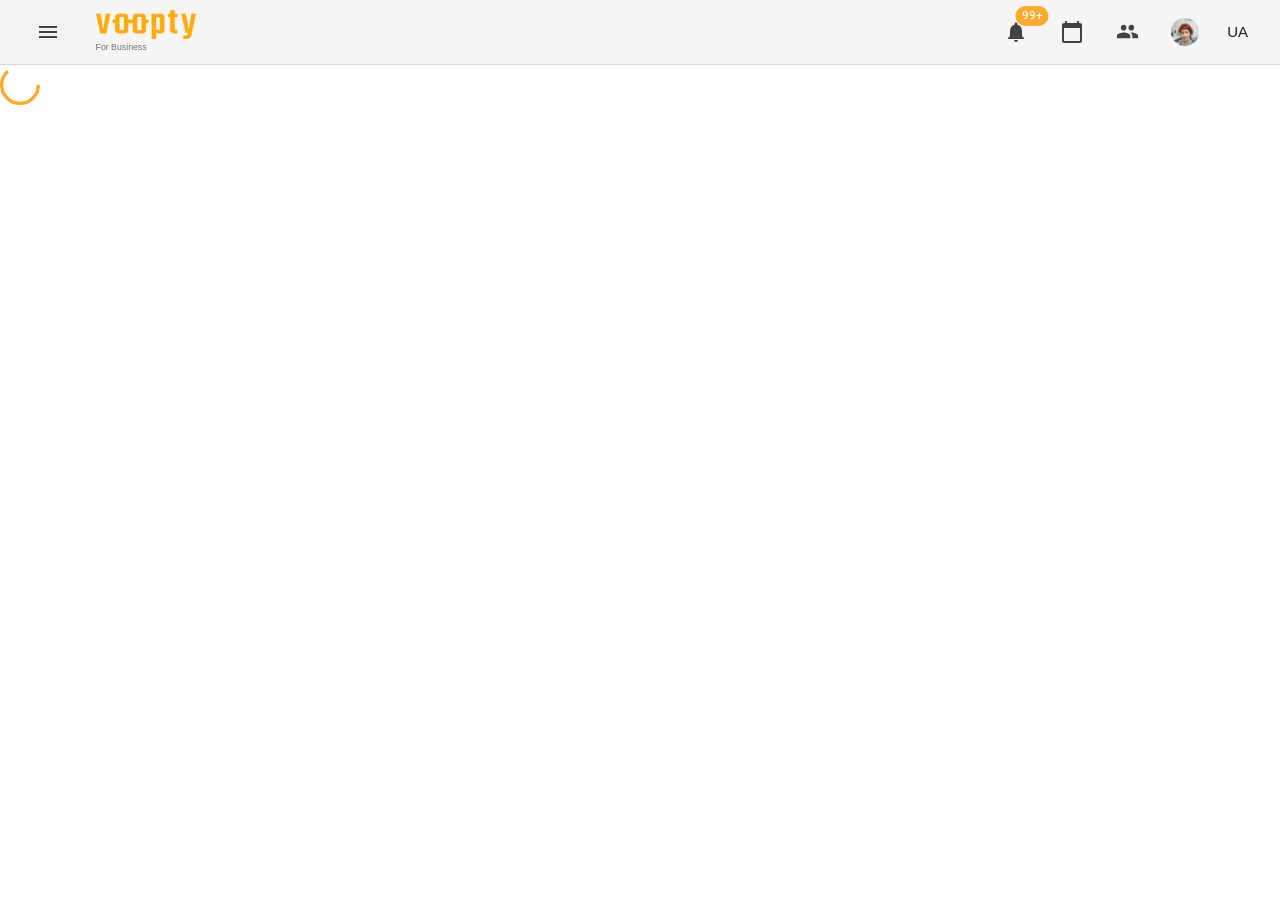 scroll, scrollTop: 0, scrollLeft: 0, axis: both 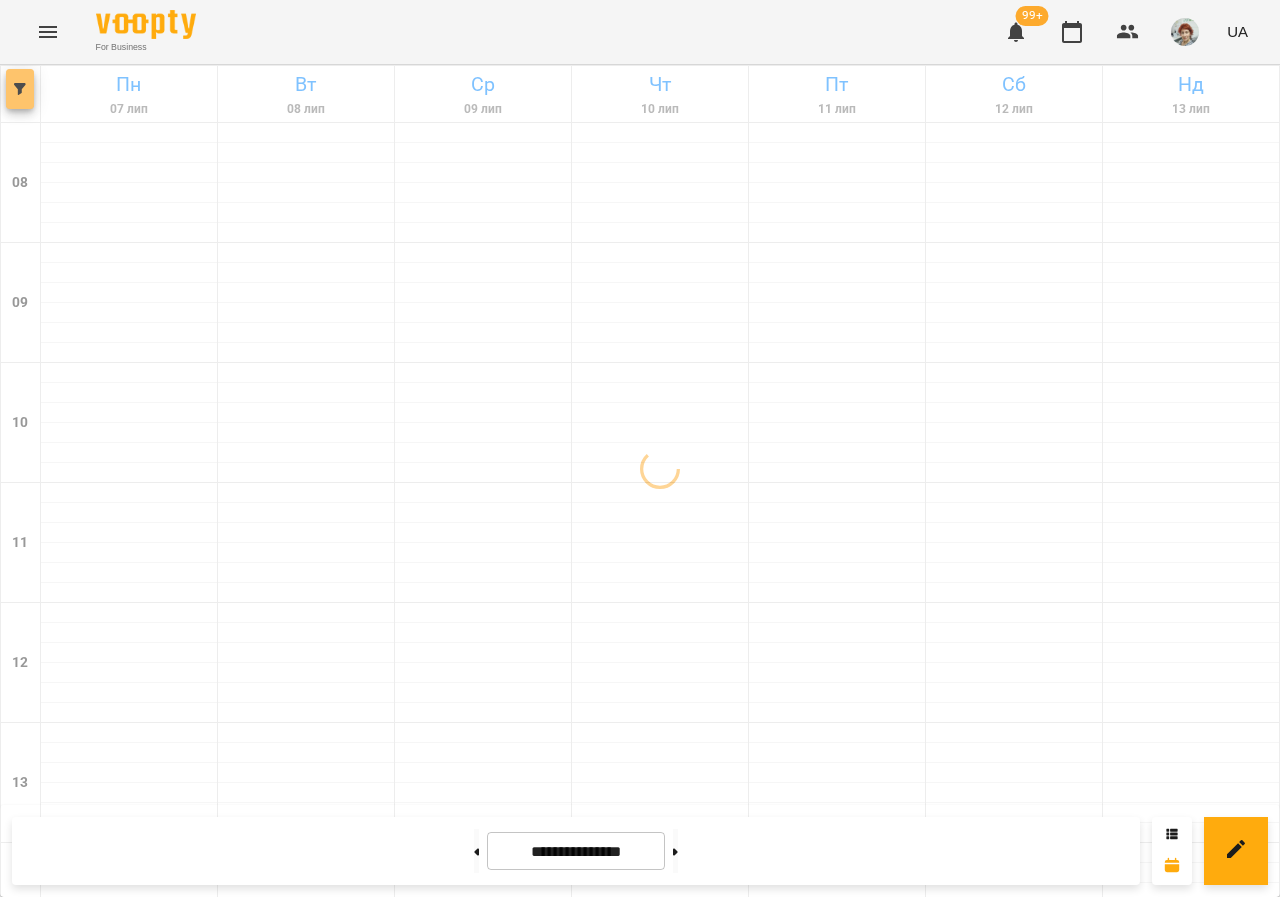 click 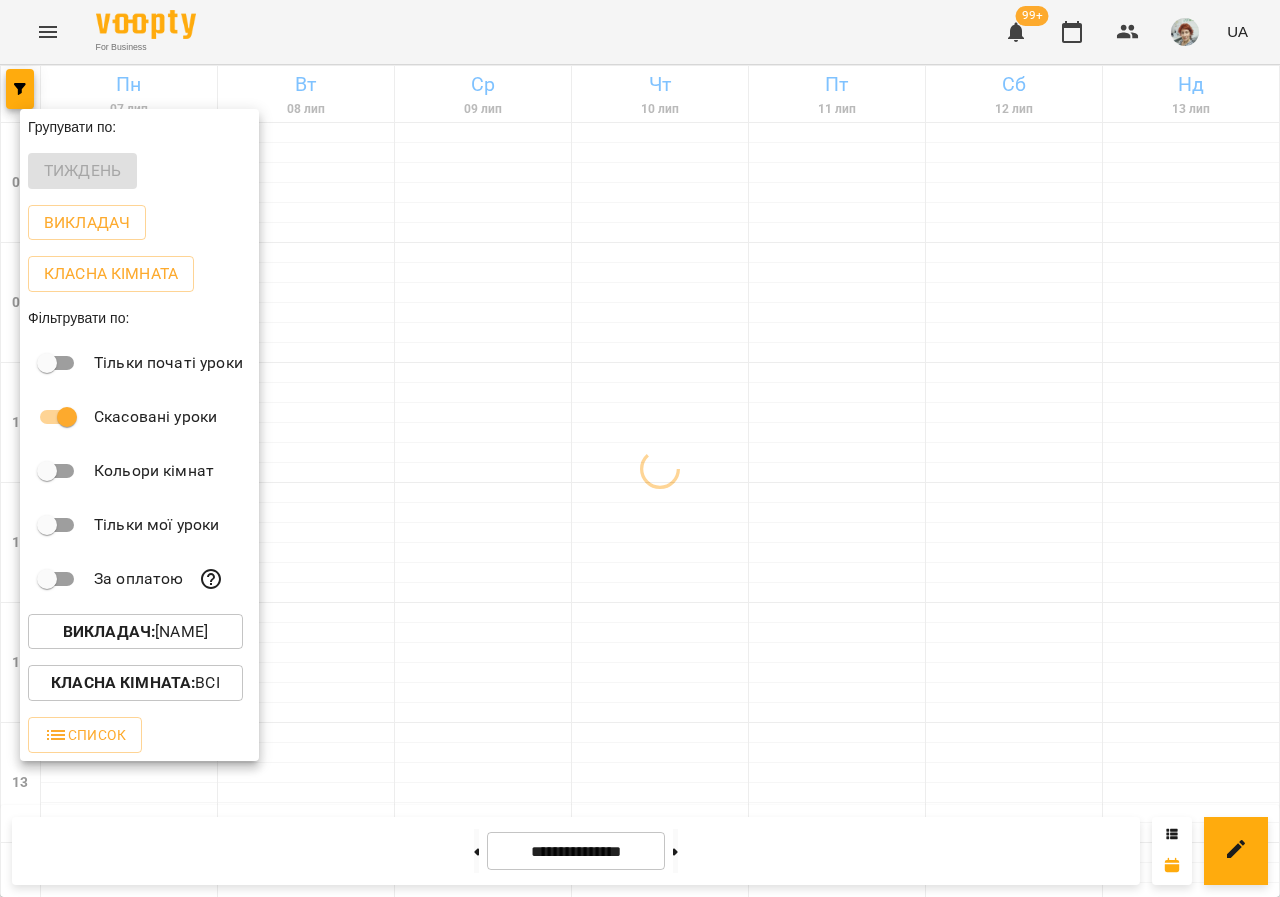 click on "Викладач :" at bounding box center [109, 631] 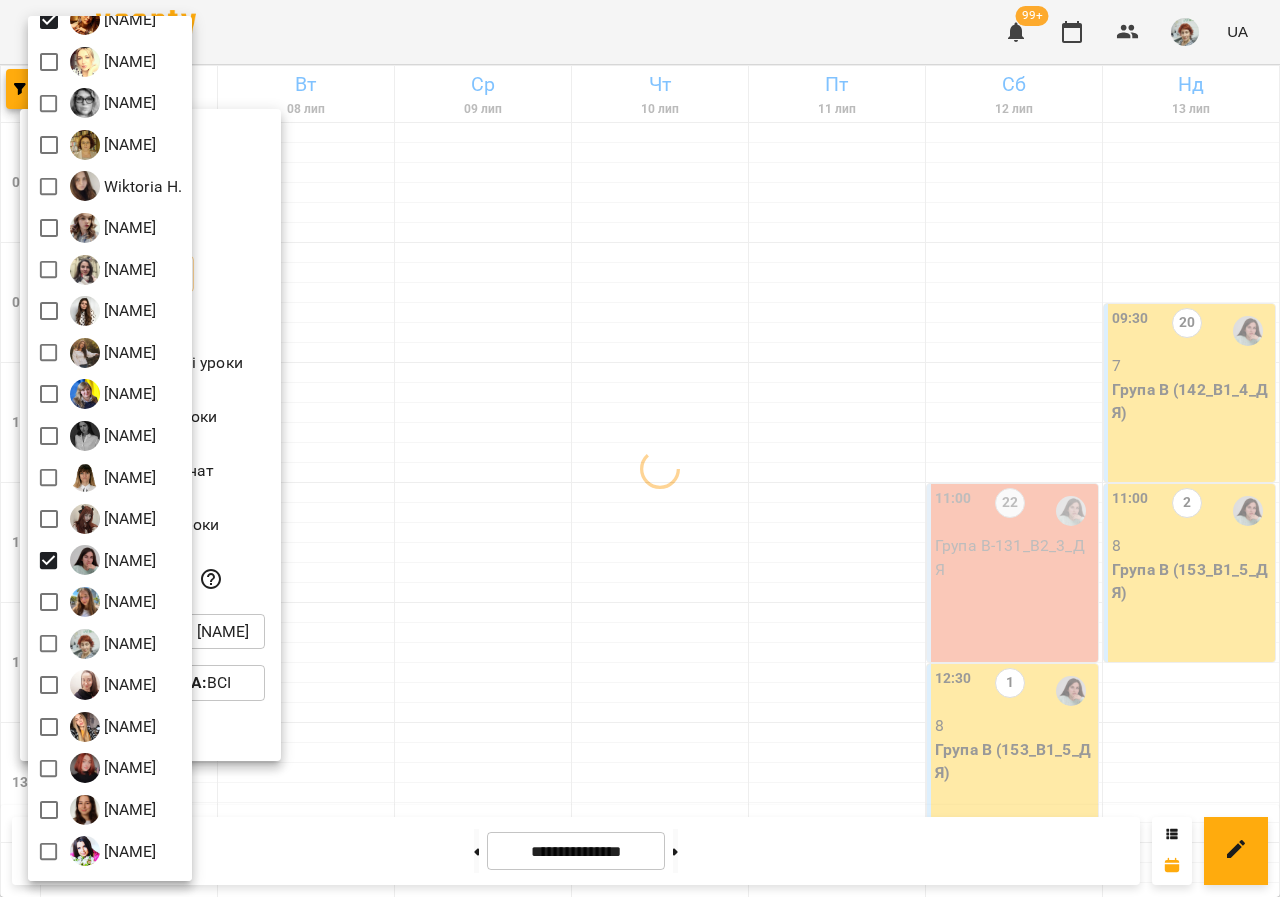 scroll, scrollTop: 300, scrollLeft: 0, axis: vertical 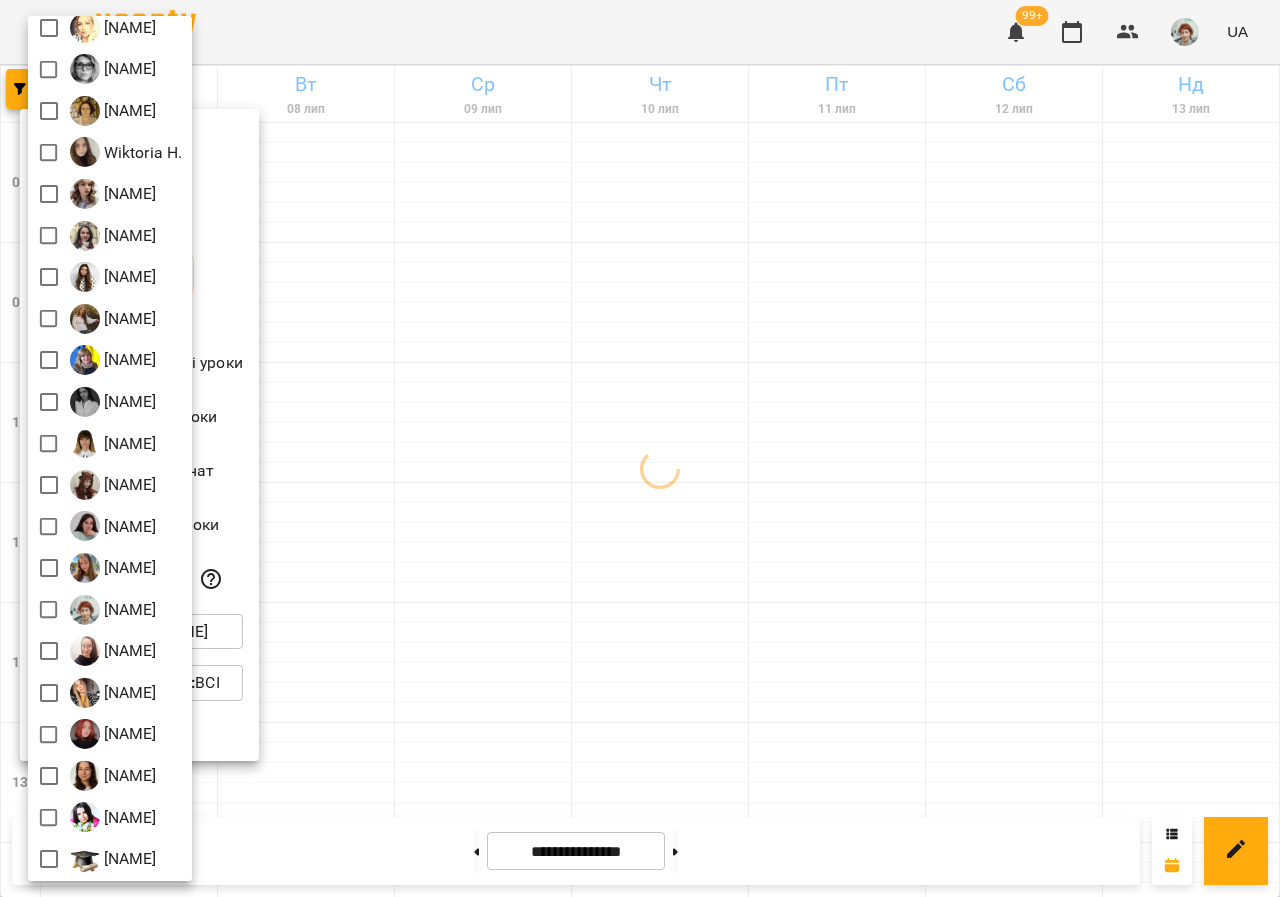 click at bounding box center [640, 448] 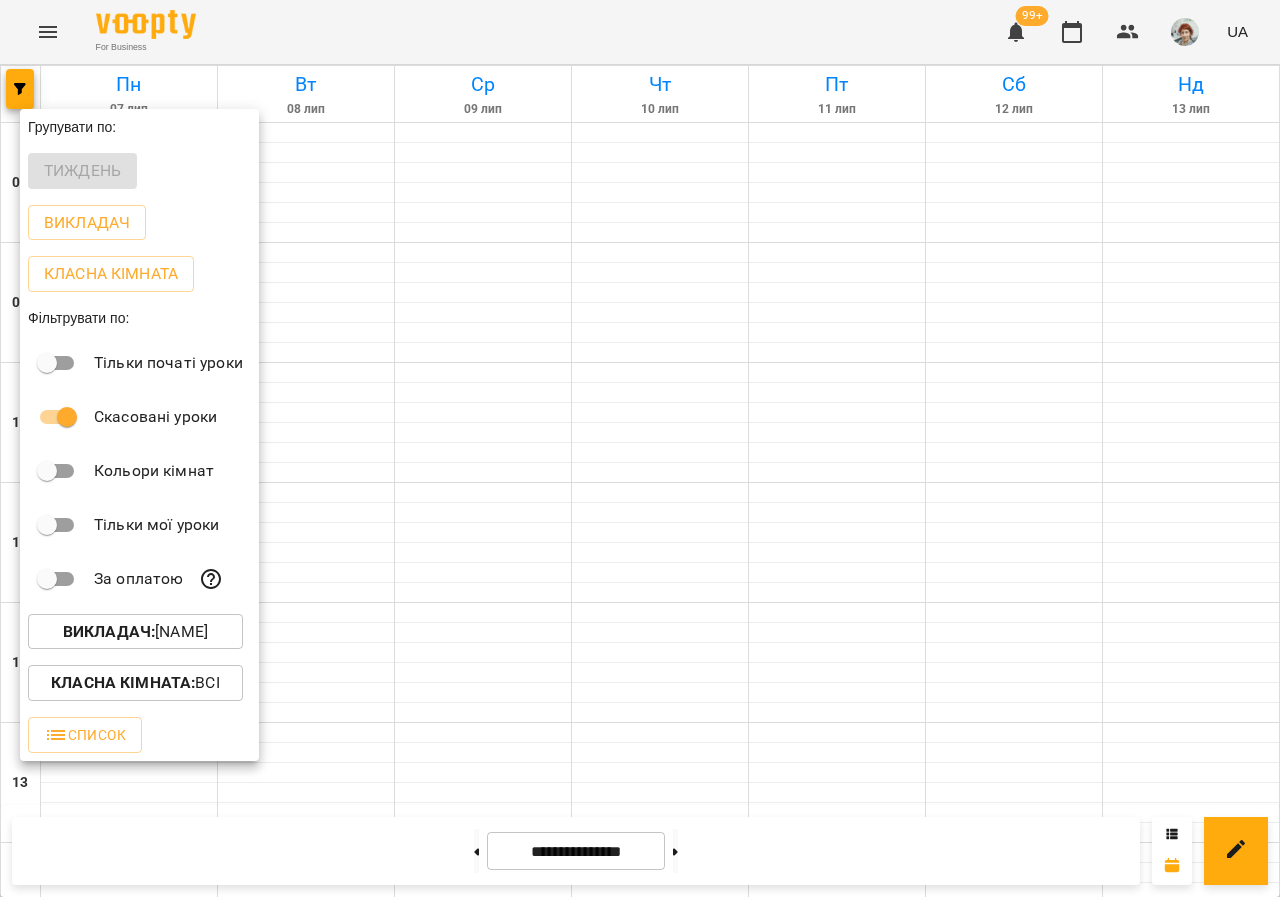 click at bounding box center (640, 448) 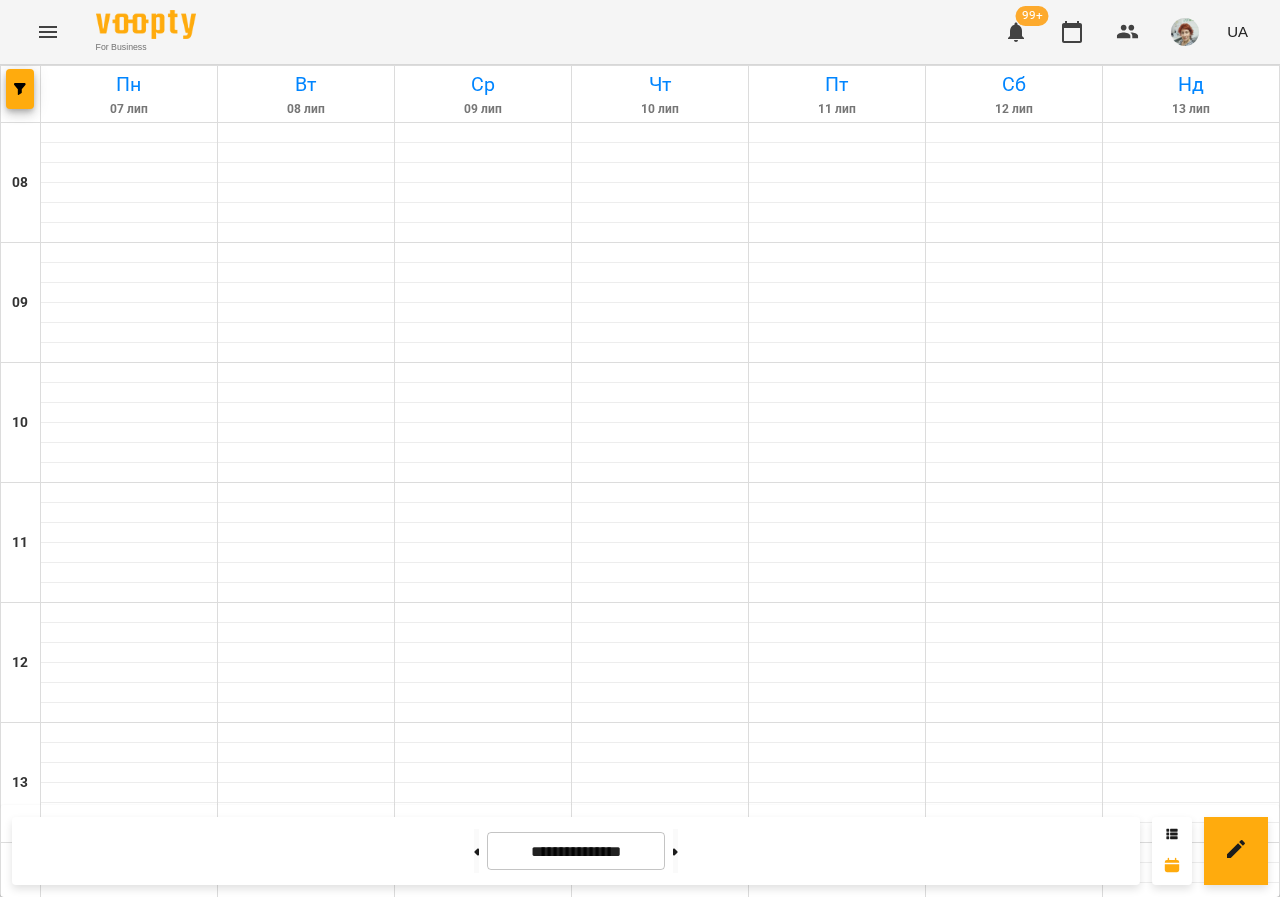 scroll, scrollTop: 996, scrollLeft: 0, axis: vertical 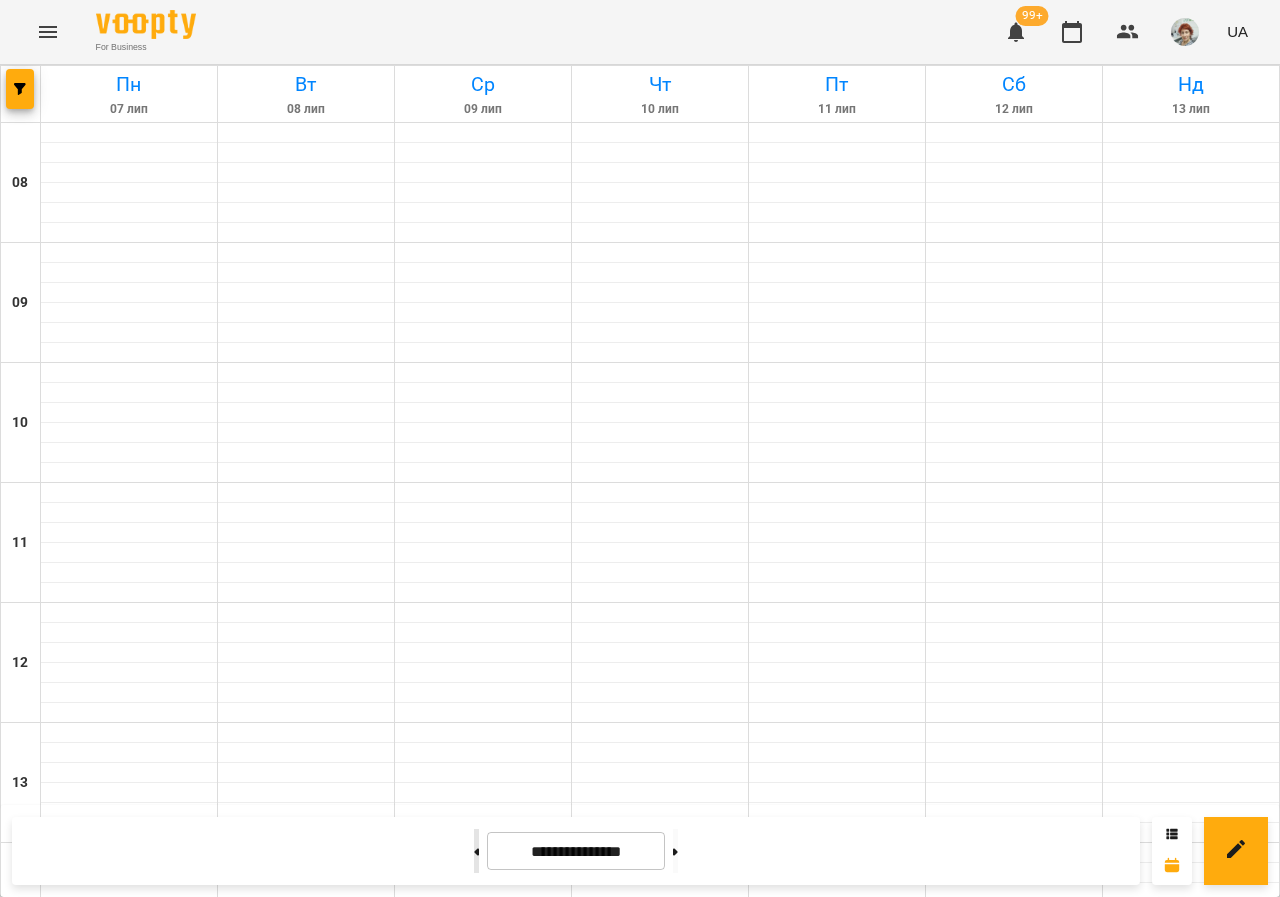 click 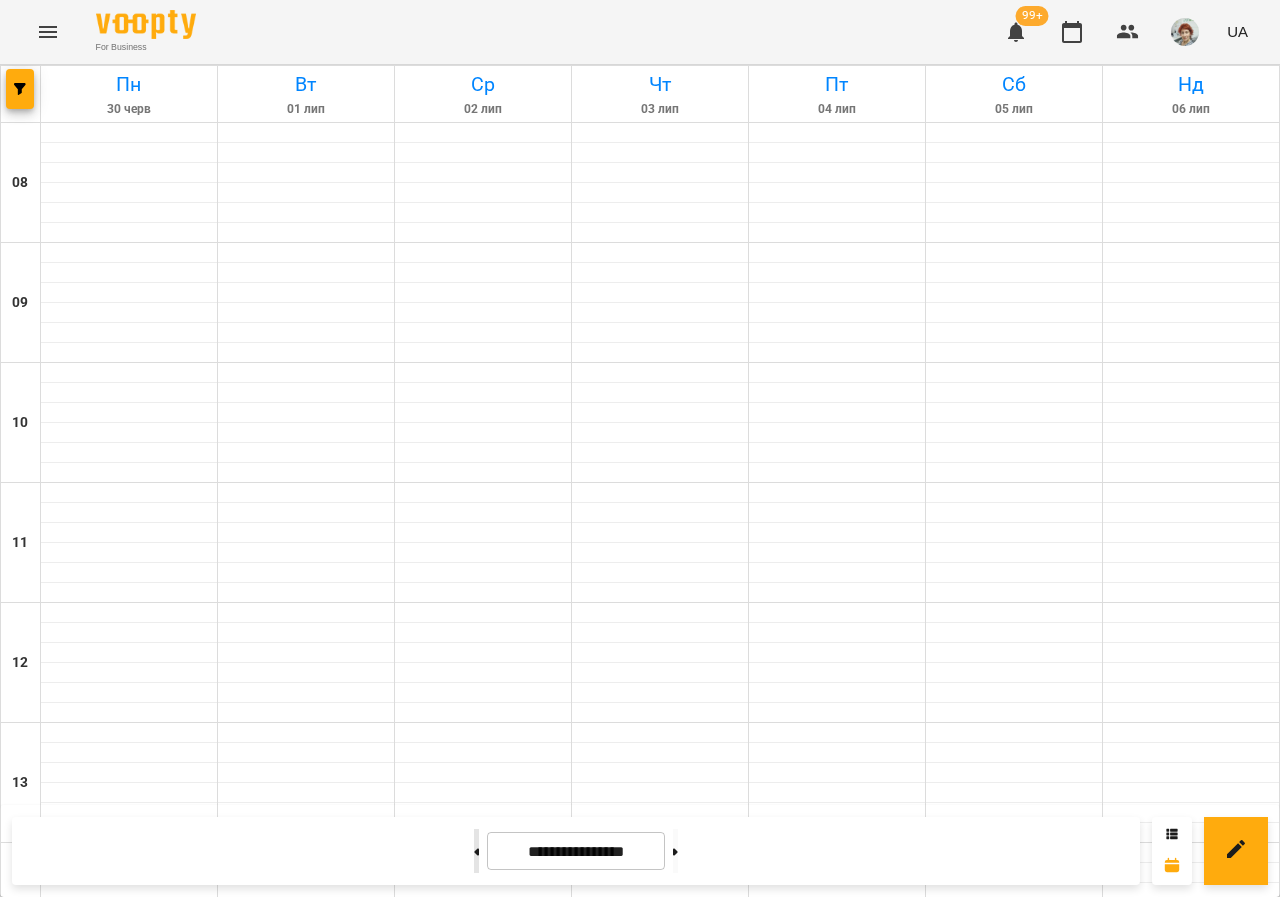 click 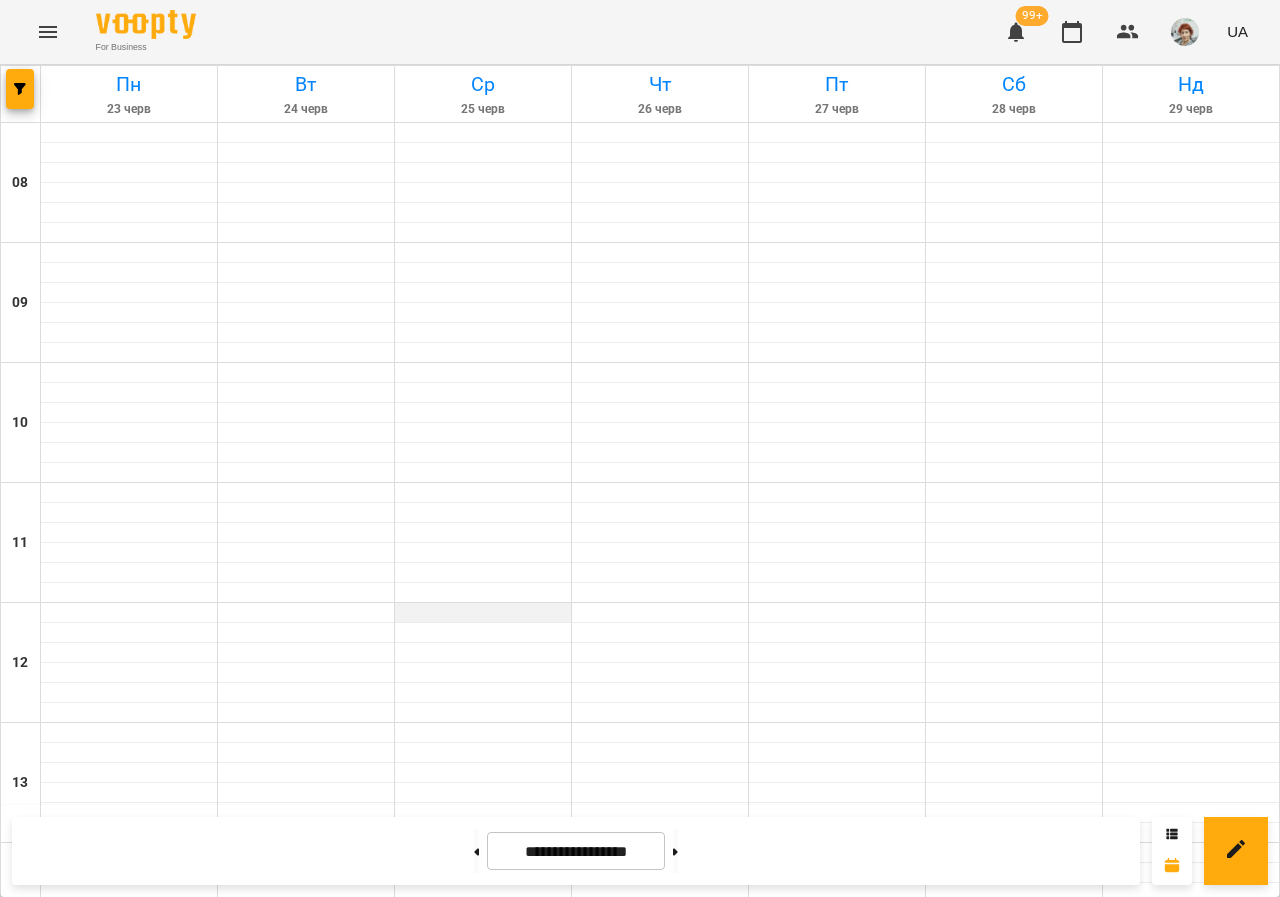 scroll, scrollTop: 996, scrollLeft: 0, axis: vertical 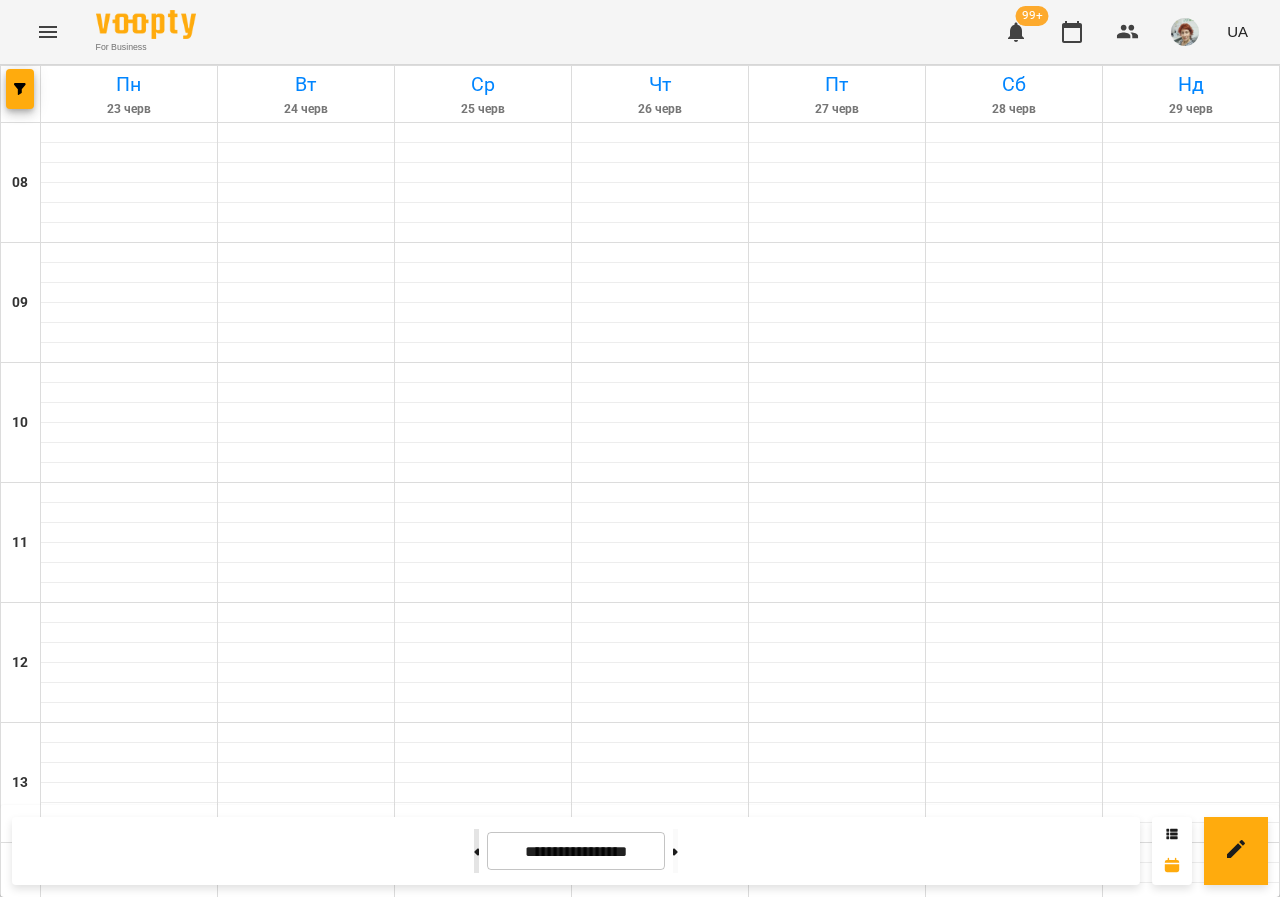 click 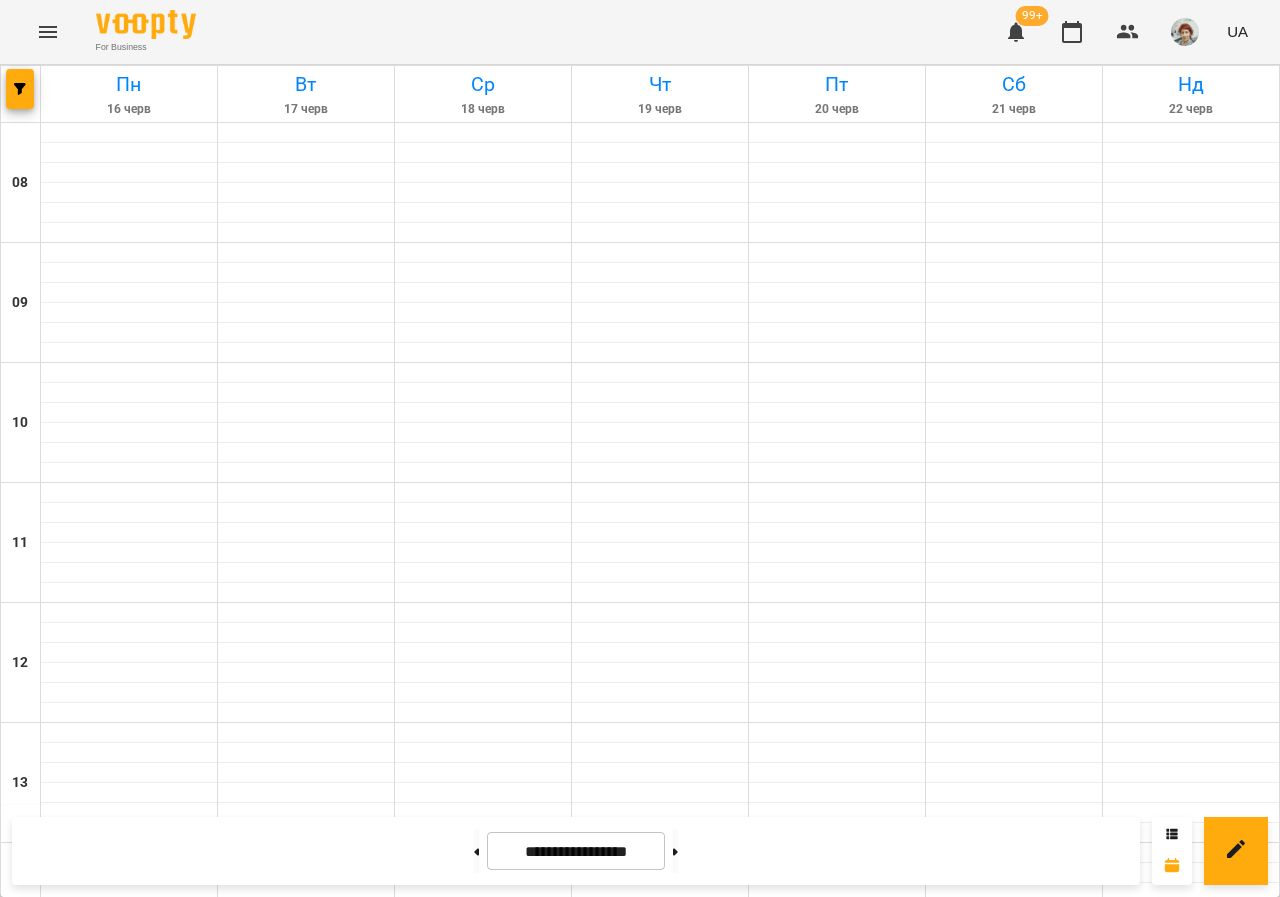 scroll, scrollTop: 996, scrollLeft: 0, axis: vertical 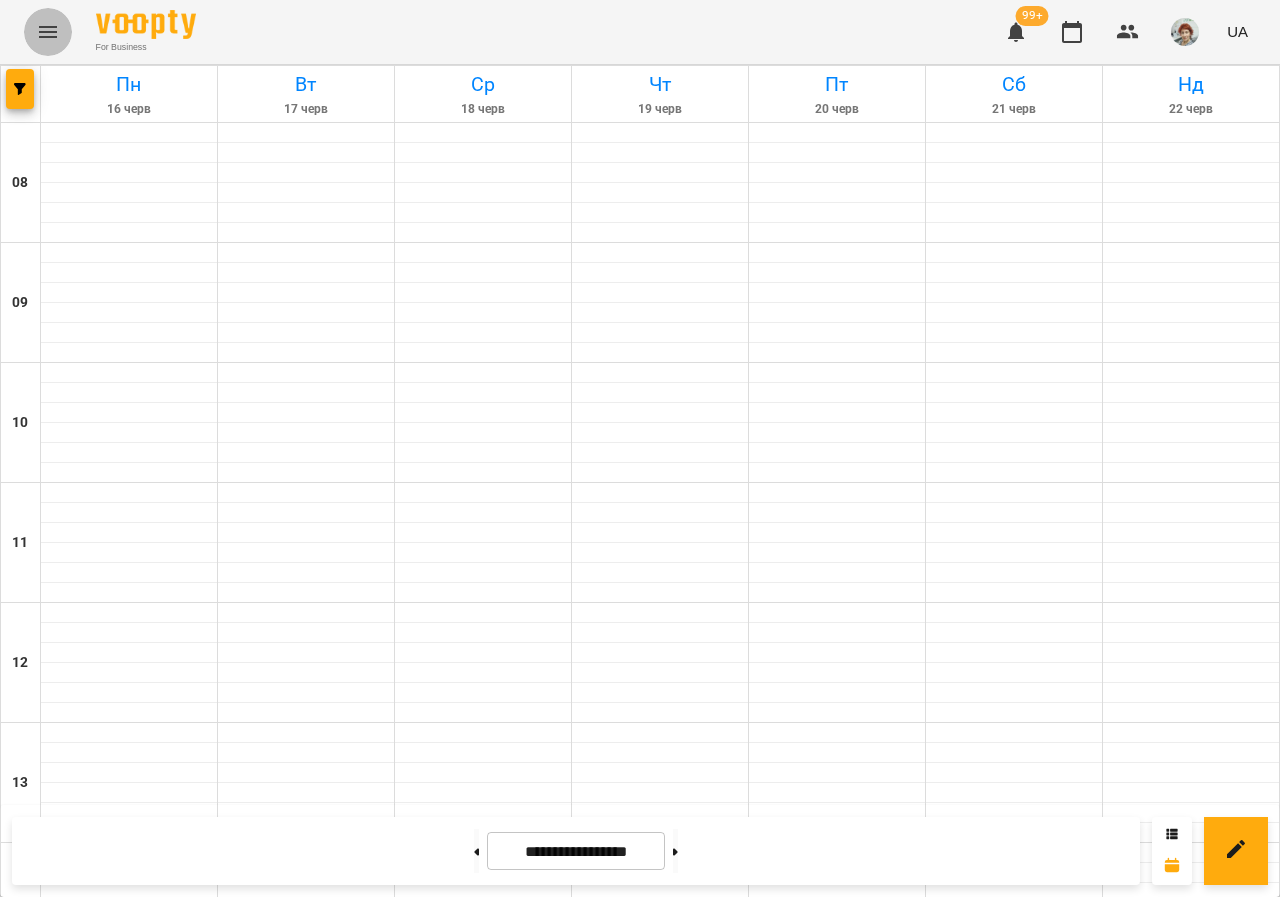 click 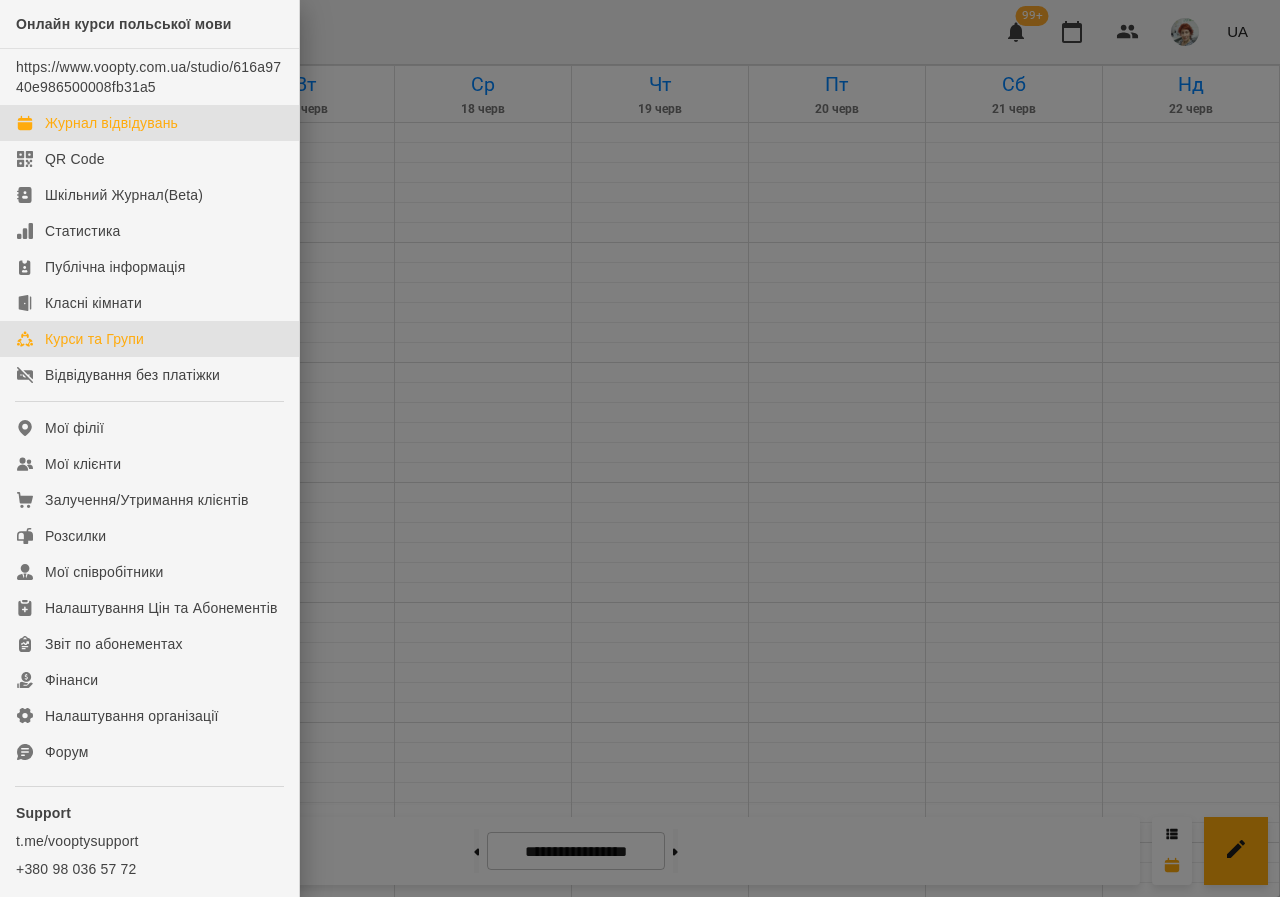 drag, startPoint x: 126, startPoint y: 346, endPoint x: 171, endPoint y: 353, distance: 45.54119 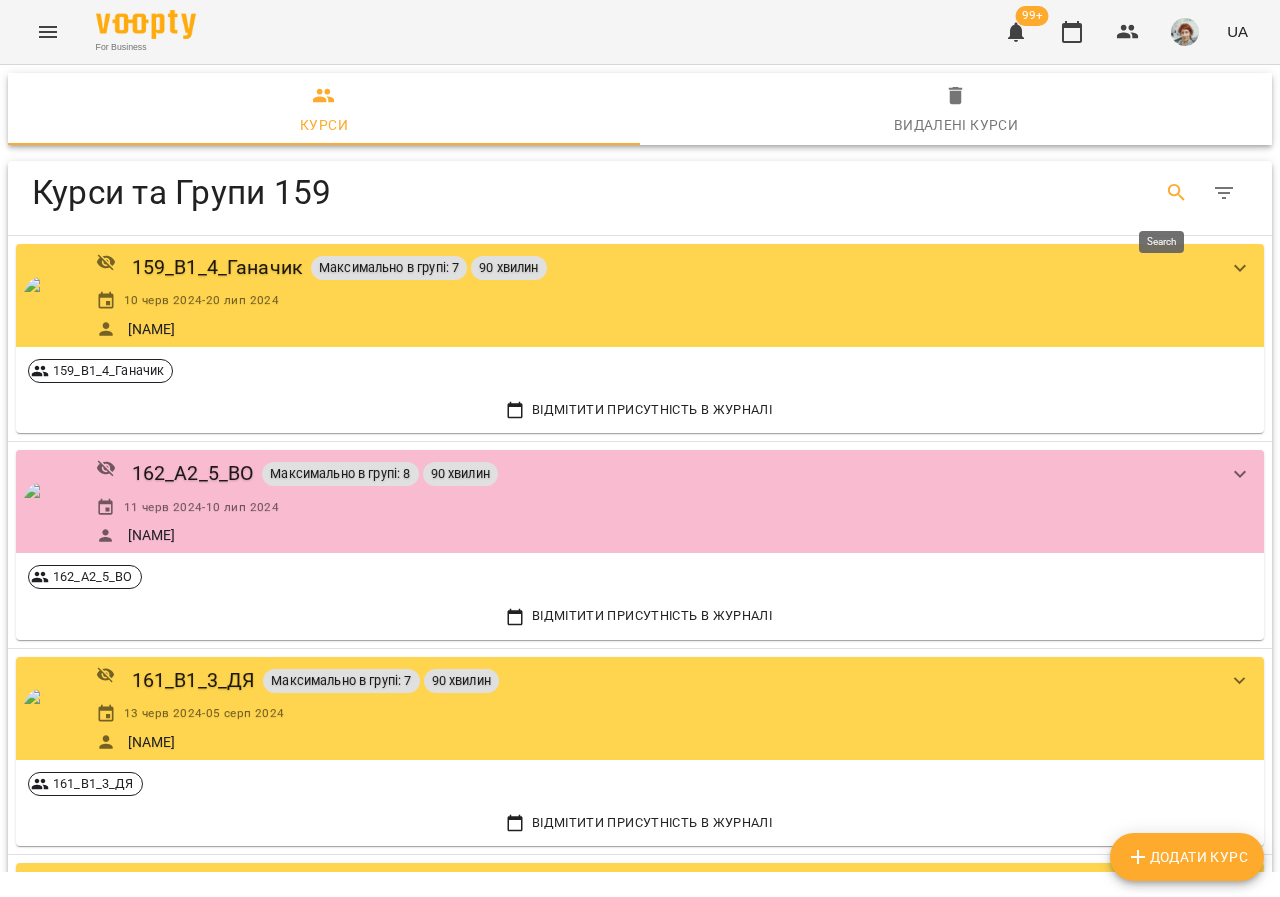 click 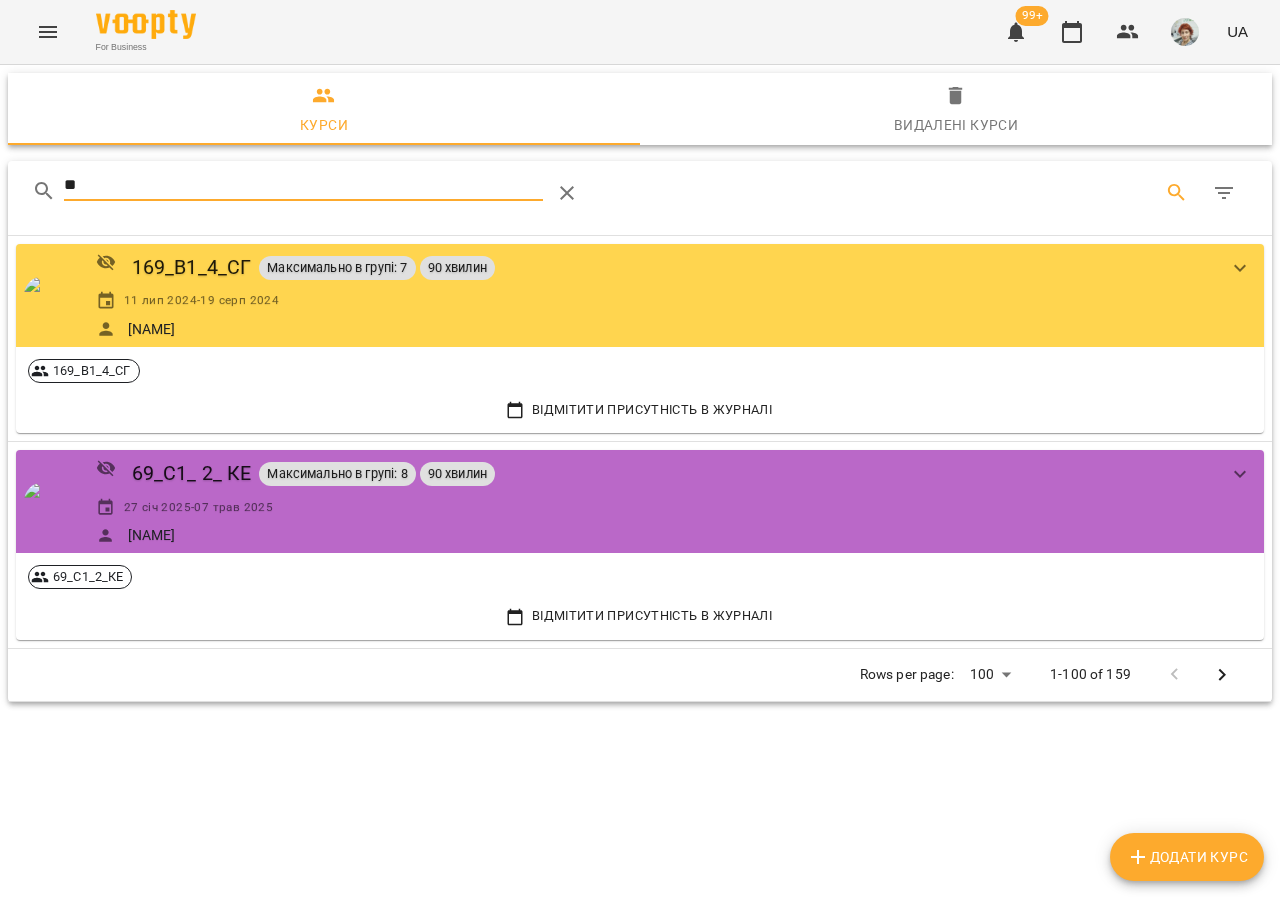 type on "**" 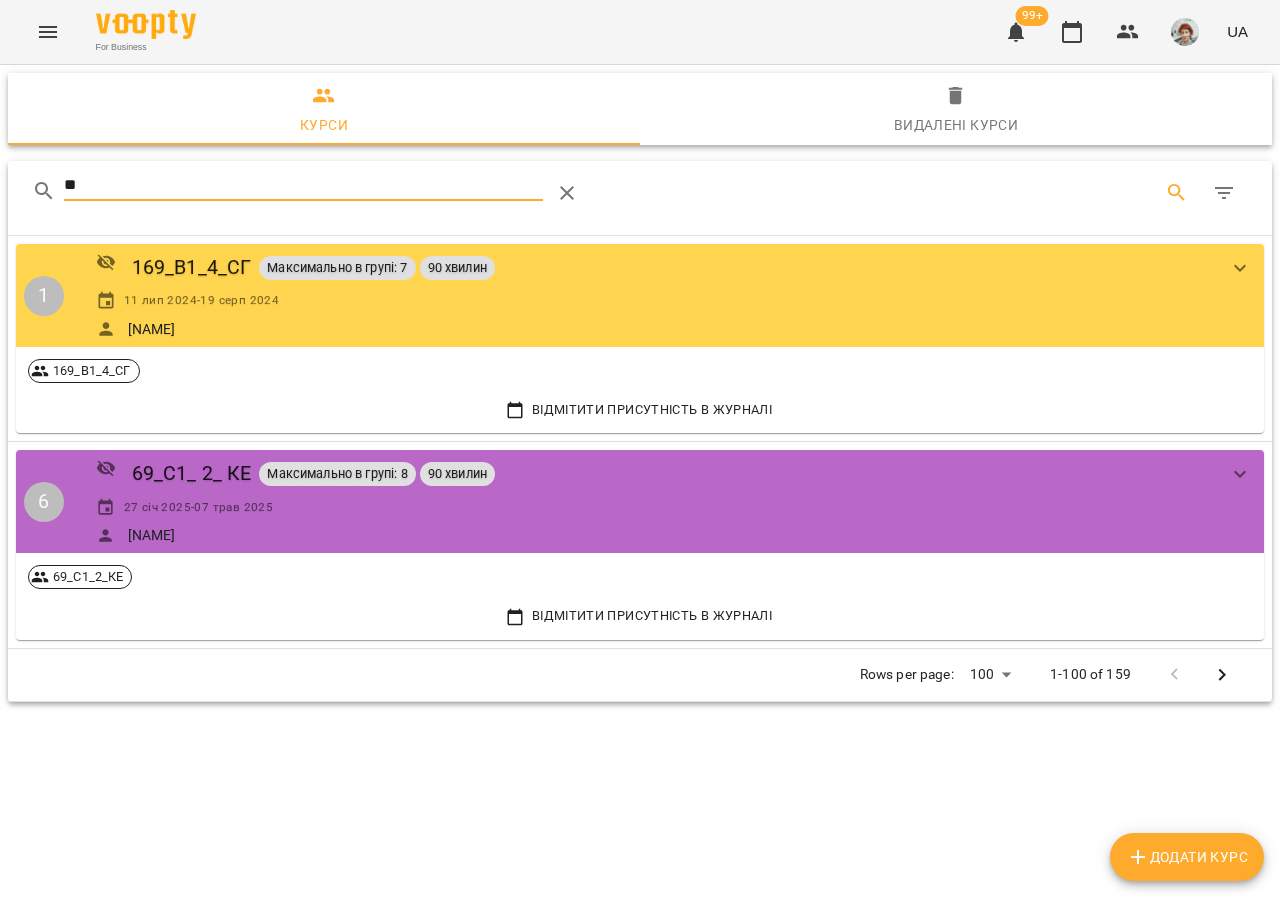 drag, startPoint x: 564, startPoint y: 189, endPoint x: 196, endPoint y: 0, distance: 413.69675 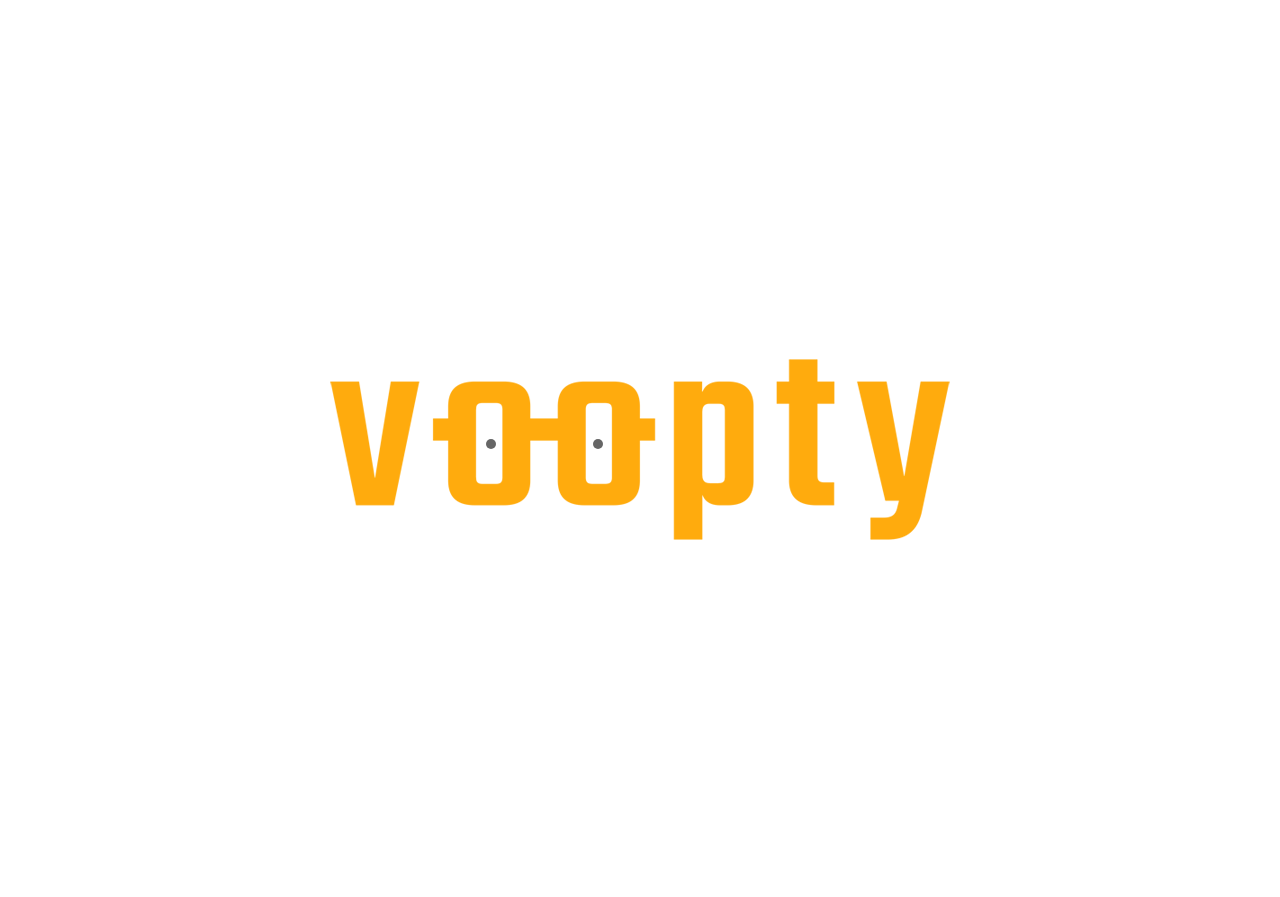 scroll, scrollTop: 0, scrollLeft: 0, axis: both 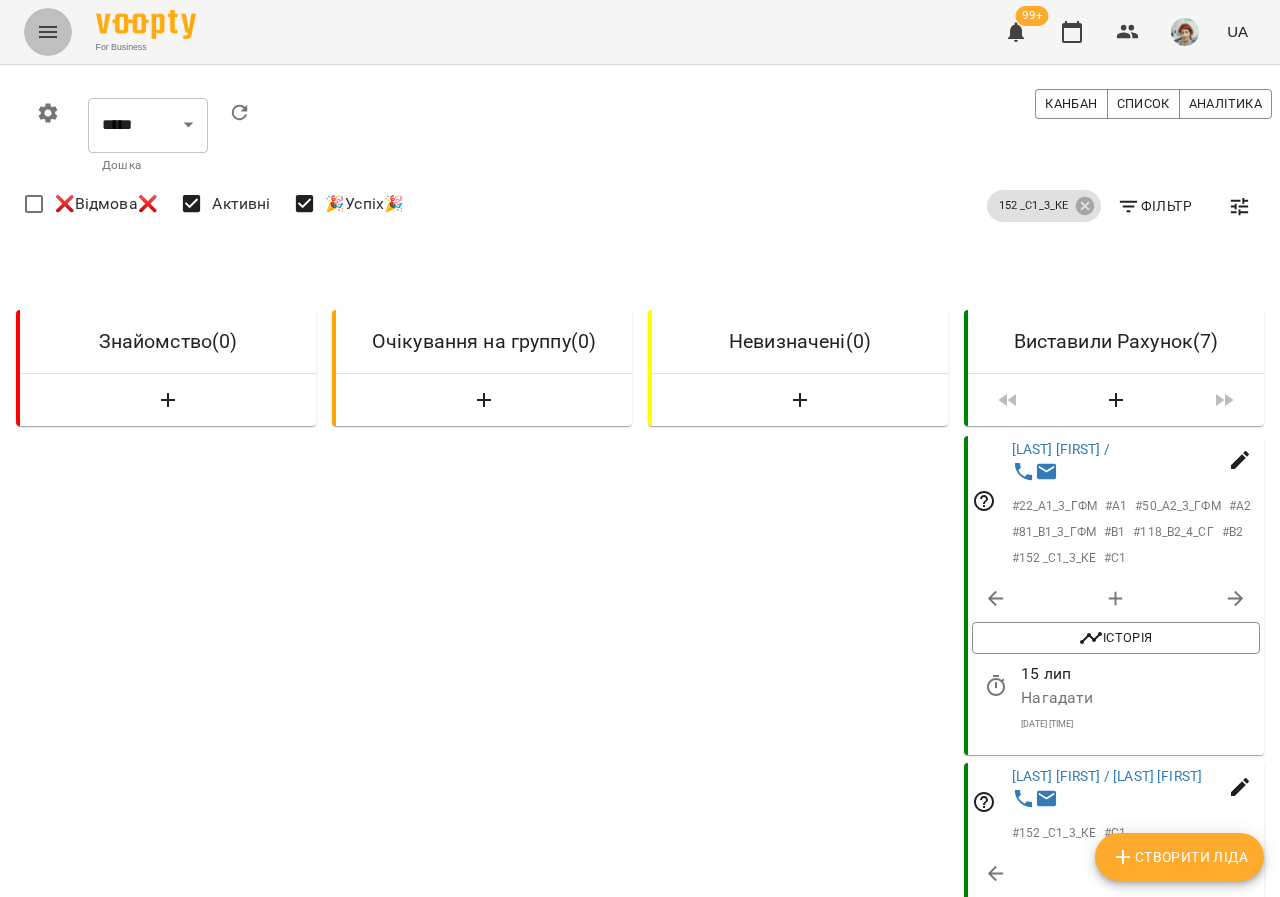 click 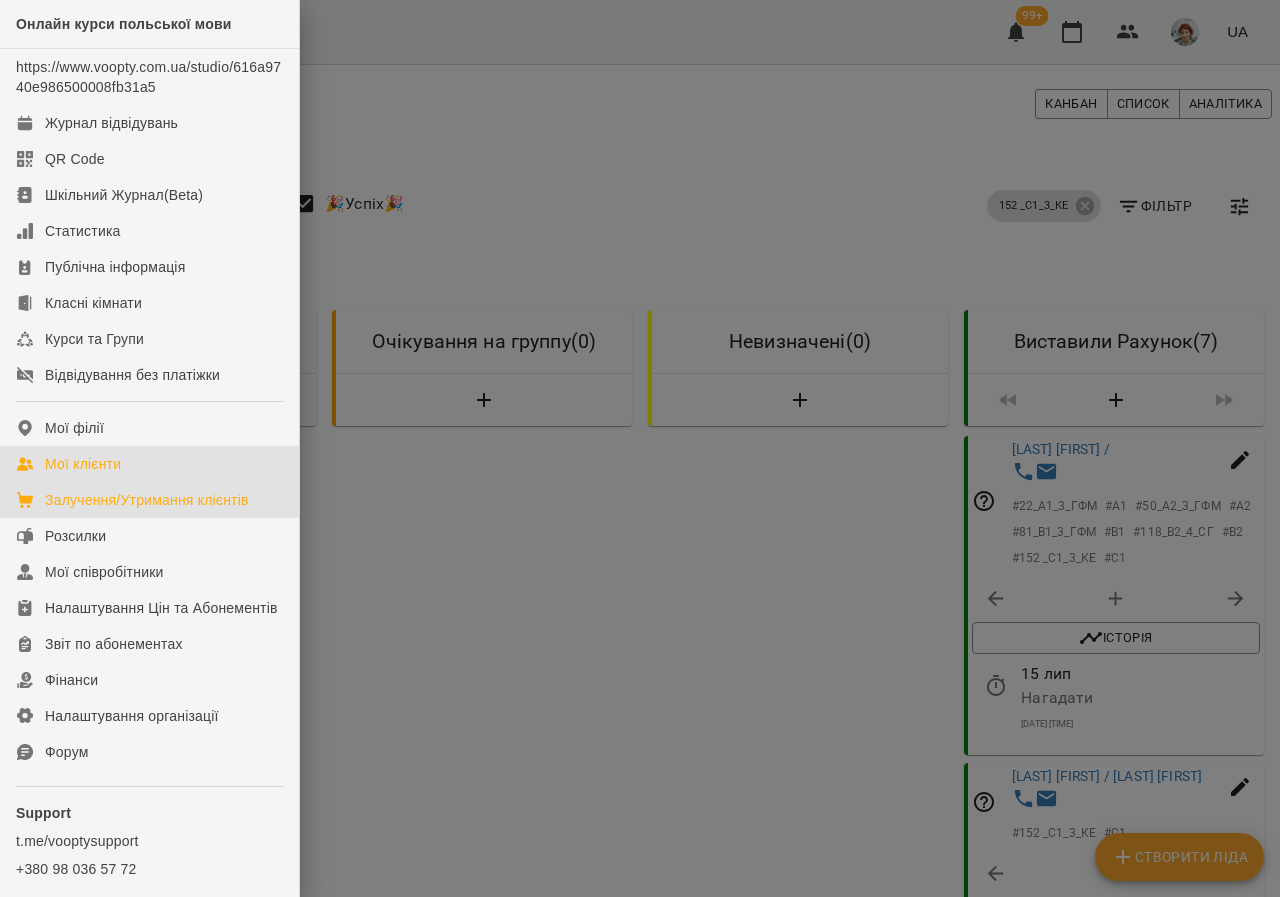 click on "Мої клієнти" at bounding box center (149, 464) 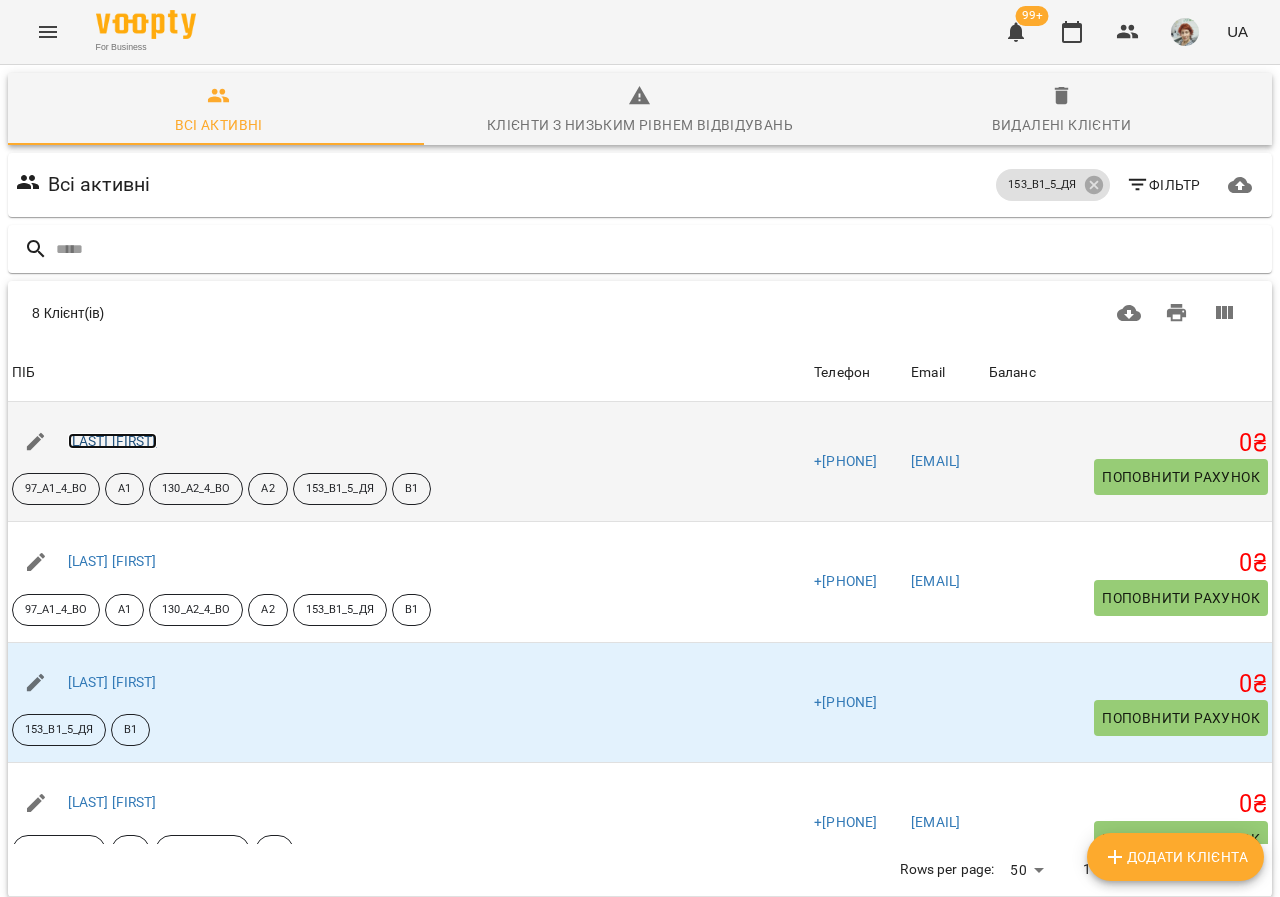 click on "[LAST] [FIRST]" at bounding box center [112, 441] 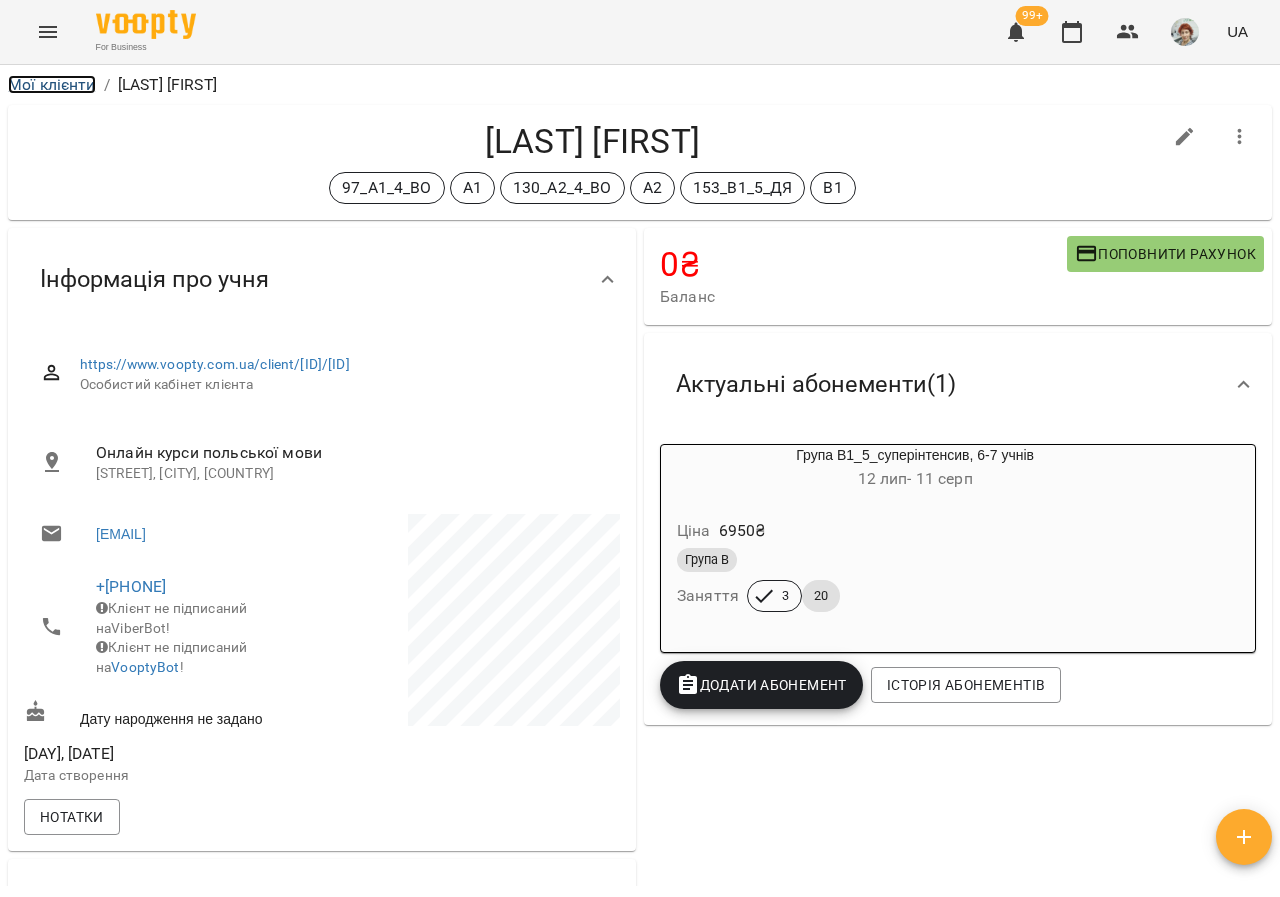 click on "Мої клієнти" at bounding box center [52, 84] 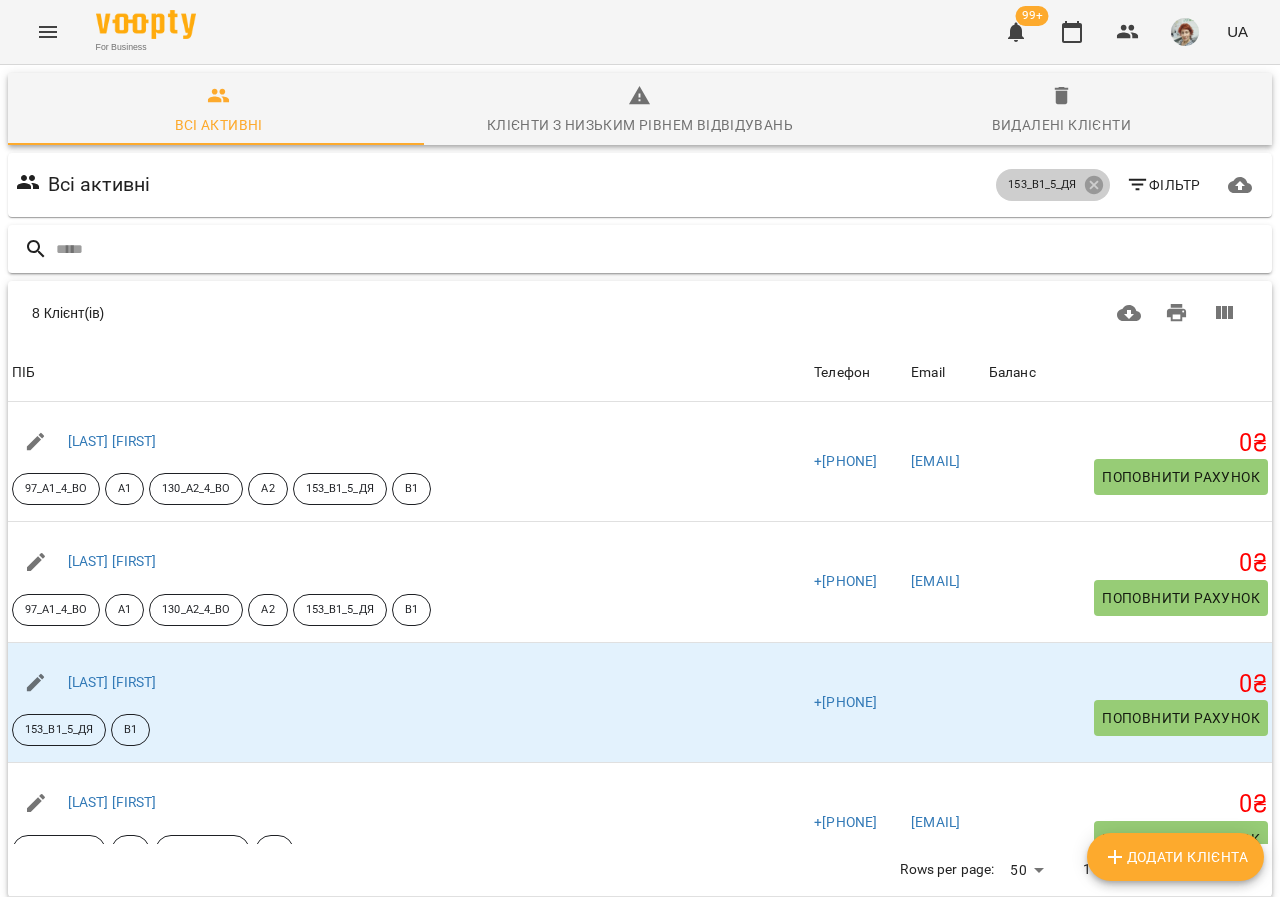 drag, startPoint x: 1086, startPoint y: 179, endPoint x: 987, endPoint y: 262, distance: 129.18979 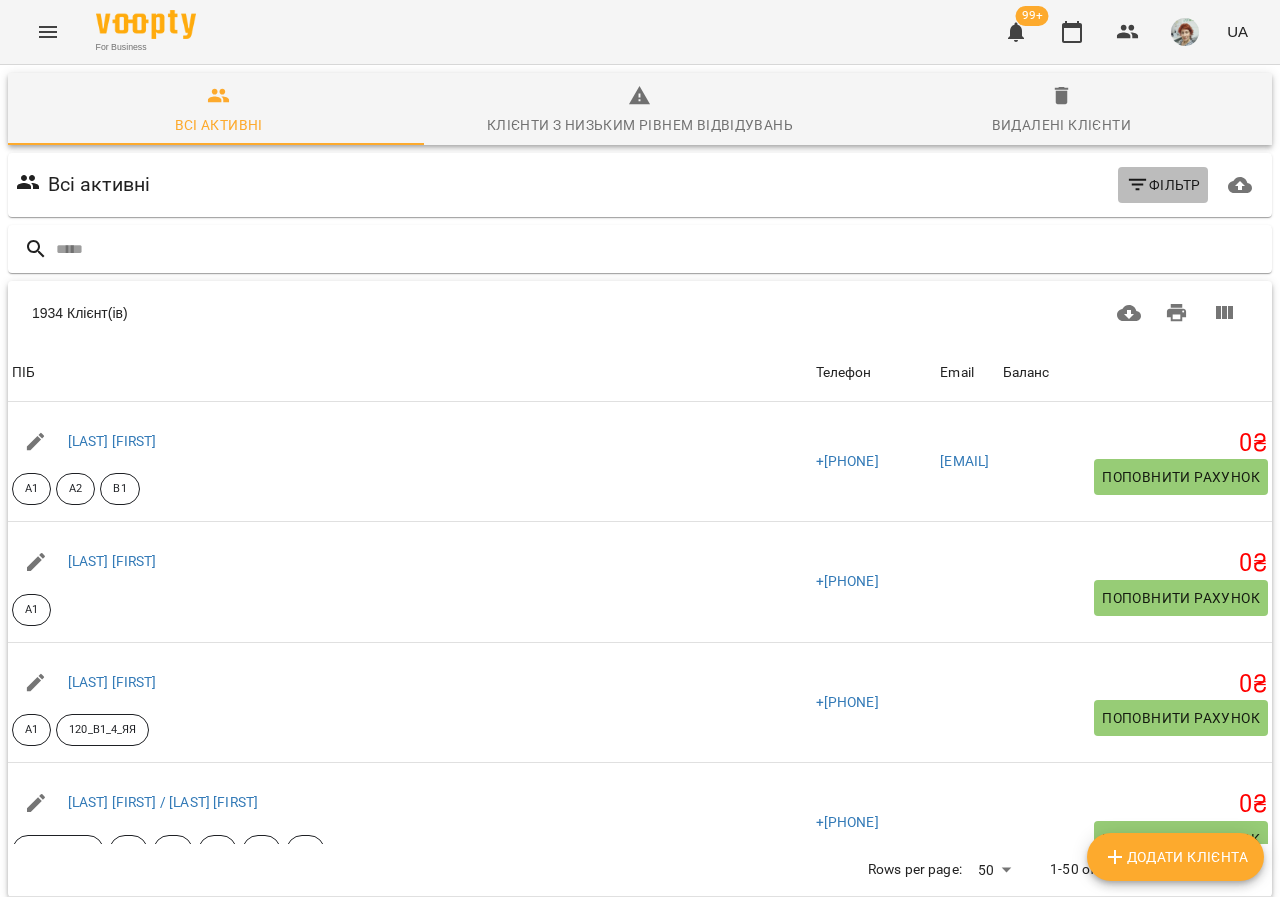 click 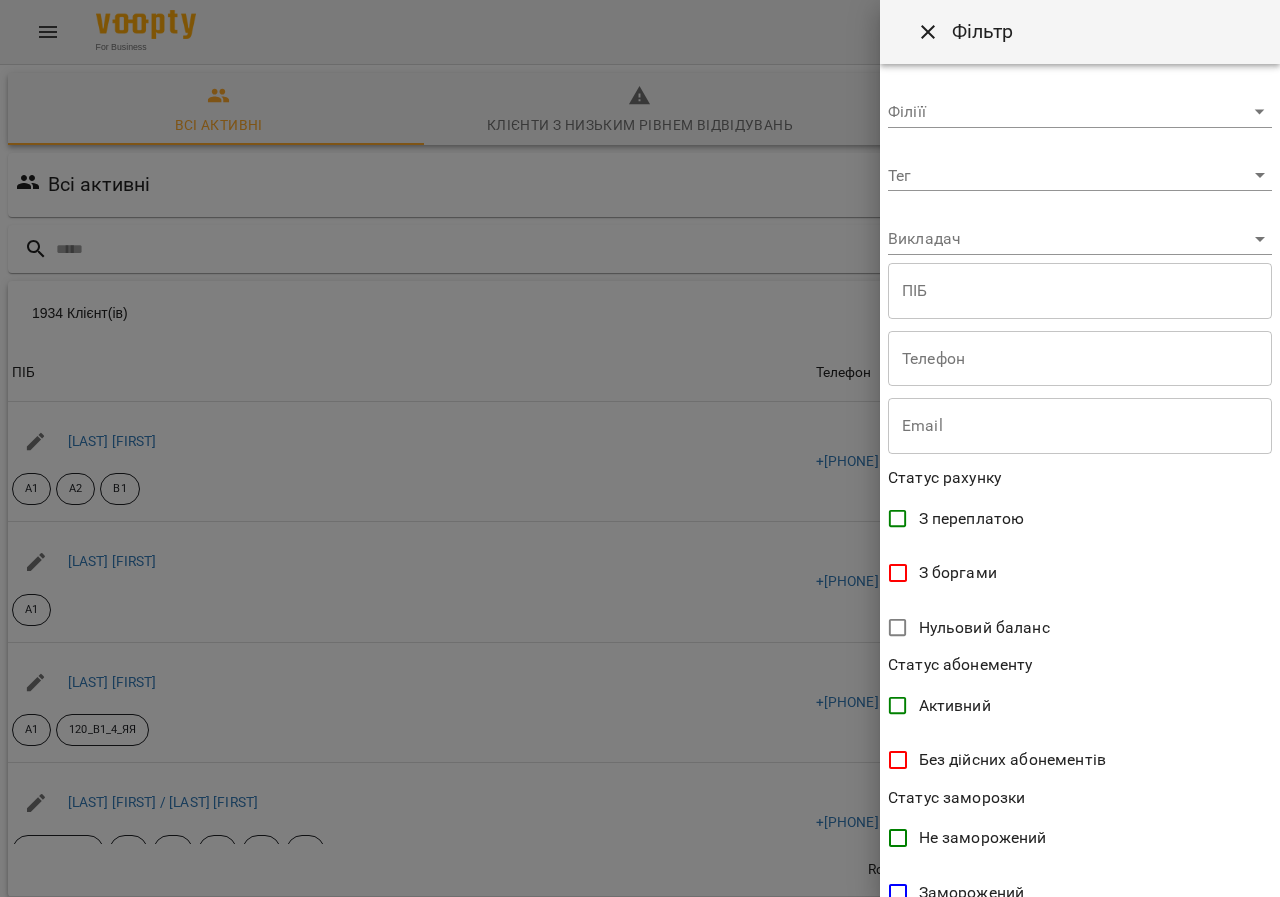 click on "[PHONE] [EMAIL] [BALANCE] [ACTION] [LAST] [FIRST] [CODE] [PHONE] [EMAIL] [BALANCE] [ACTION] [LAST] [FIRST]  [CODE] [PHONE] [EMAIL] [BALANCE] [ACTION] [LAST] [FIRST] / [LAST] [FIRST]  [CODE] [CODE] [CODE] [CODE] [CODE] [PHONE] [EMAIL] [BALANCE] [ACTION] [LAST] [FIRST] [CODE] [PHONE] [EMAIL]" at bounding box center (640, 522) 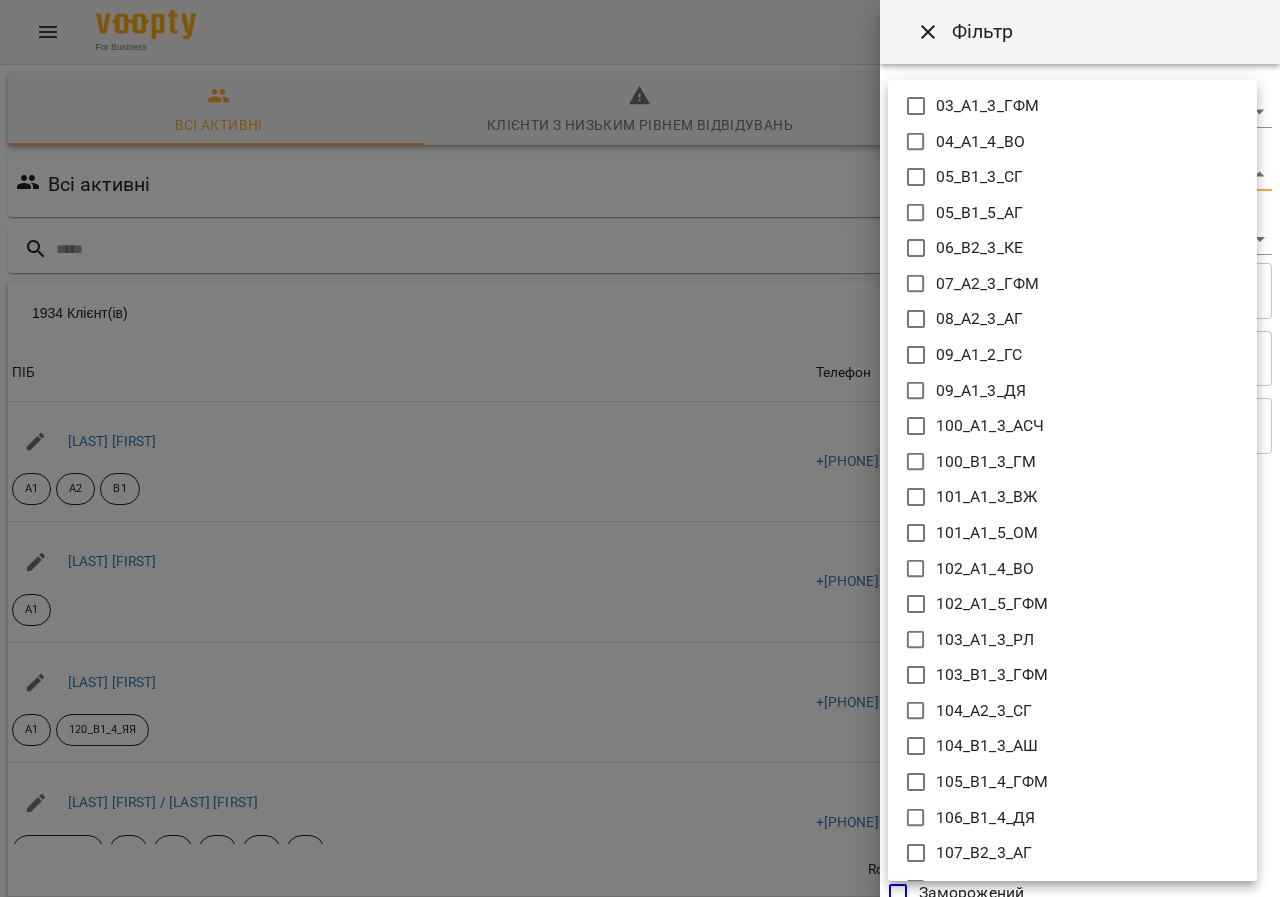 type 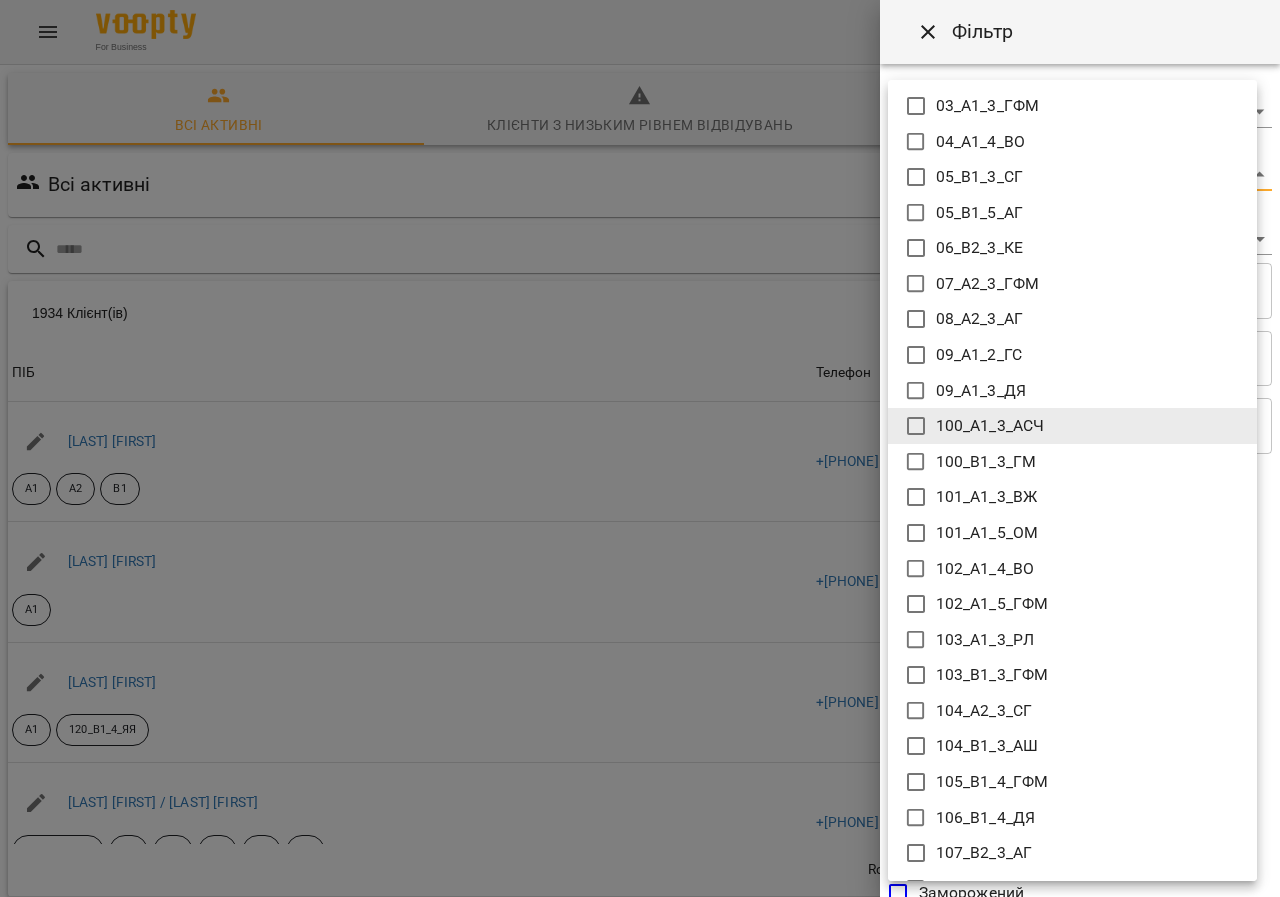 type 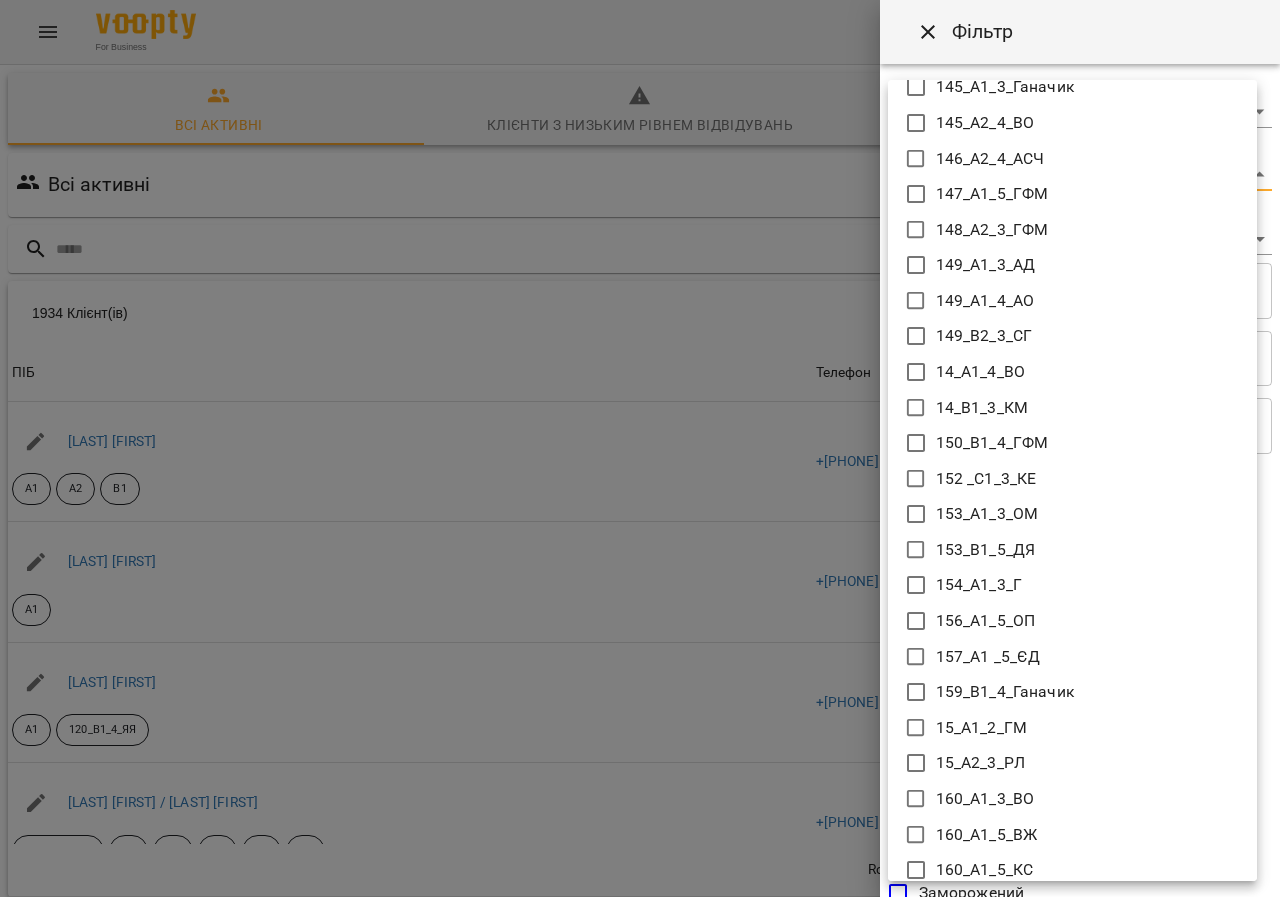 scroll, scrollTop: 2700, scrollLeft: 0, axis: vertical 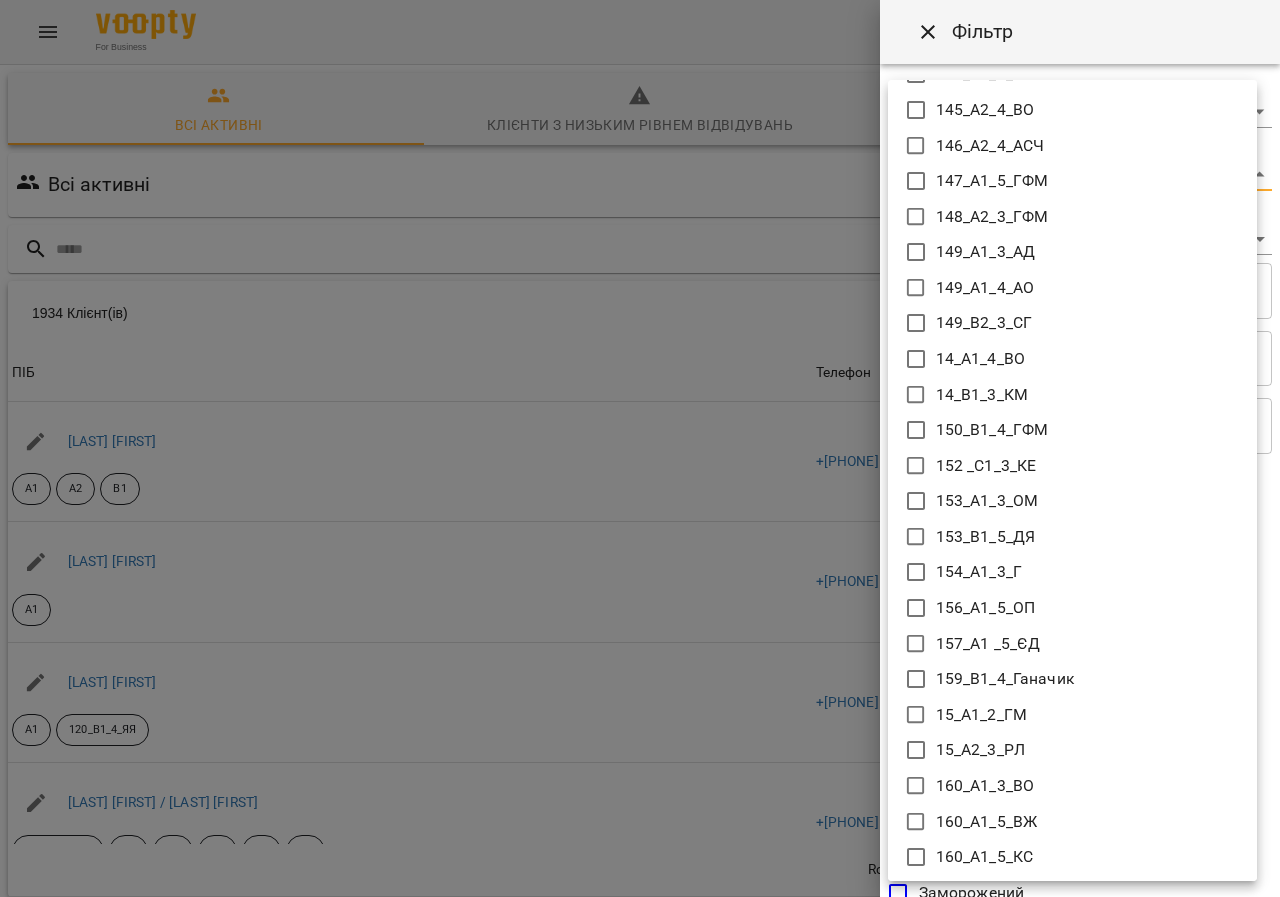 click on "152 _С1_3_КЕ" at bounding box center (986, 466) 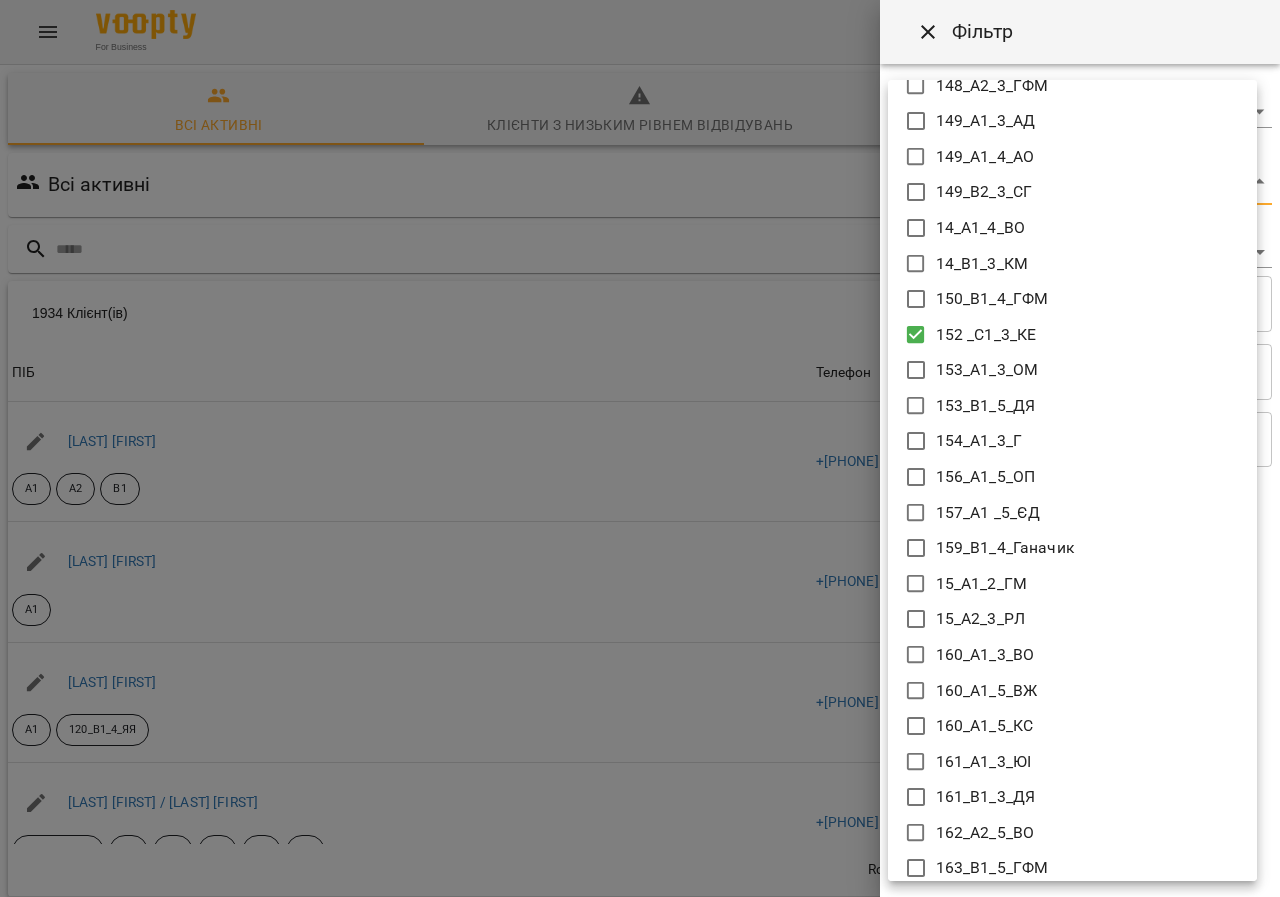 scroll, scrollTop: 3000, scrollLeft: 0, axis: vertical 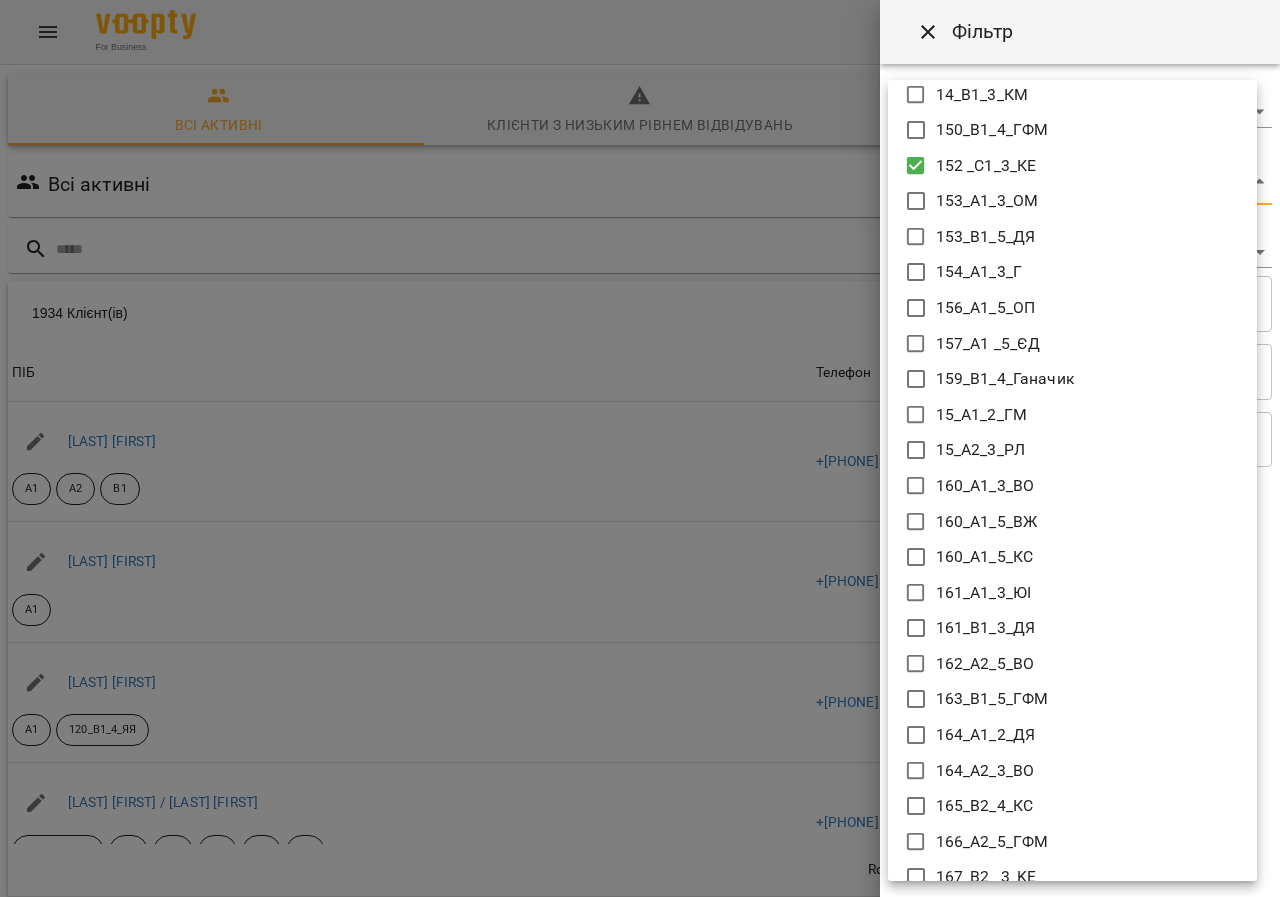click at bounding box center [640, 448] 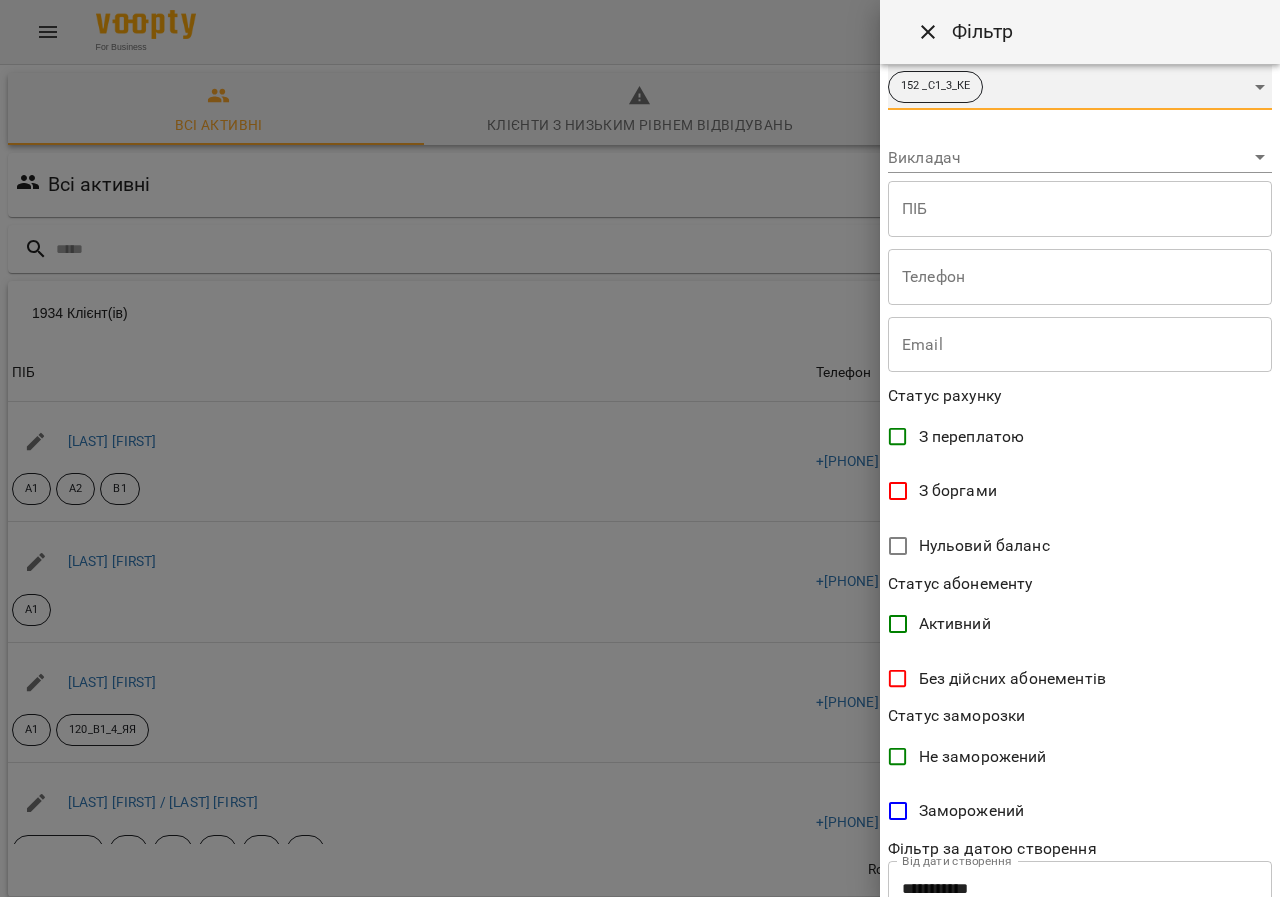scroll, scrollTop: 230, scrollLeft: 0, axis: vertical 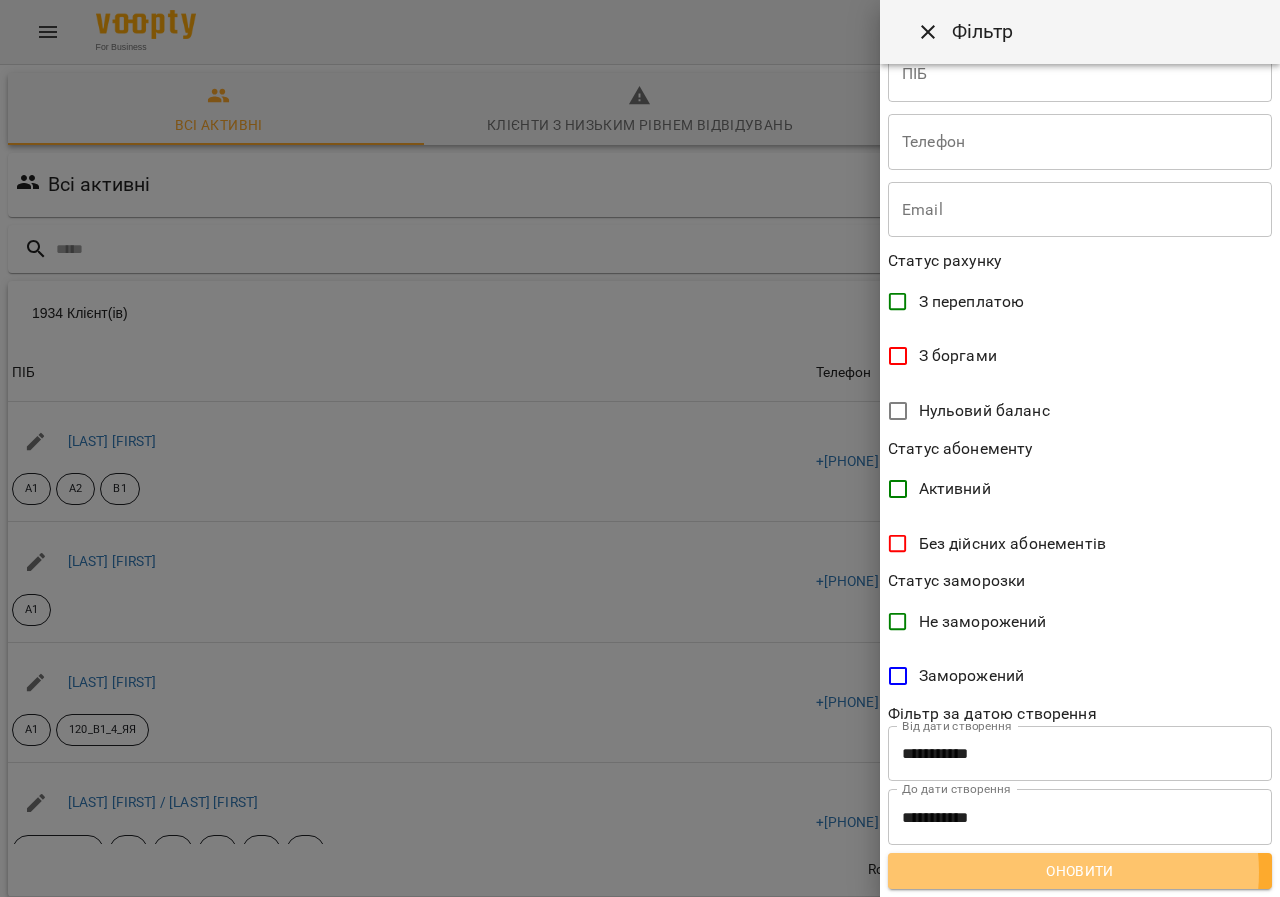 click on "Оновити" at bounding box center [1080, 871] 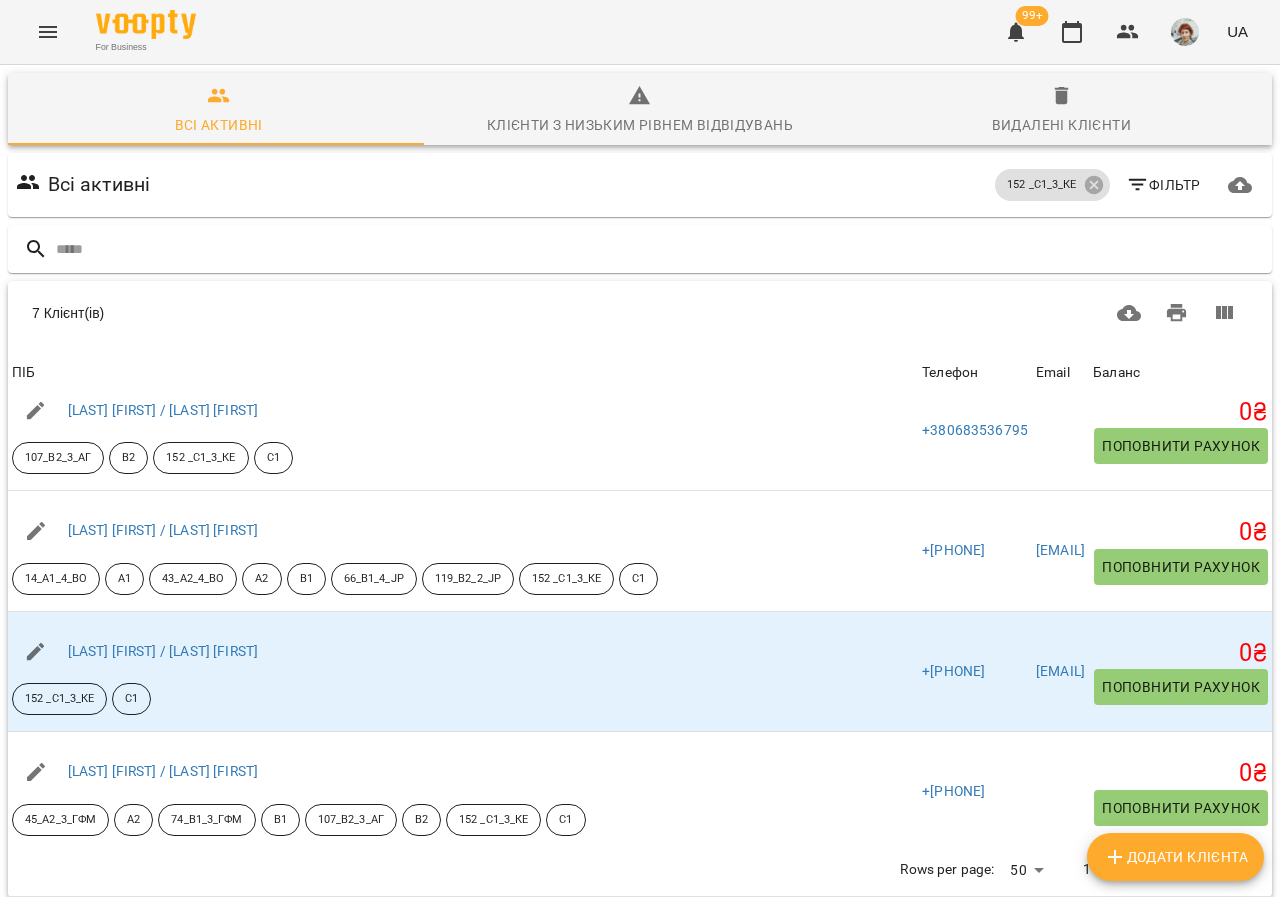 scroll, scrollTop: 30, scrollLeft: 0, axis: vertical 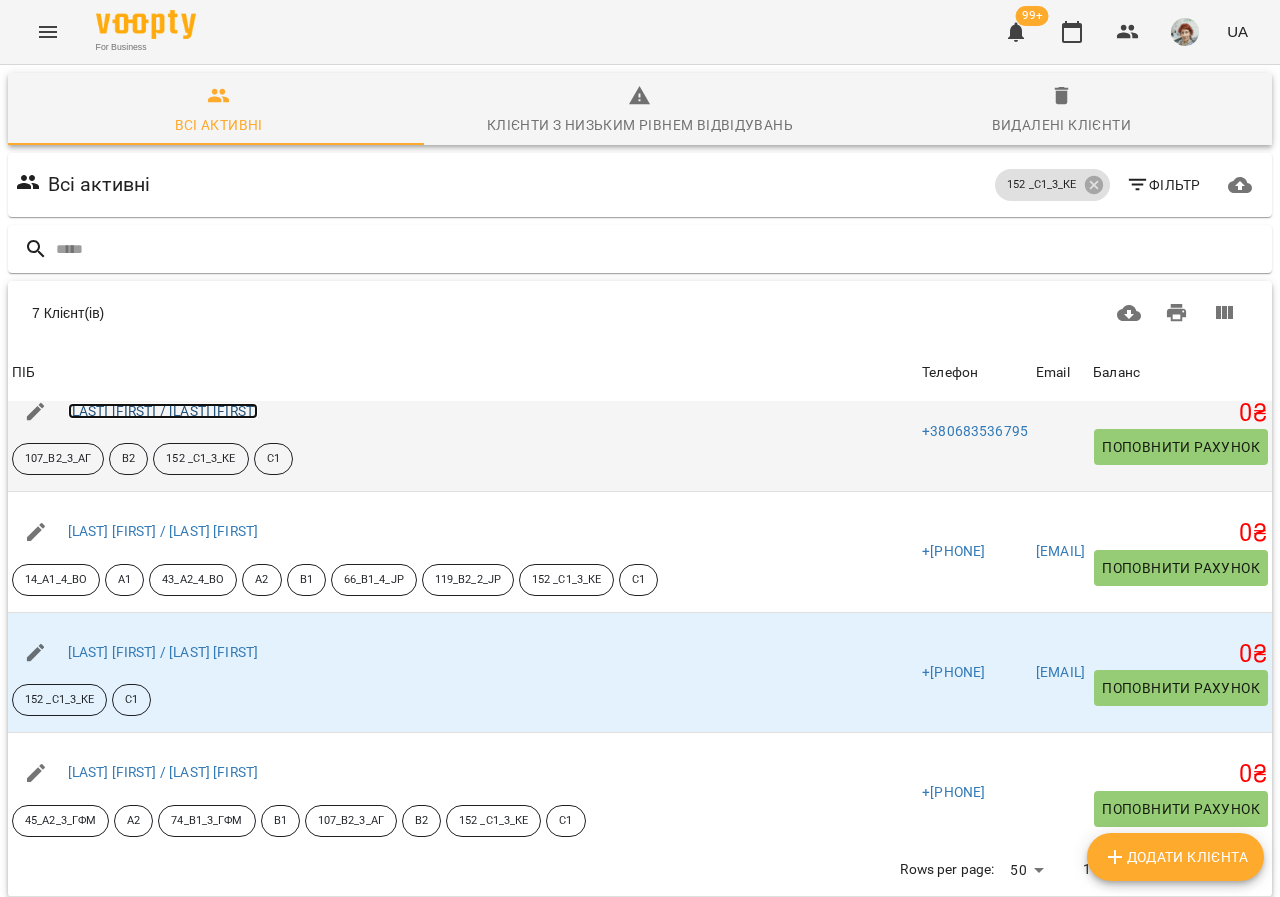click on "[LAST] [FIRST] / [LAST] [FIRST]" at bounding box center (163, 411) 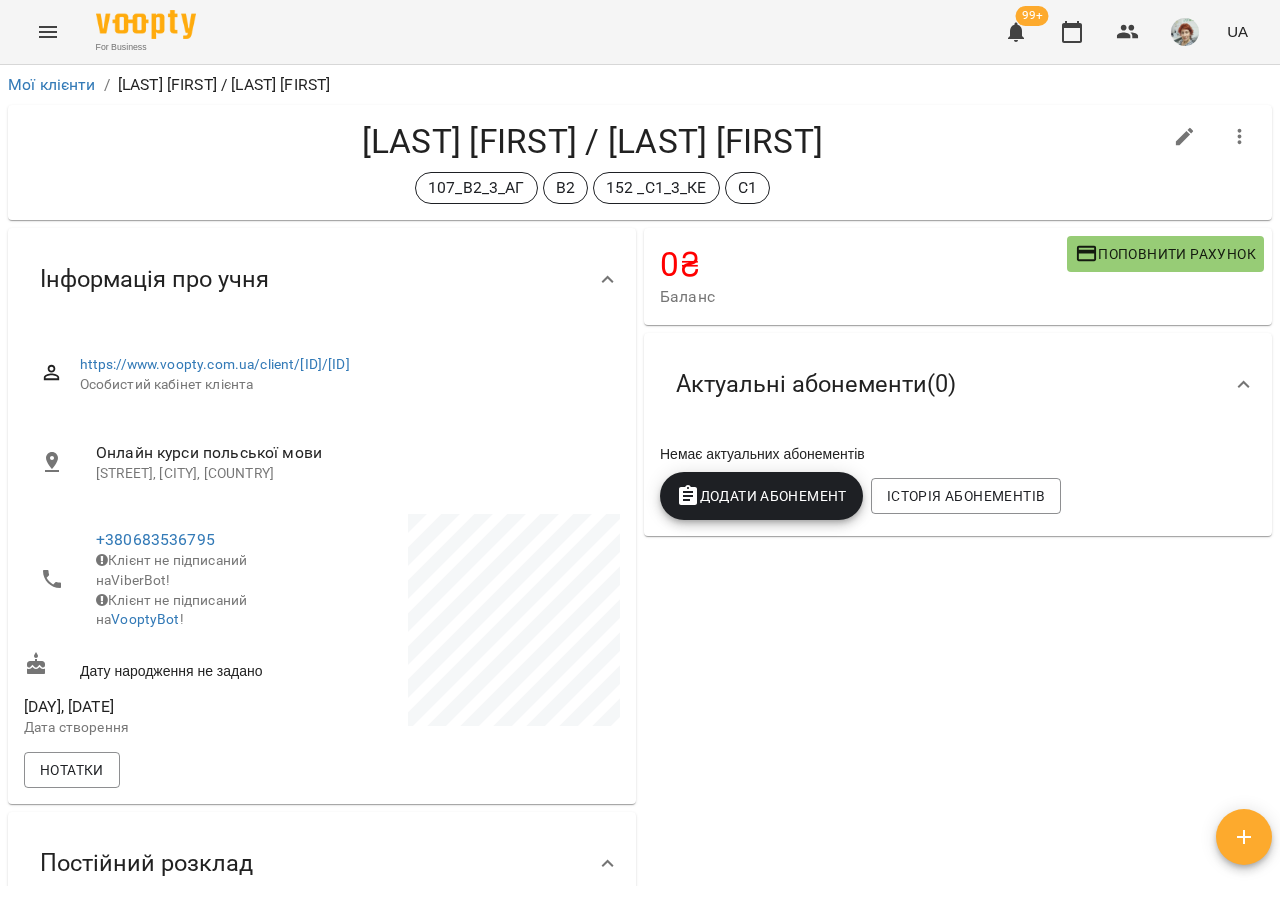 click on "Додати Абонемент" at bounding box center (761, 496) 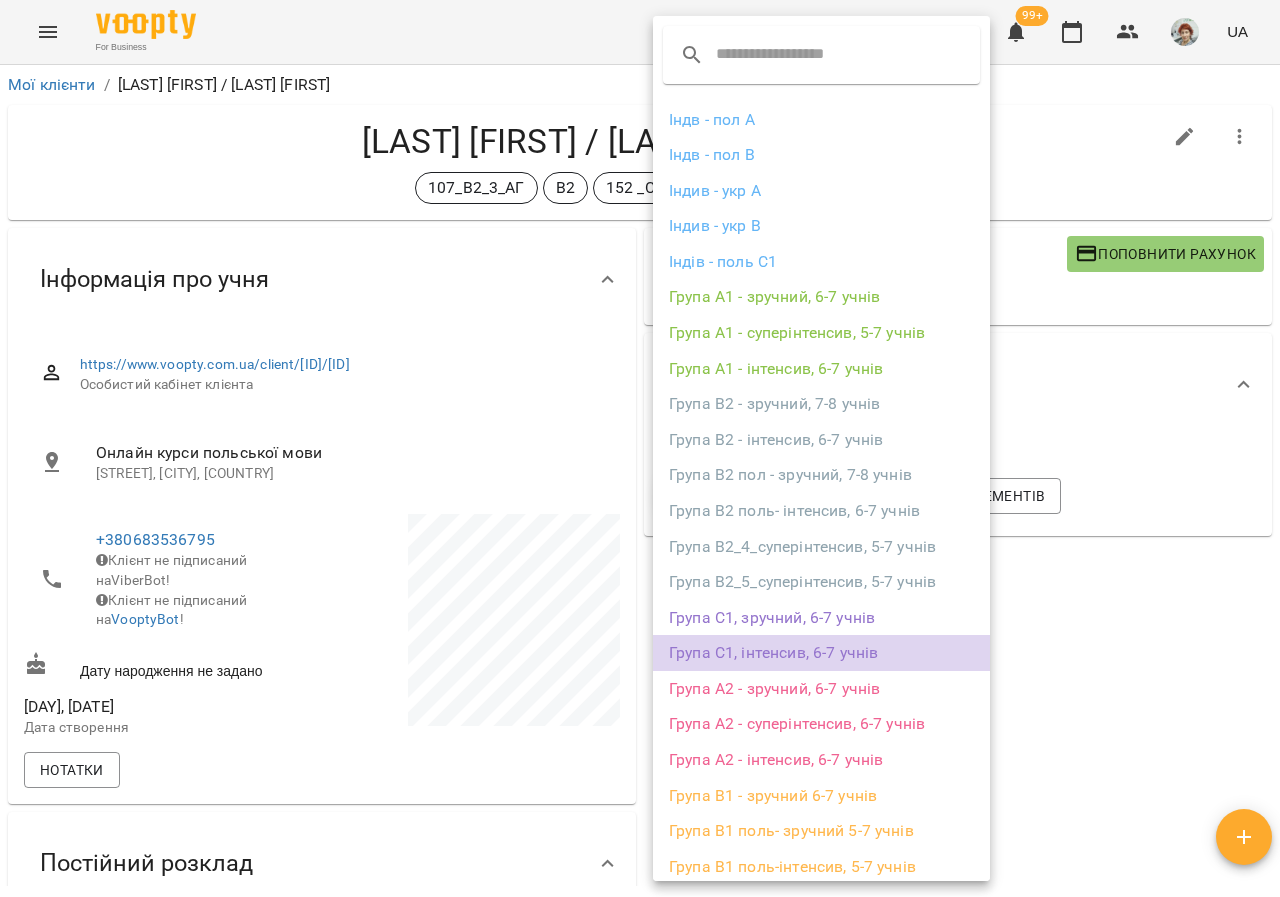 click on "Група С1, інтенсив, 6-7 учнів" at bounding box center (821, 653) 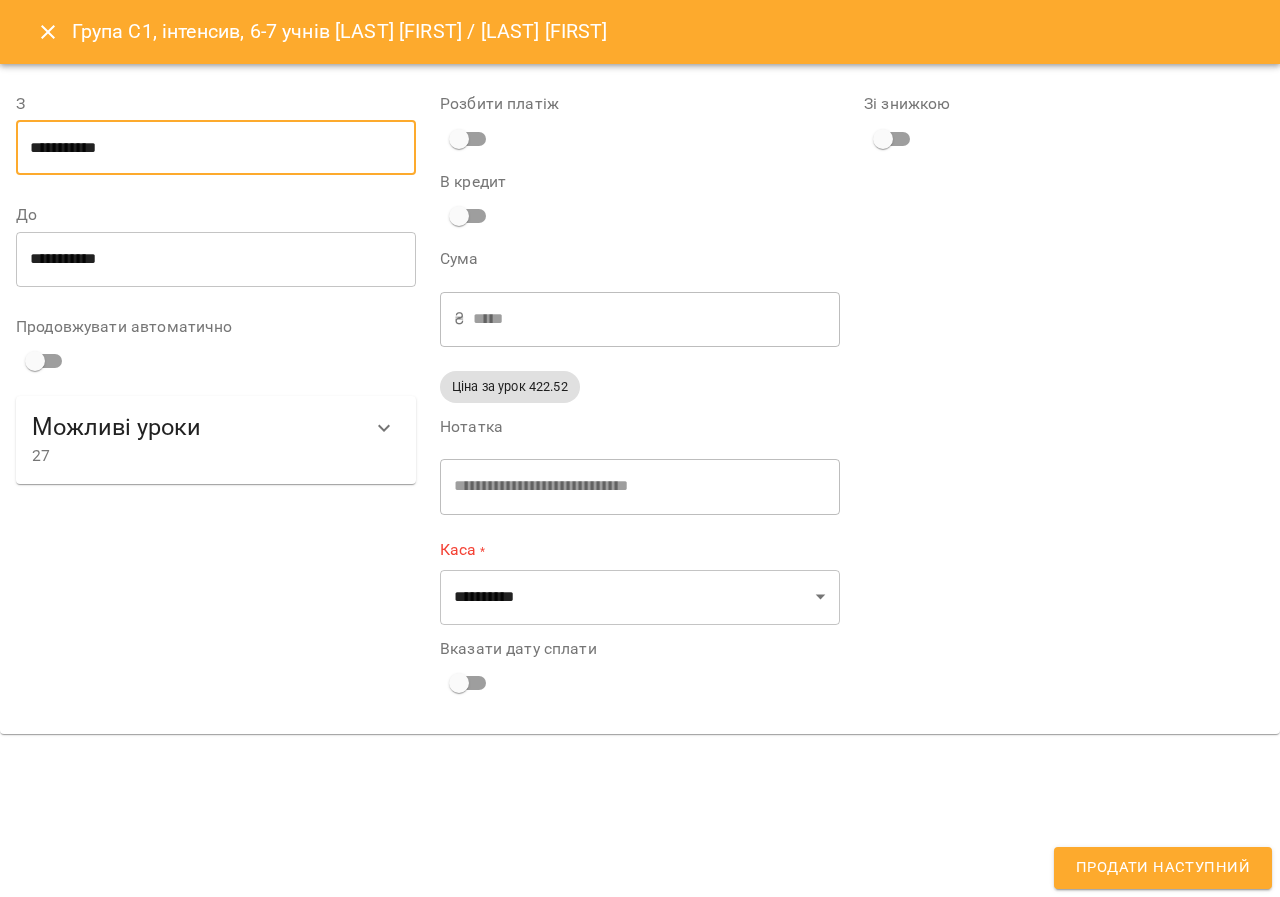 click on "**********" at bounding box center [216, 148] 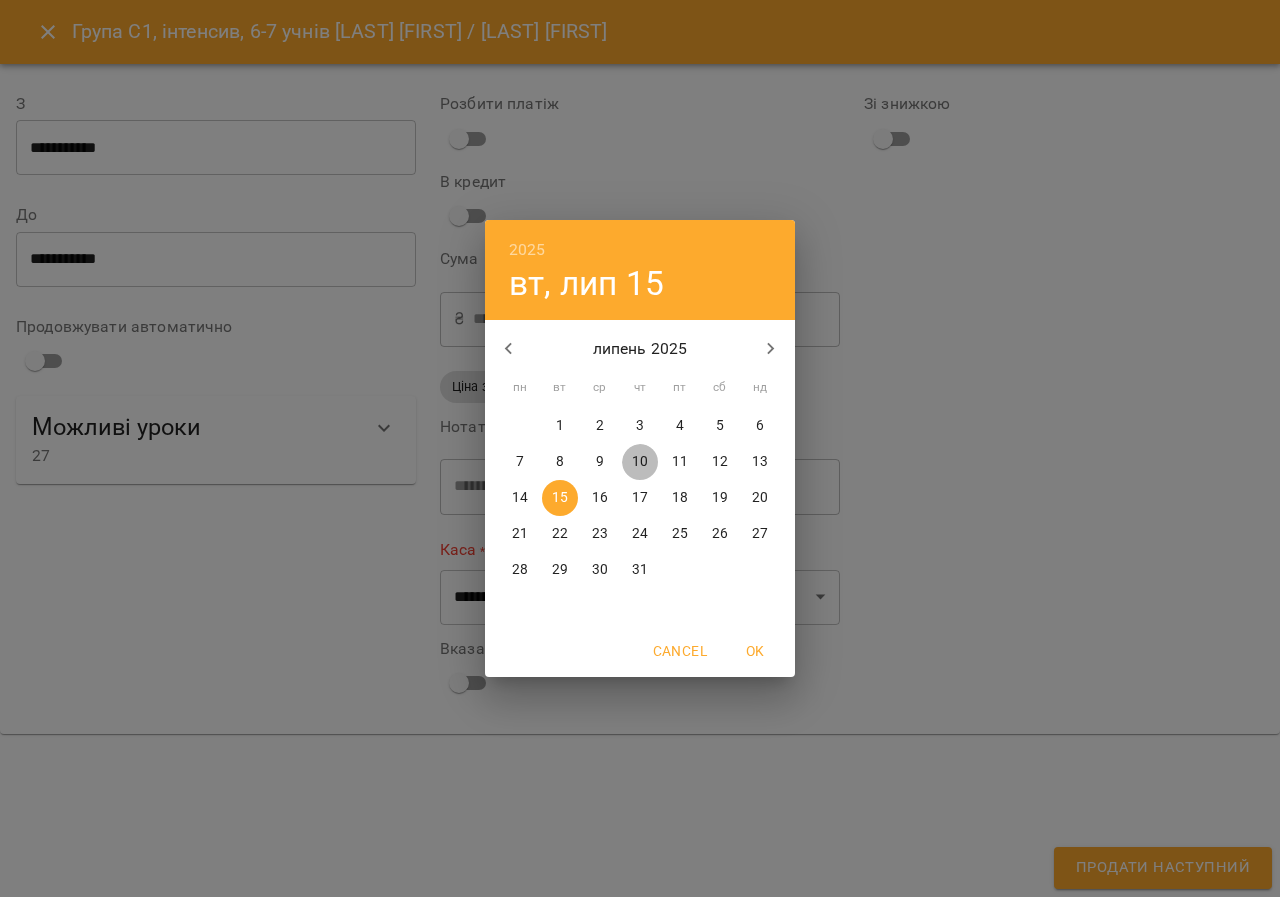 click on "10" at bounding box center [640, 462] 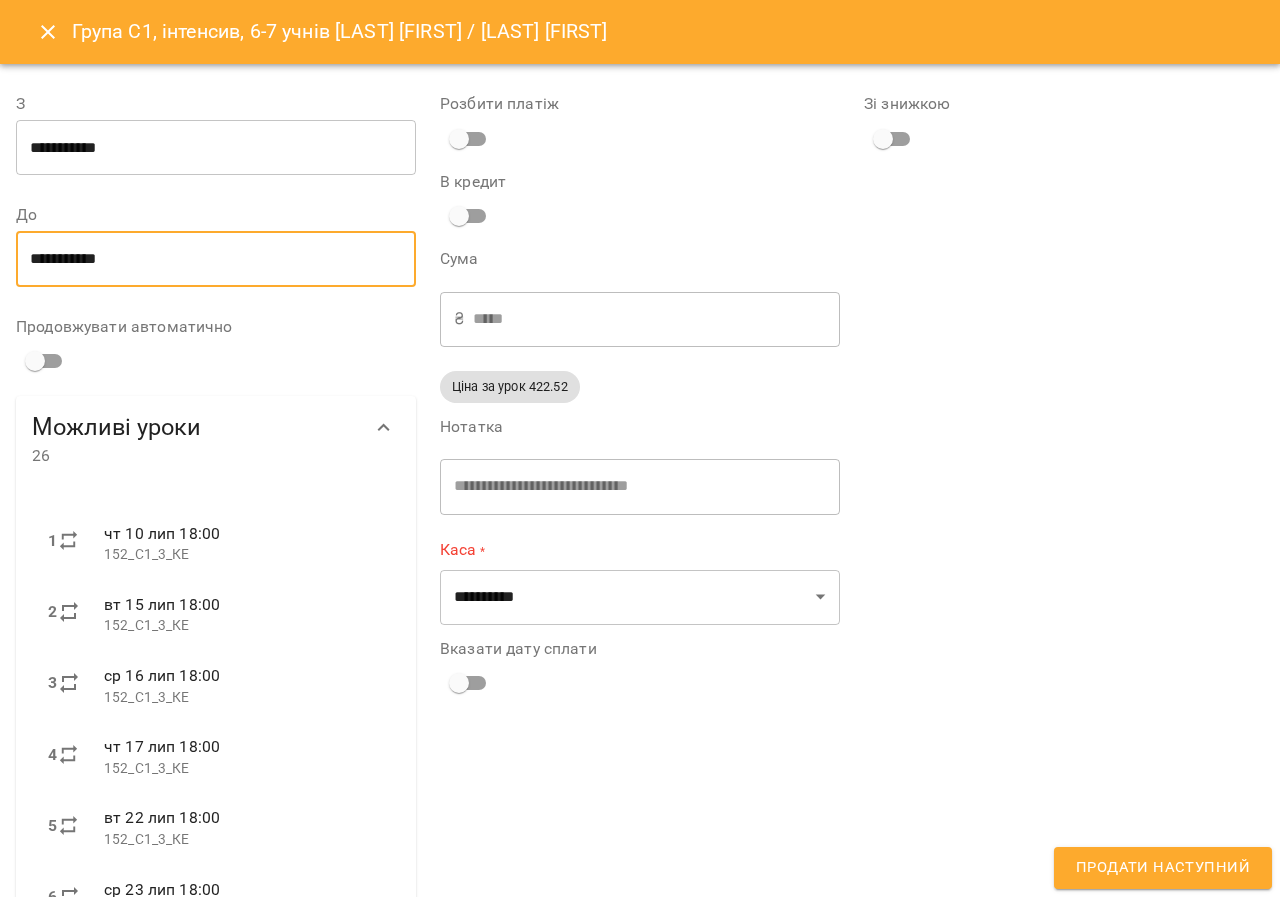 click on "**********" at bounding box center (216, 259) 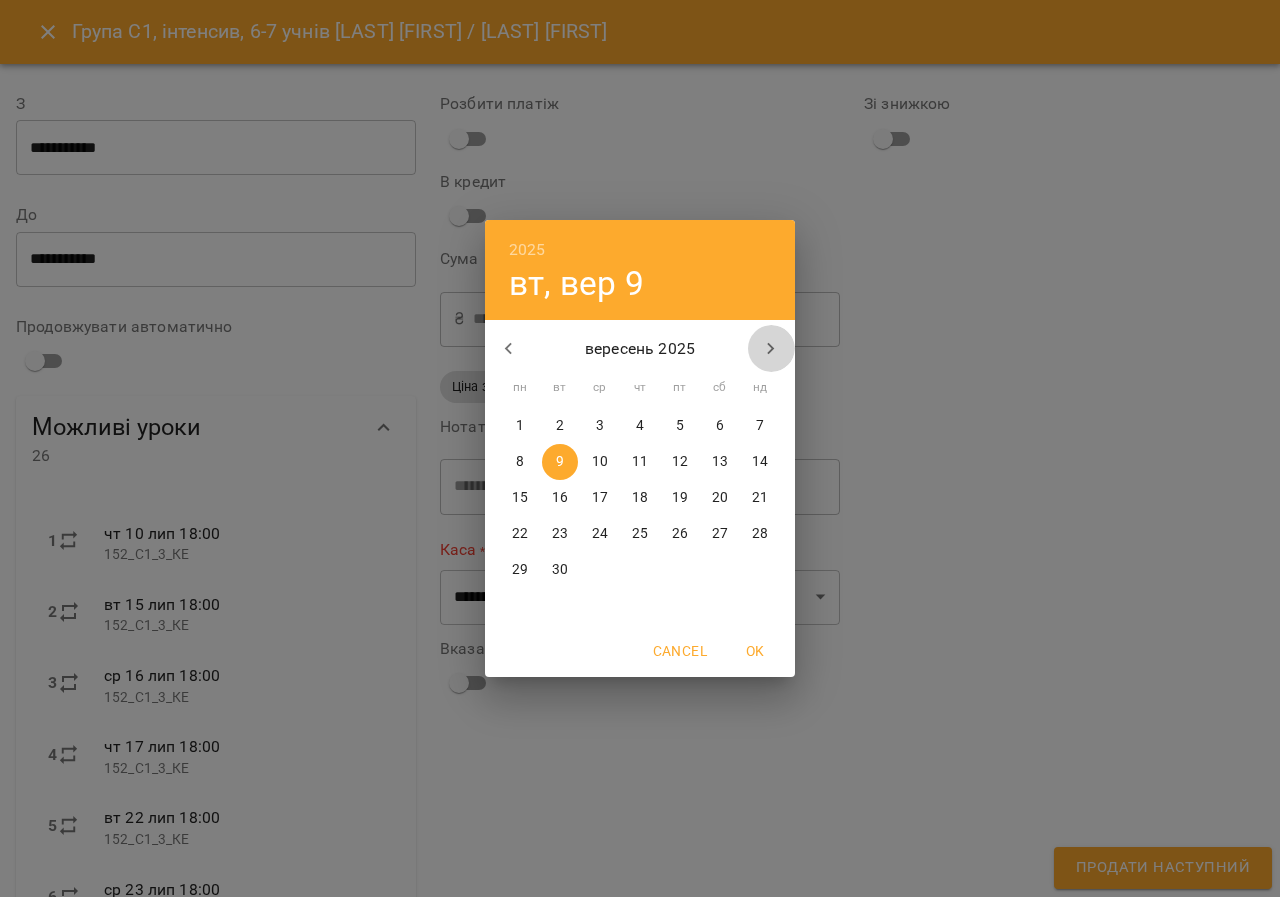 click 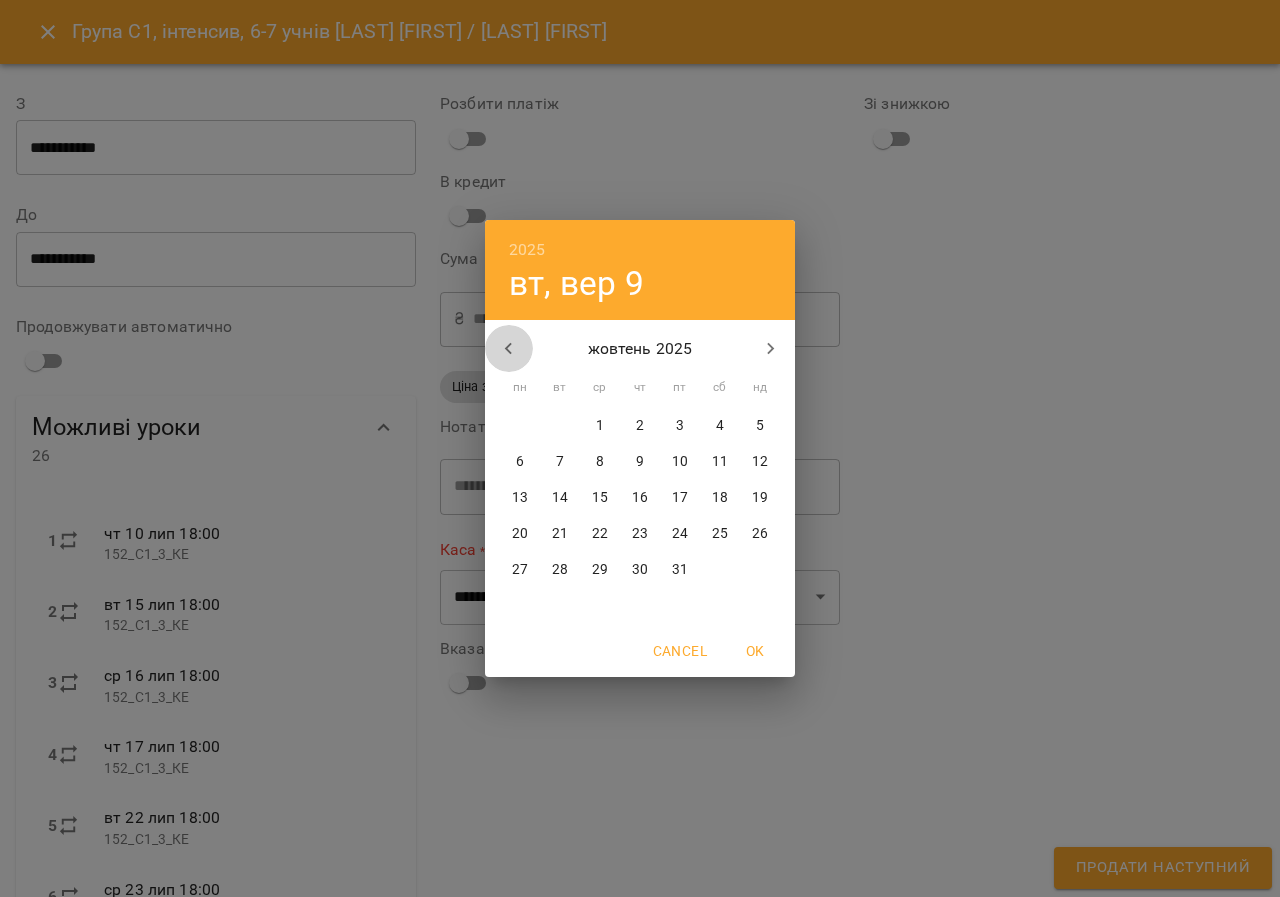 click 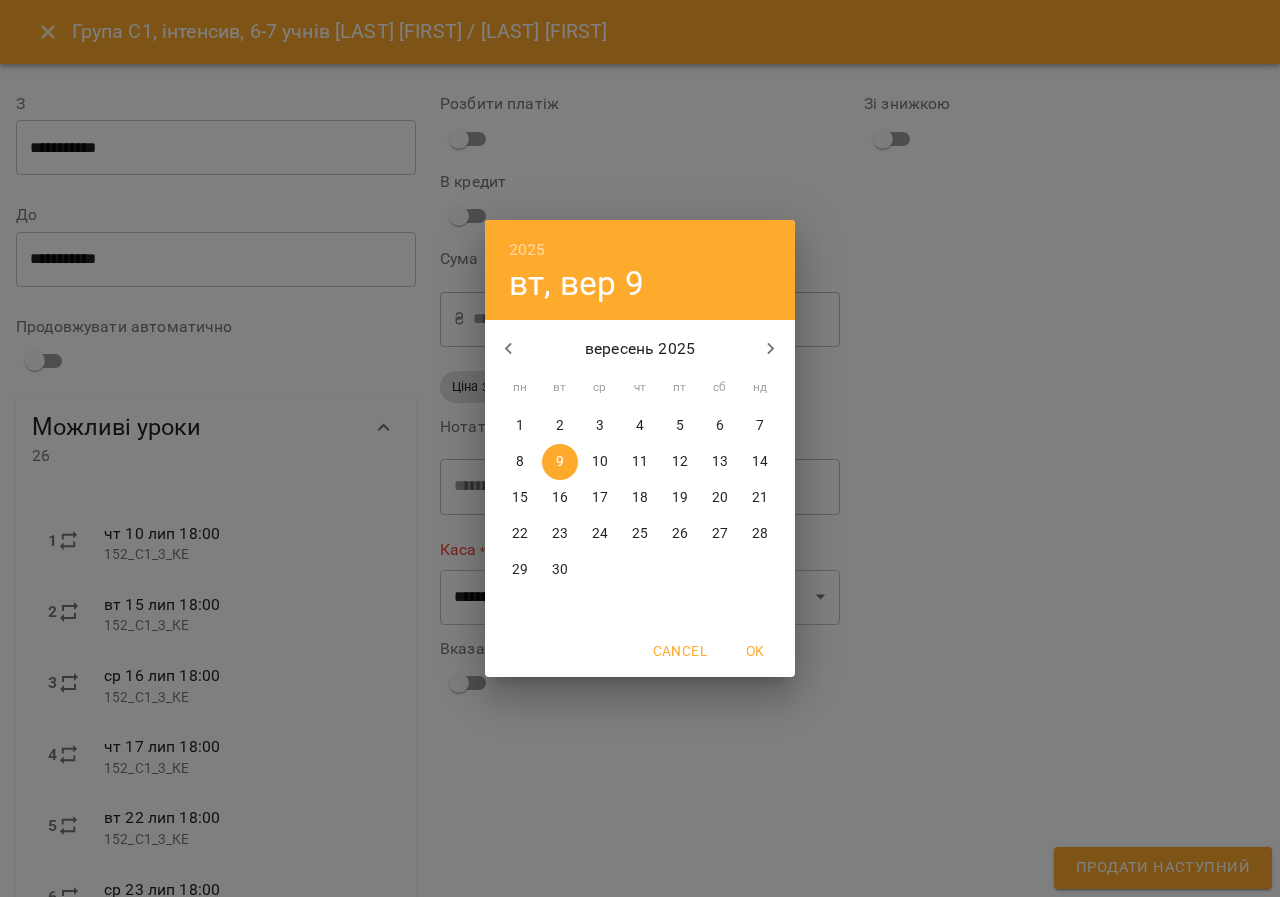 click on "17" at bounding box center [600, 498] 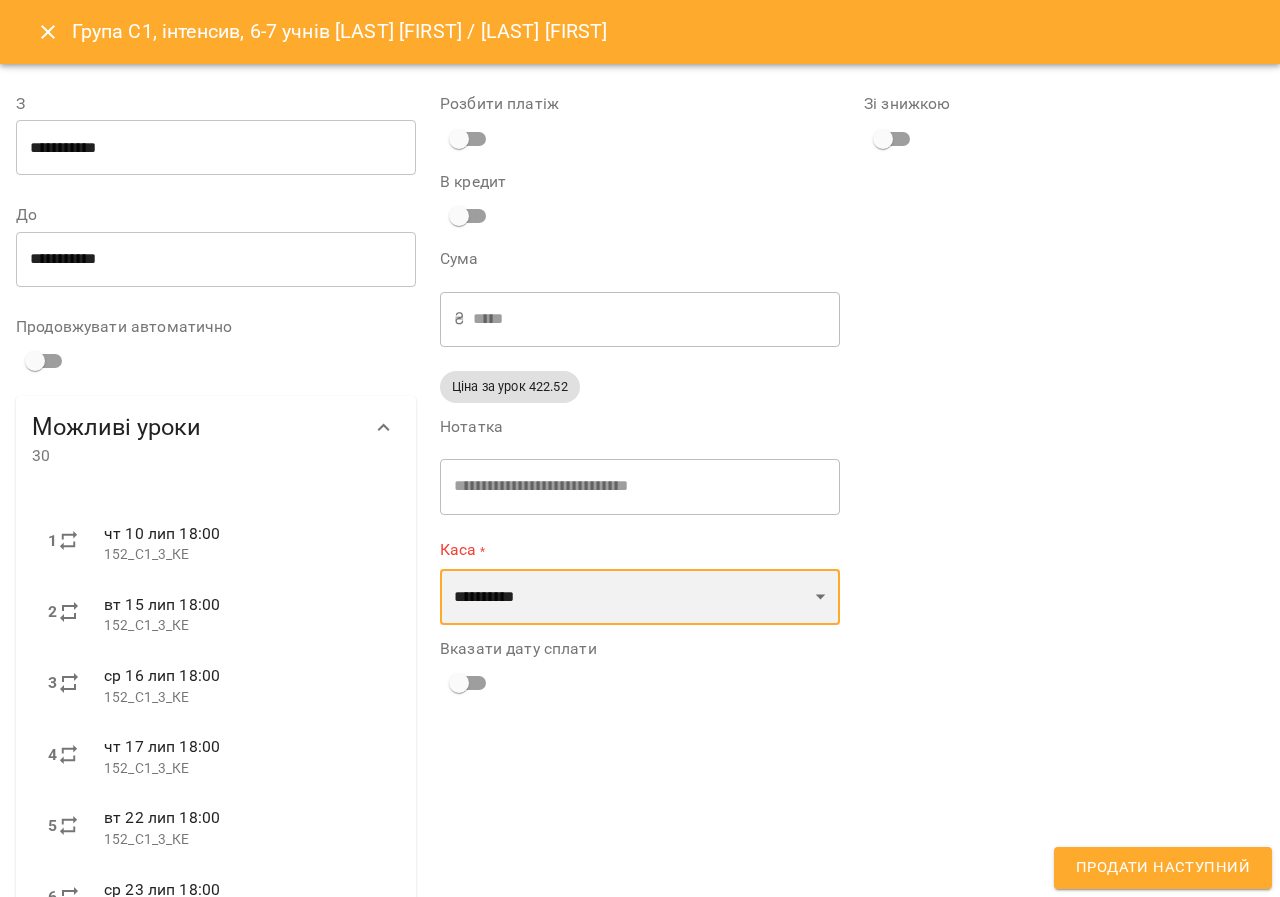 click on "**********" at bounding box center [640, 597] 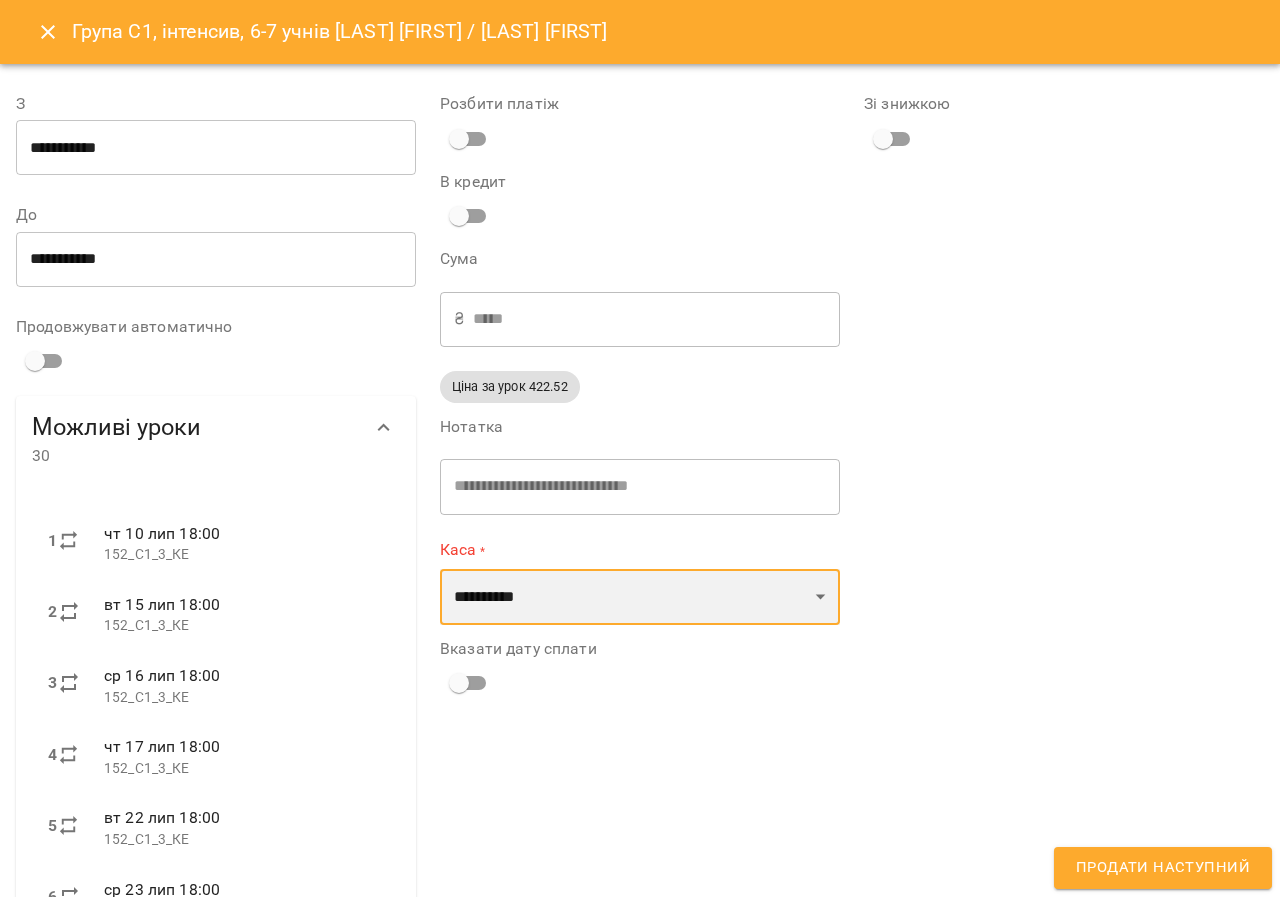 select on "****" 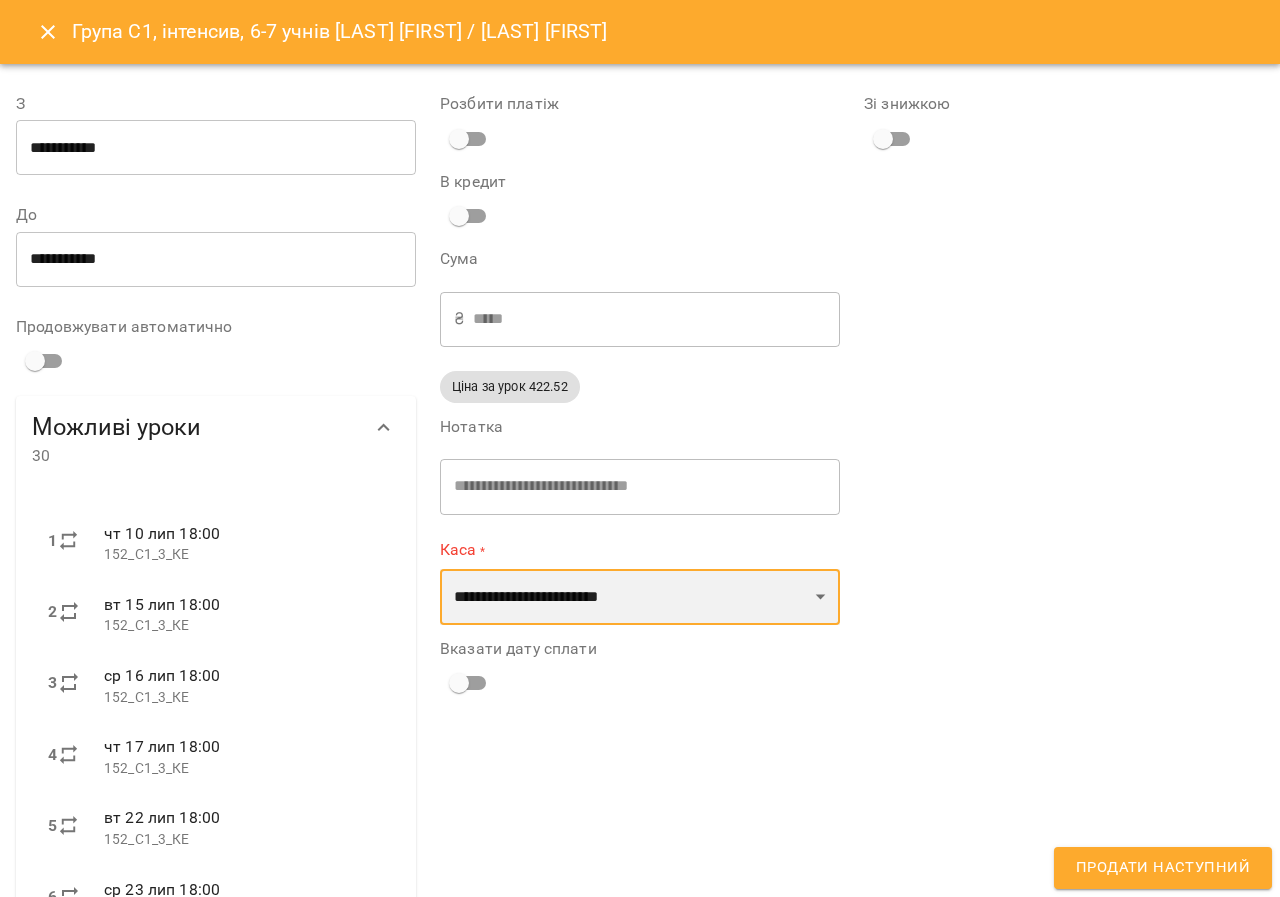 click on "**********" at bounding box center (640, 597) 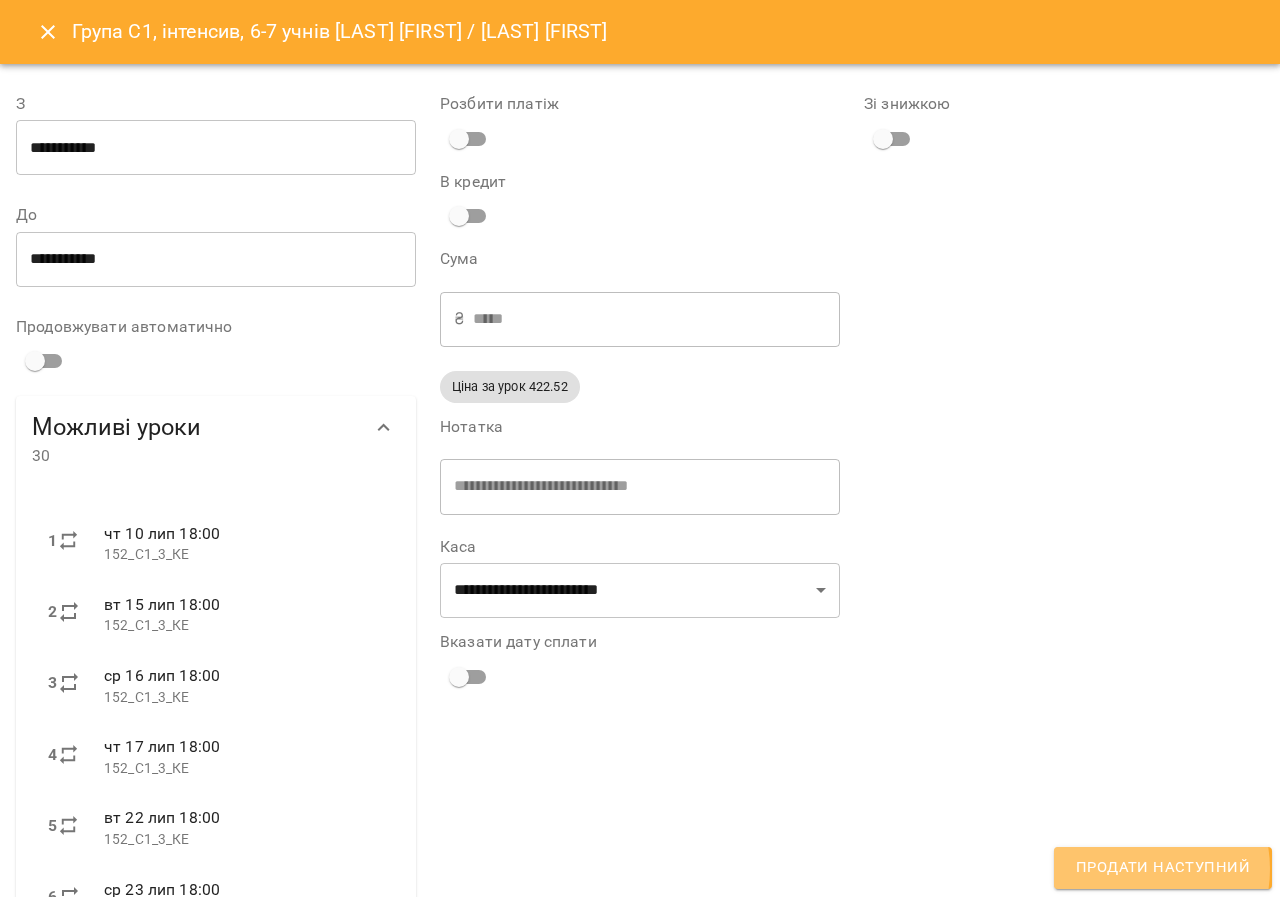 click on "Продати наступний" at bounding box center [1163, 868] 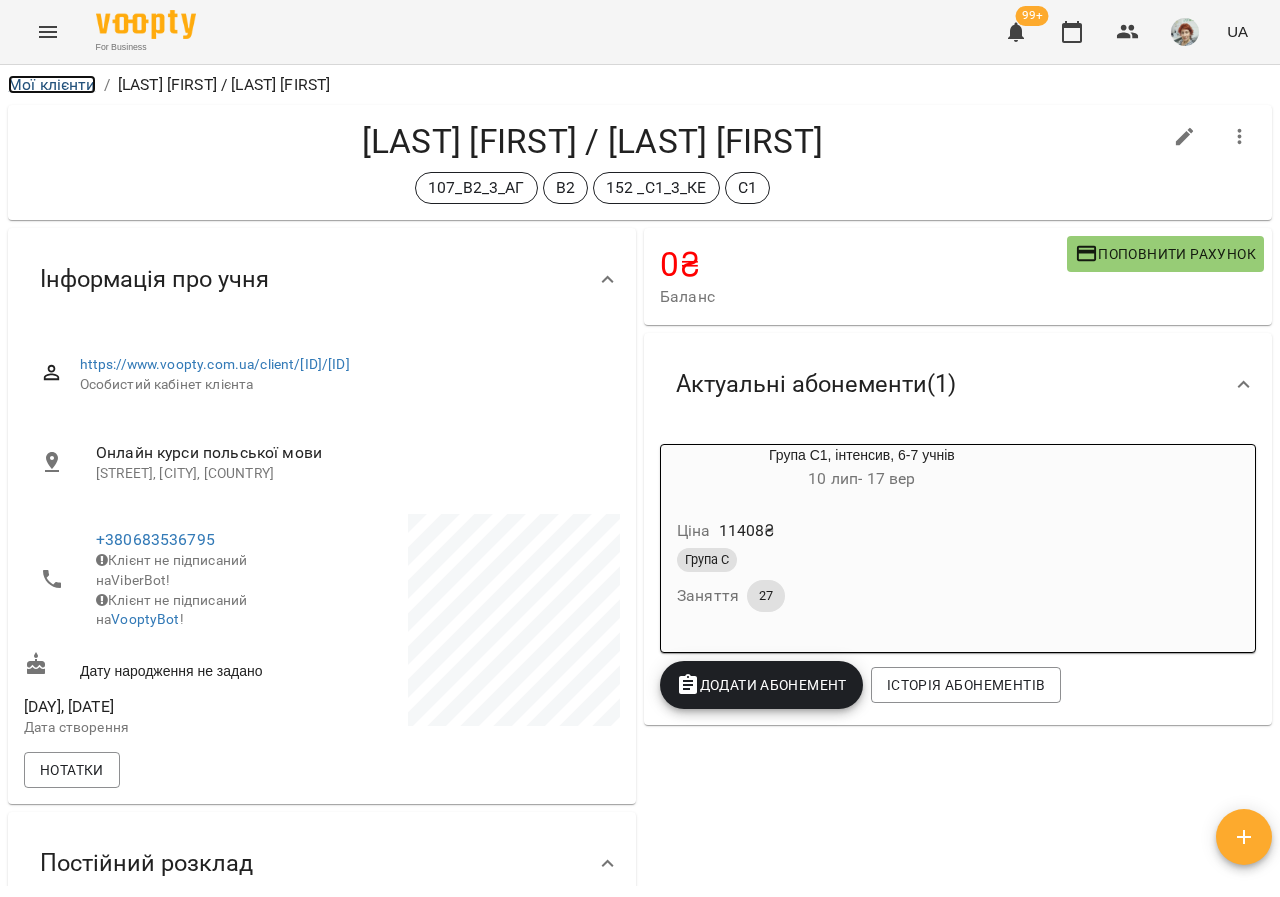 click on "Мої клієнти" at bounding box center (52, 84) 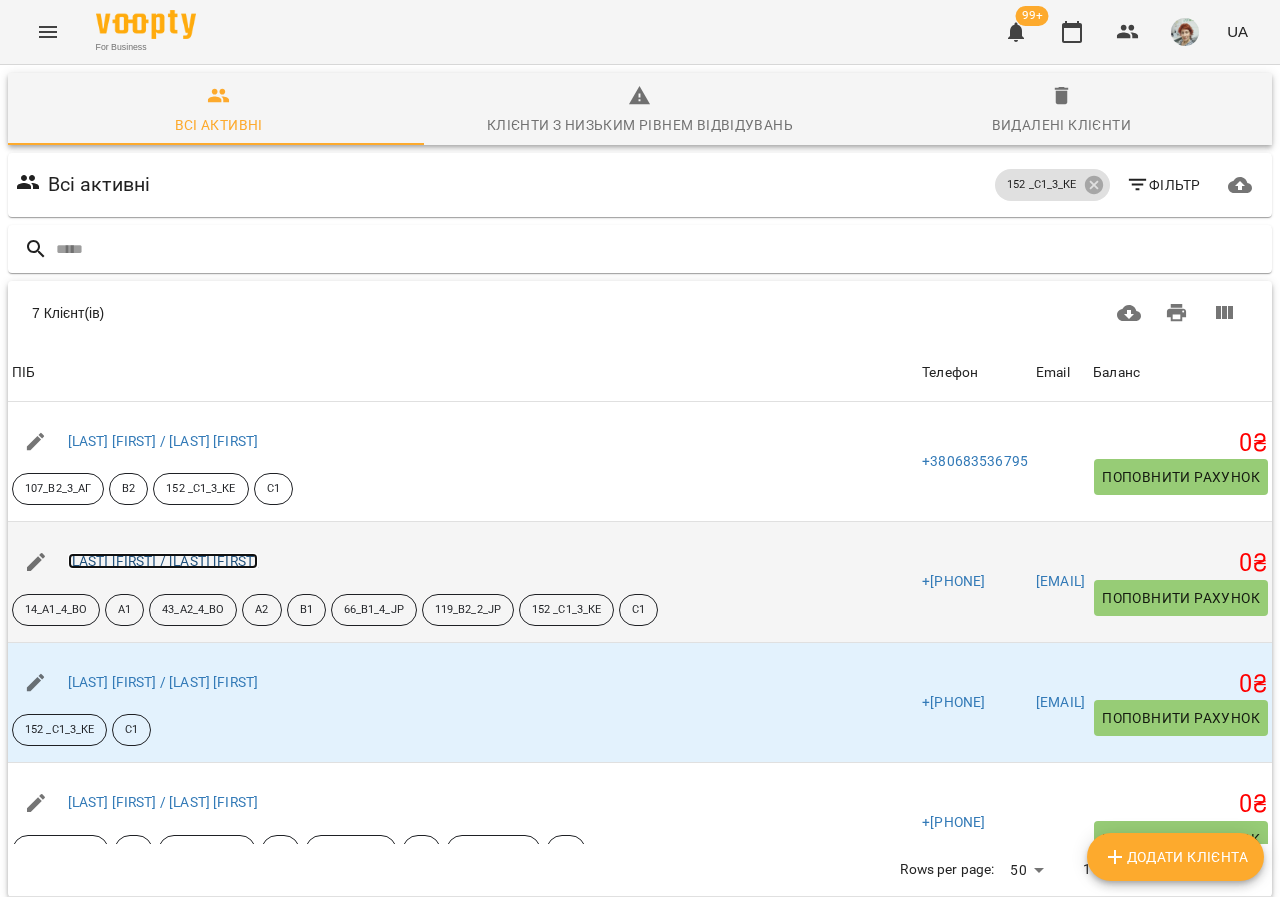 click on "[LAST] [FIRST] / [LAST] [FIRST]" at bounding box center (163, 561) 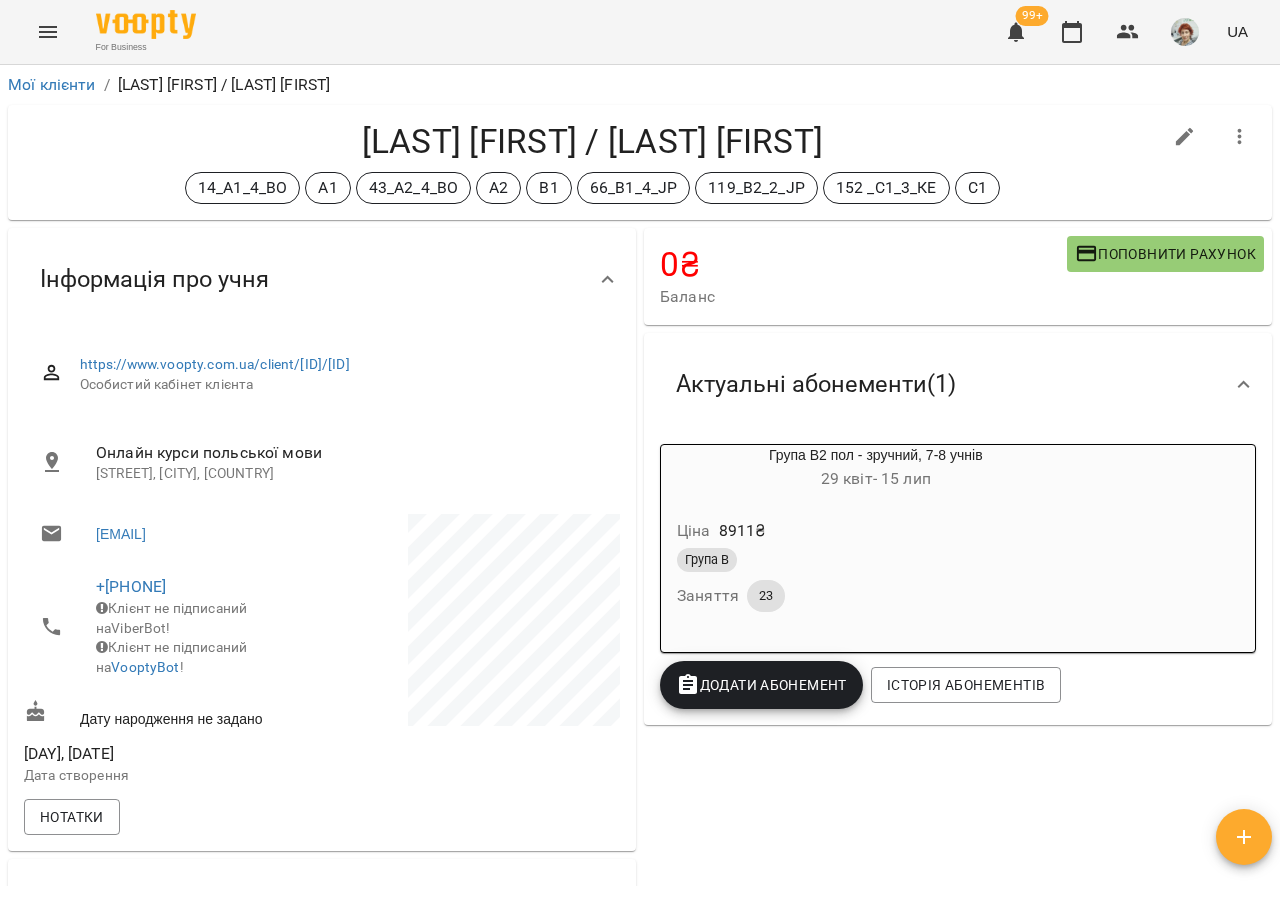 click on "Додати Абонемент" at bounding box center [761, 685] 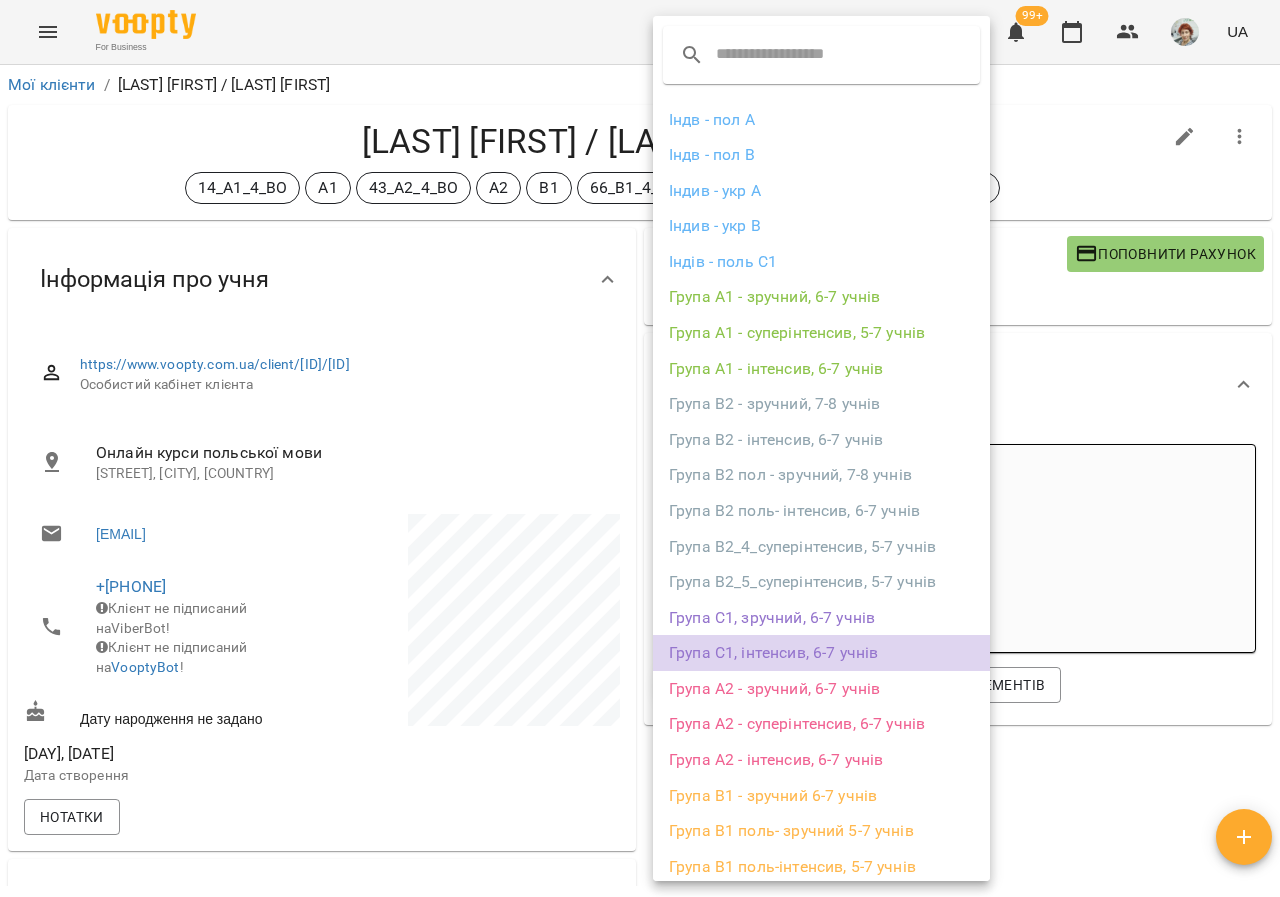 click on "Група С1, інтенсив, 6-7 учнів" at bounding box center [821, 653] 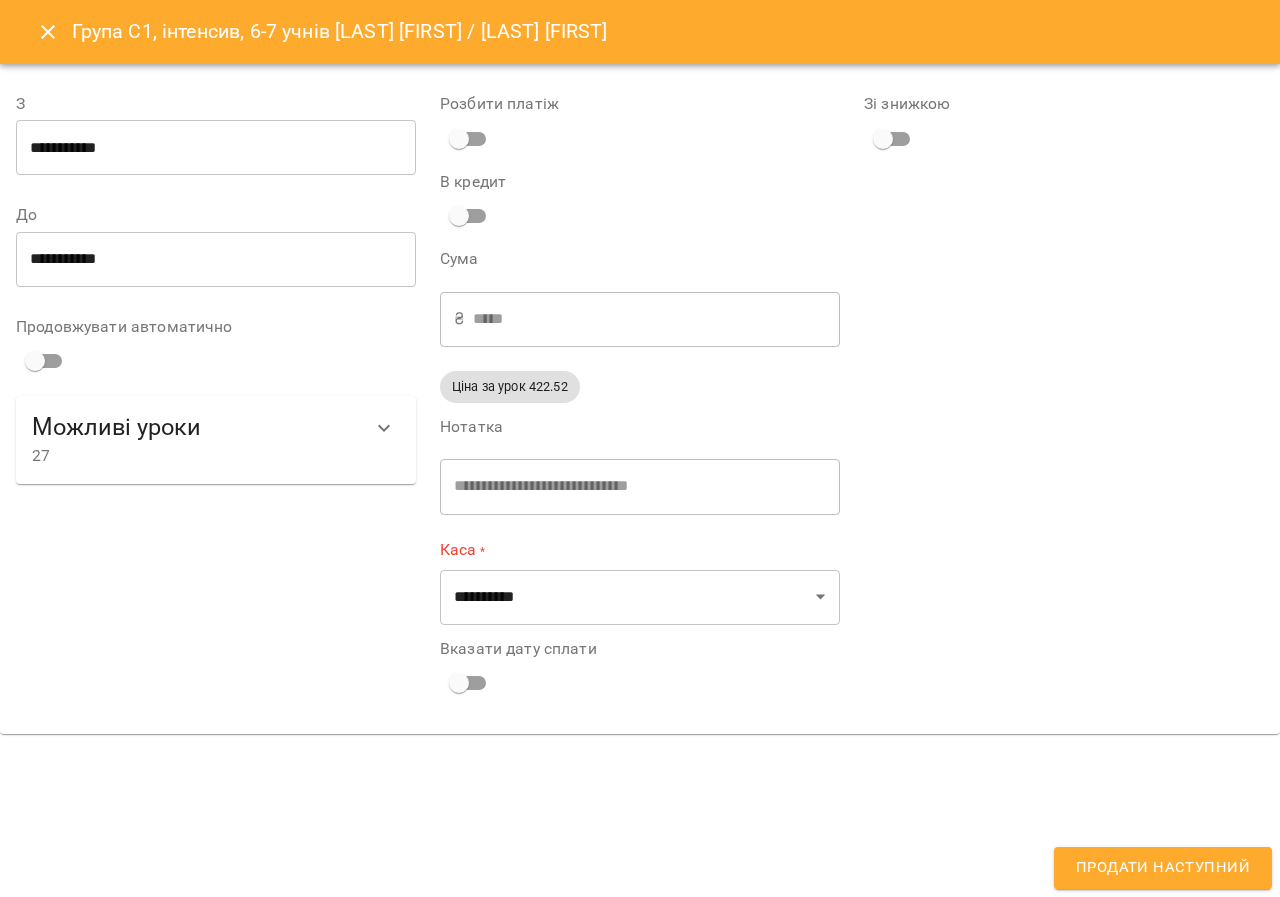 click on "**********" at bounding box center [216, 148] 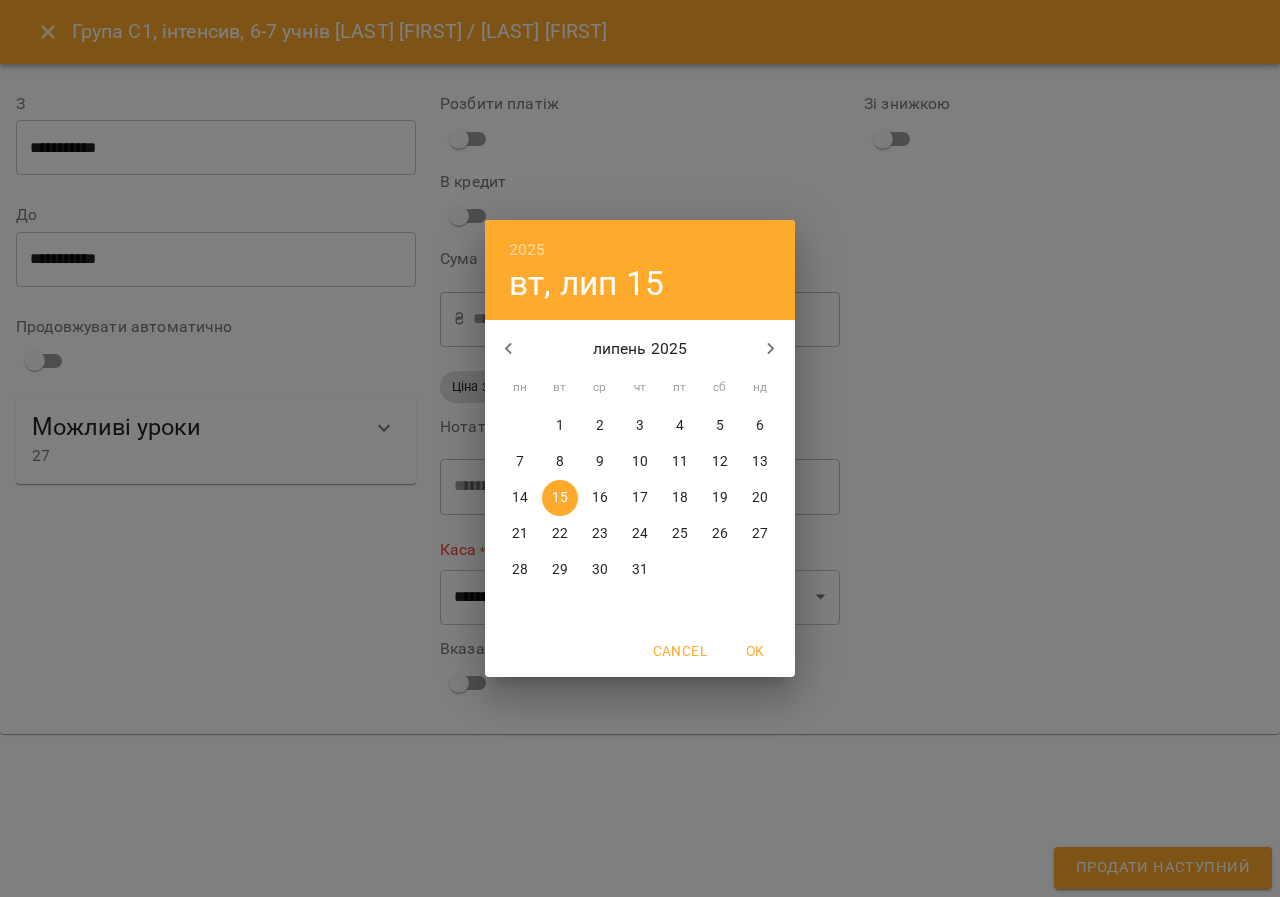 click on "10" at bounding box center [640, 462] 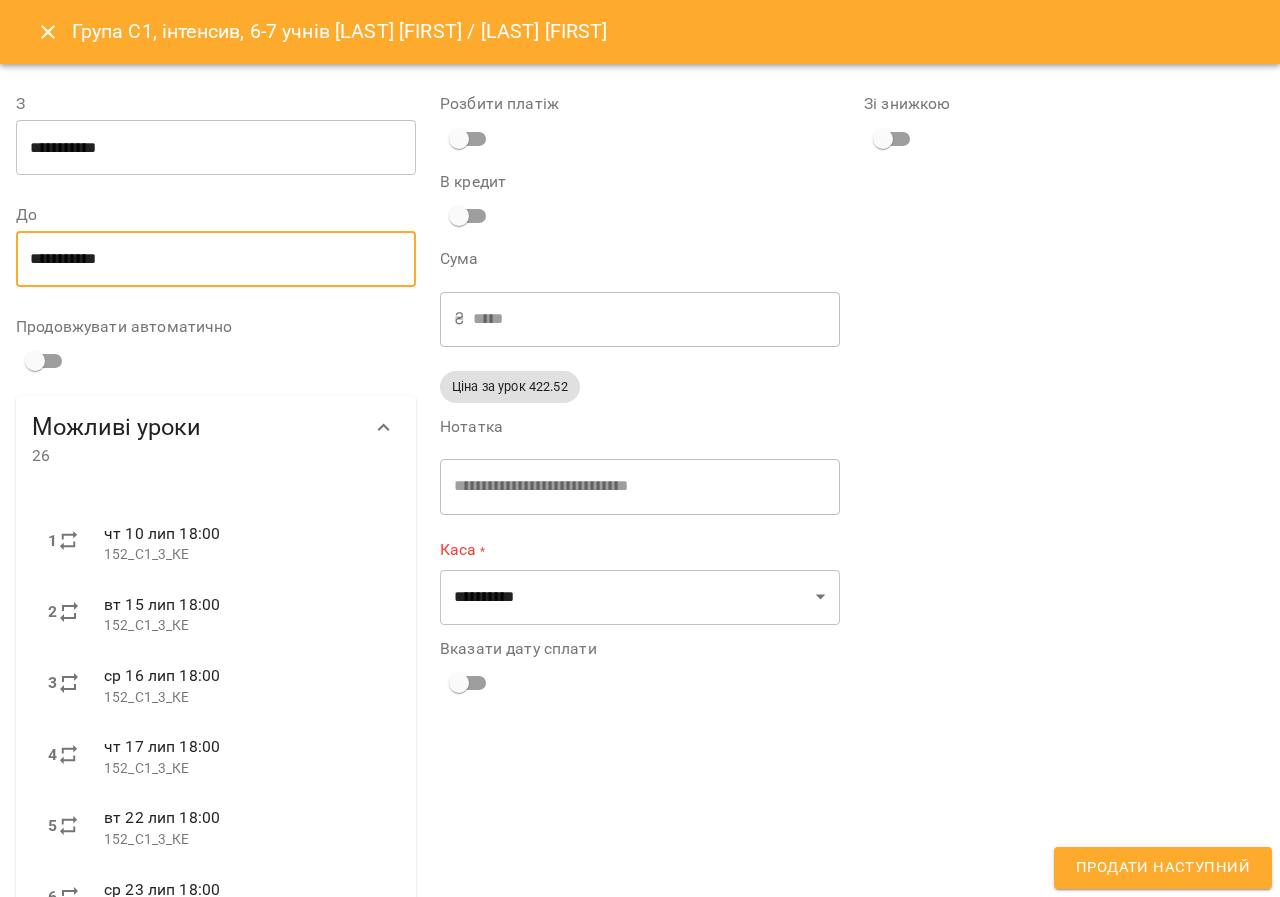click on "**********" at bounding box center [216, 259] 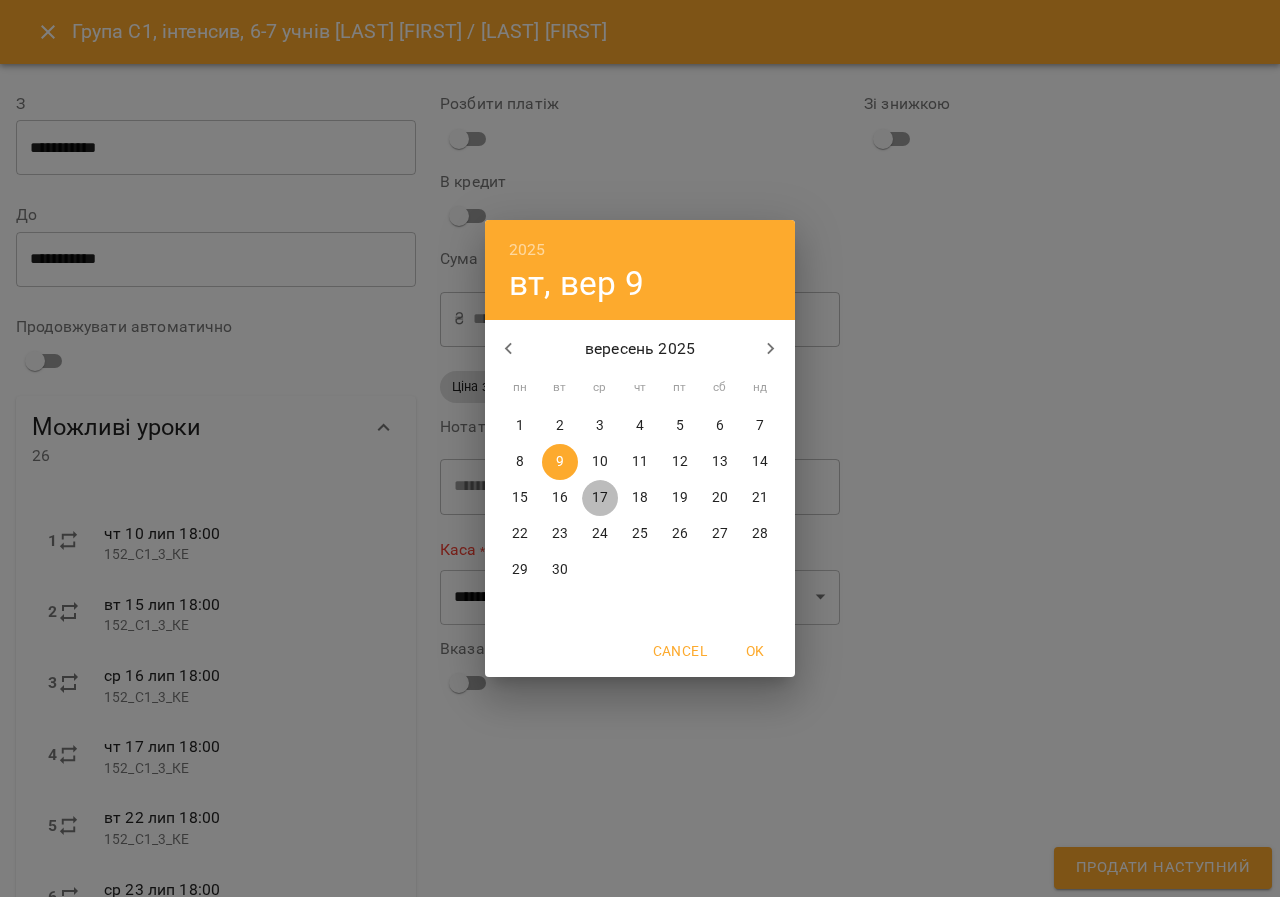 click on "17" at bounding box center [600, 498] 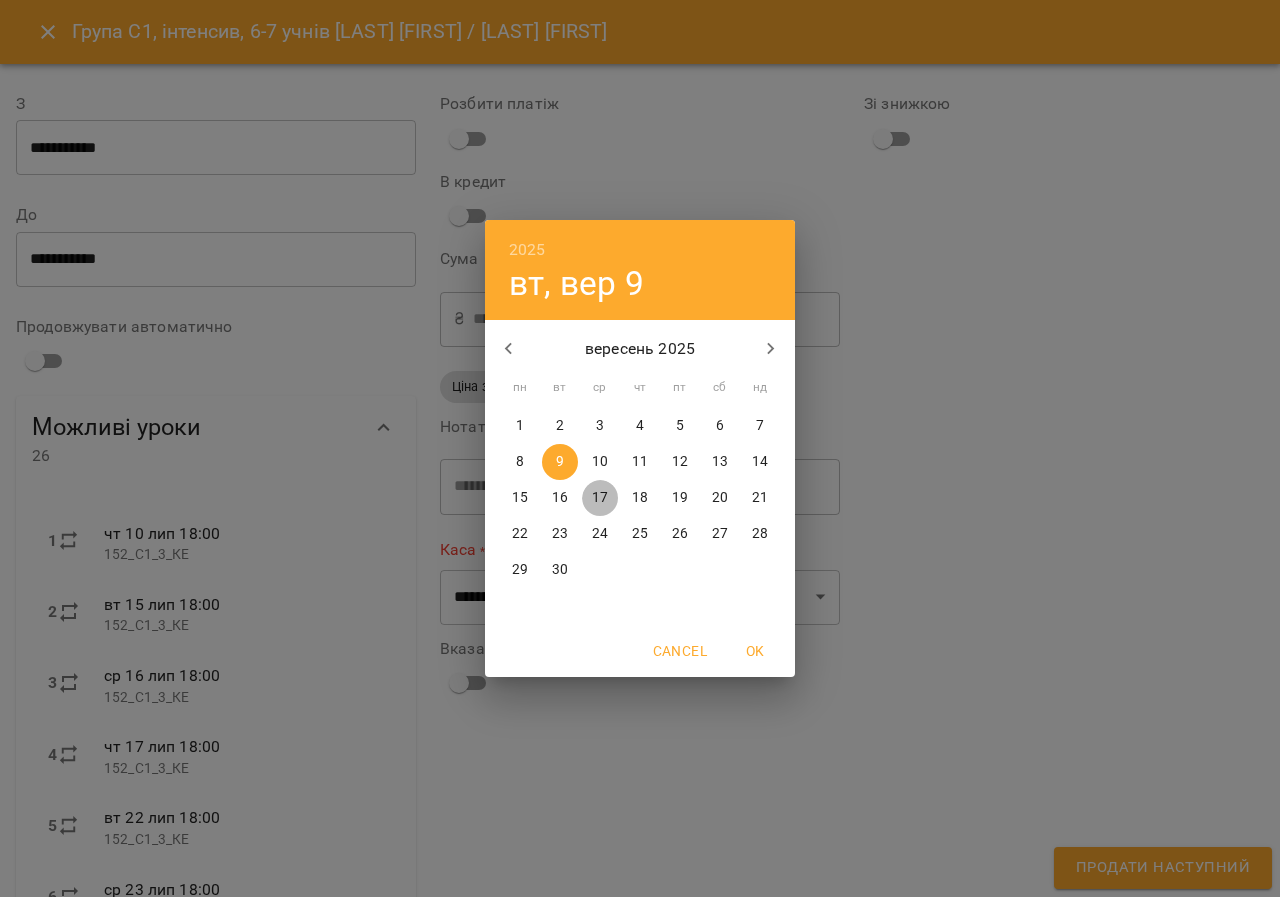 type on "**********" 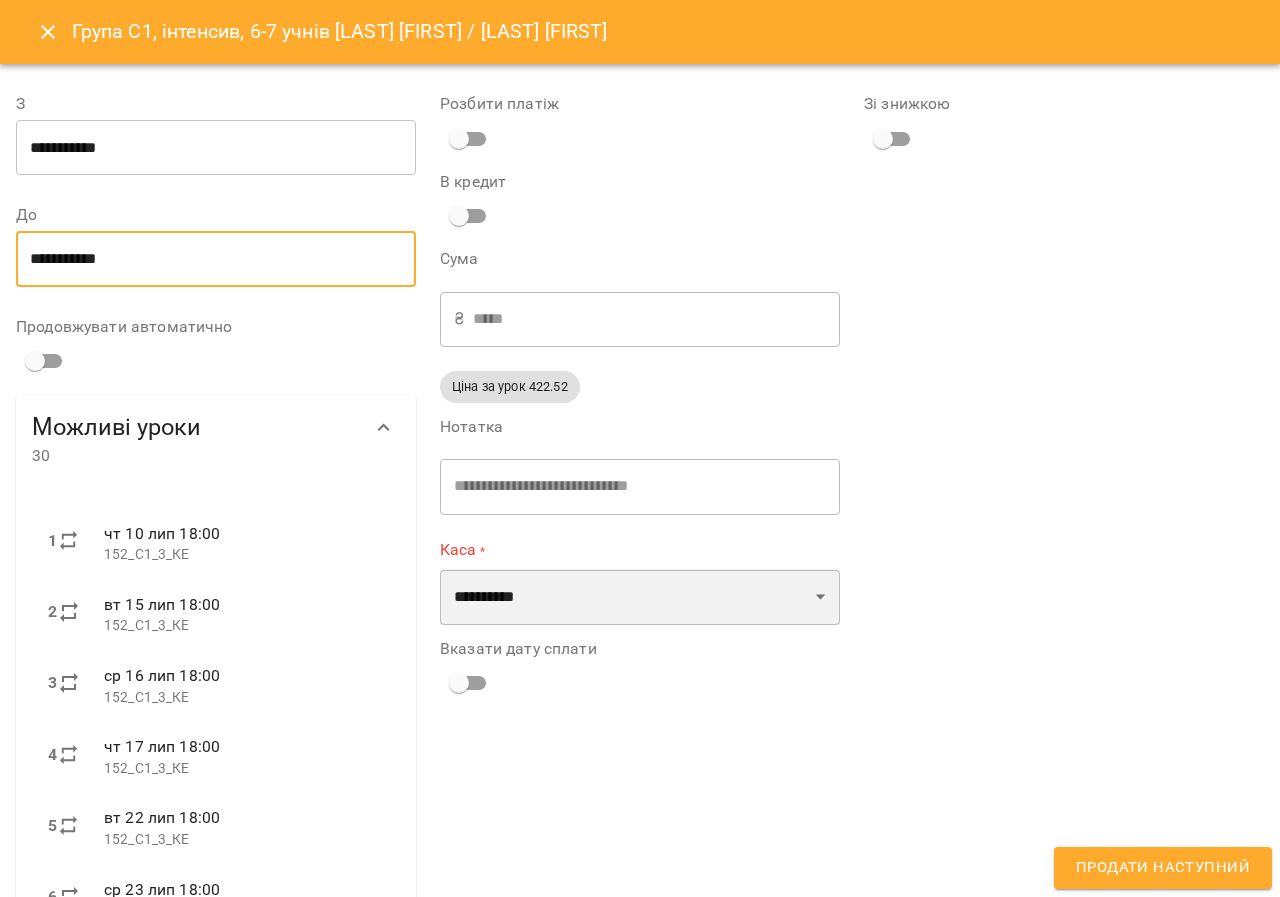 click on "**********" at bounding box center [640, 597] 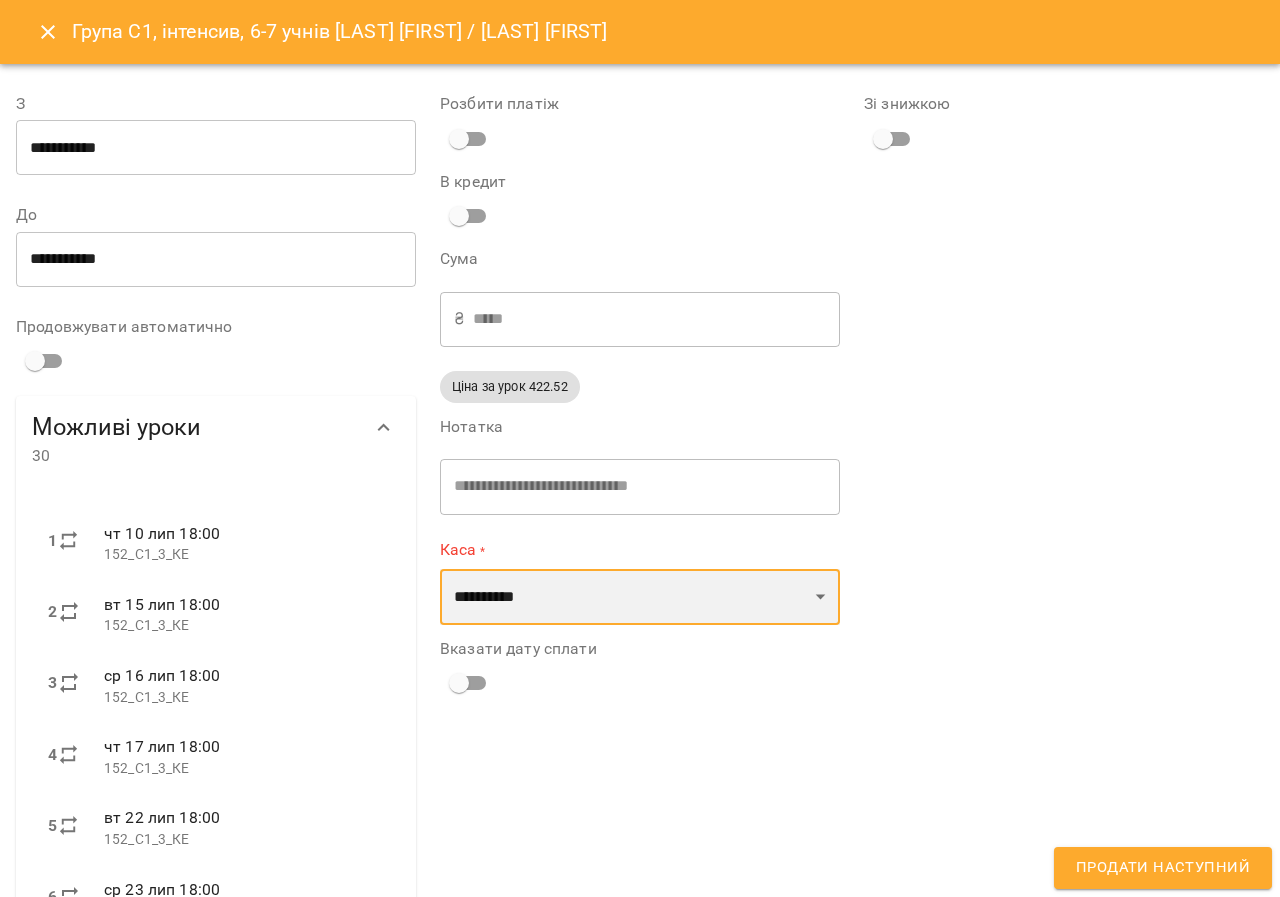 select on "****" 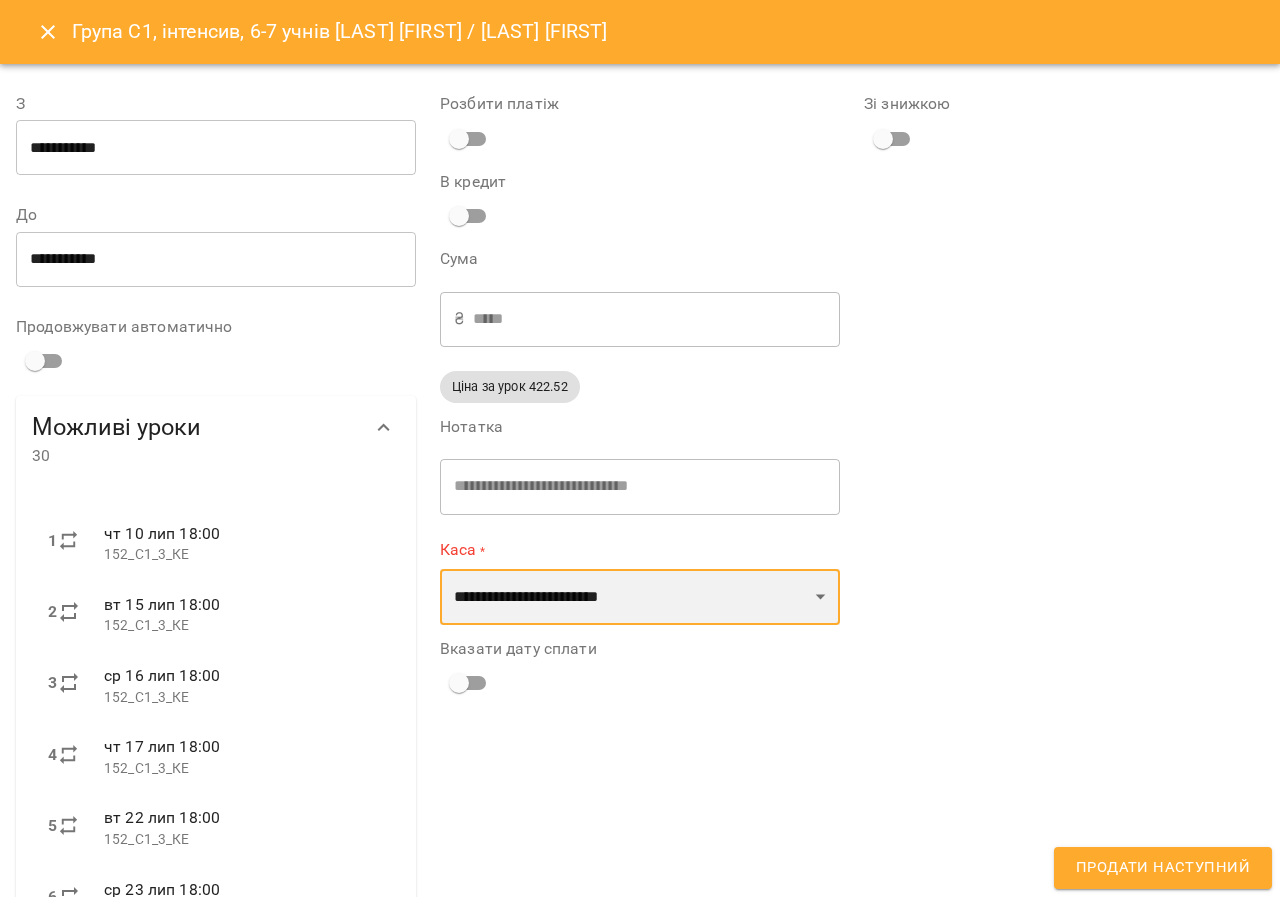 click on "**********" at bounding box center (640, 597) 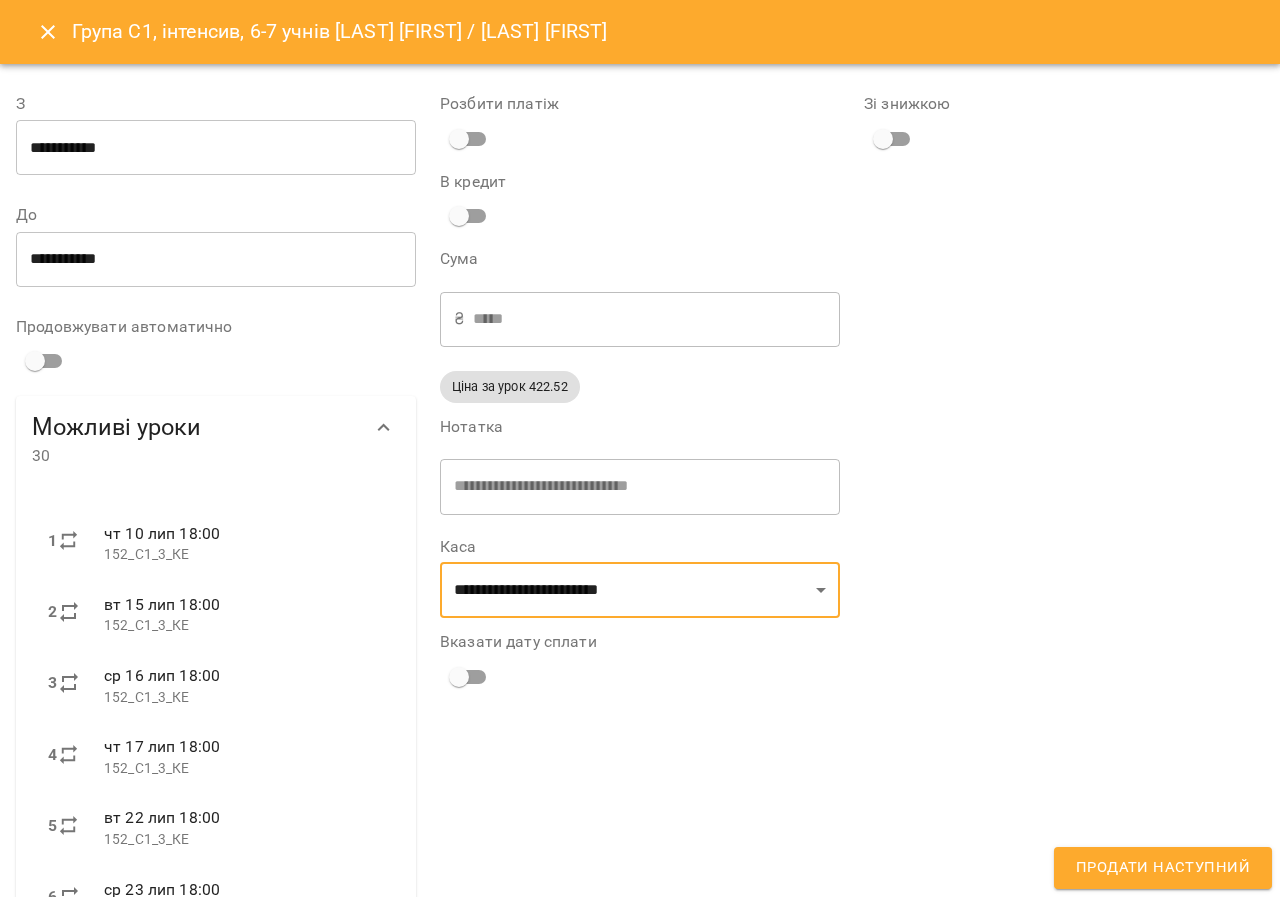 click on "Продати наступний" at bounding box center (1163, 868) 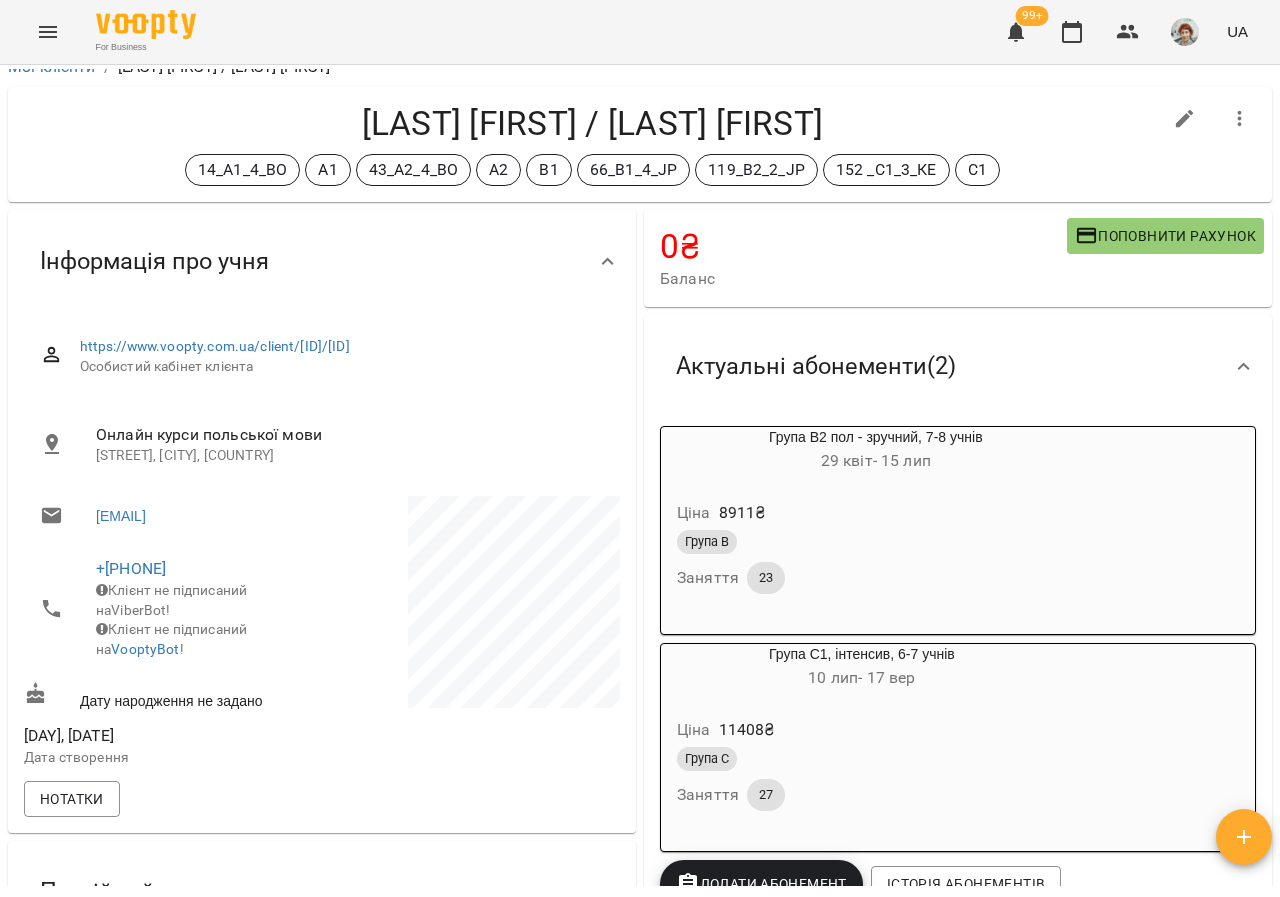 scroll, scrollTop: 0, scrollLeft: 0, axis: both 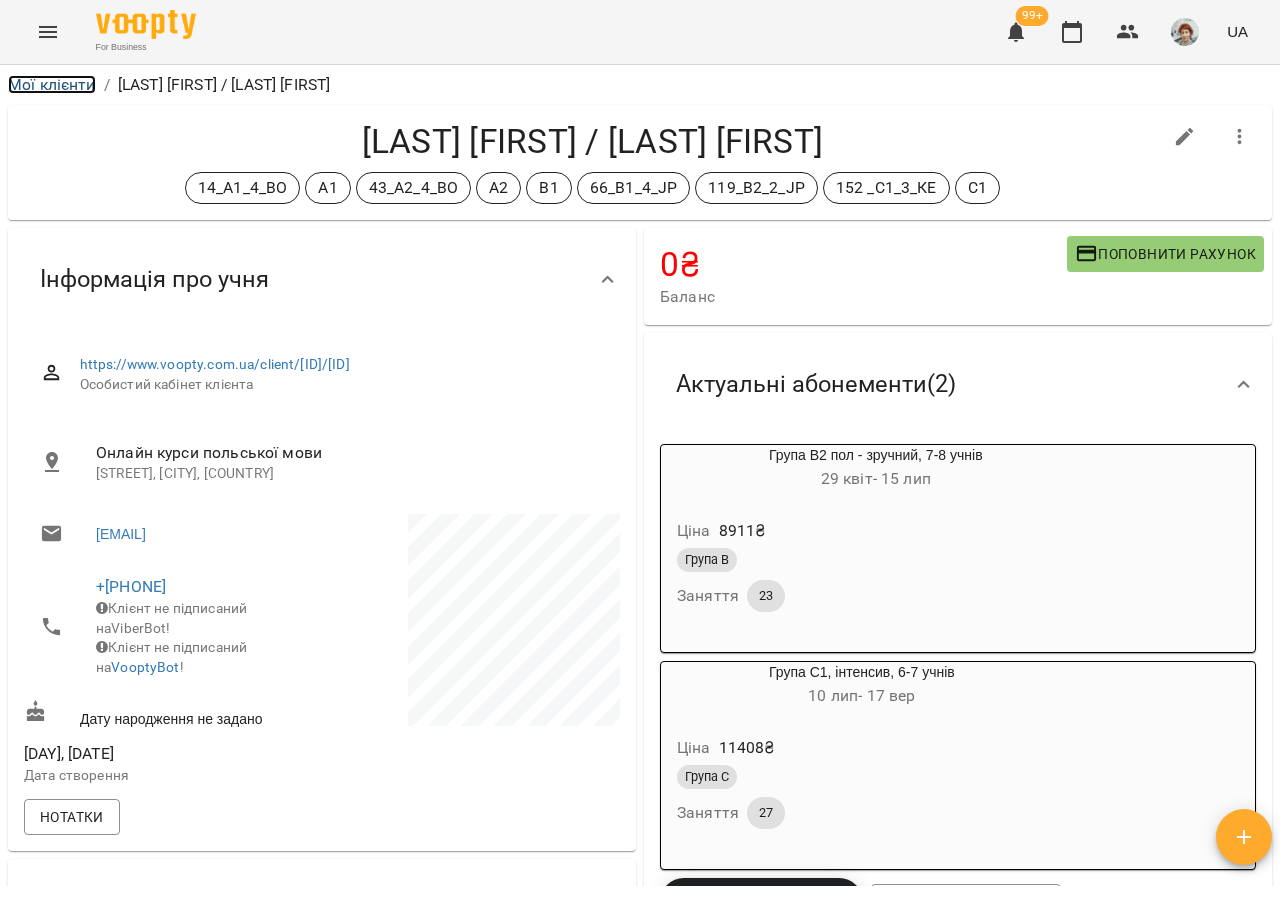 click on "Мої клієнти" at bounding box center (52, 84) 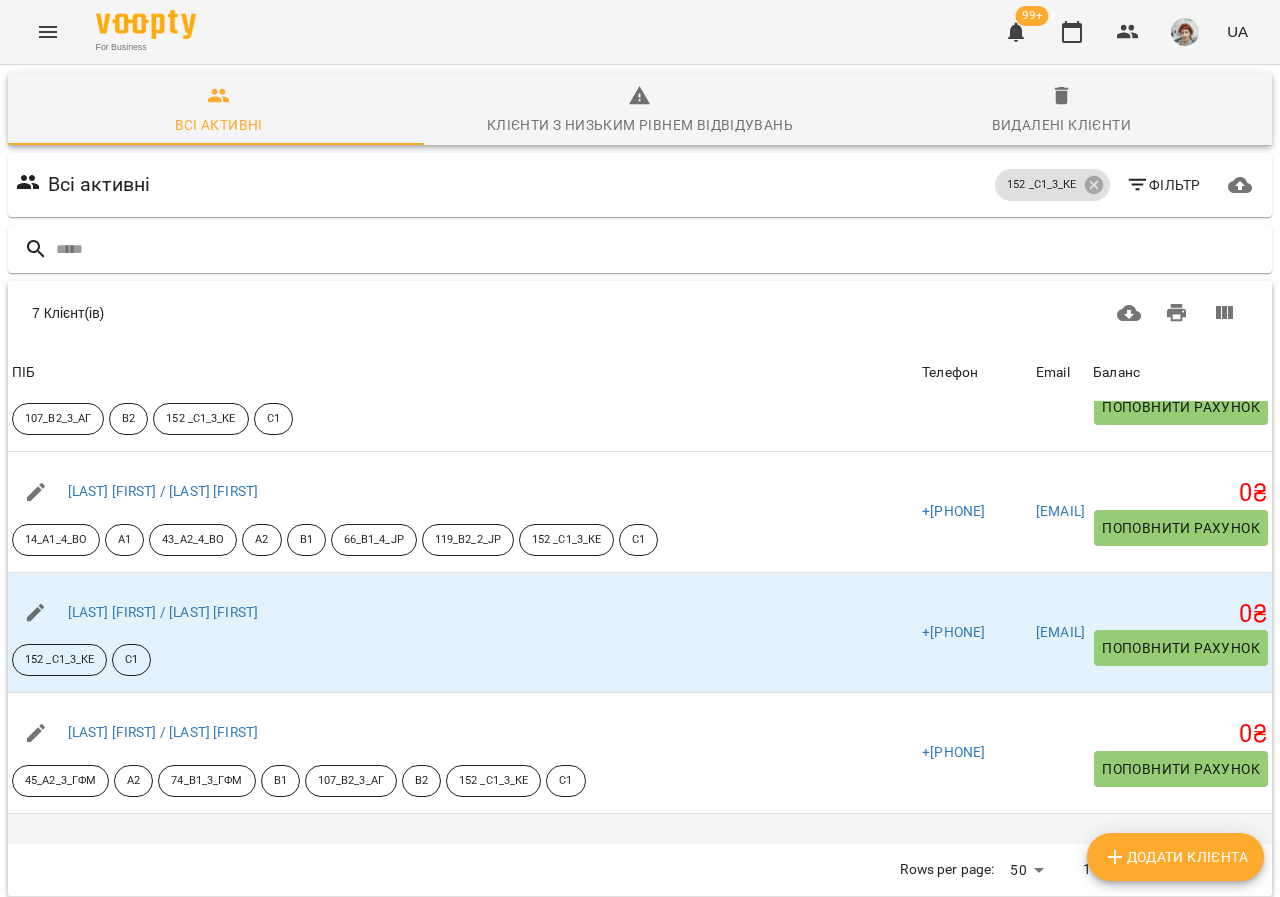 scroll, scrollTop: 200, scrollLeft: 0, axis: vertical 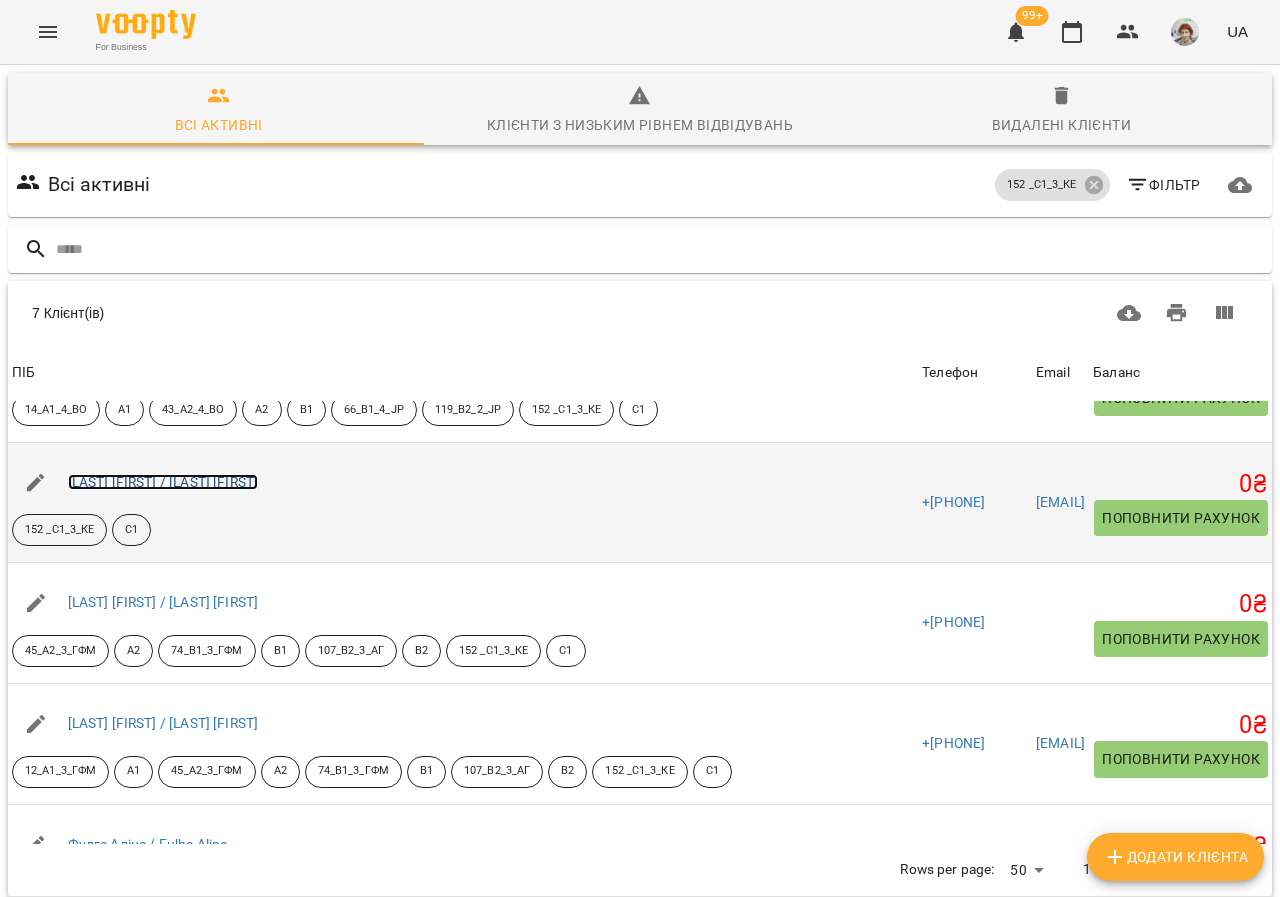 click on "[LAST] [FIRST] / [LAST] [FIRST]" at bounding box center [163, 482] 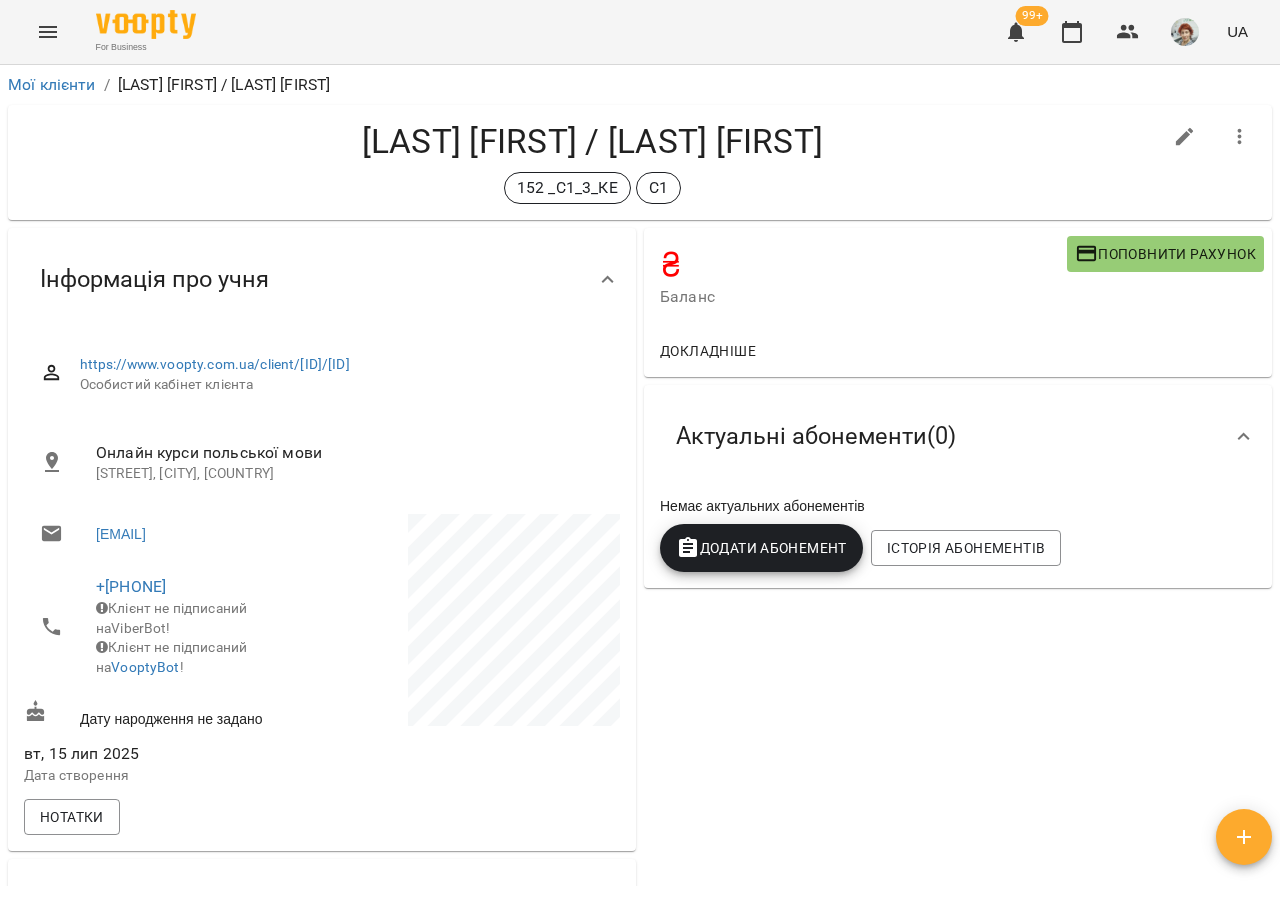 click on "Додати Абонемент" at bounding box center (761, 548) 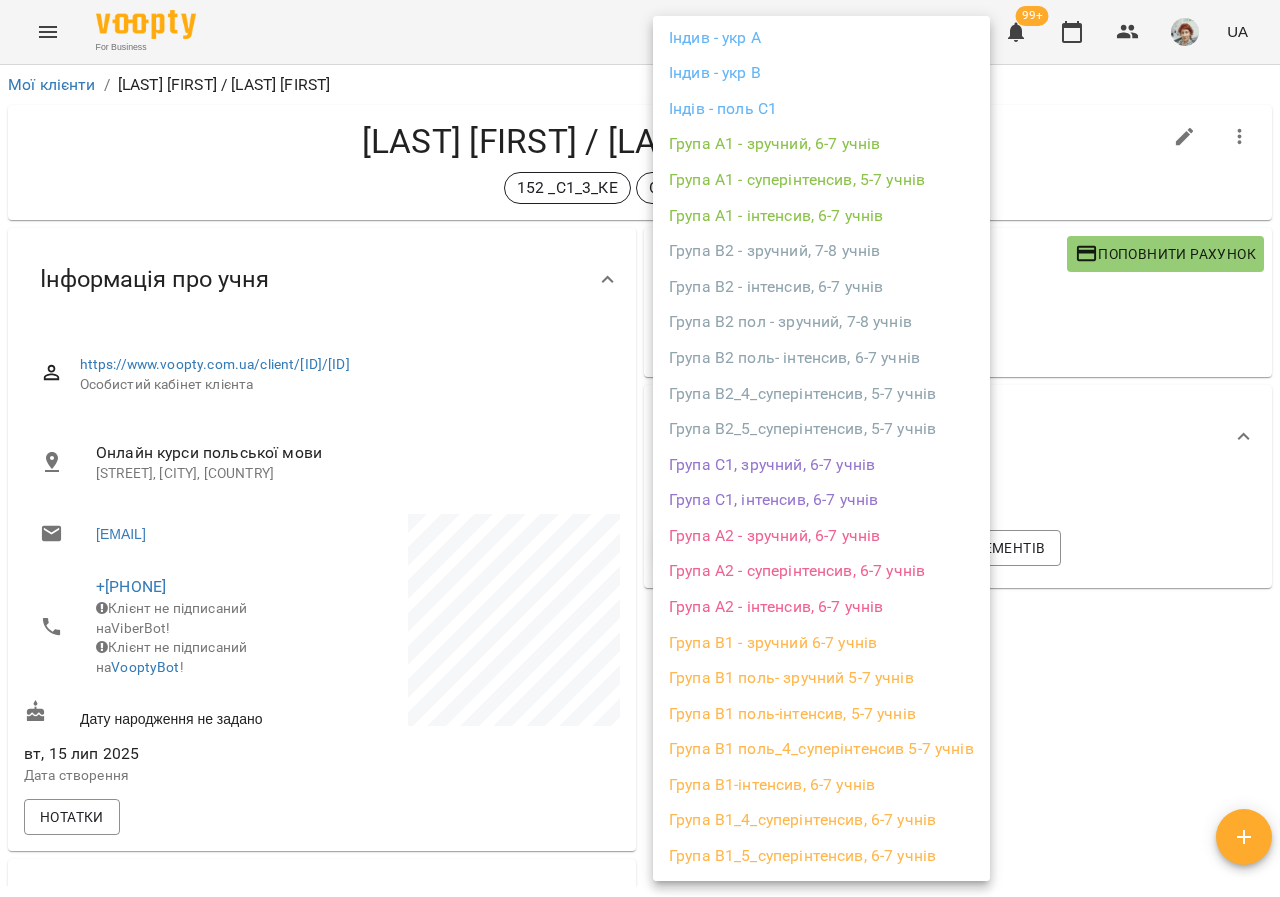 scroll, scrollTop: 154, scrollLeft: 0, axis: vertical 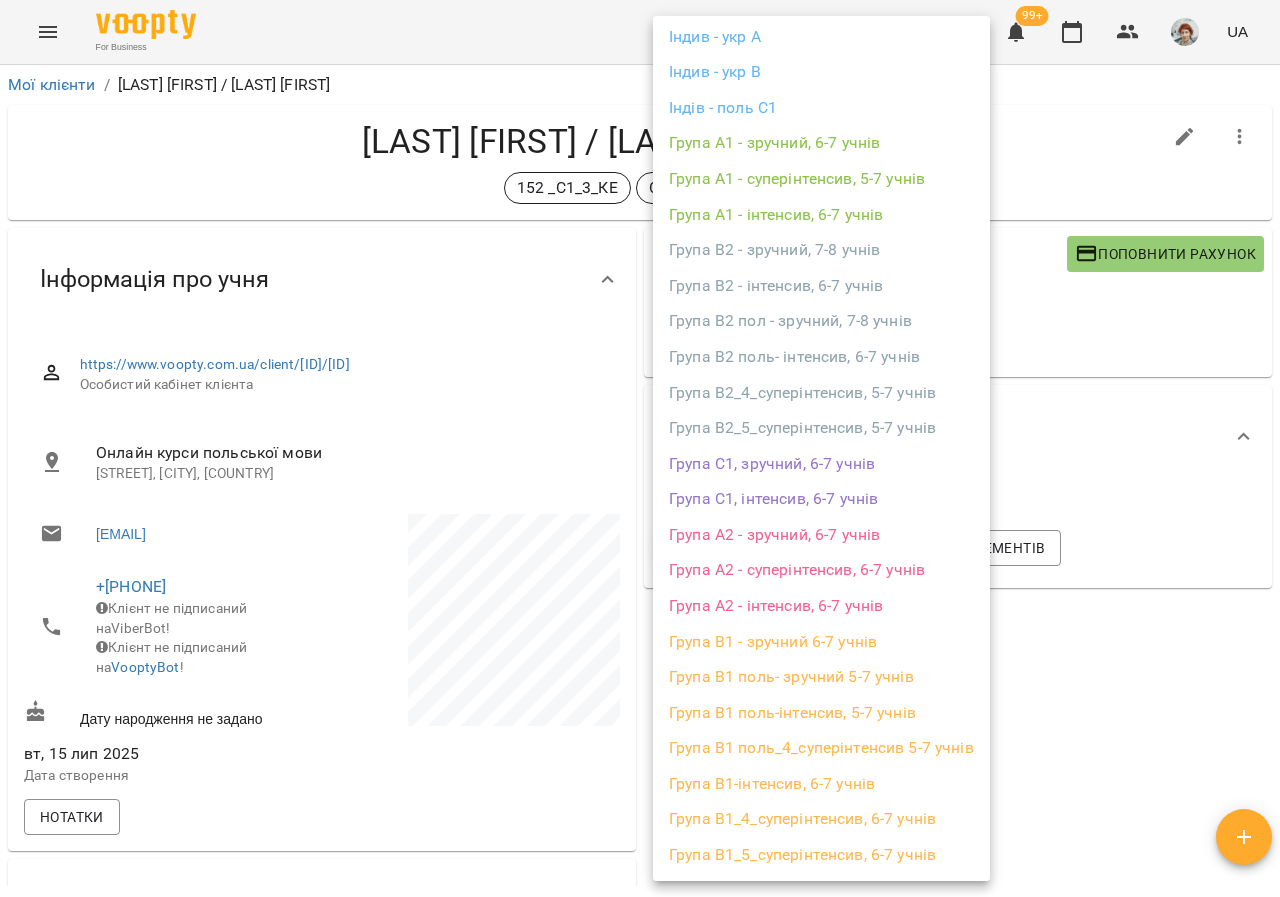 click on "Група С1, інтенсив, 6-7 учнів" at bounding box center (821, 499) 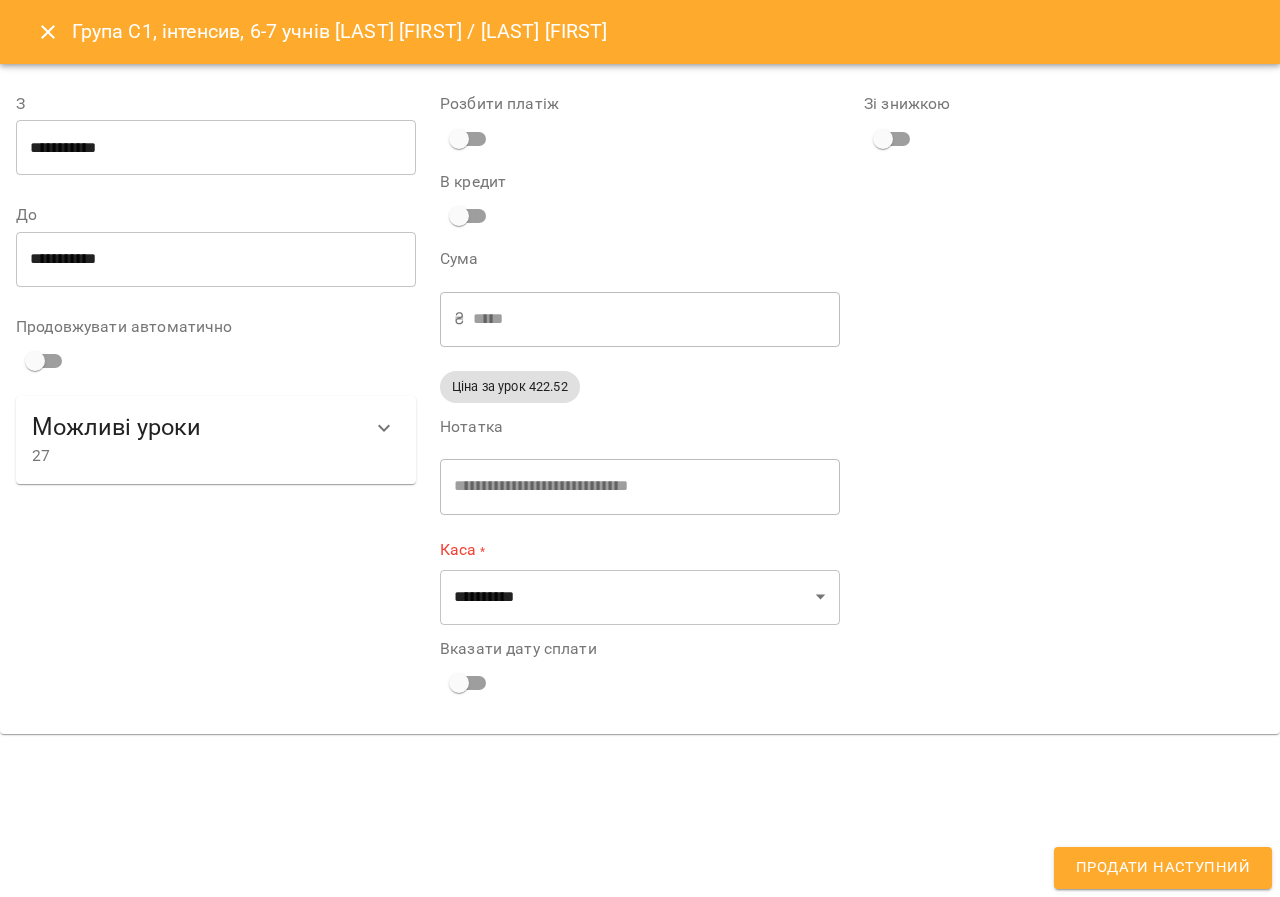click on "**********" at bounding box center (216, 148) 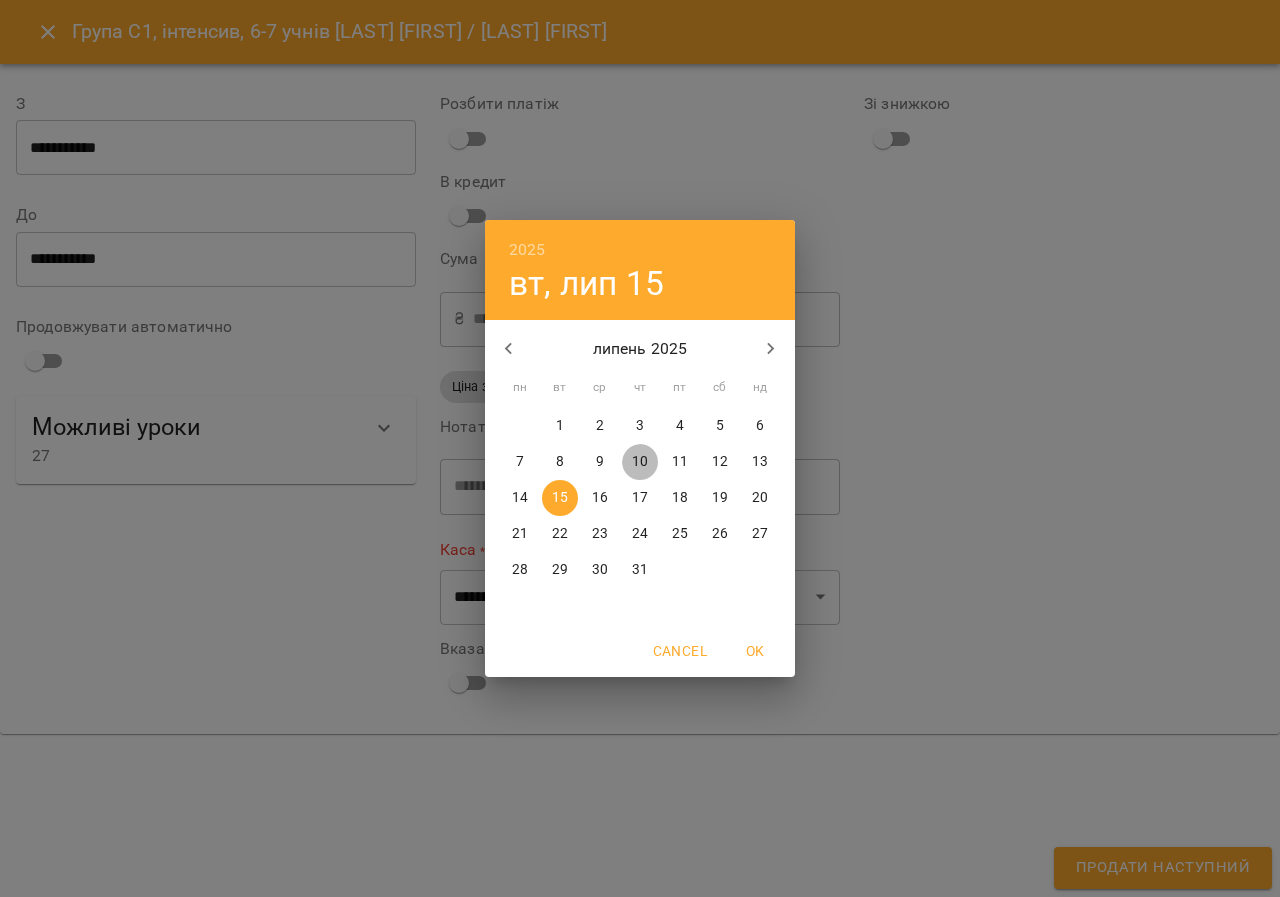 click on "10" at bounding box center (640, 462) 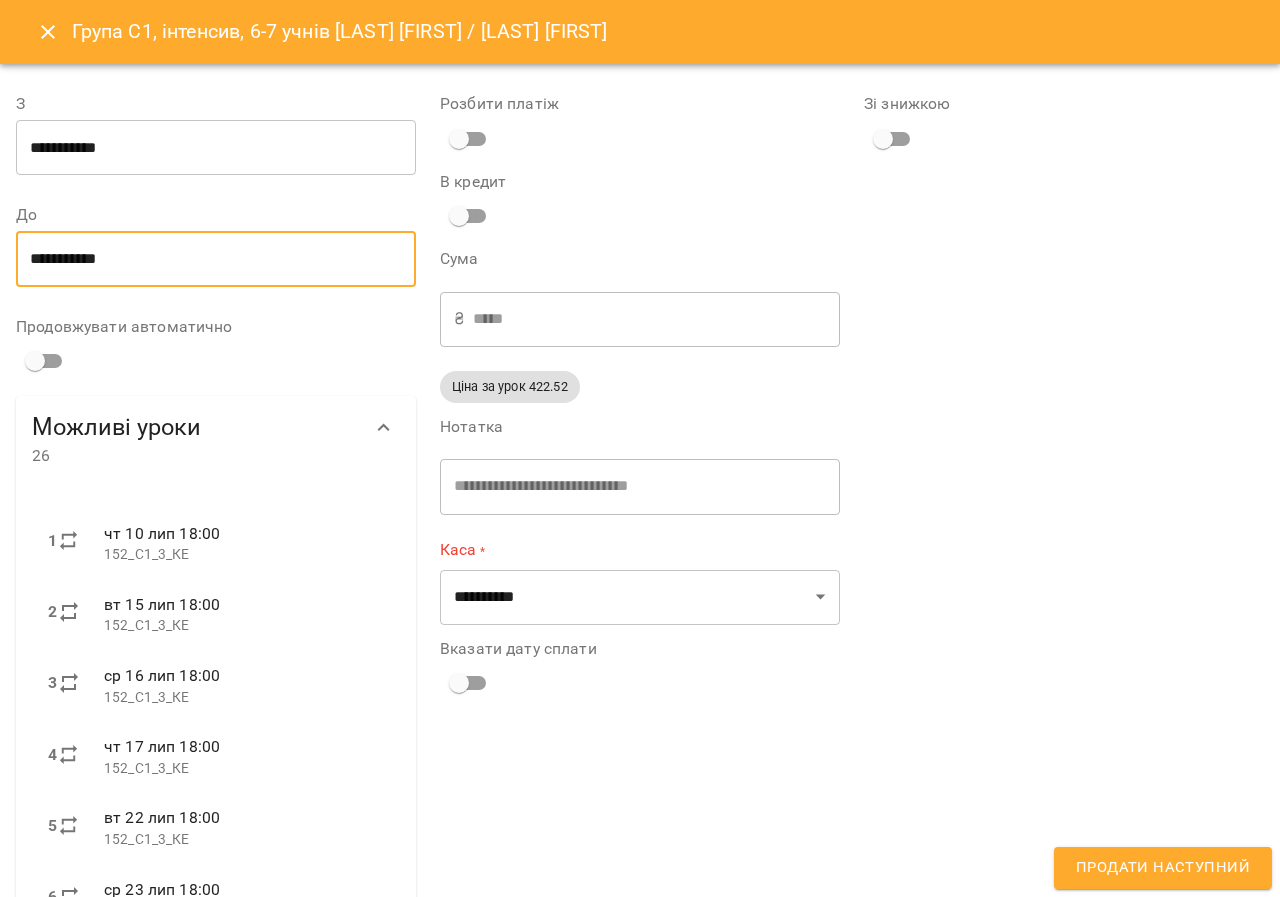 click on "**********" at bounding box center (216, 259) 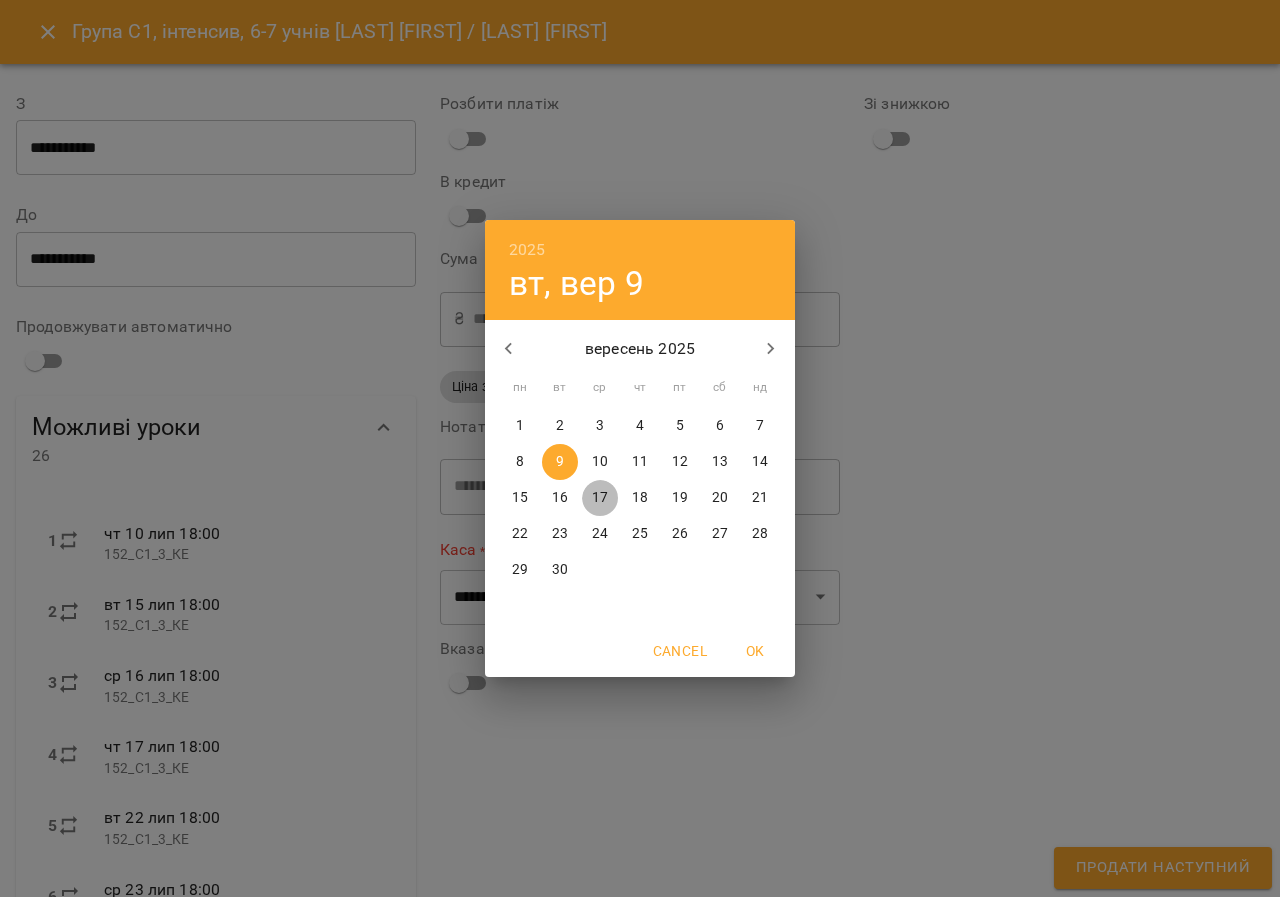 click on "17" at bounding box center [600, 498] 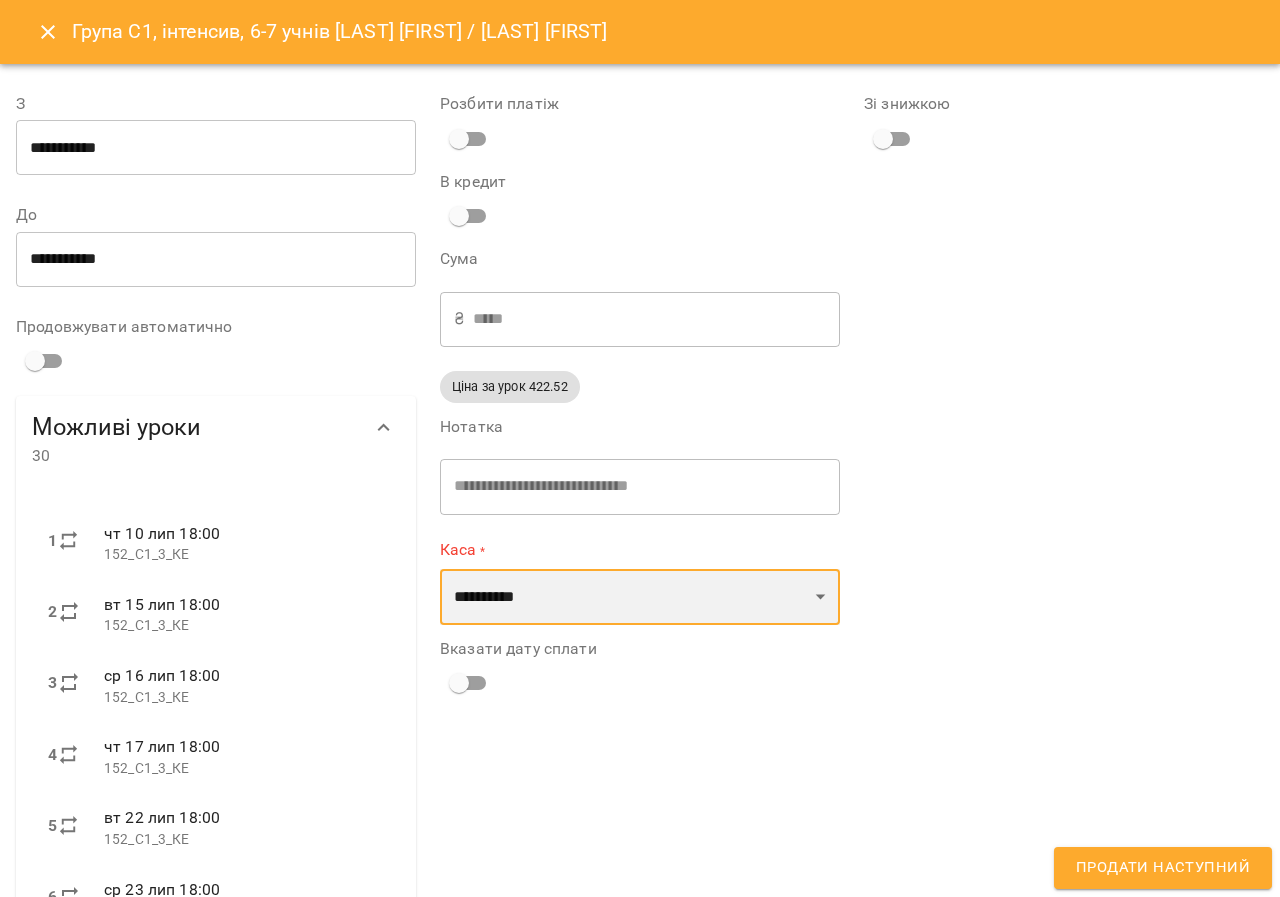 click on "**********" at bounding box center (640, 597) 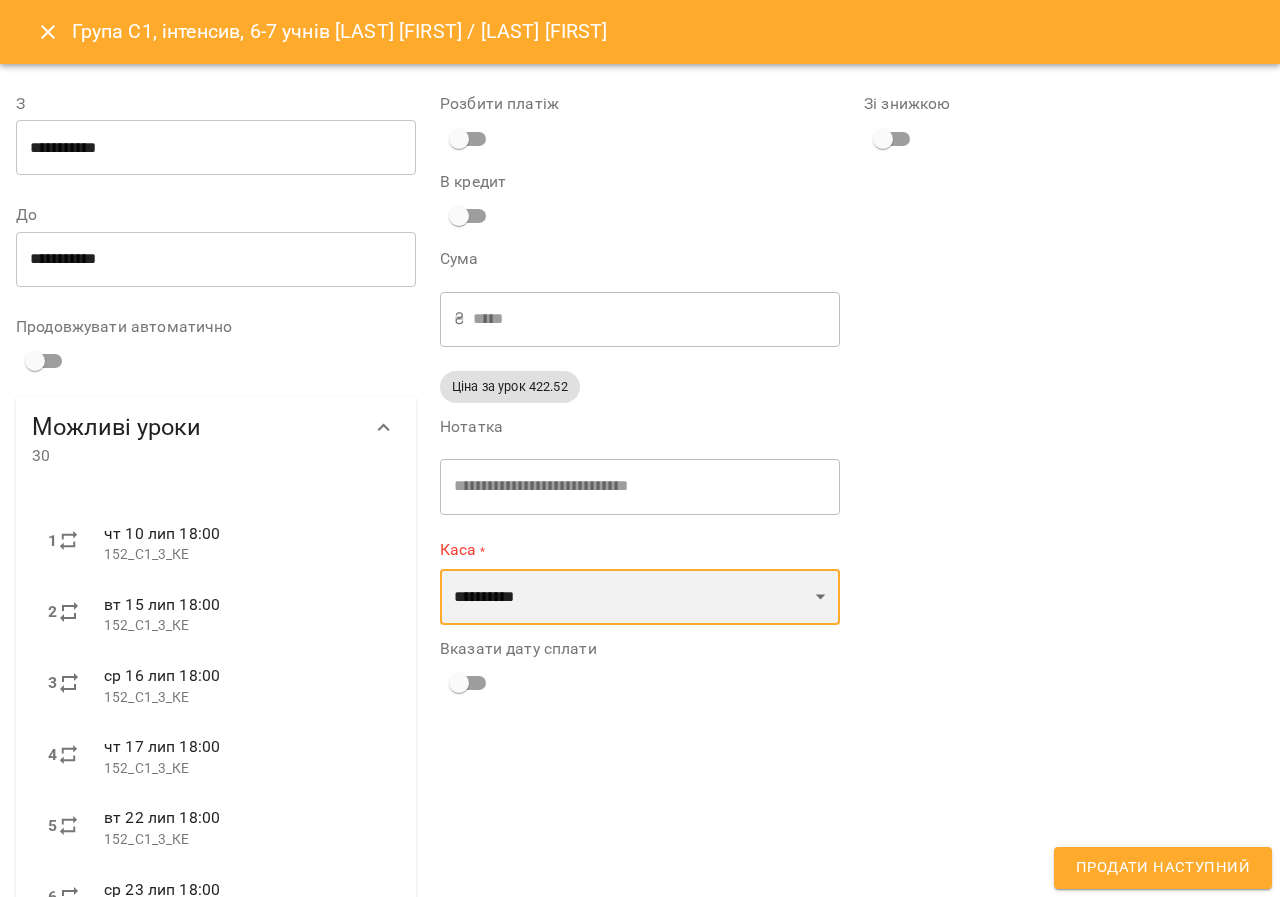 select on "****" 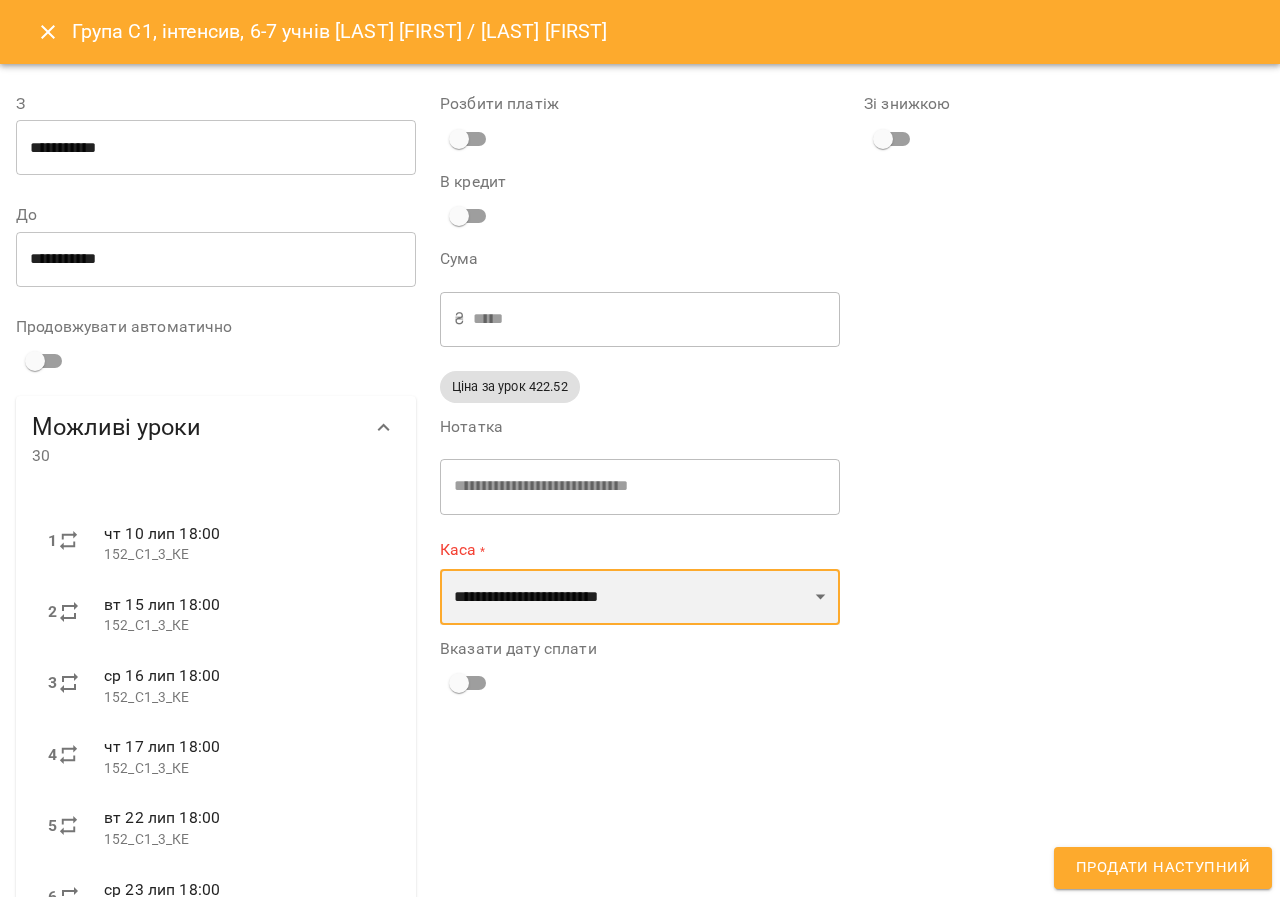 click on "**********" at bounding box center (640, 597) 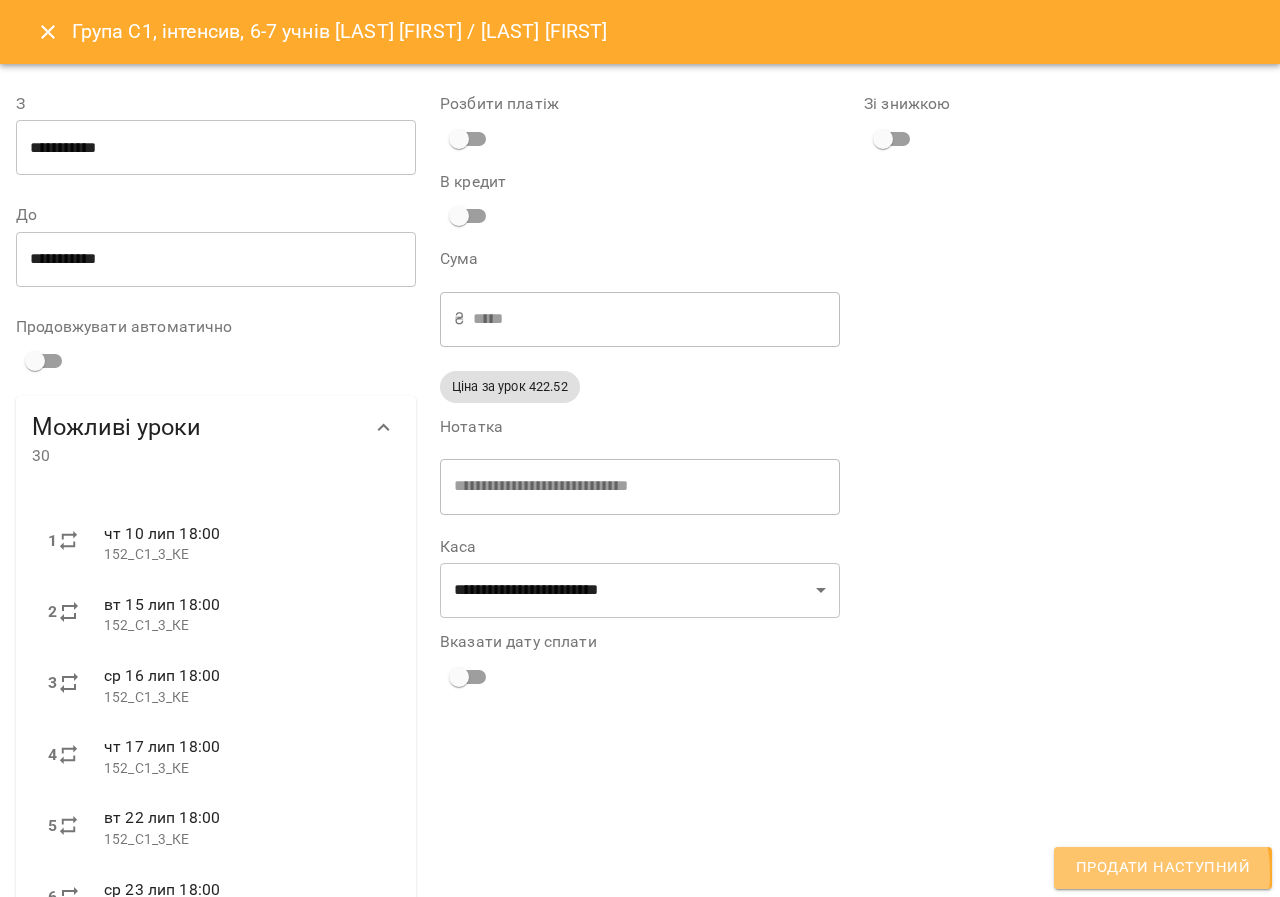 click on "Продати наступний" at bounding box center (1163, 868) 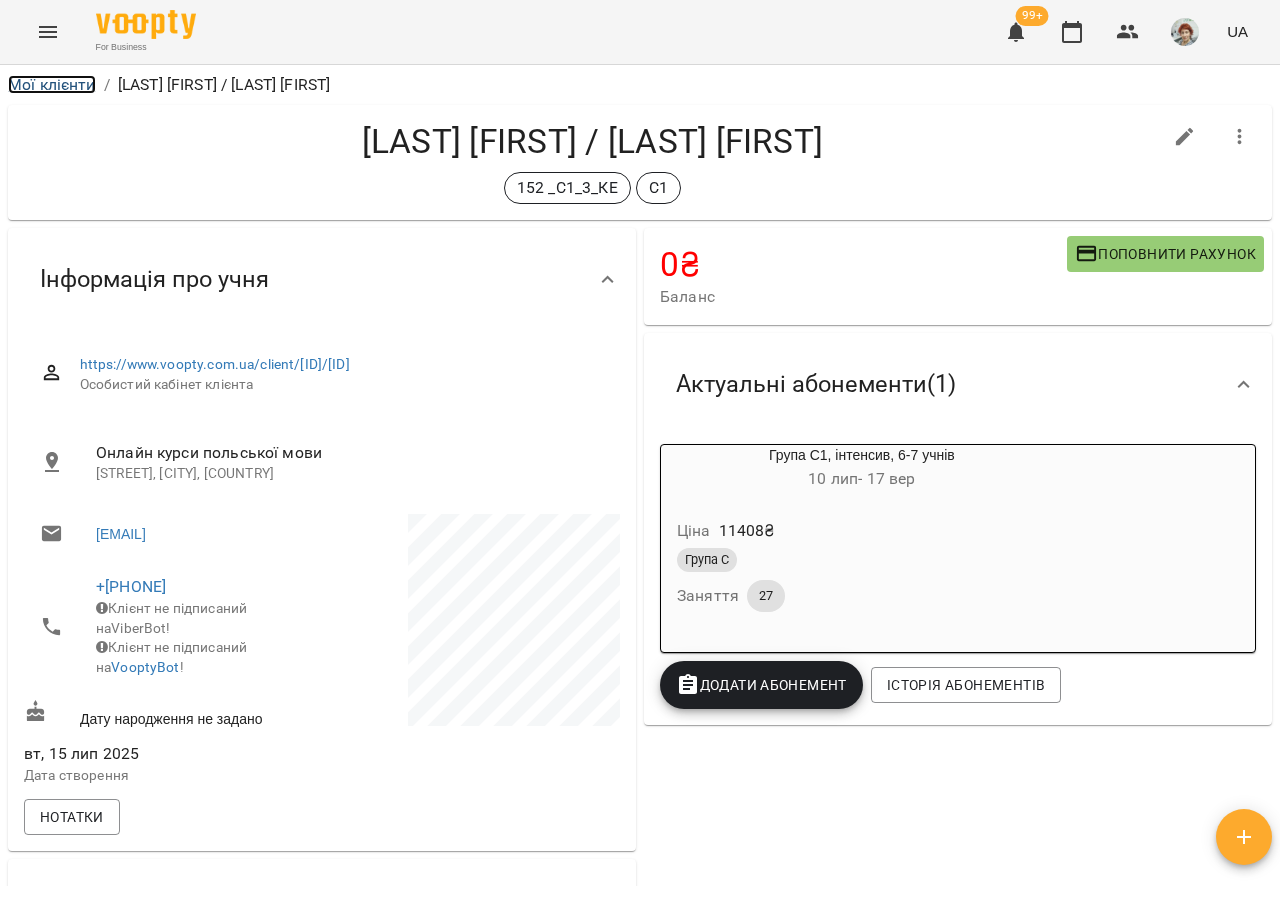 click on "Мої клієнти" at bounding box center (52, 84) 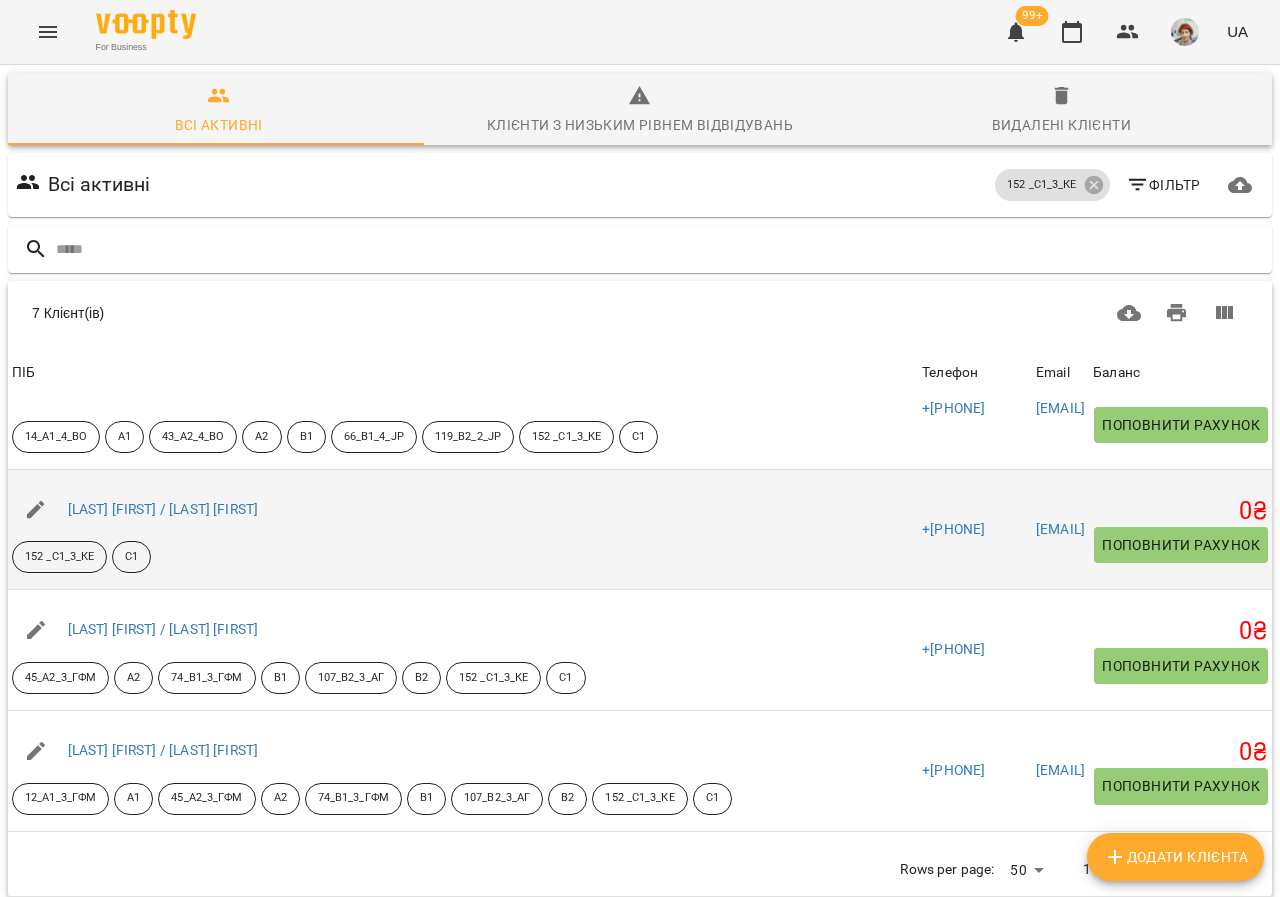 scroll, scrollTop: 200, scrollLeft: 0, axis: vertical 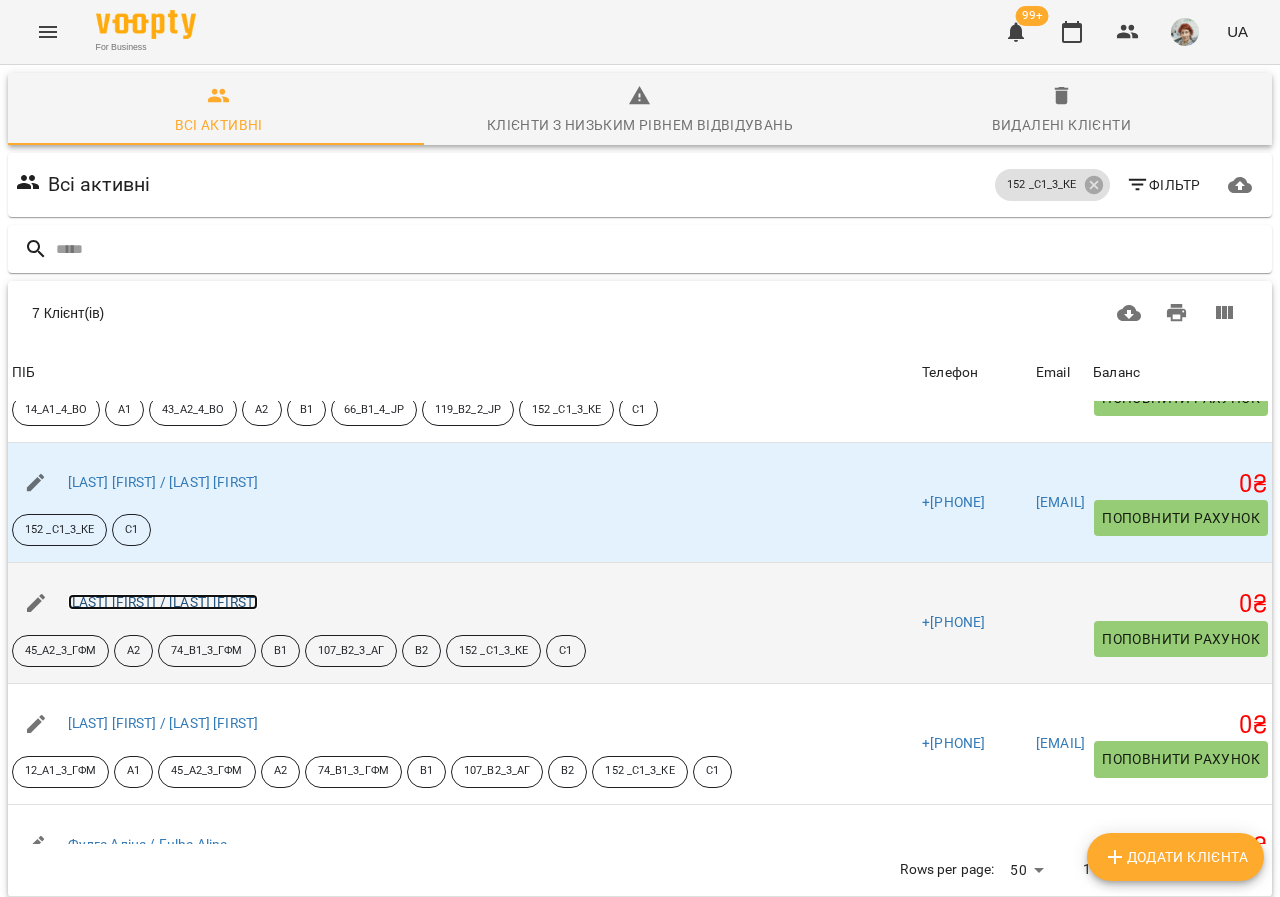 click on "[LAST] [FIRST] / [LAST] [FIRST]" at bounding box center (163, 602) 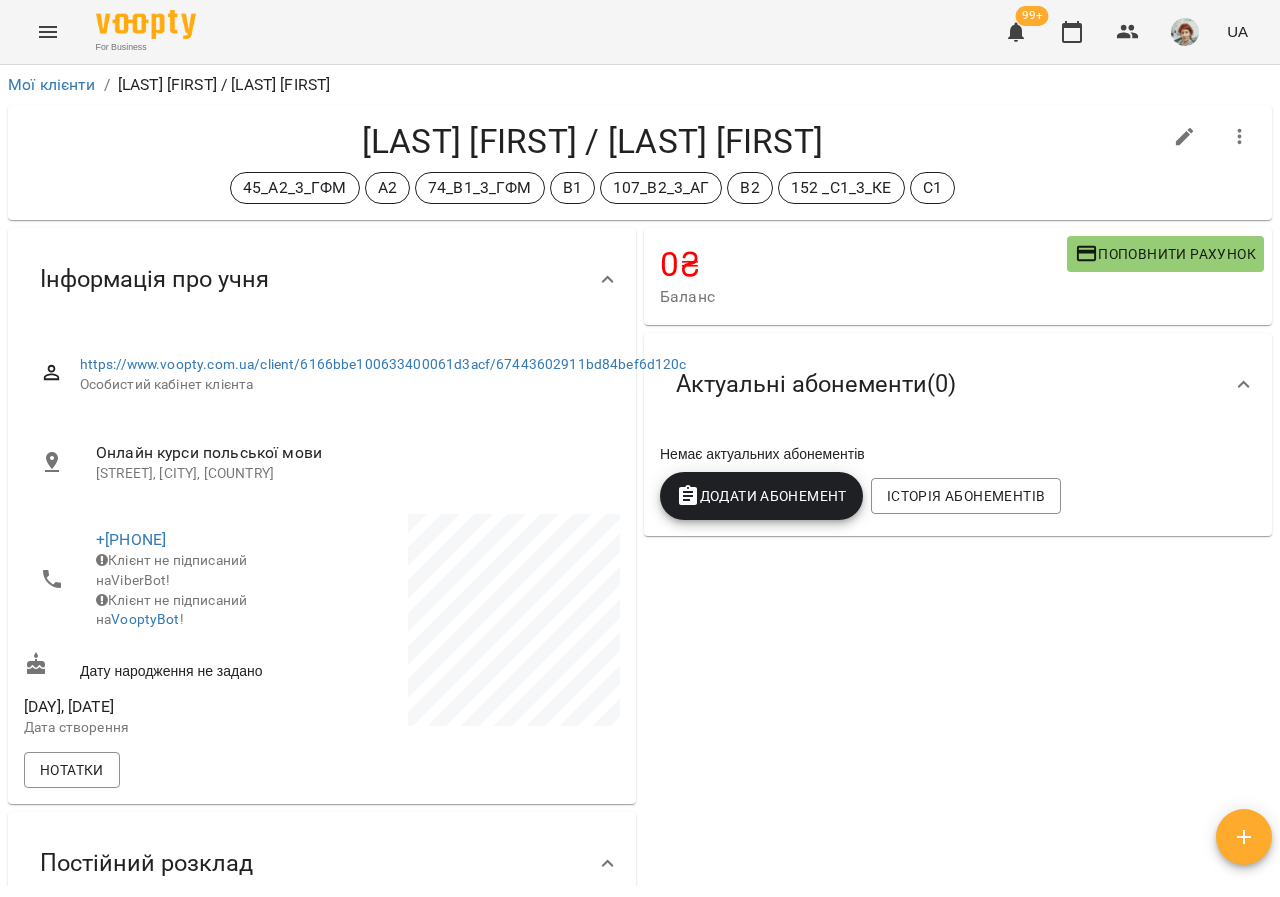click on "Додати Абонемент" at bounding box center (761, 496) 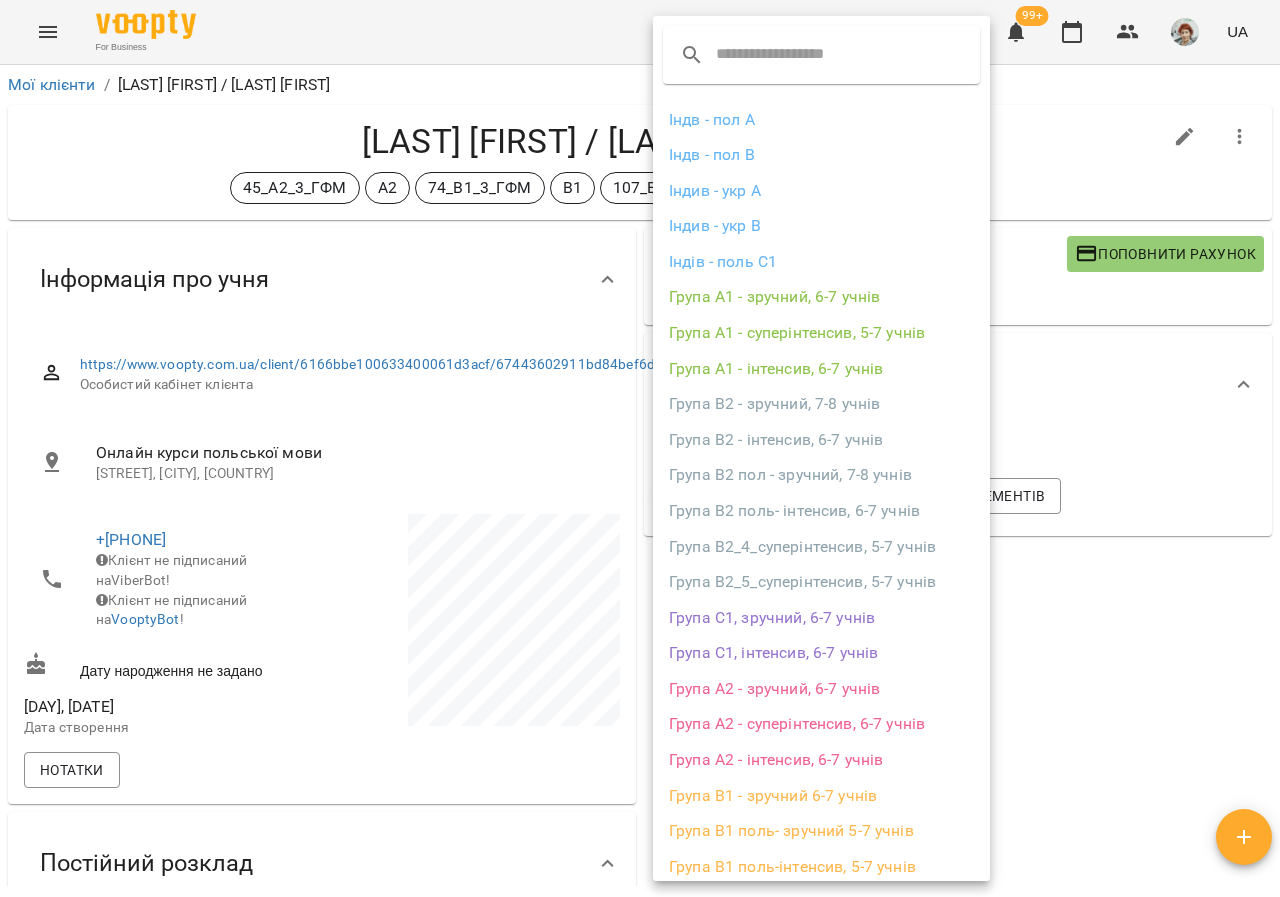 click on "Група С1, інтенсив, 6-7 учнів" at bounding box center (821, 653) 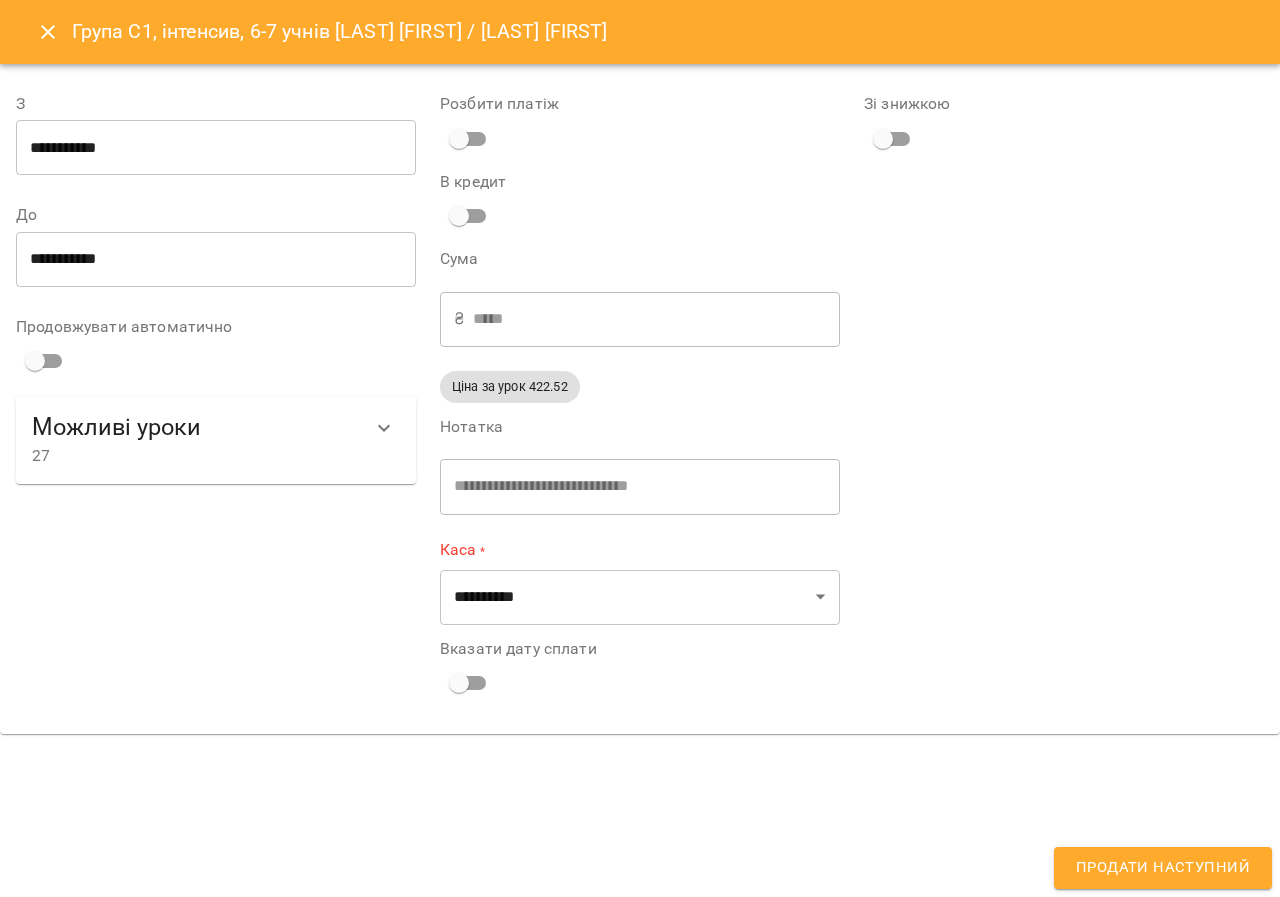 click on "**********" at bounding box center [216, 148] 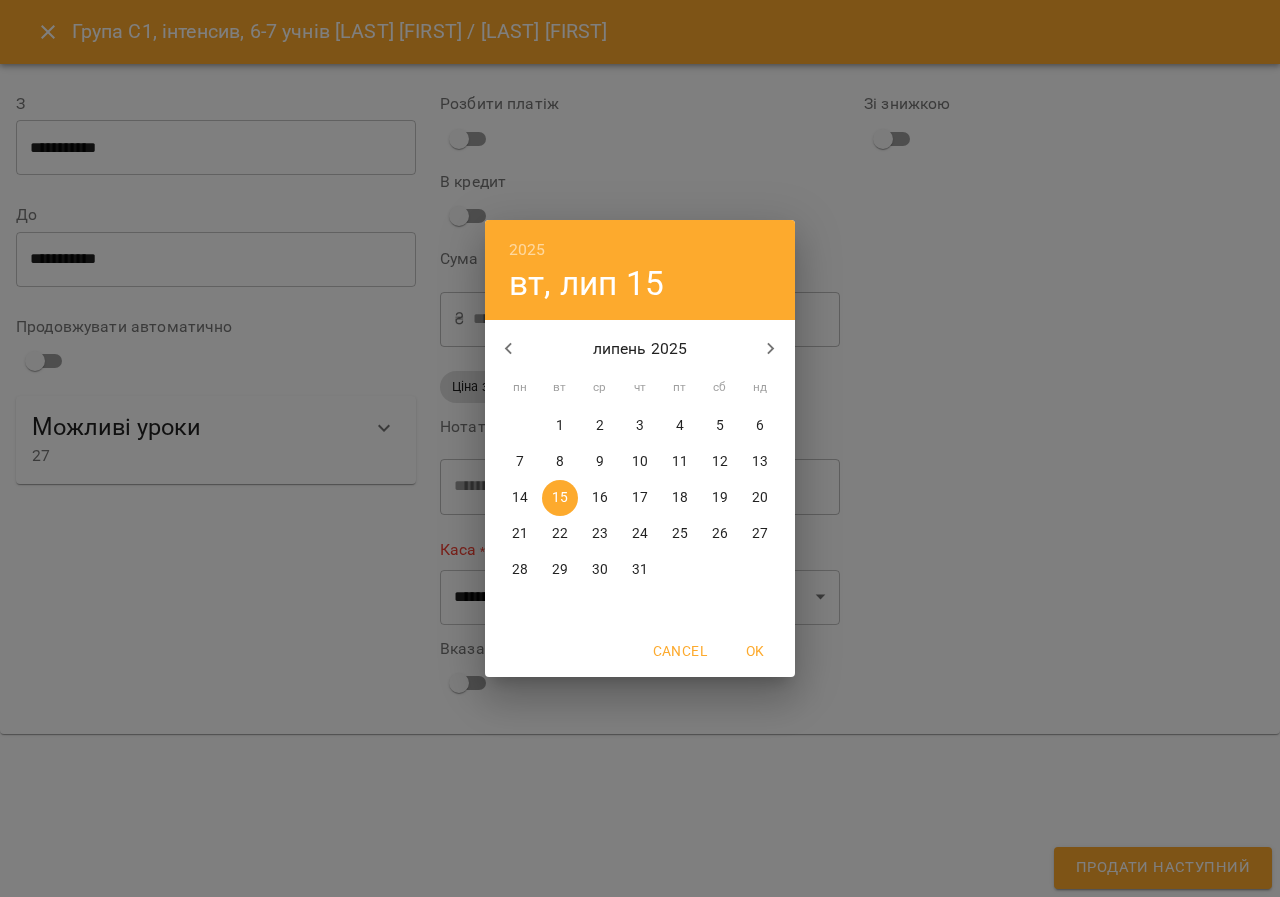 click on "10" at bounding box center (640, 462) 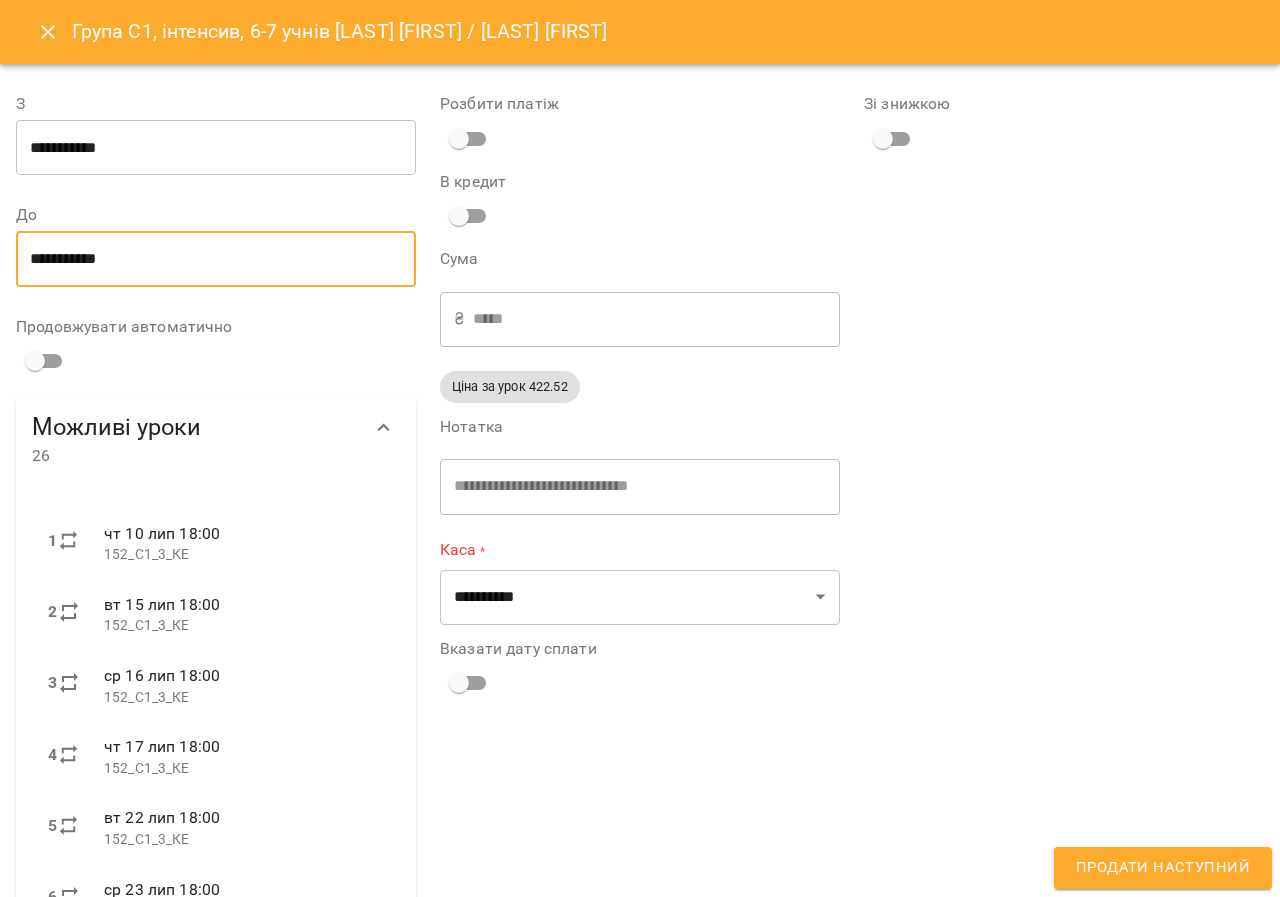 click on "**********" at bounding box center (216, 259) 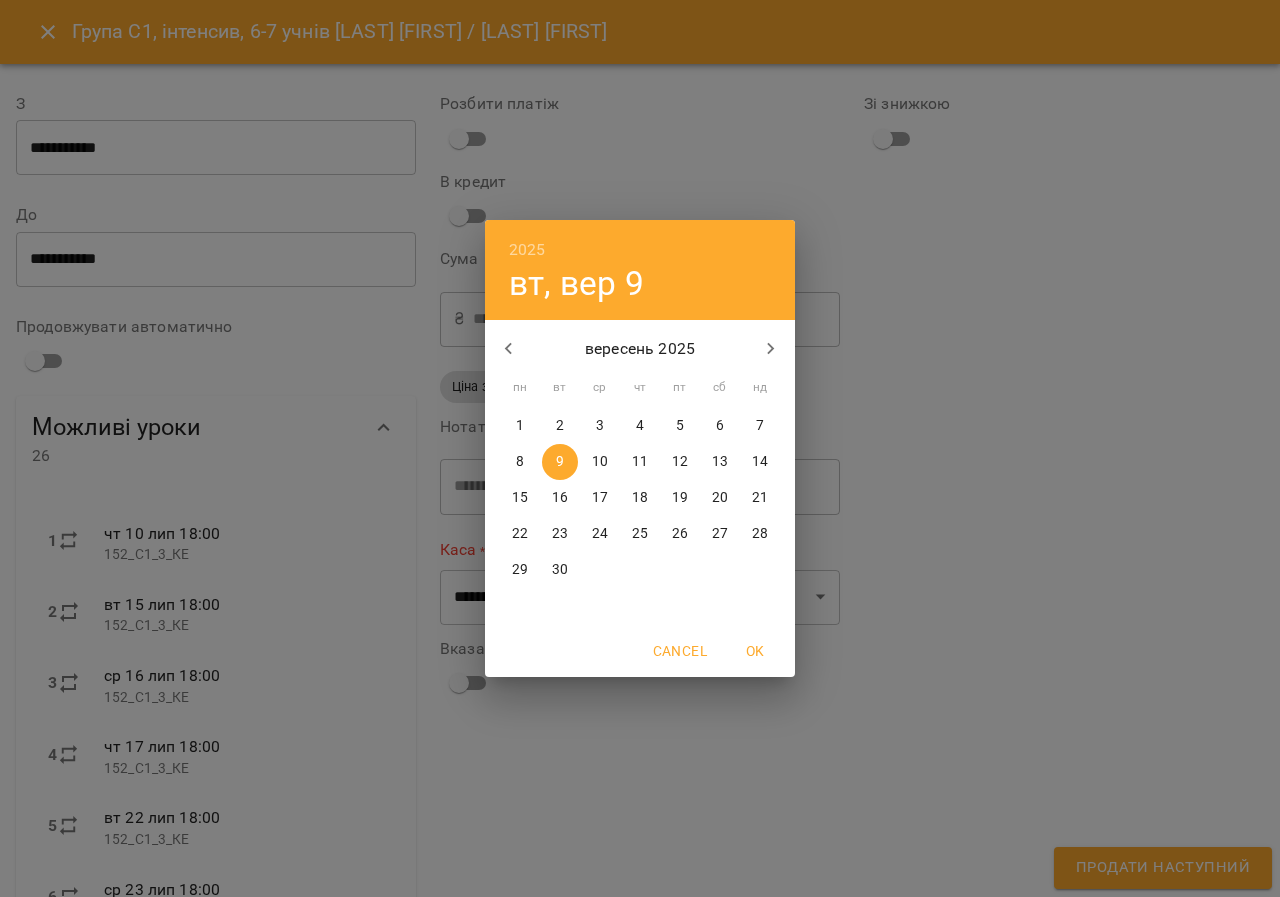 click on "17" at bounding box center [600, 498] 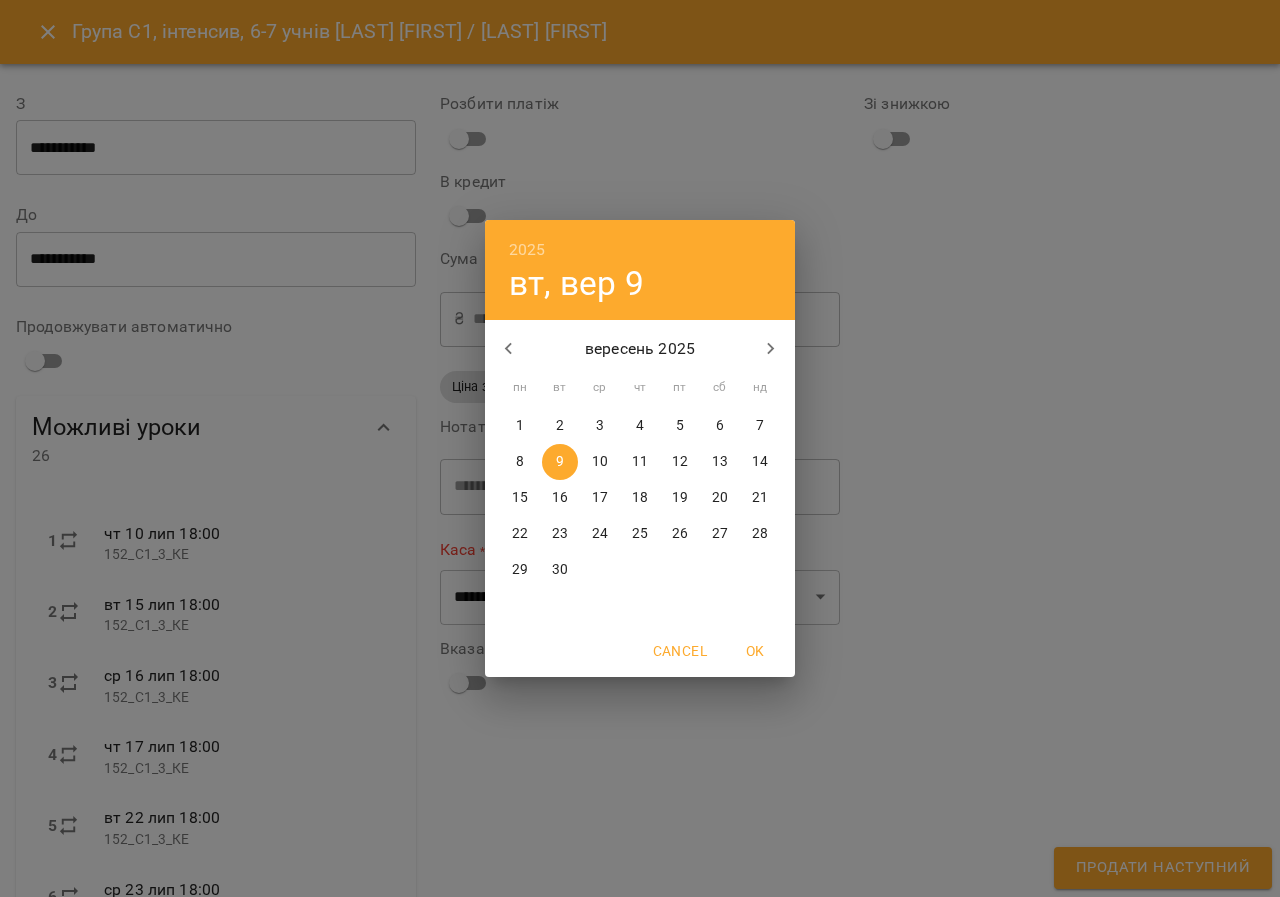 type on "**********" 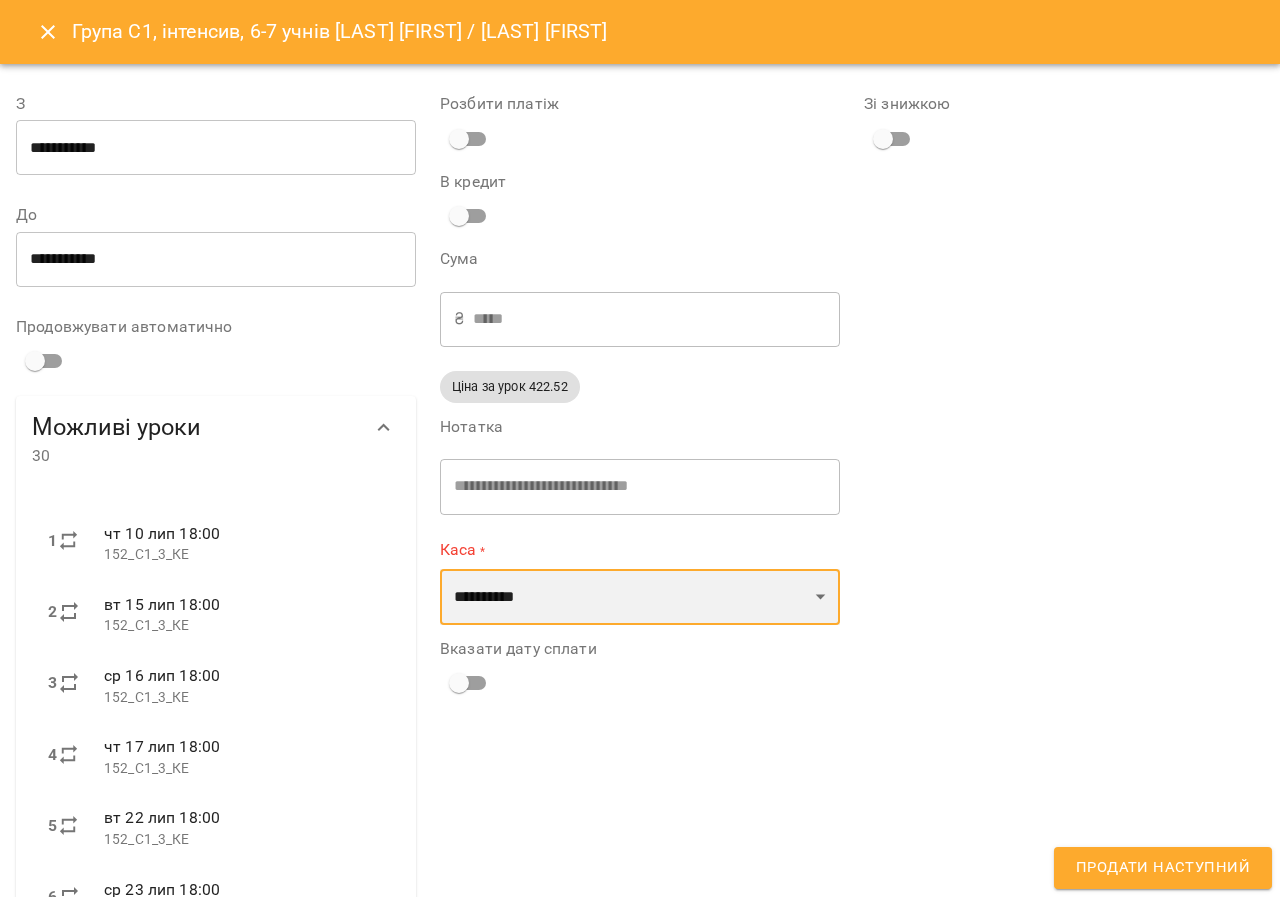 drag, startPoint x: 504, startPoint y: 602, endPoint x: 504, endPoint y: 614, distance: 12 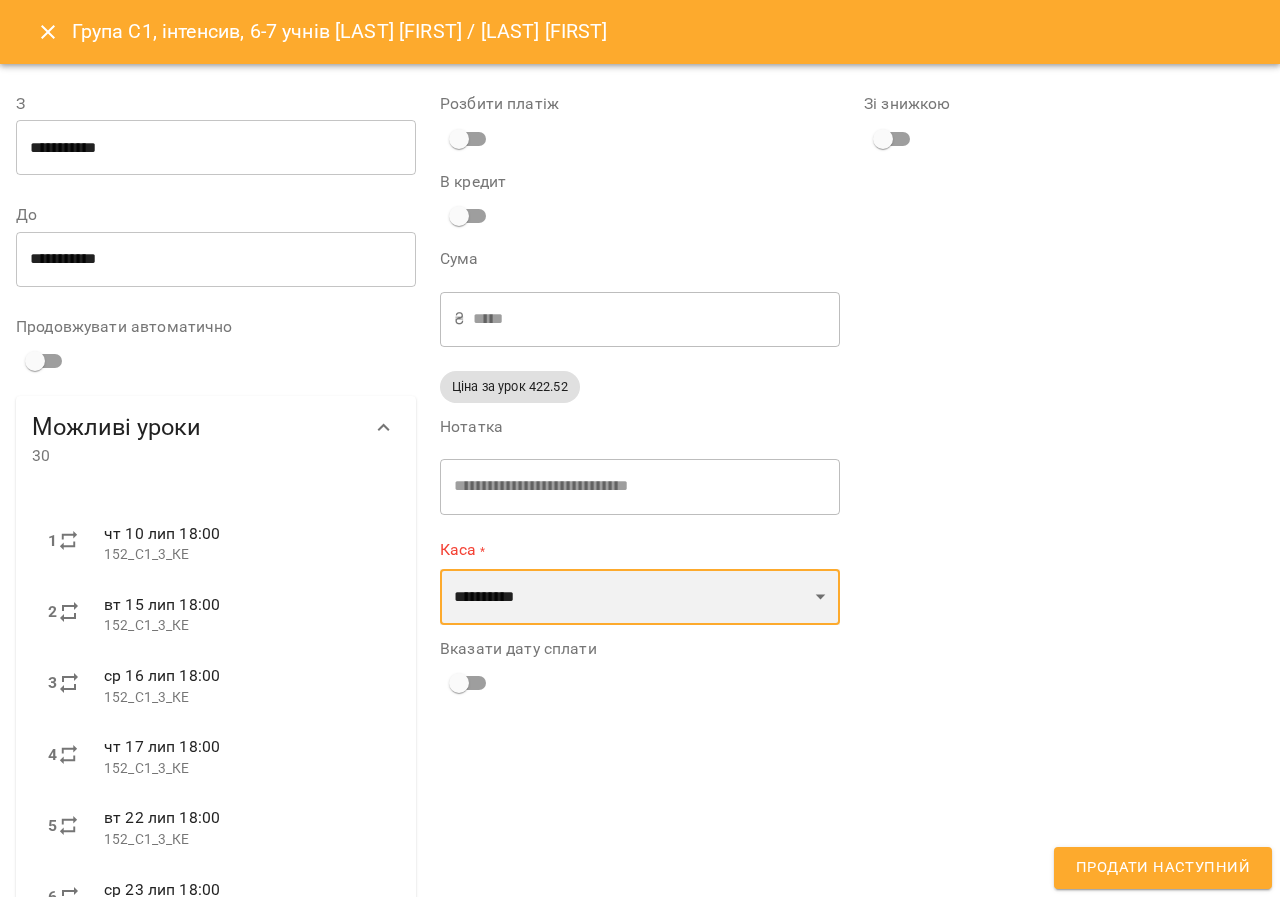 click on "**********" at bounding box center (640, 597) 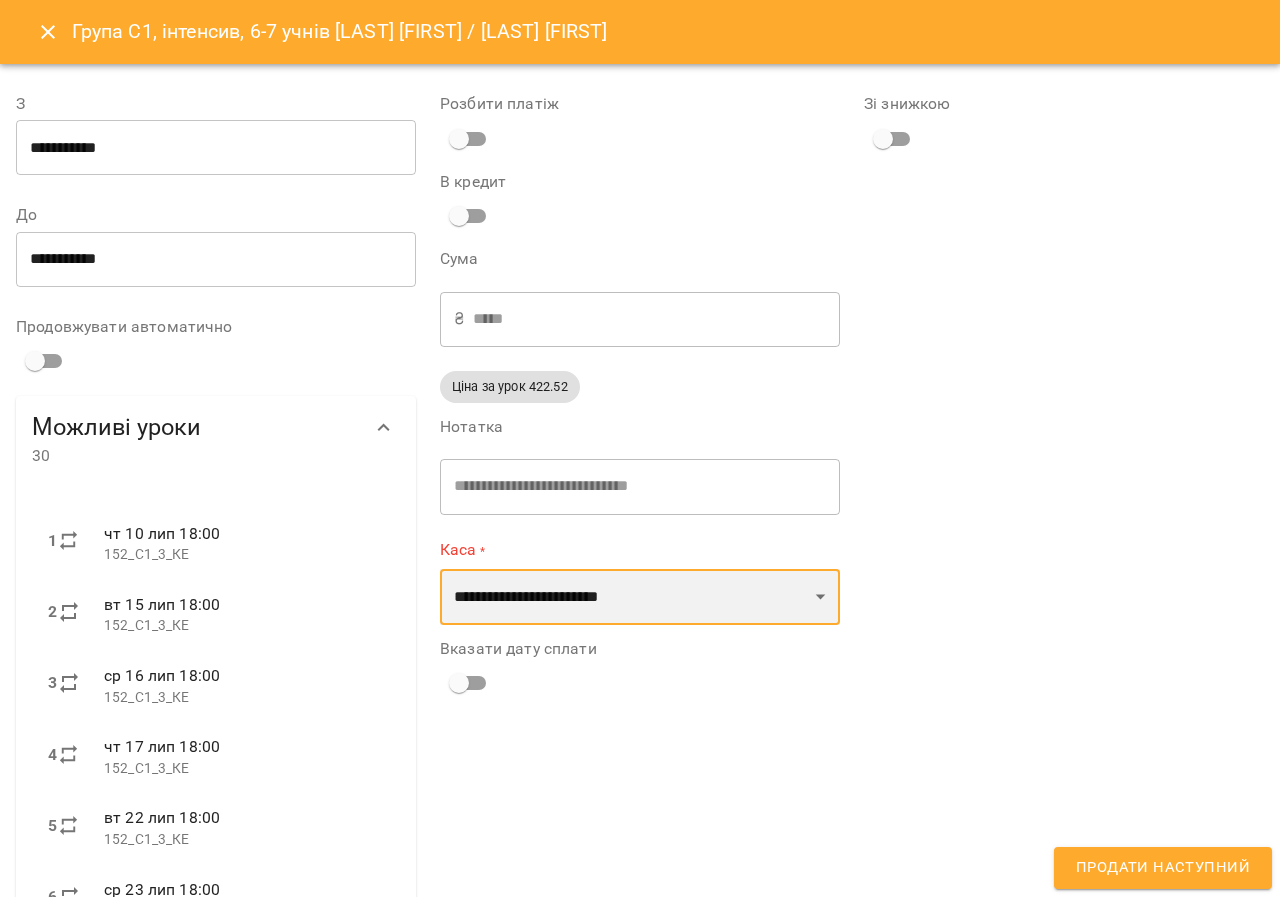 click on "**********" at bounding box center (640, 597) 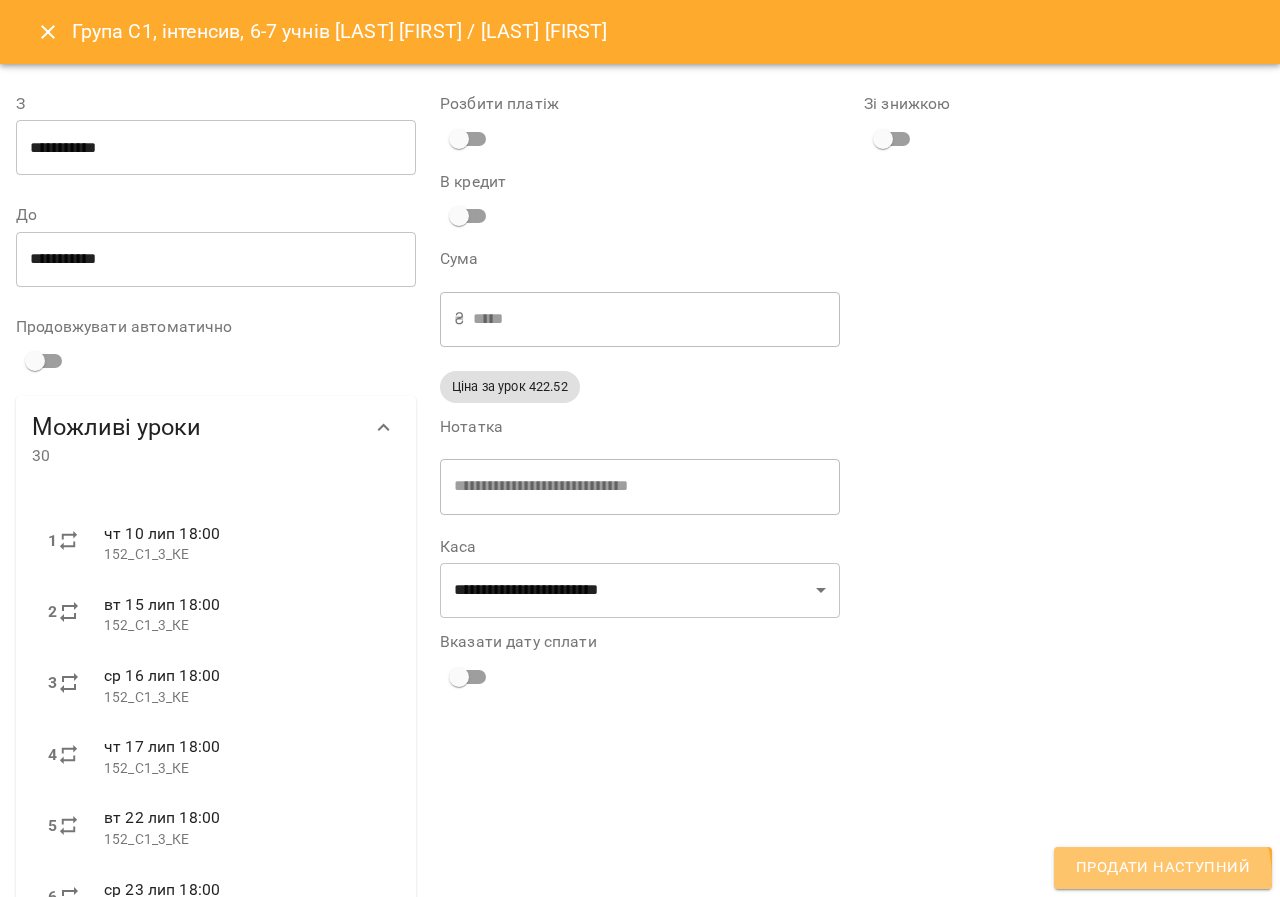 click on "Продати наступний" at bounding box center [1163, 868] 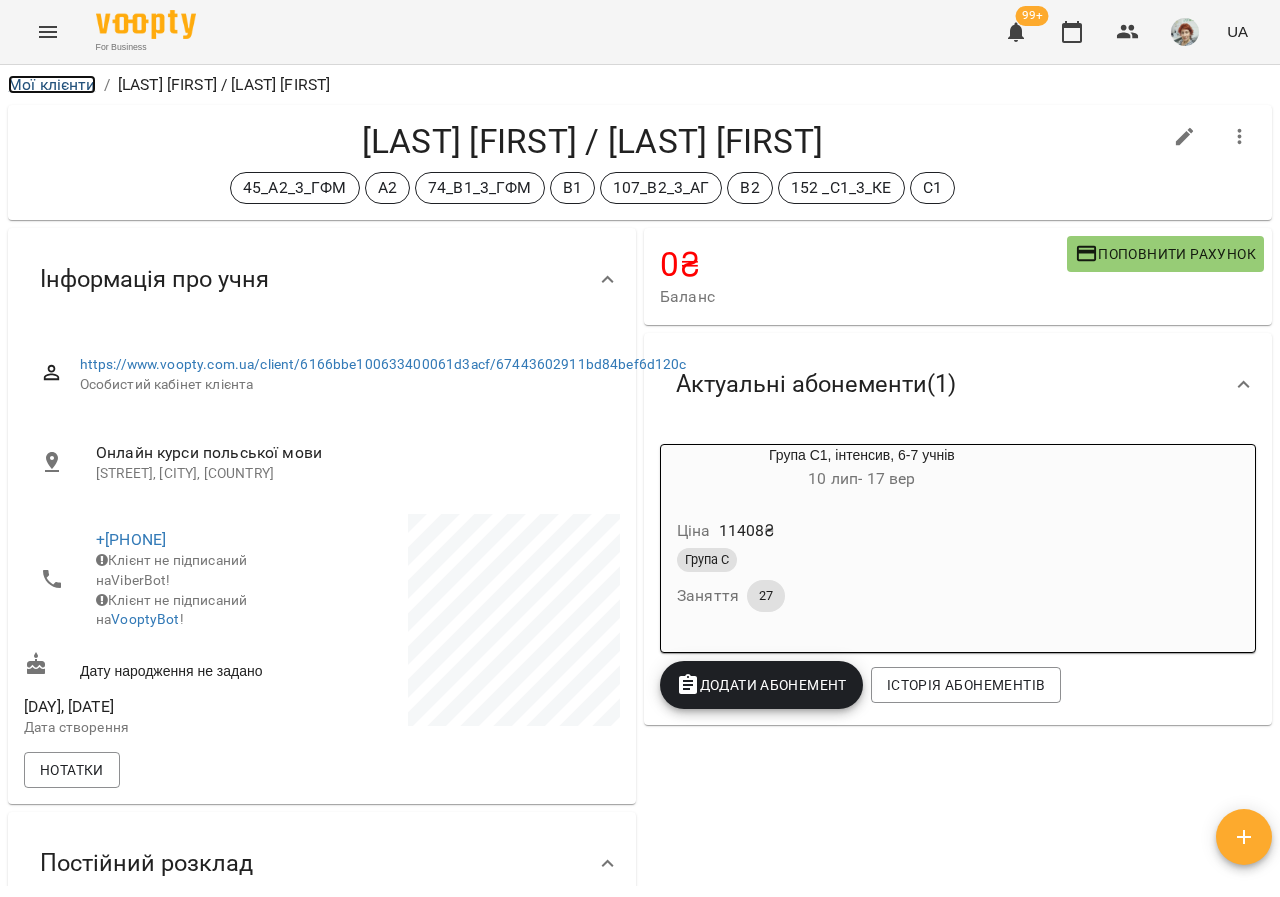 click on "Мої клієнти" at bounding box center [52, 84] 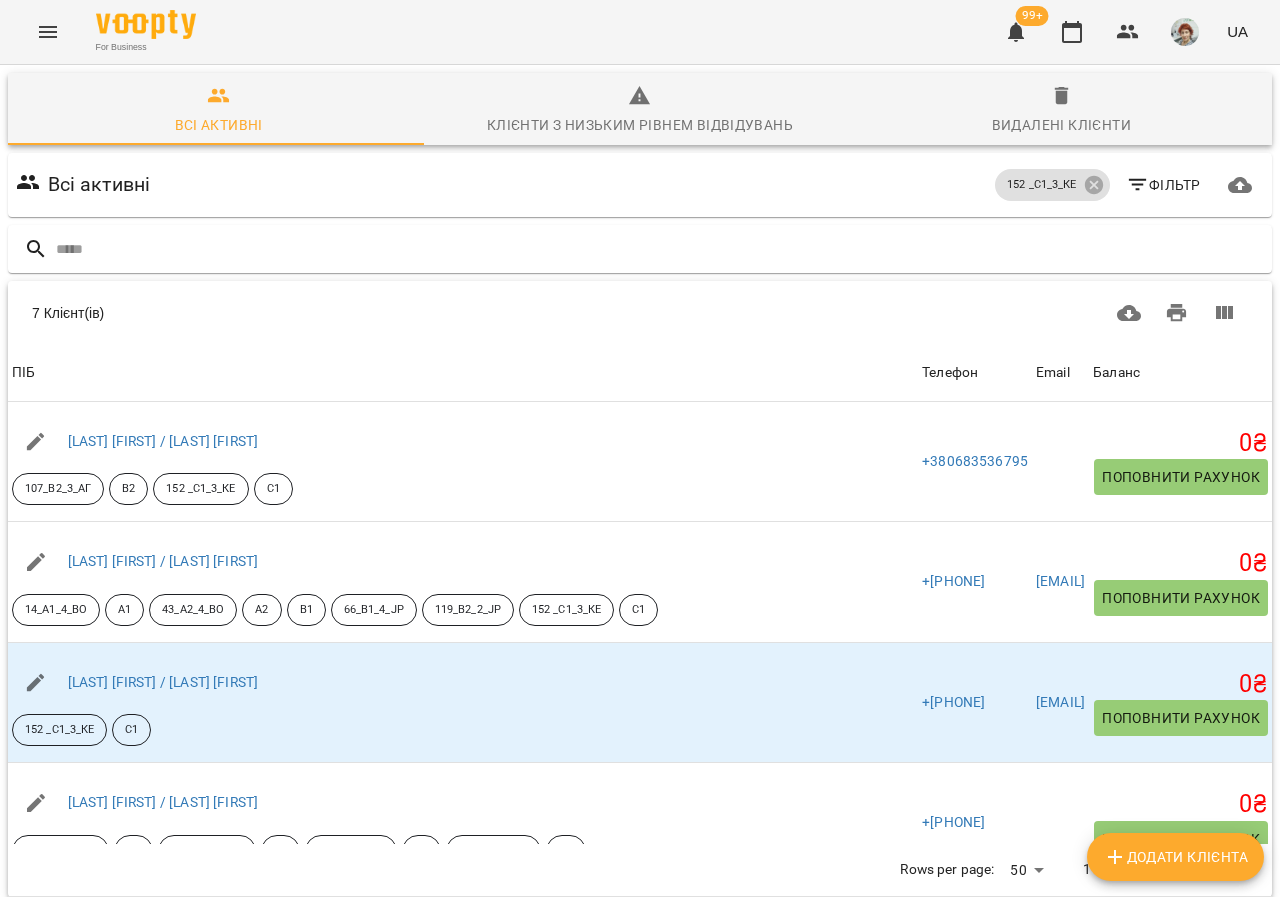 scroll, scrollTop: 88, scrollLeft: 0, axis: vertical 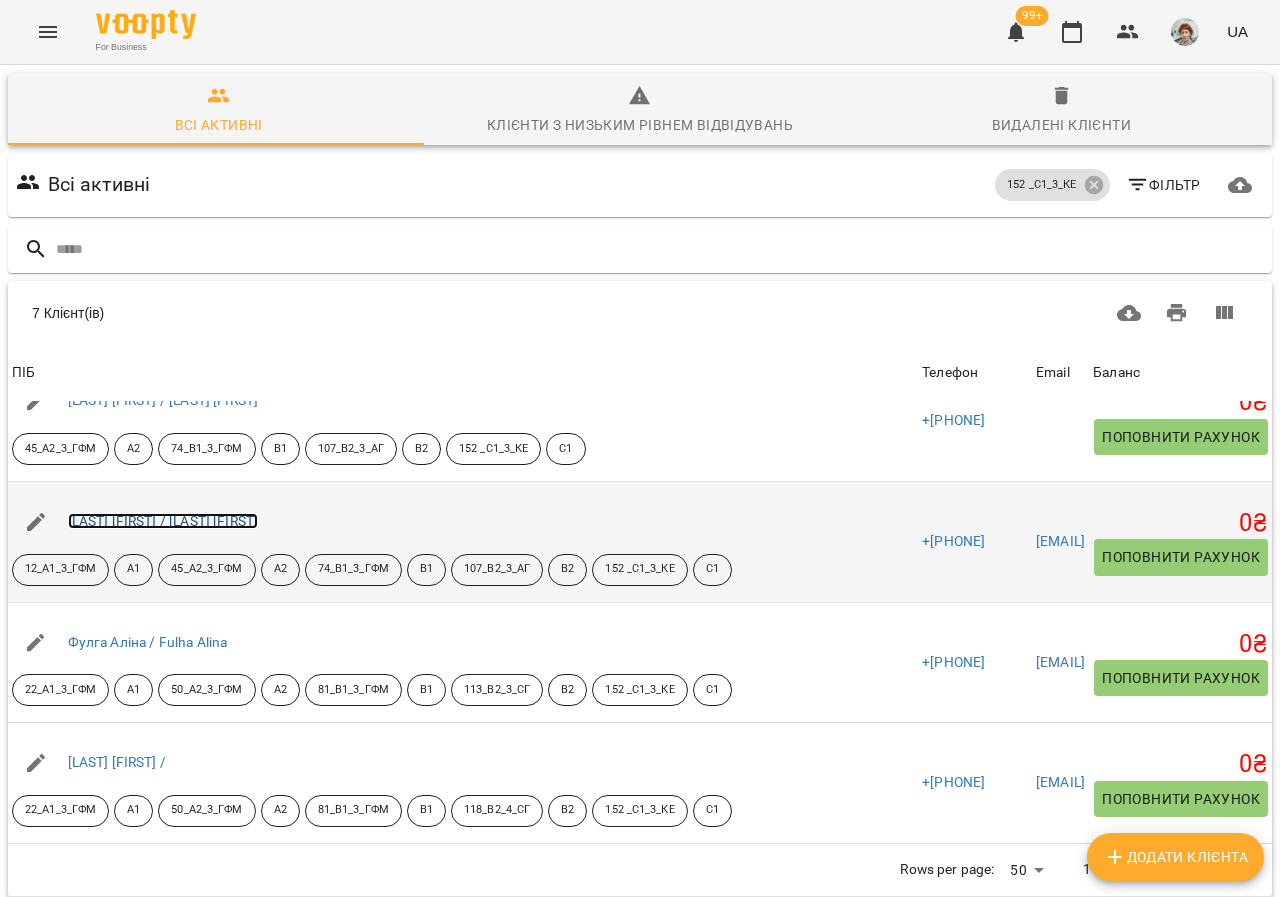 click on "[LAST] [FIRST] / [LAST] [FIRST]" at bounding box center (163, 521) 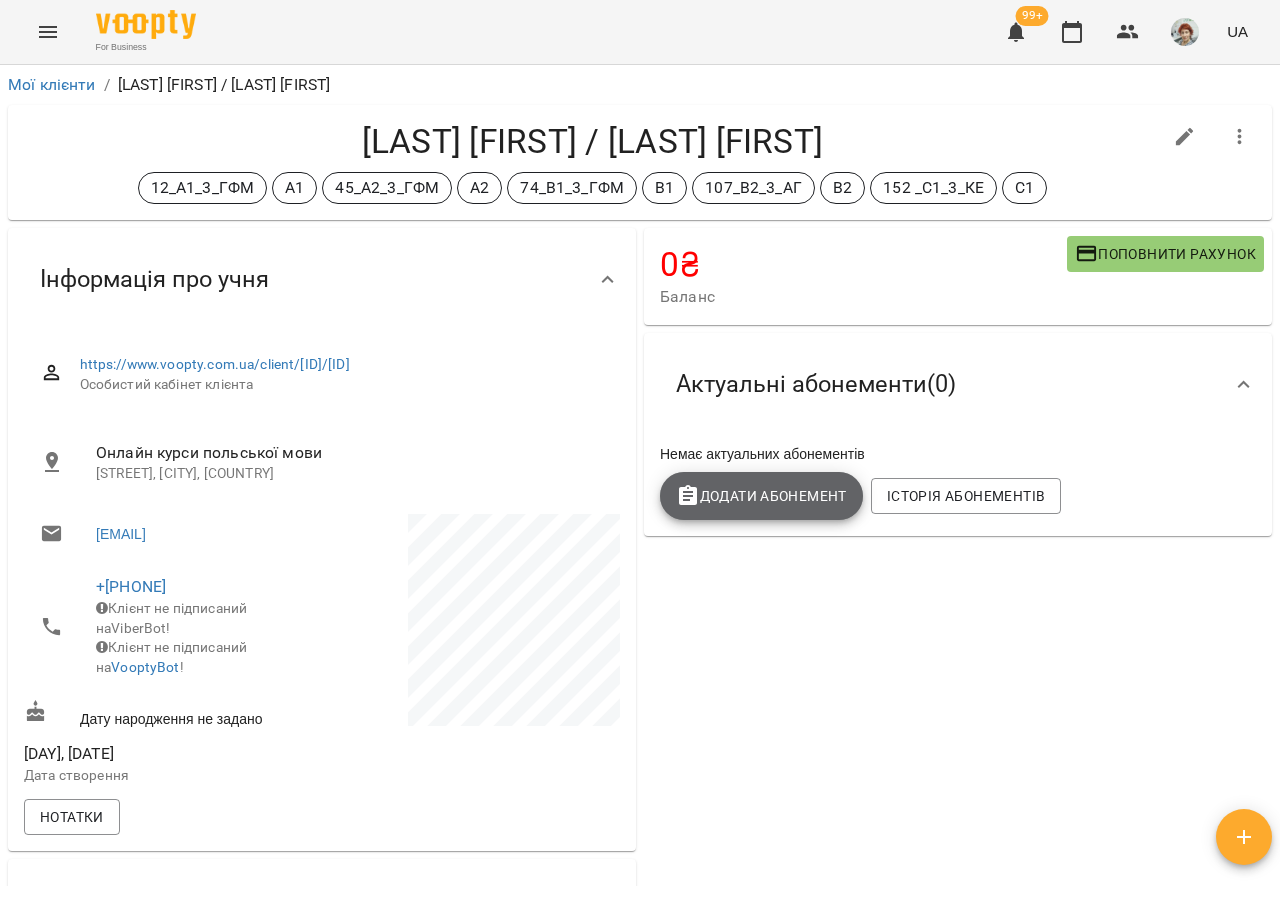 click on "Додати Абонемент" at bounding box center [761, 496] 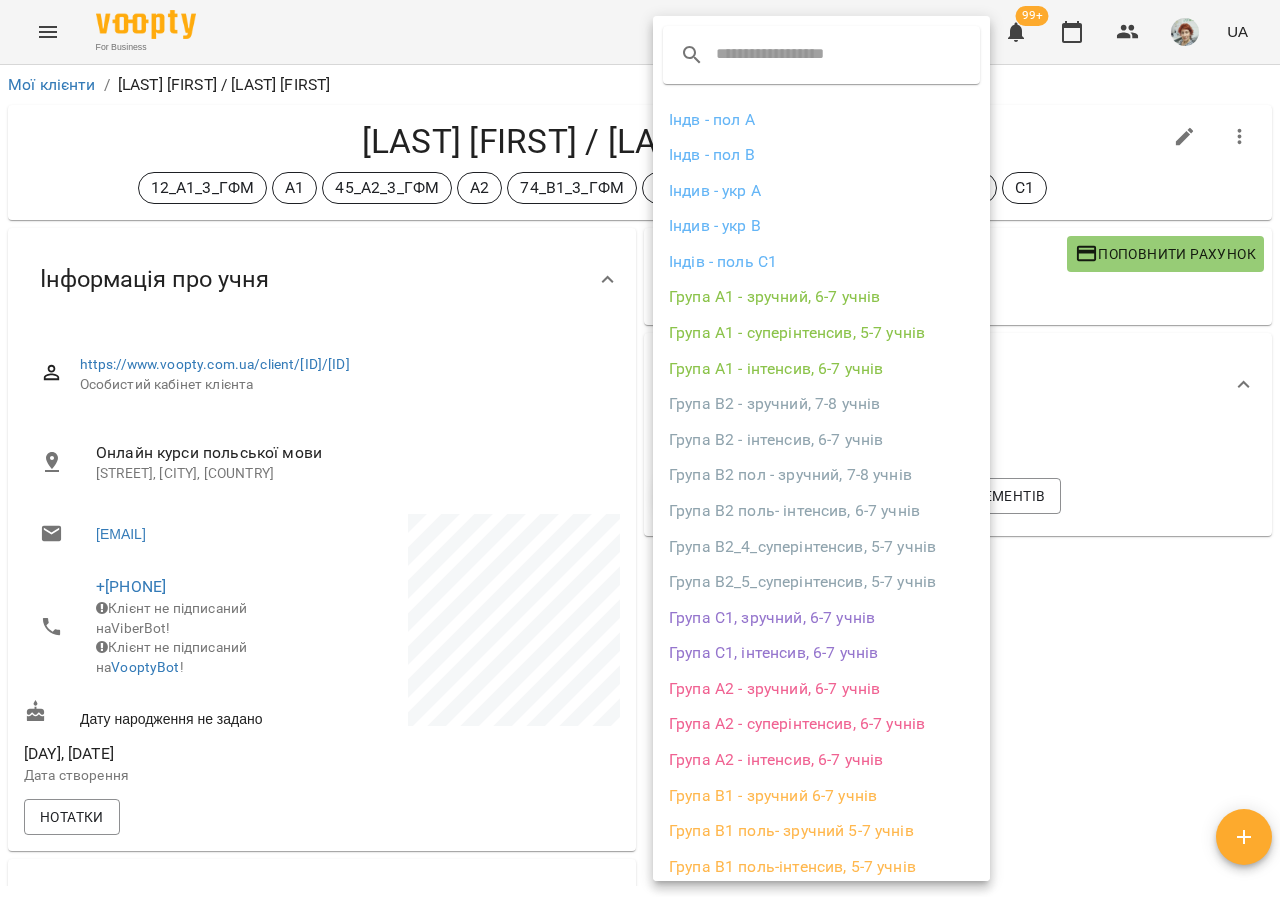 click on "Група С1, інтенсив, 6-7 учнів" at bounding box center [821, 653] 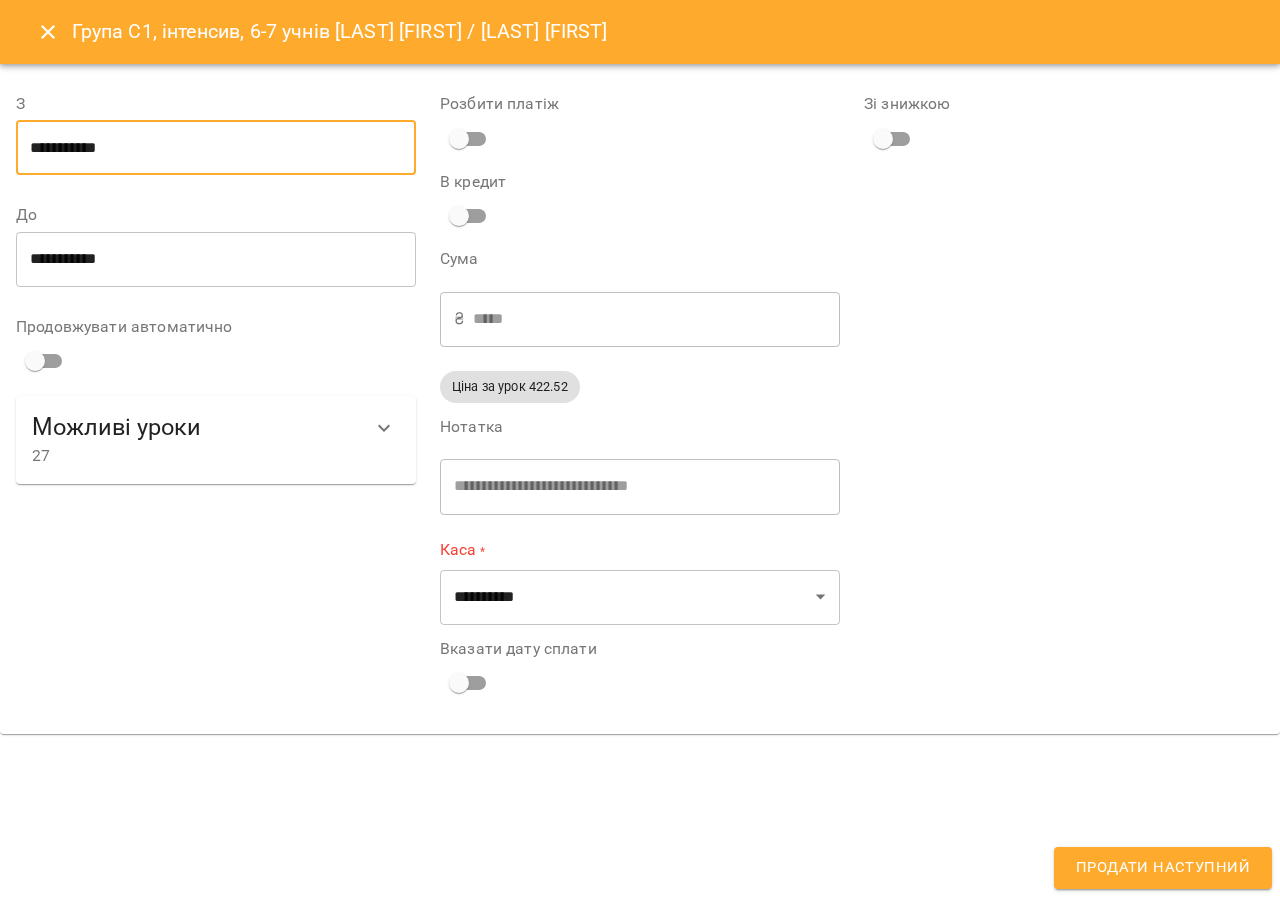 click on "**********" at bounding box center [216, 148] 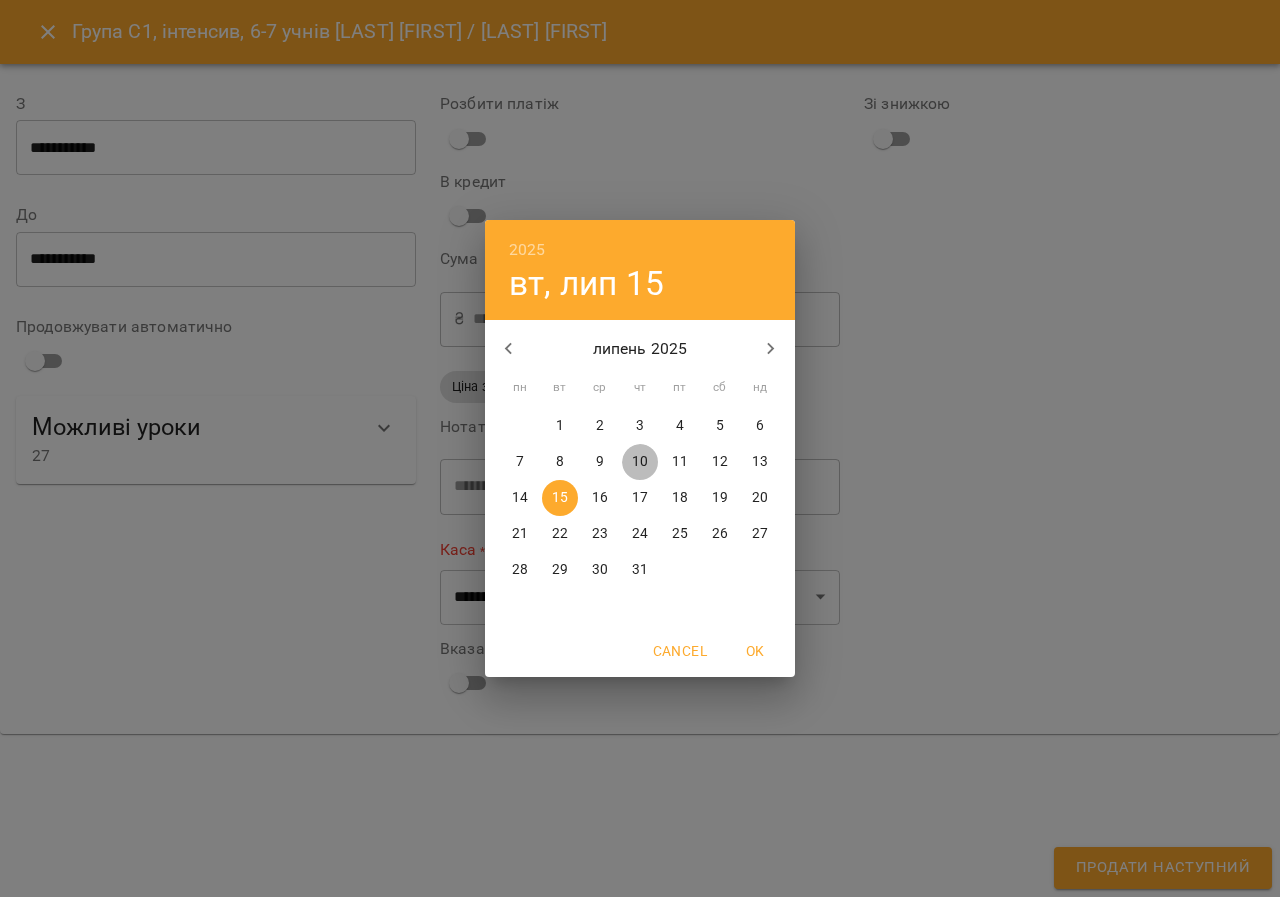 click on "10" at bounding box center [640, 462] 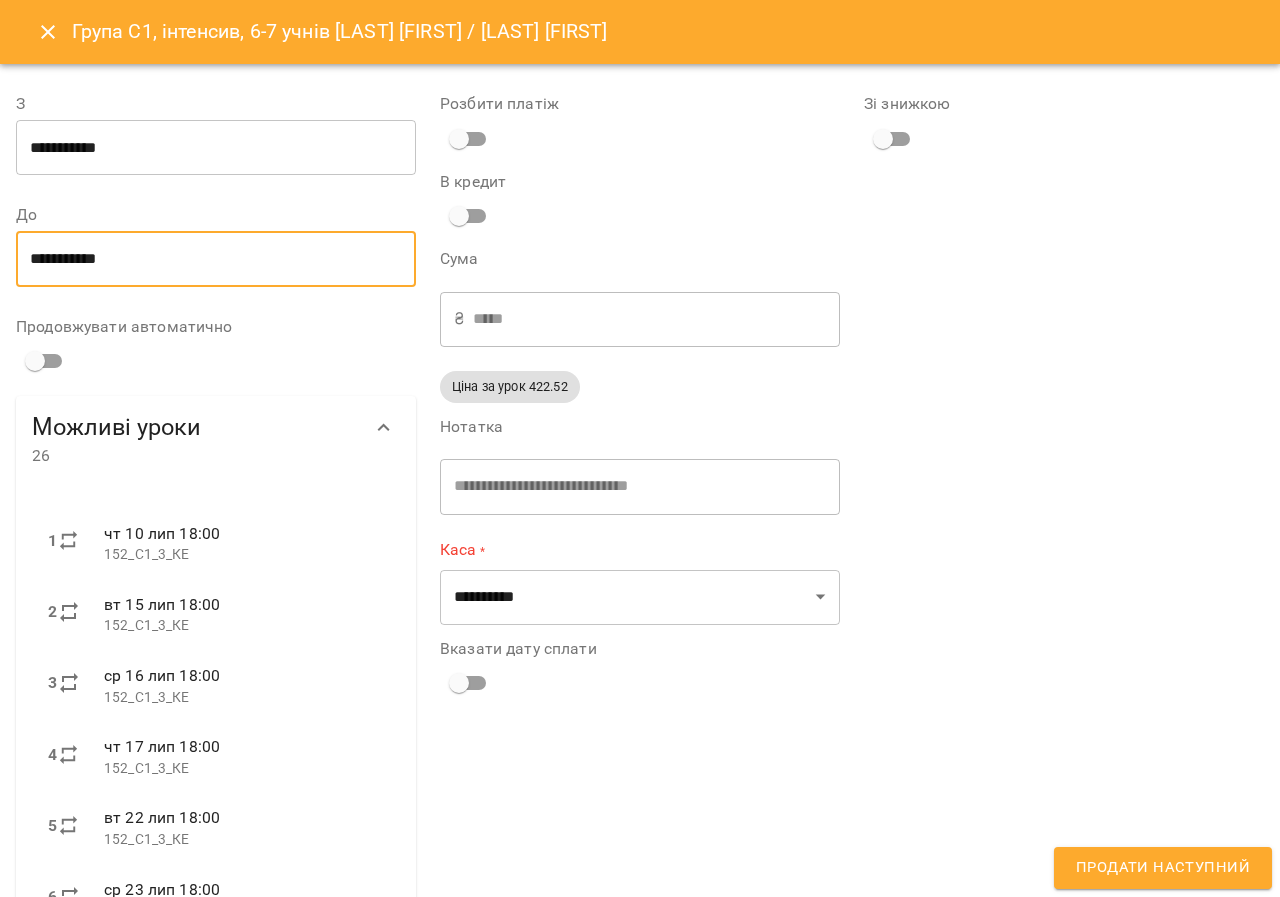 click on "**********" at bounding box center [216, 259] 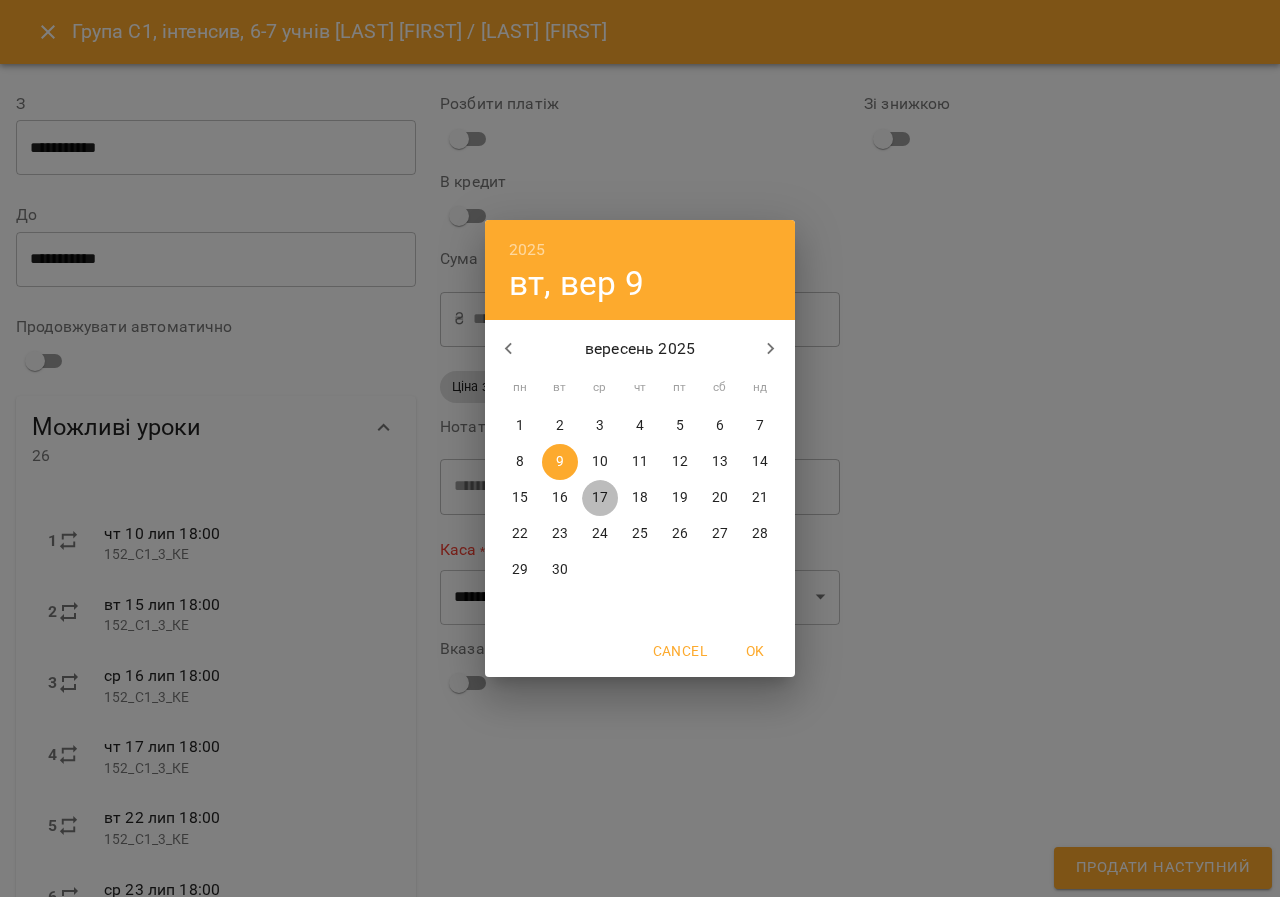 click on "17" at bounding box center [600, 498] 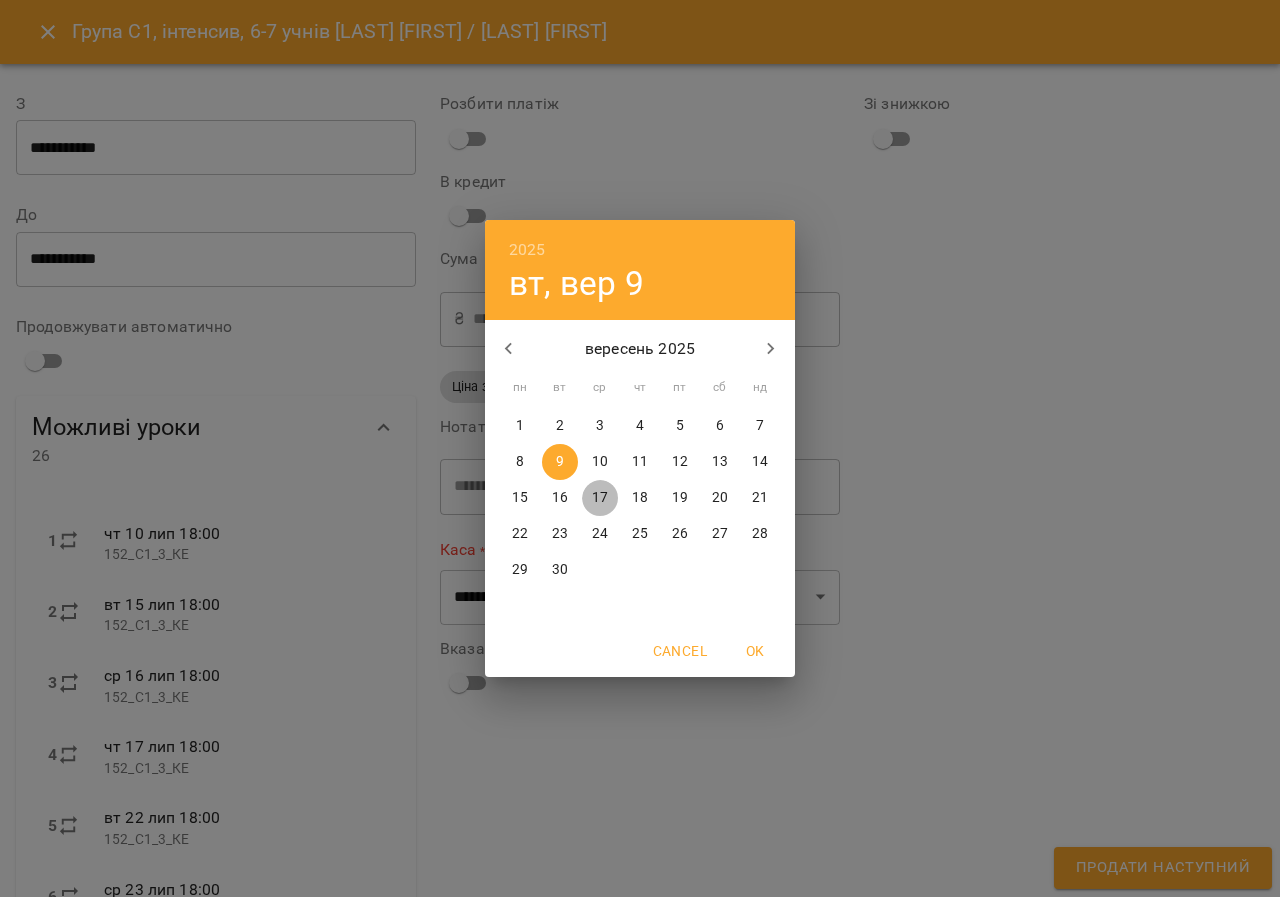 type on "**********" 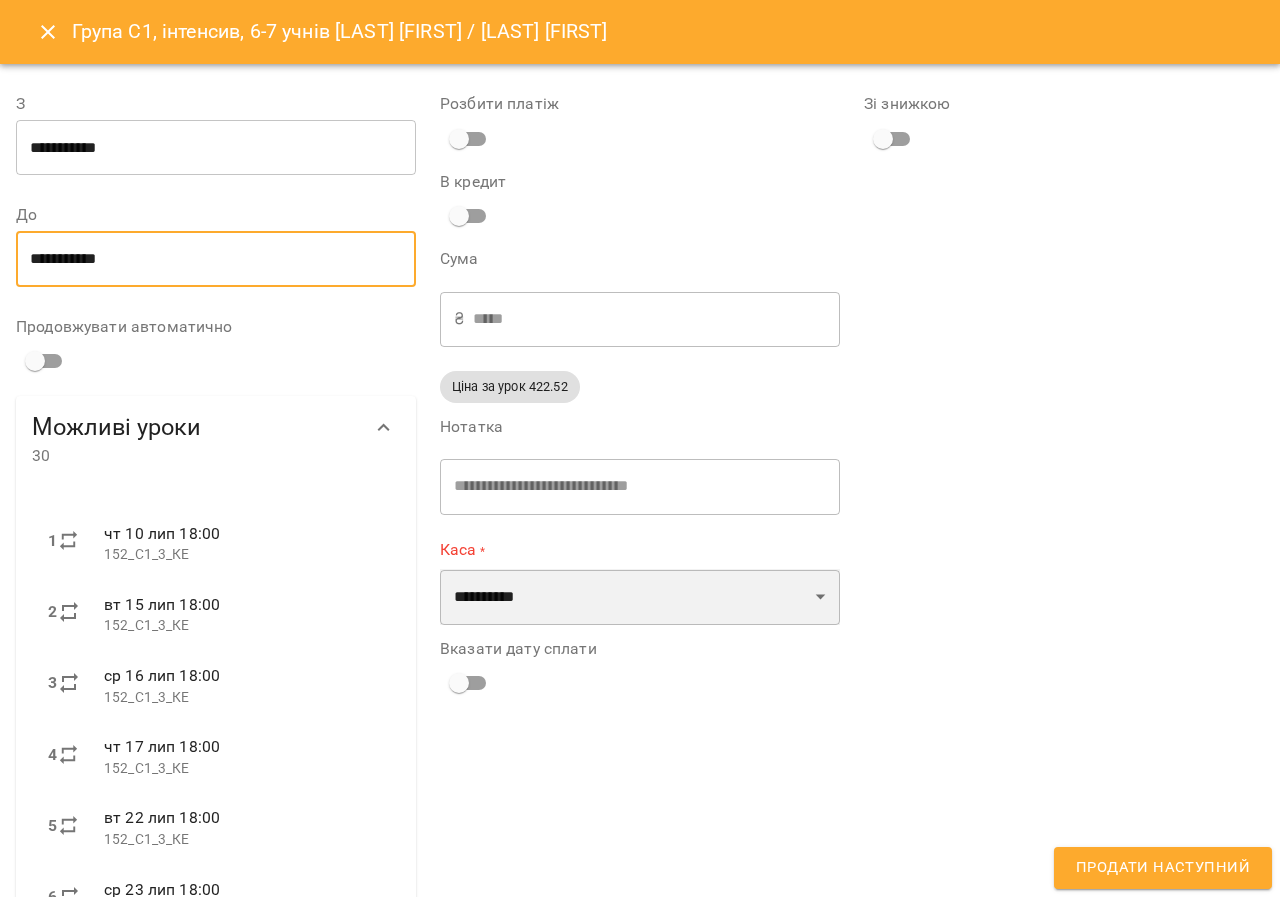 click on "**********" at bounding box center (640, 597) 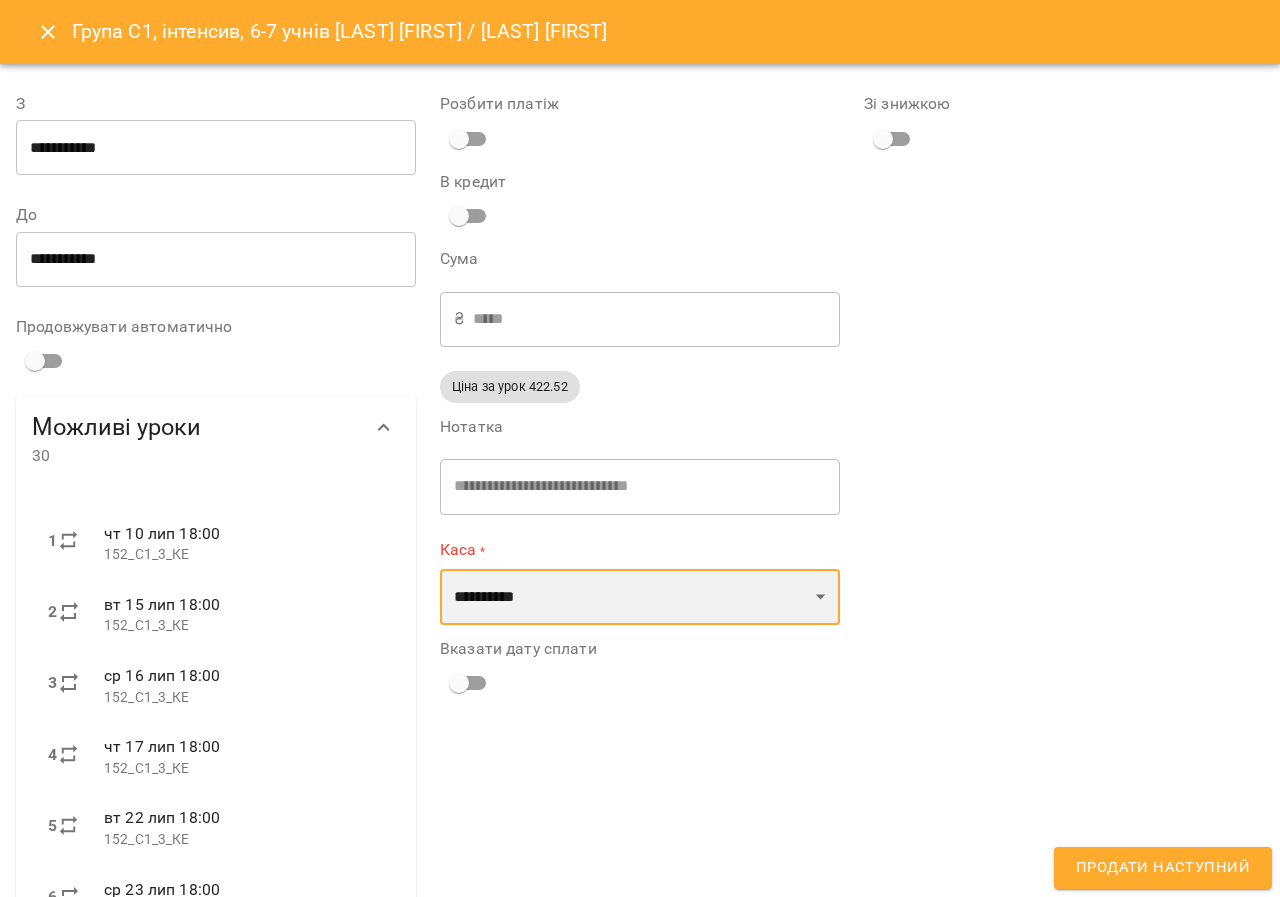 select on "****" 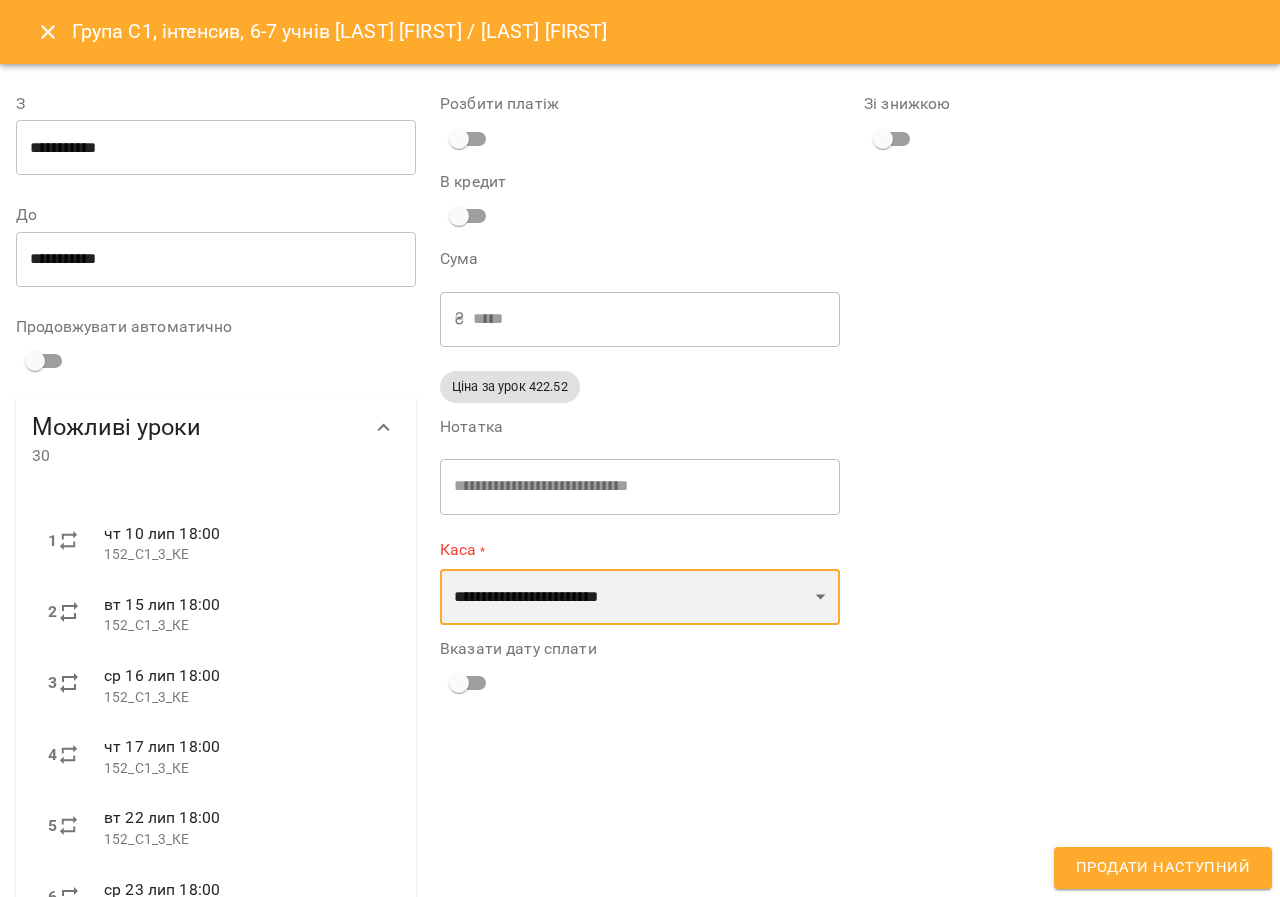 click on "**********" at bounding box center [640, 597] 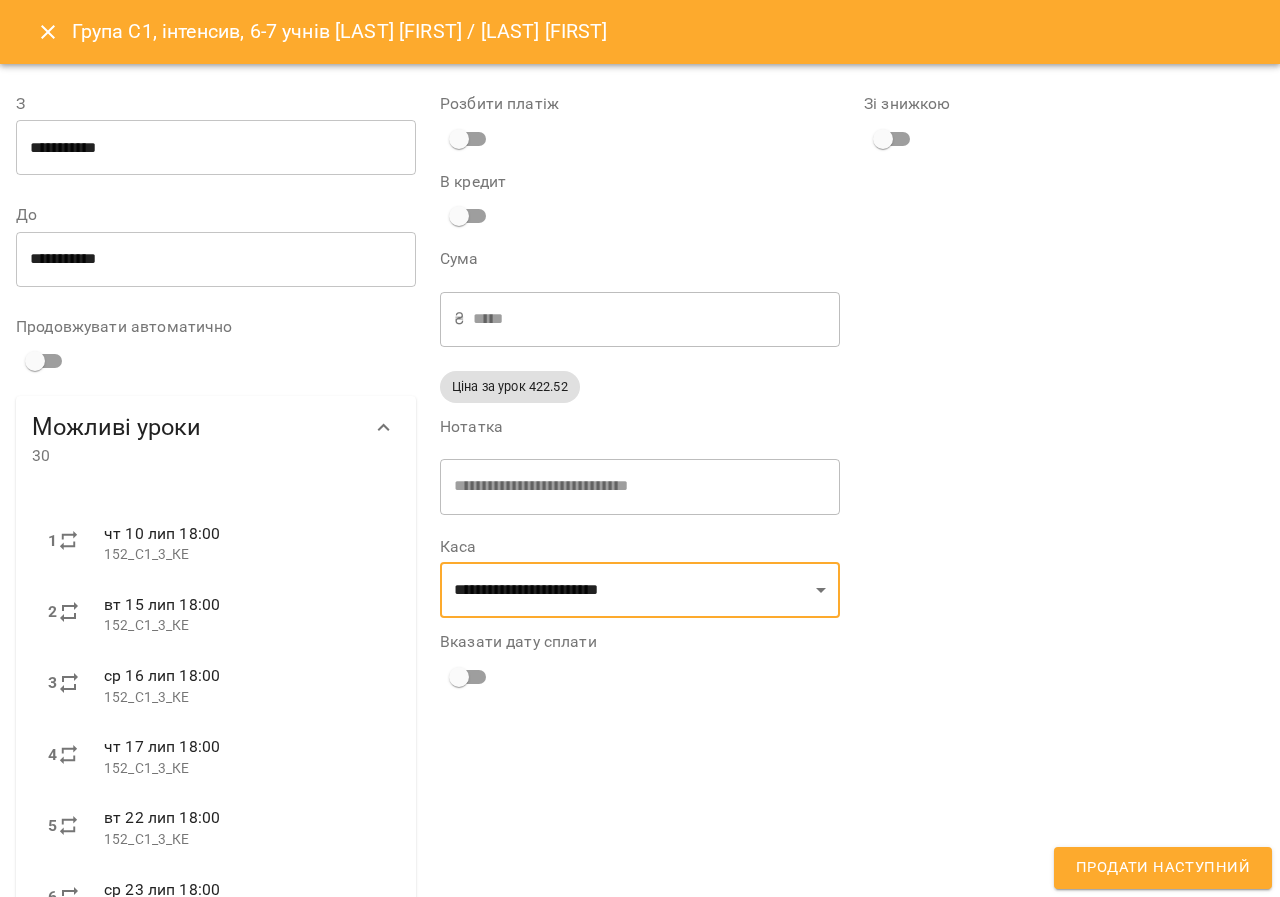 click on "Продати наступний" at bounding box center [1163, 868] 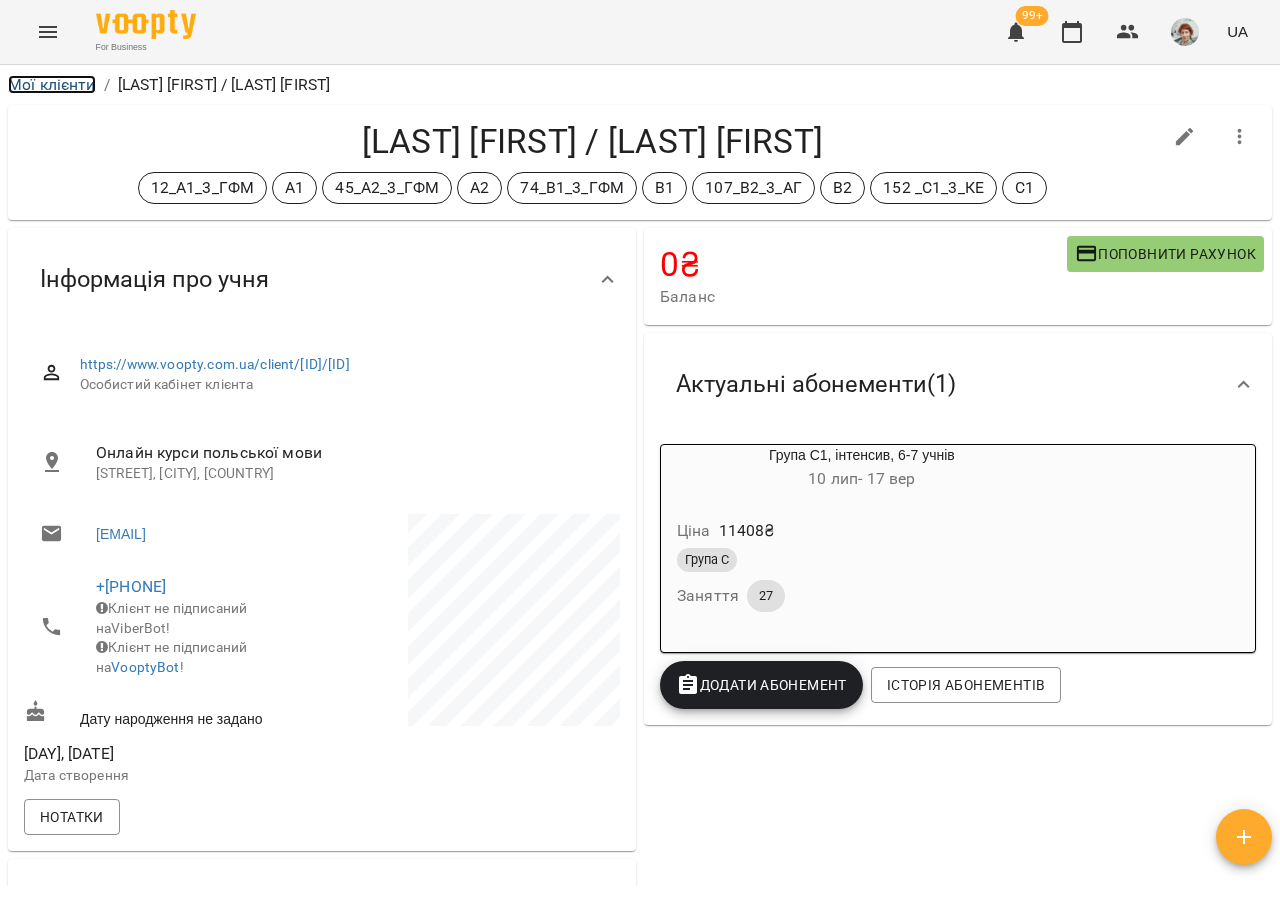 click on "Мої клієнти" at bounding box center (52, 84) 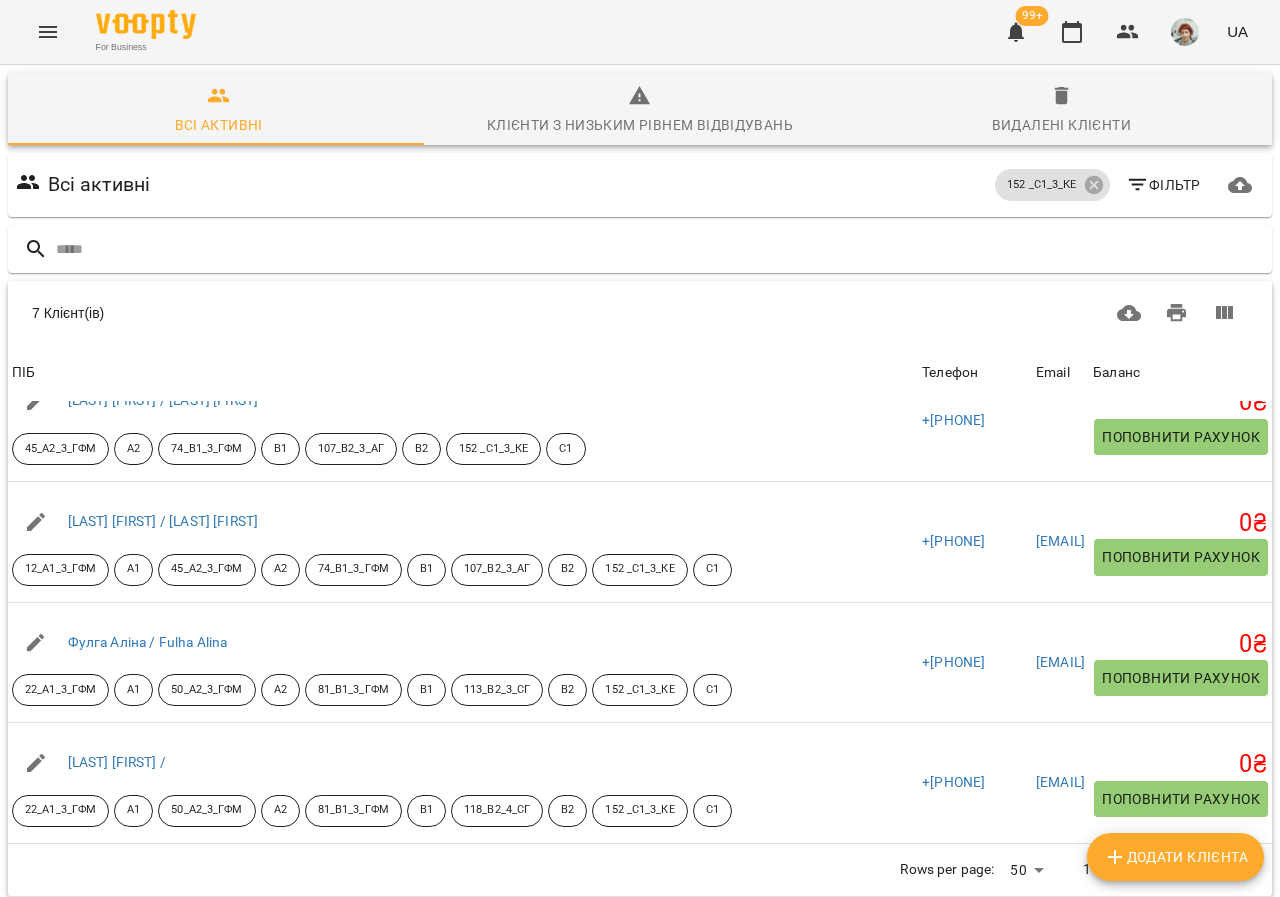 scroll, scrollTop: 430, scrollLeft: 0, axis: vertical 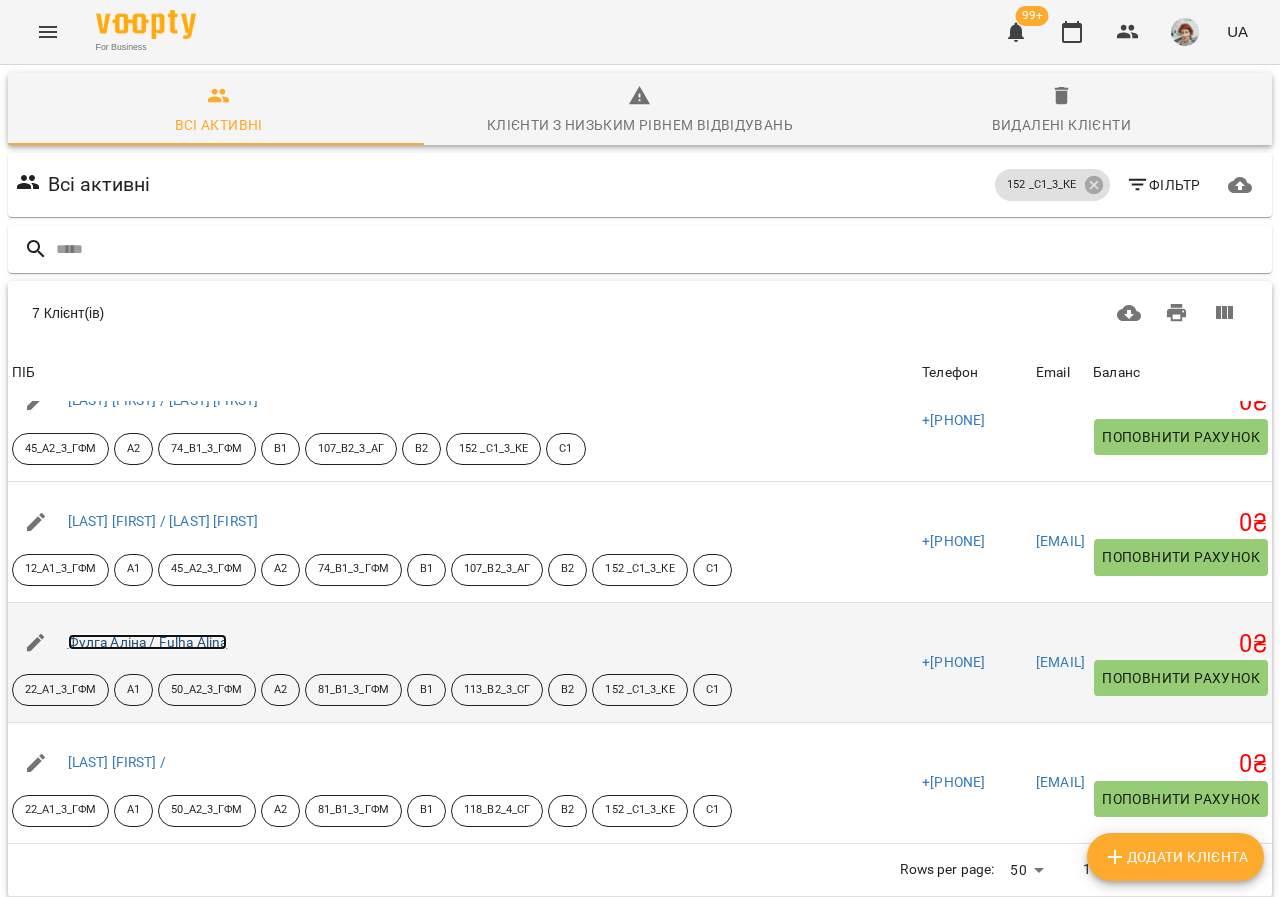 click on "Фулга Аліна / Fulha Alina" at bounding box center [148, 642] 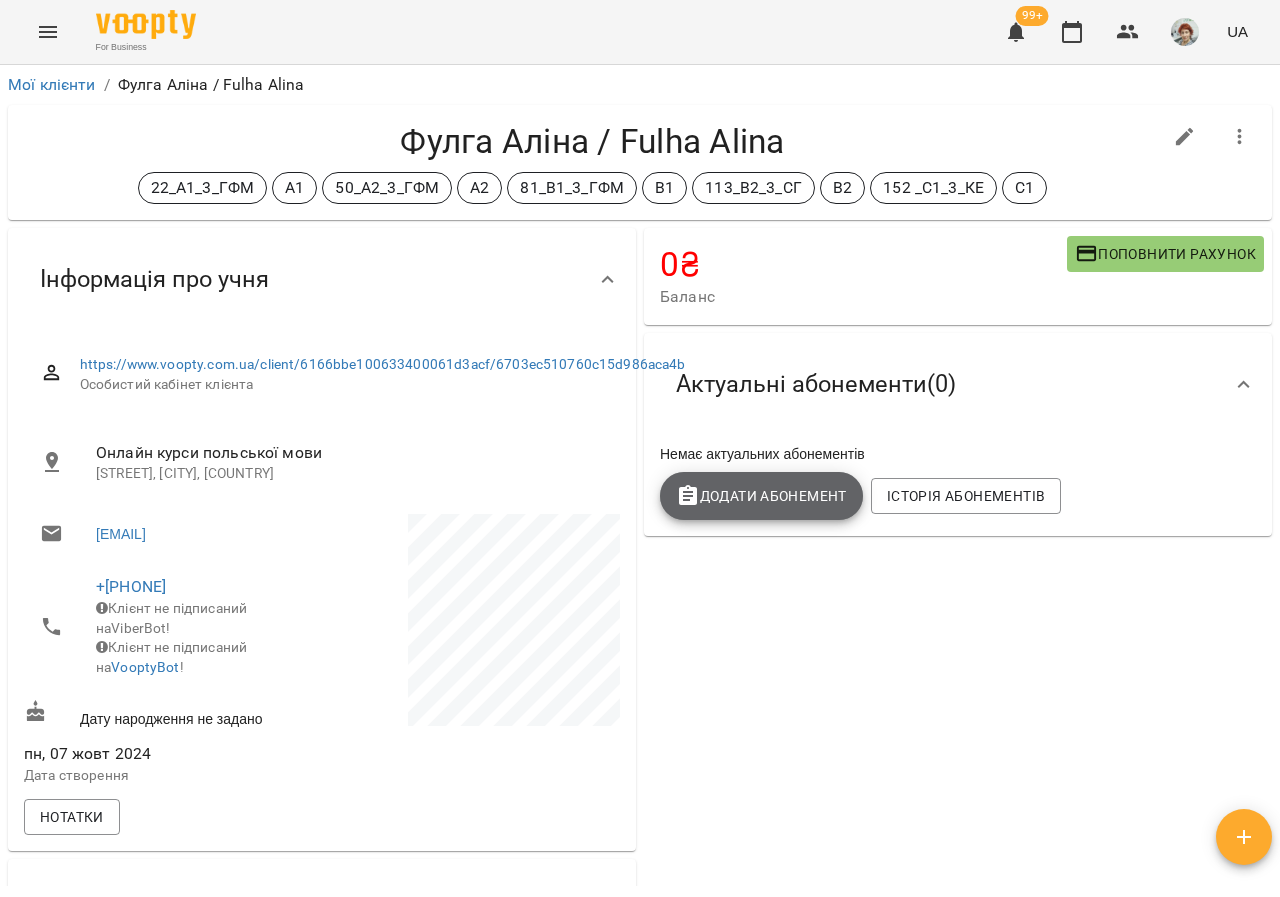 click on "Додати Абонемент" at bounding box center (761, 496) 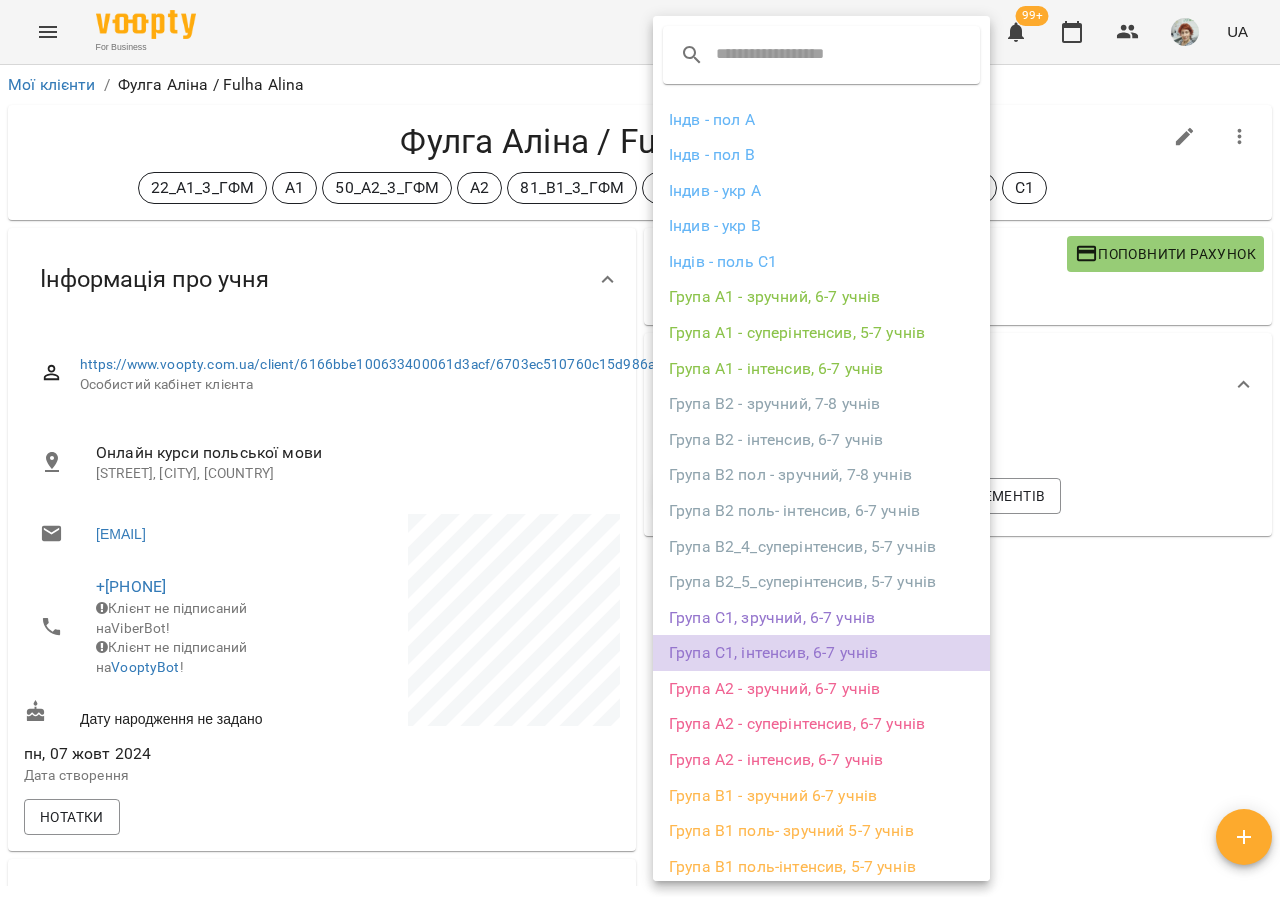 click on "Група С1, інтенсив, 6-7 учнів" at bounding box center [821, 653] 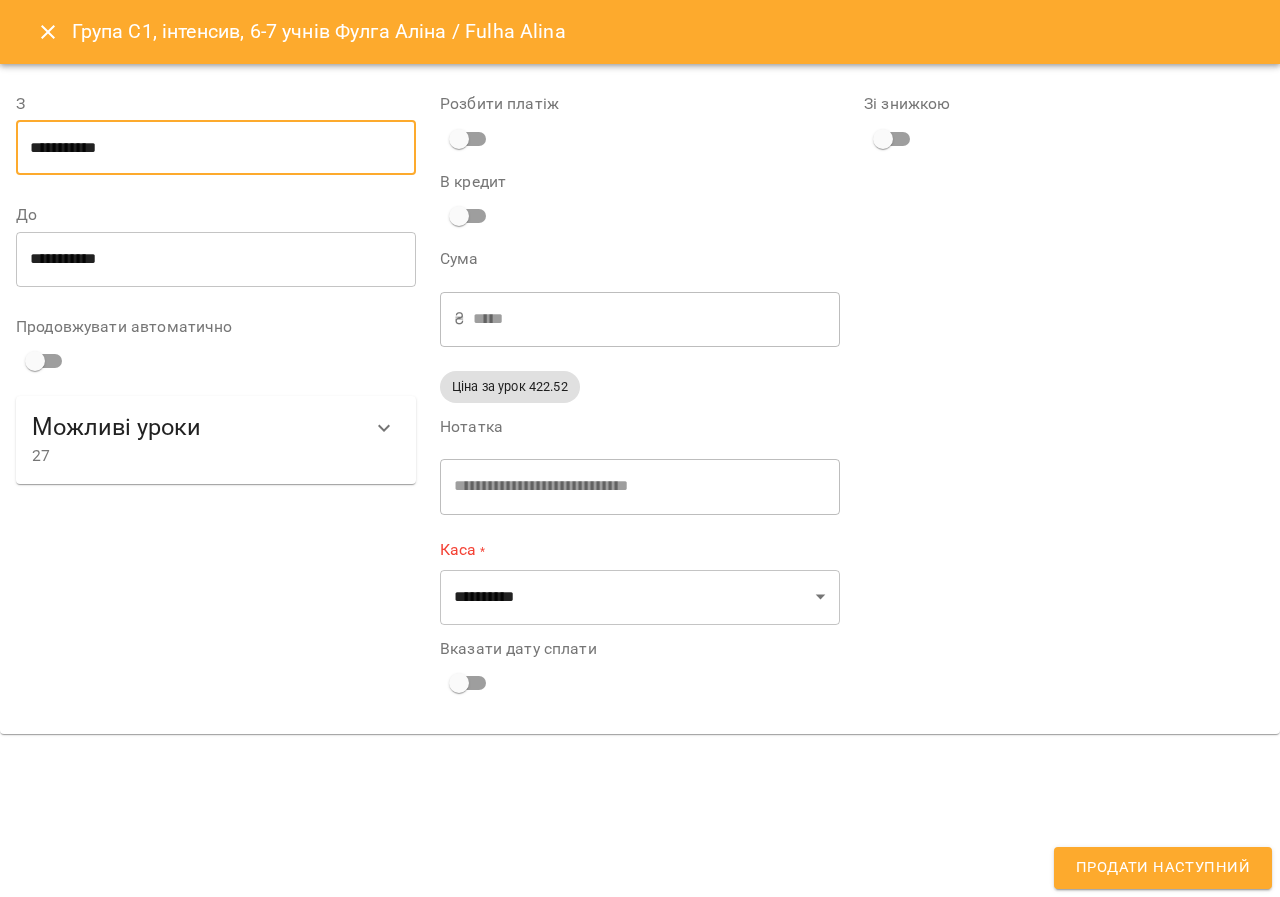 click on "**********" at bounding box center [216, 148] 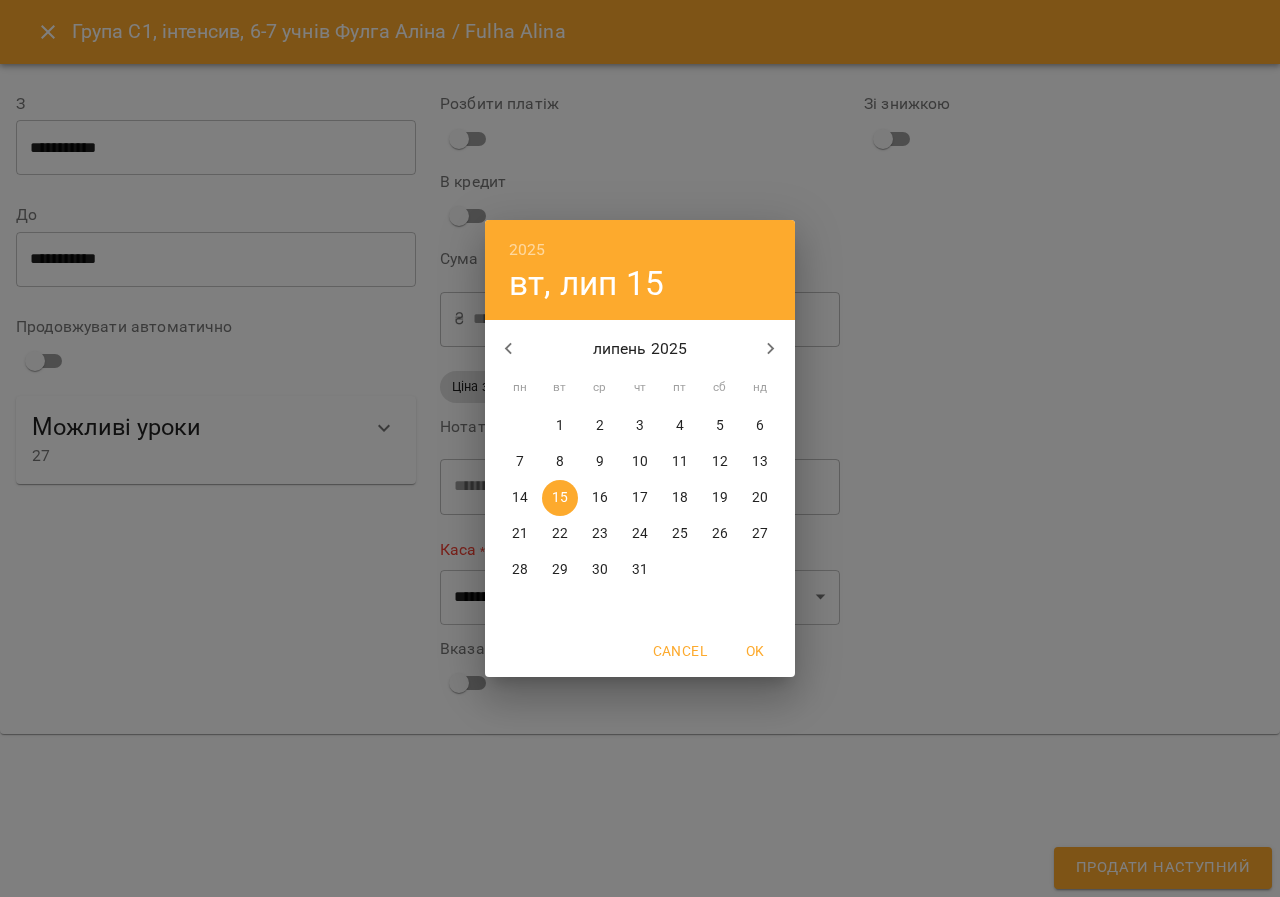 click on "10" at bounding box center (640, 462) 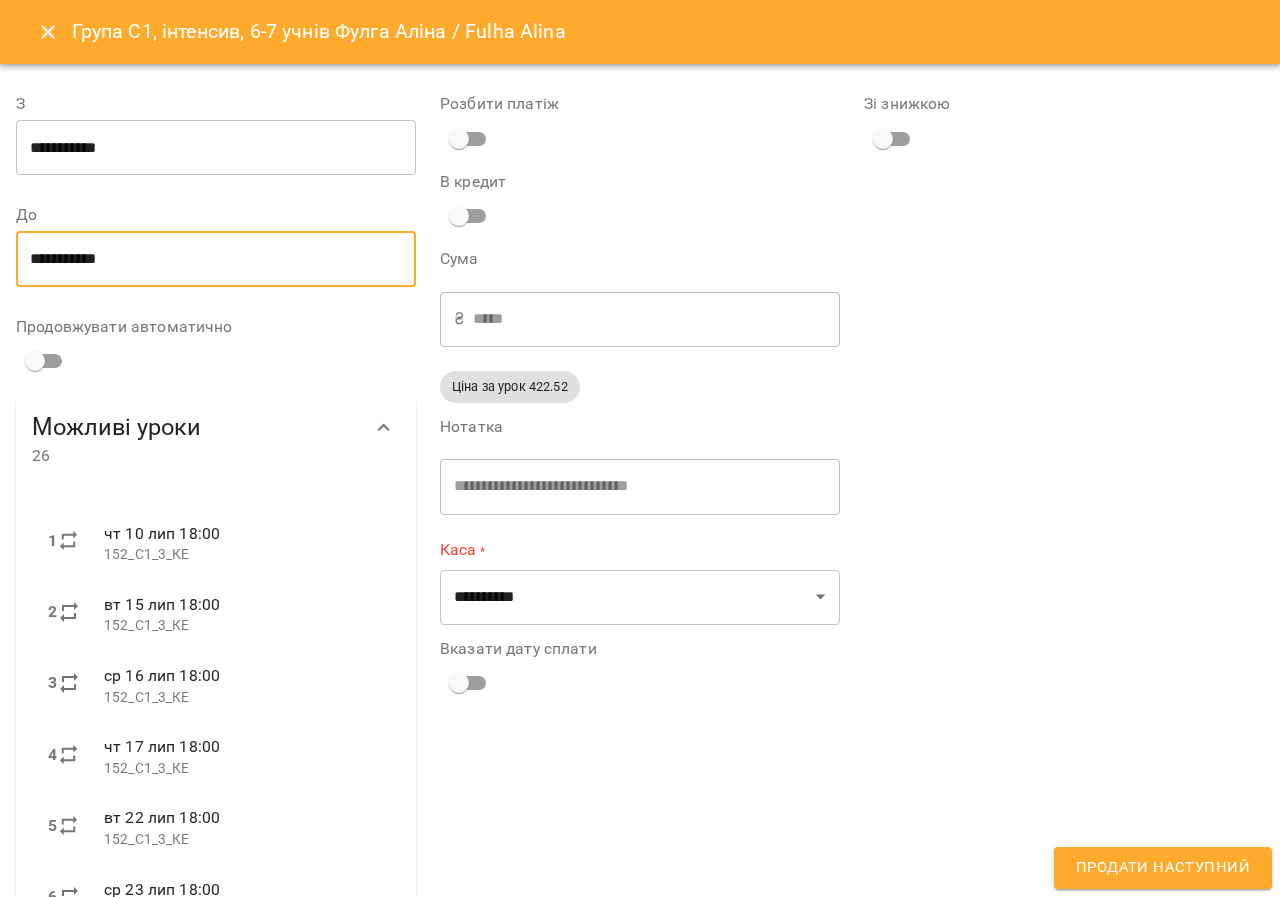 click on "**********" at bounding box center [216, 259] 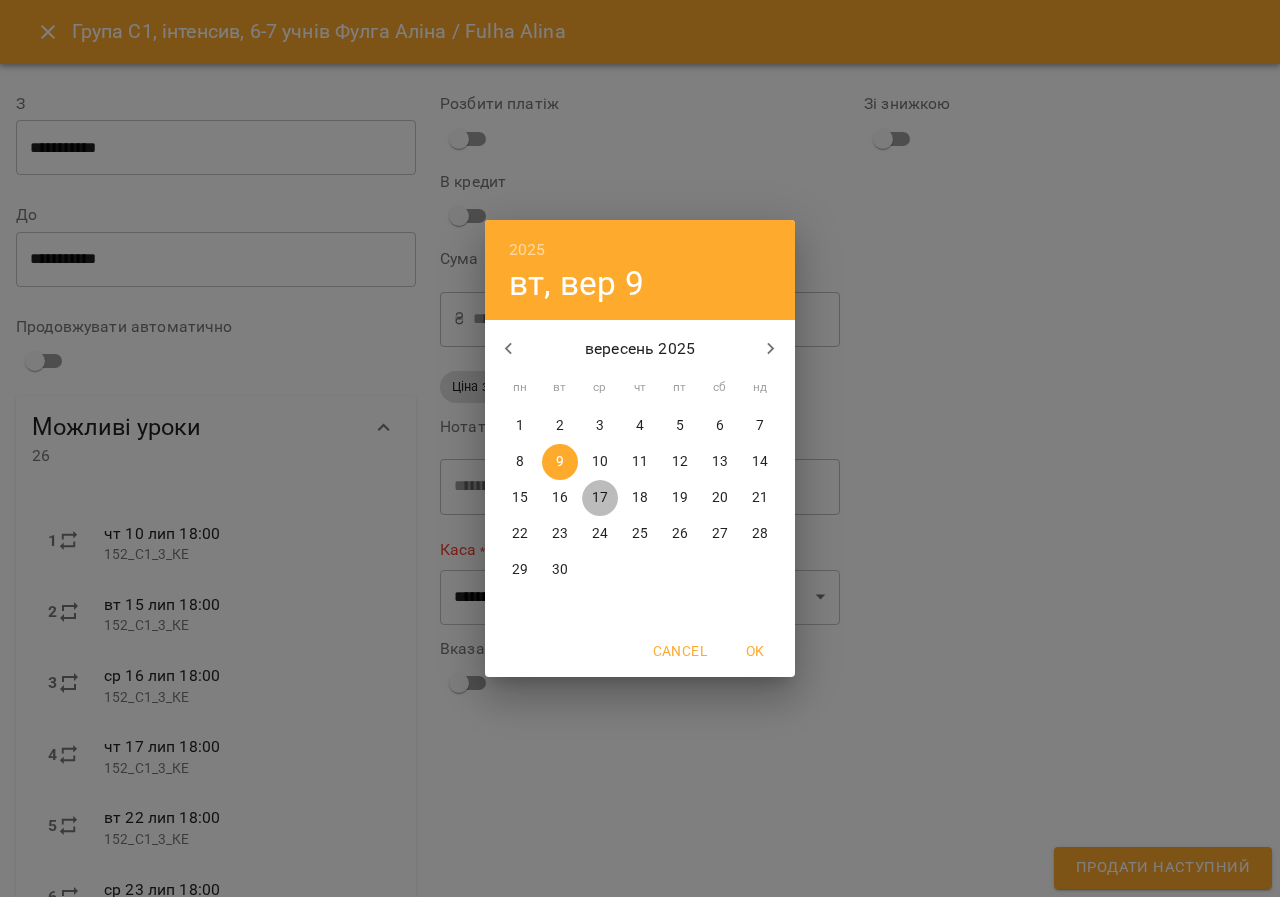 click on "17" at bounding box center [600, 498] 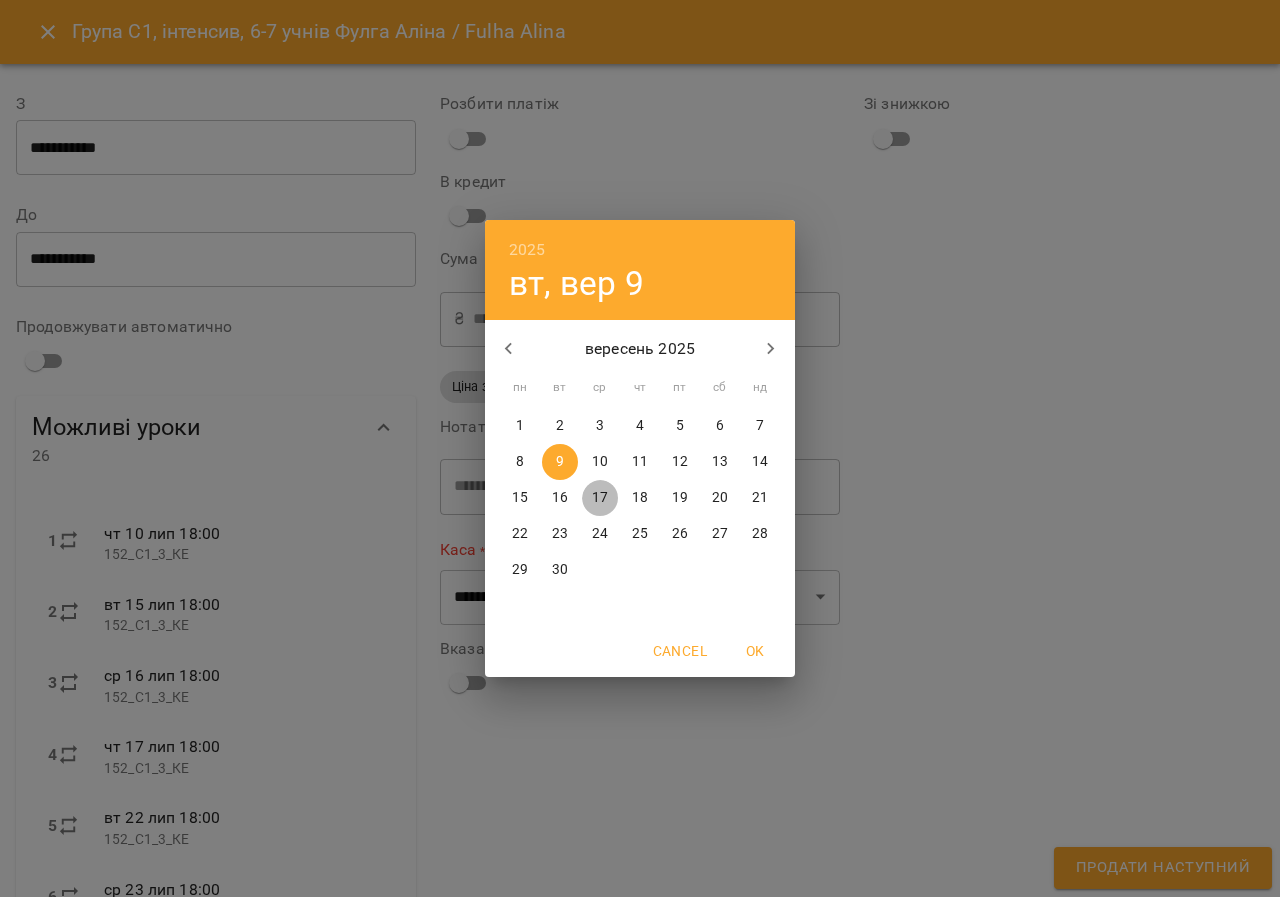type on "**********" 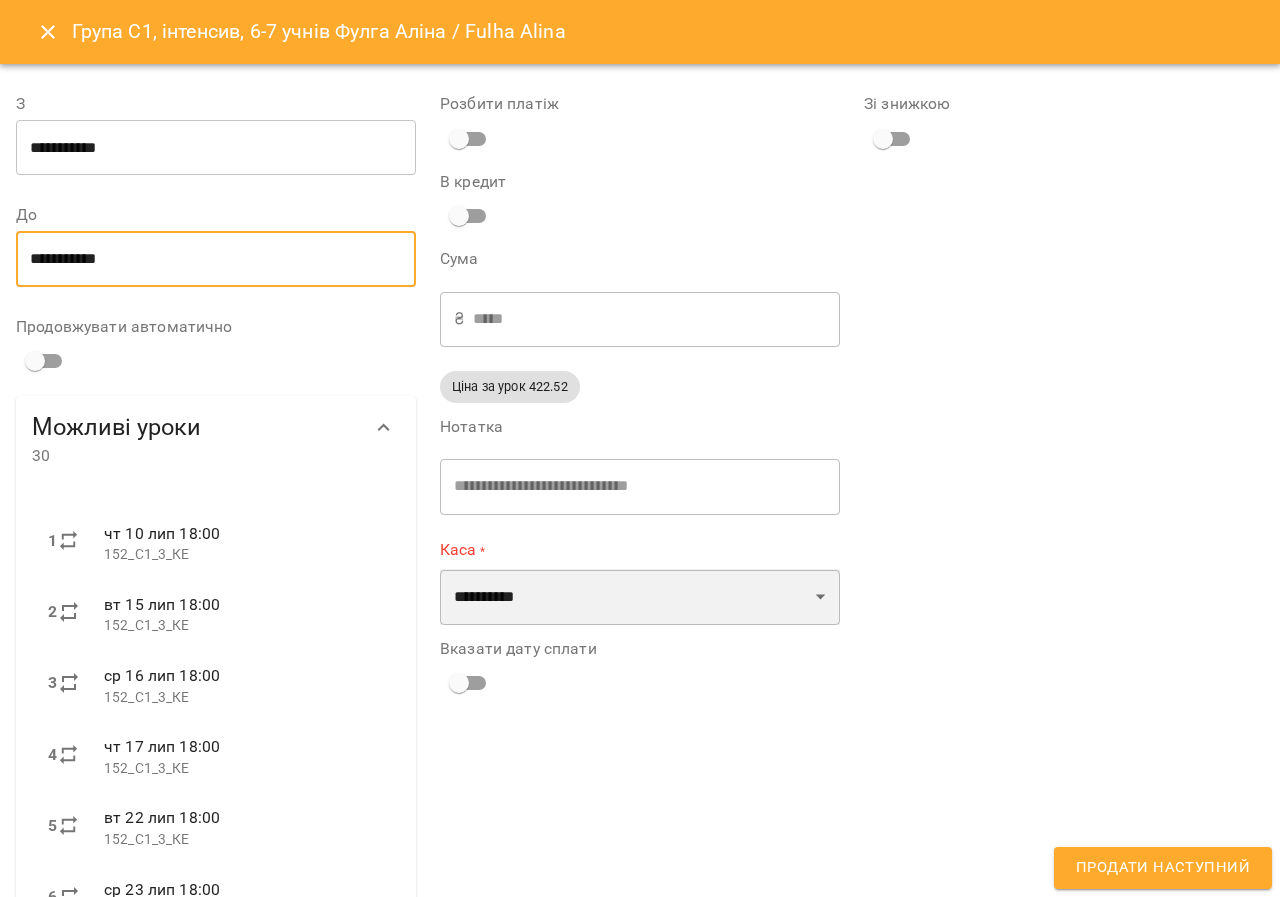 click on "**********" at bounding box center [640, 597] 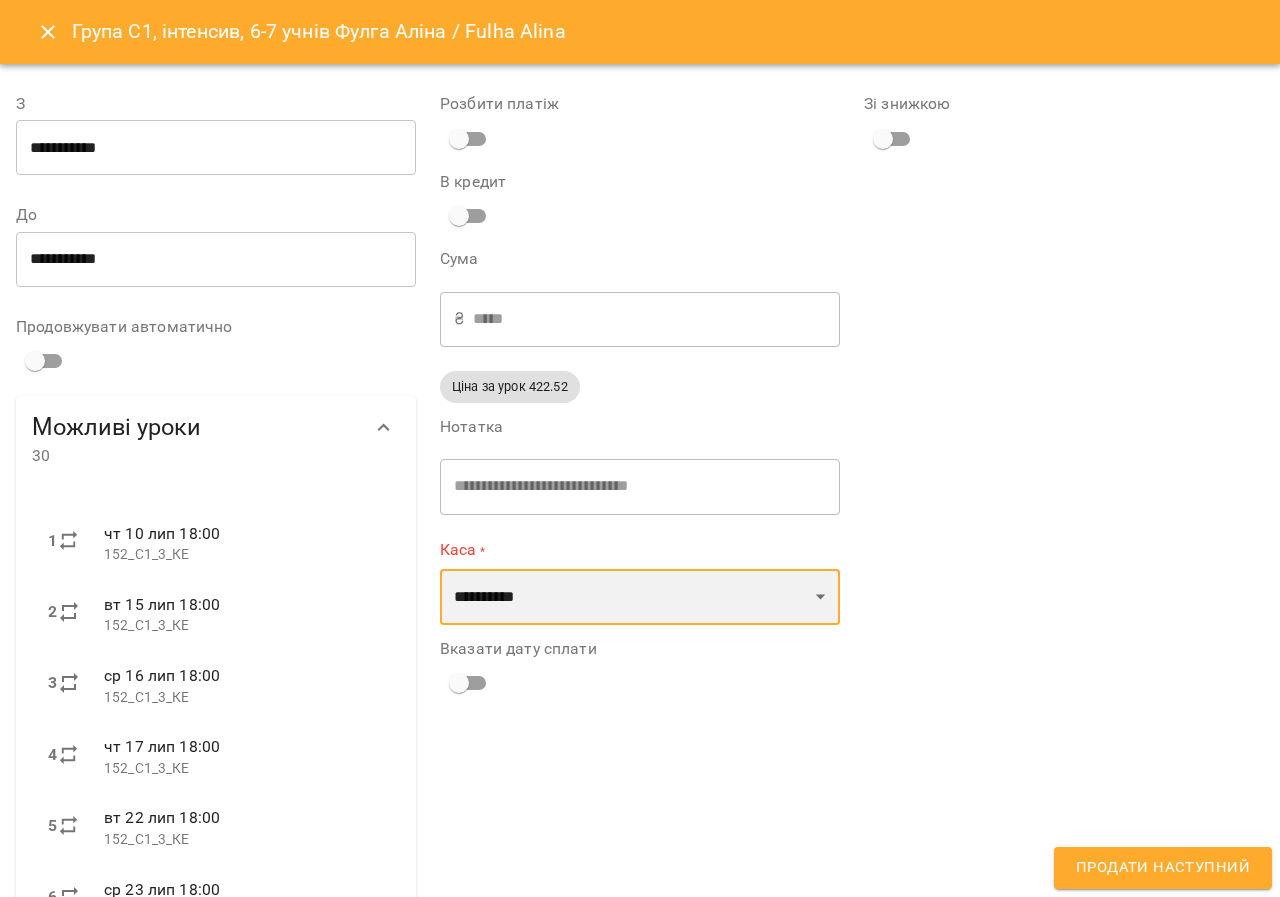 select on "****" 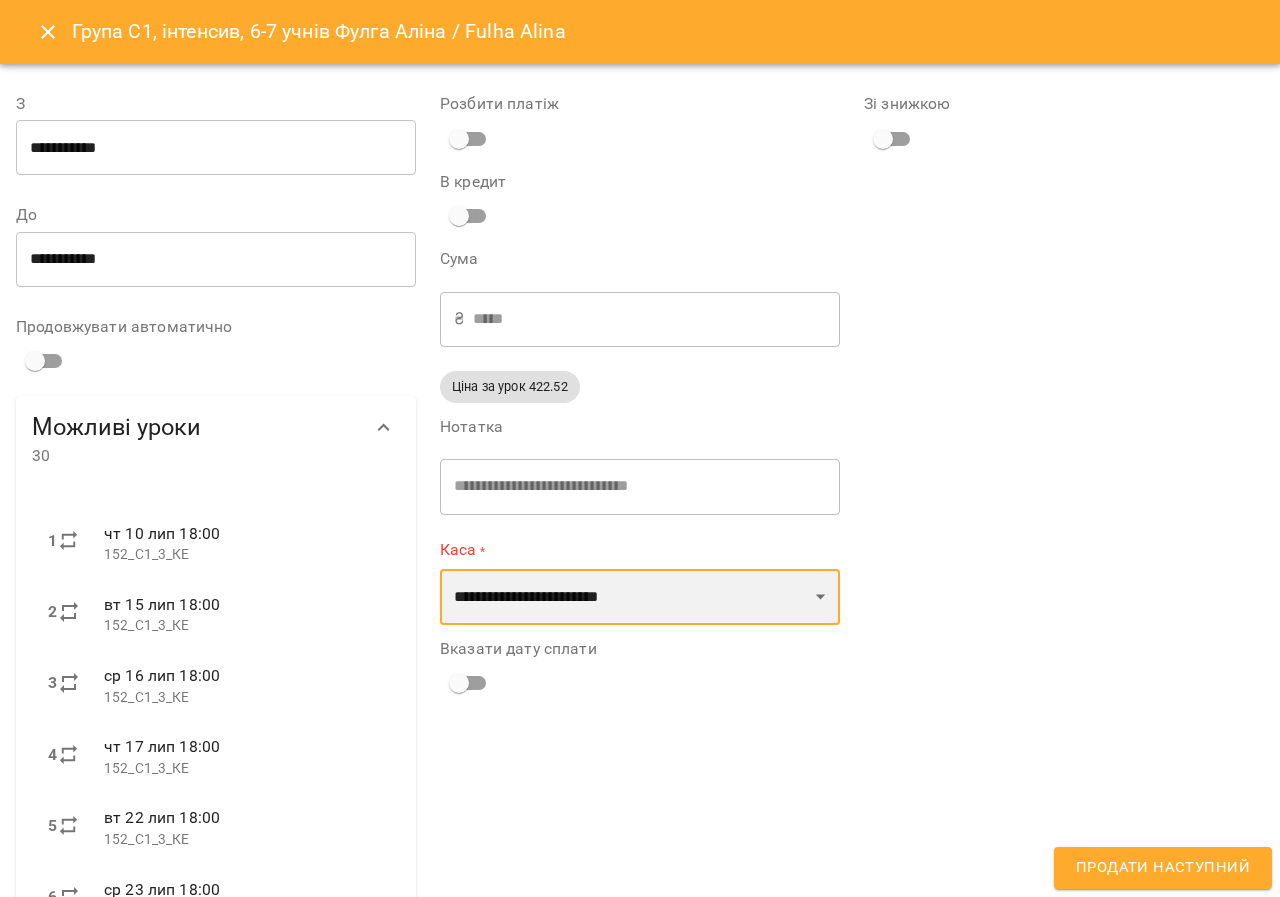 click on "**********" at bounding box center (640, 597) 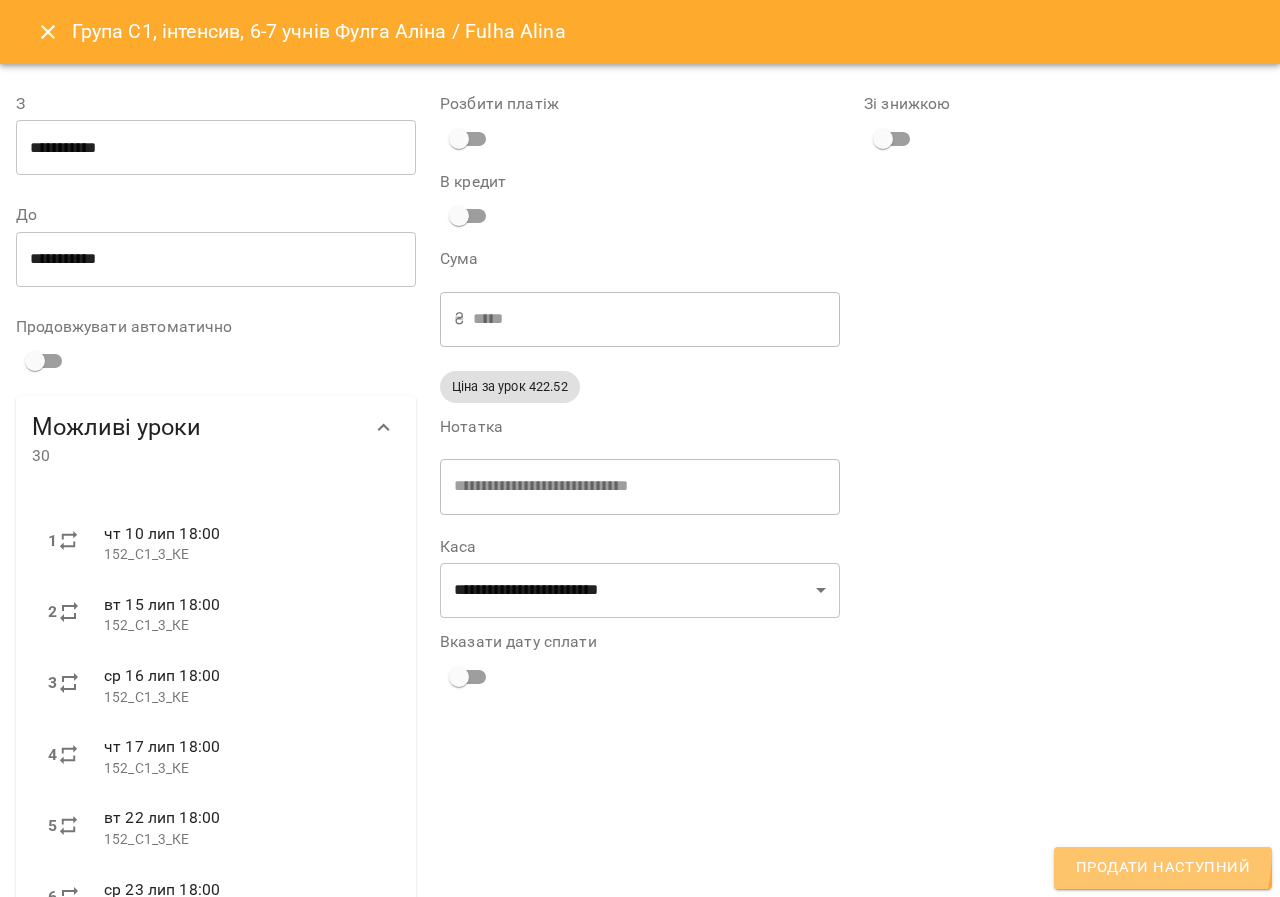 click on "Продати наступний" at bounding box center (1163, 868) 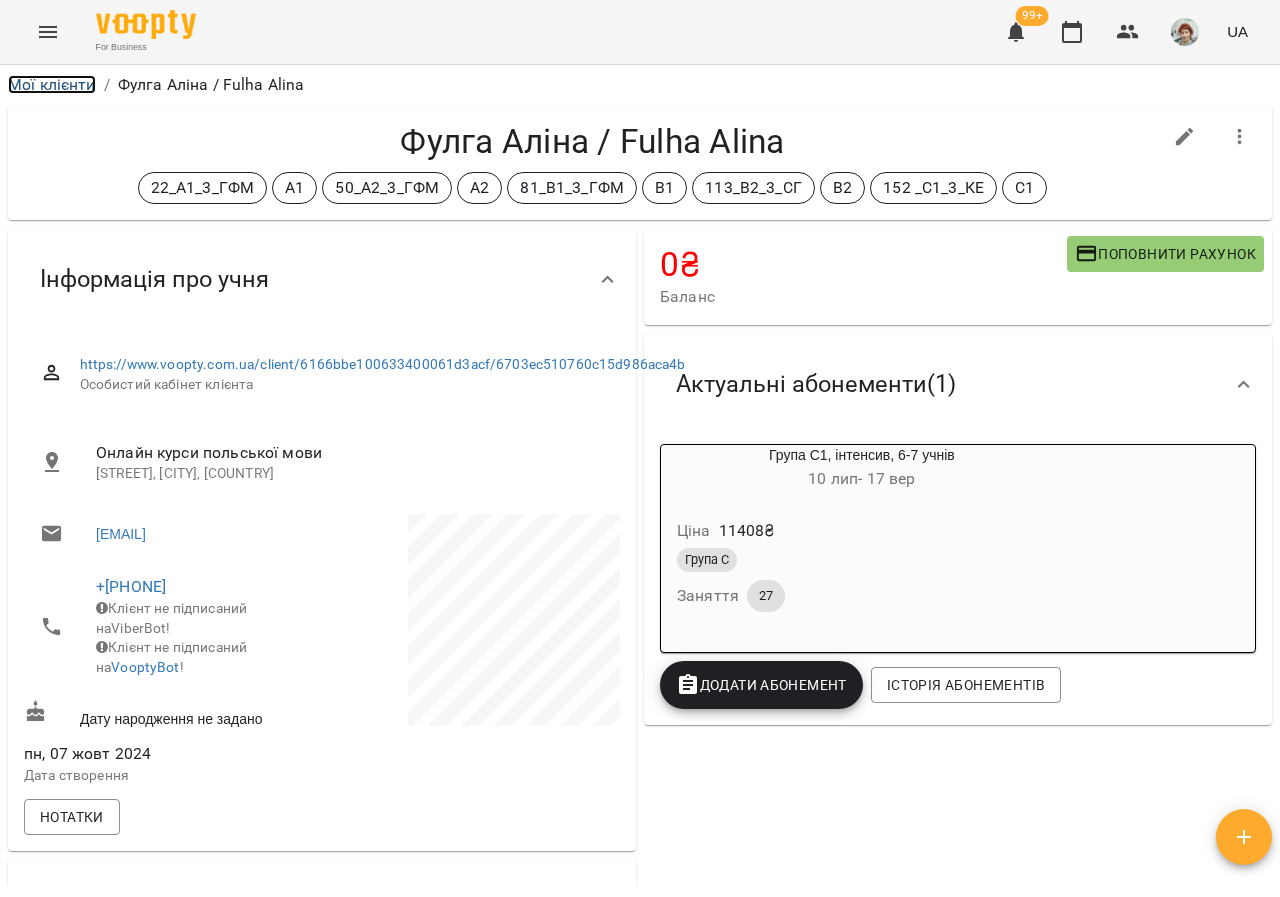 click on "Мої клієнти" at bounding box center [52, 84] 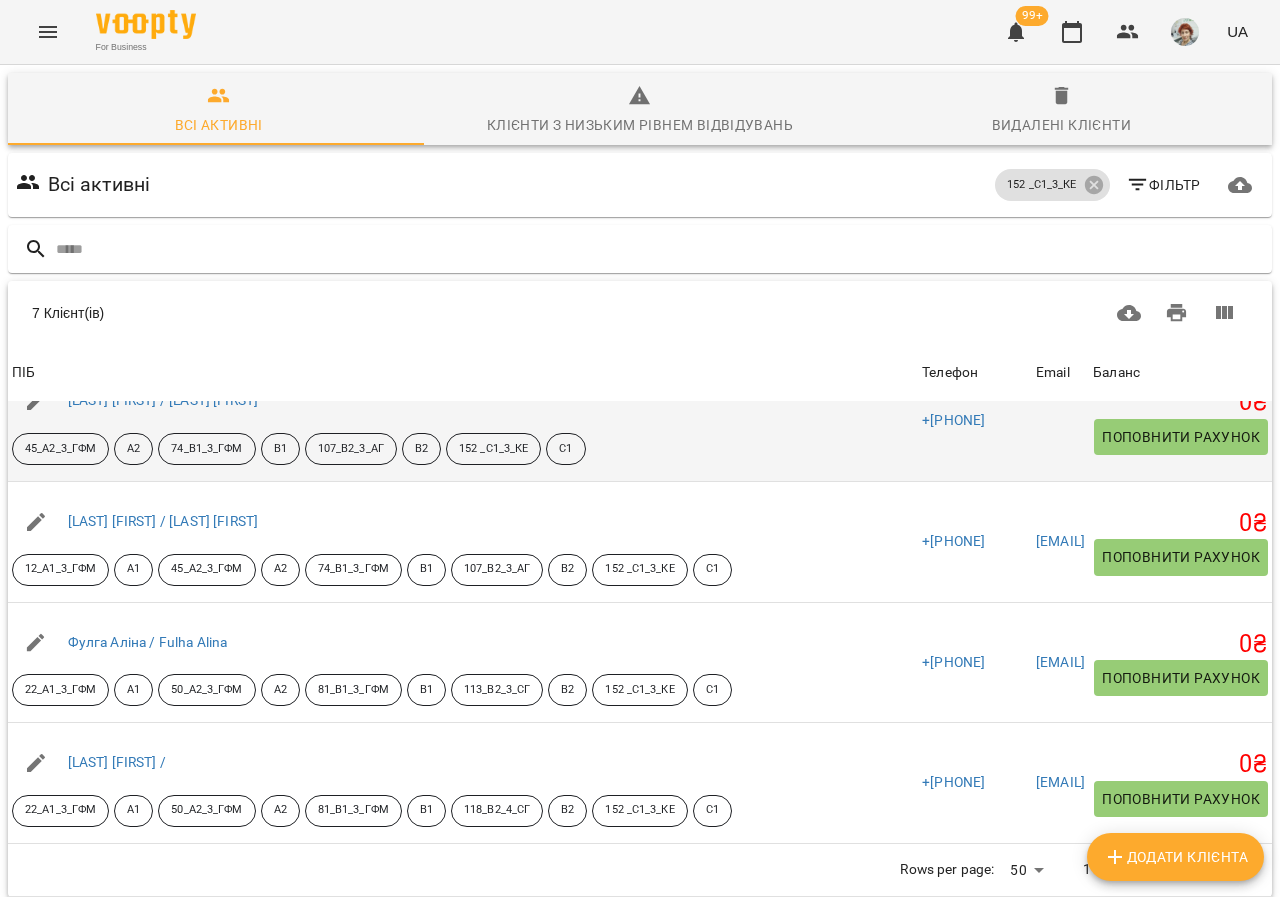 scroll, scrollTop: 430, scrollLeft: 0, axis: vertical 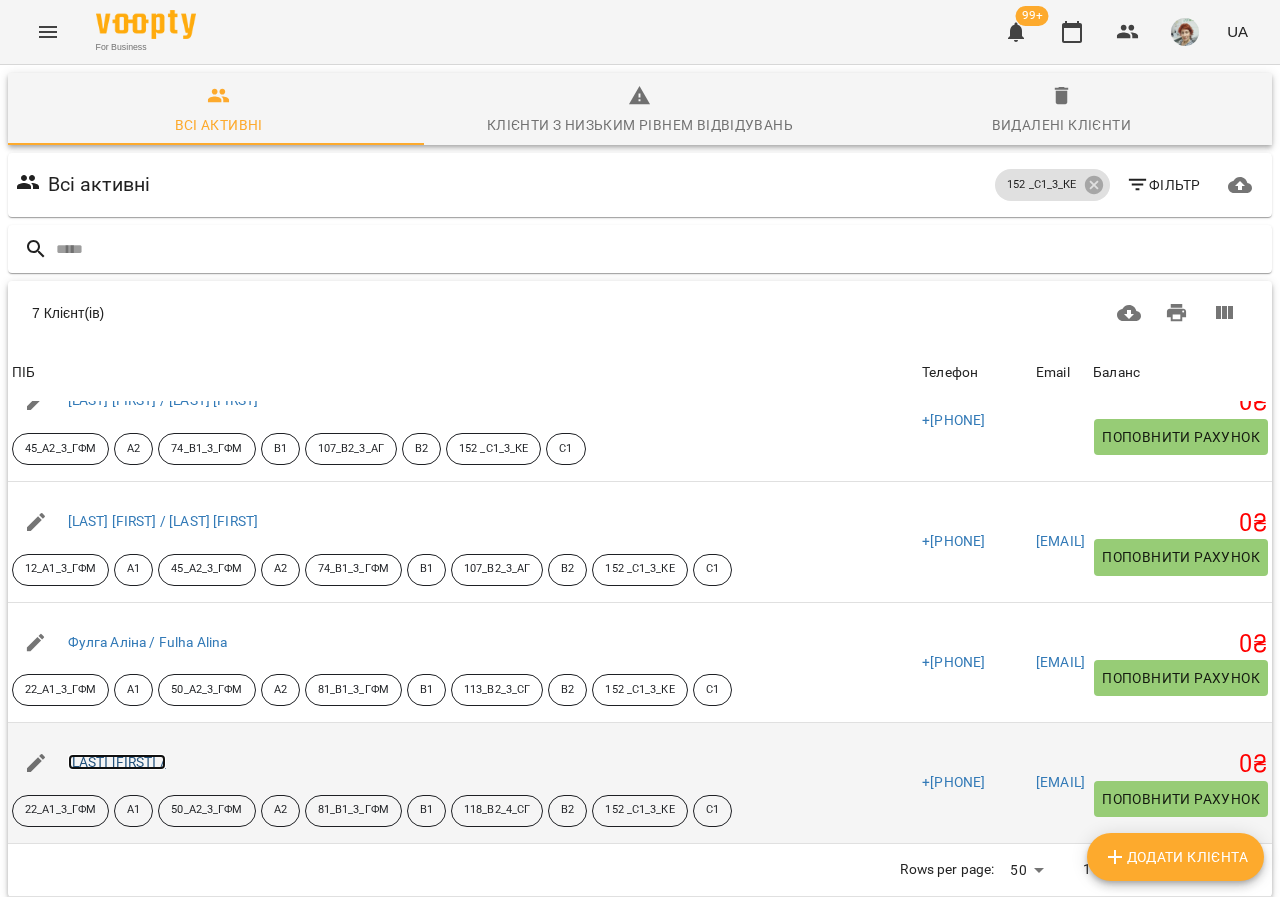 click on "[LAST] [FIRST] /" at bounding box center [117, 762] 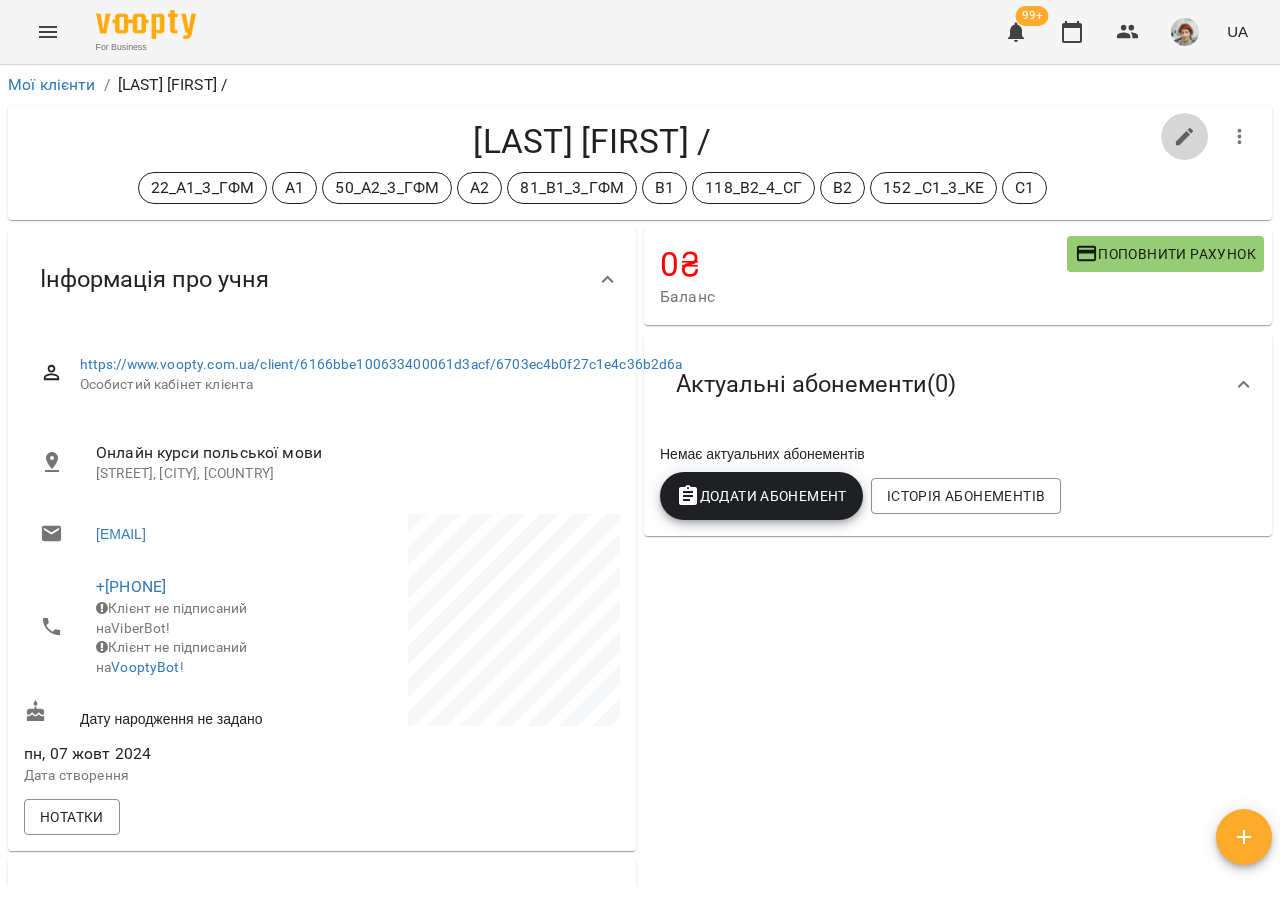 click 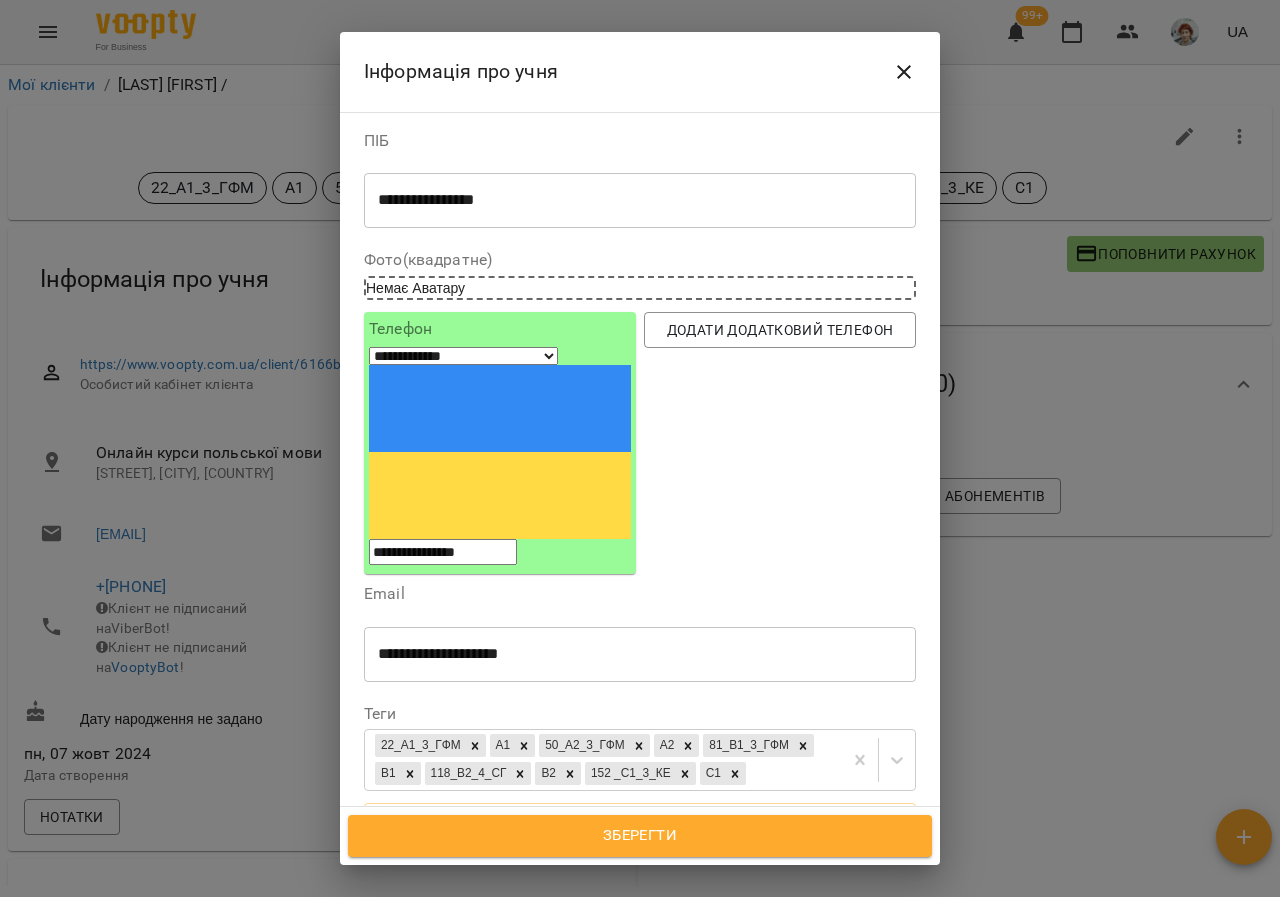 click on "**********" at bounding box center [640, 200] 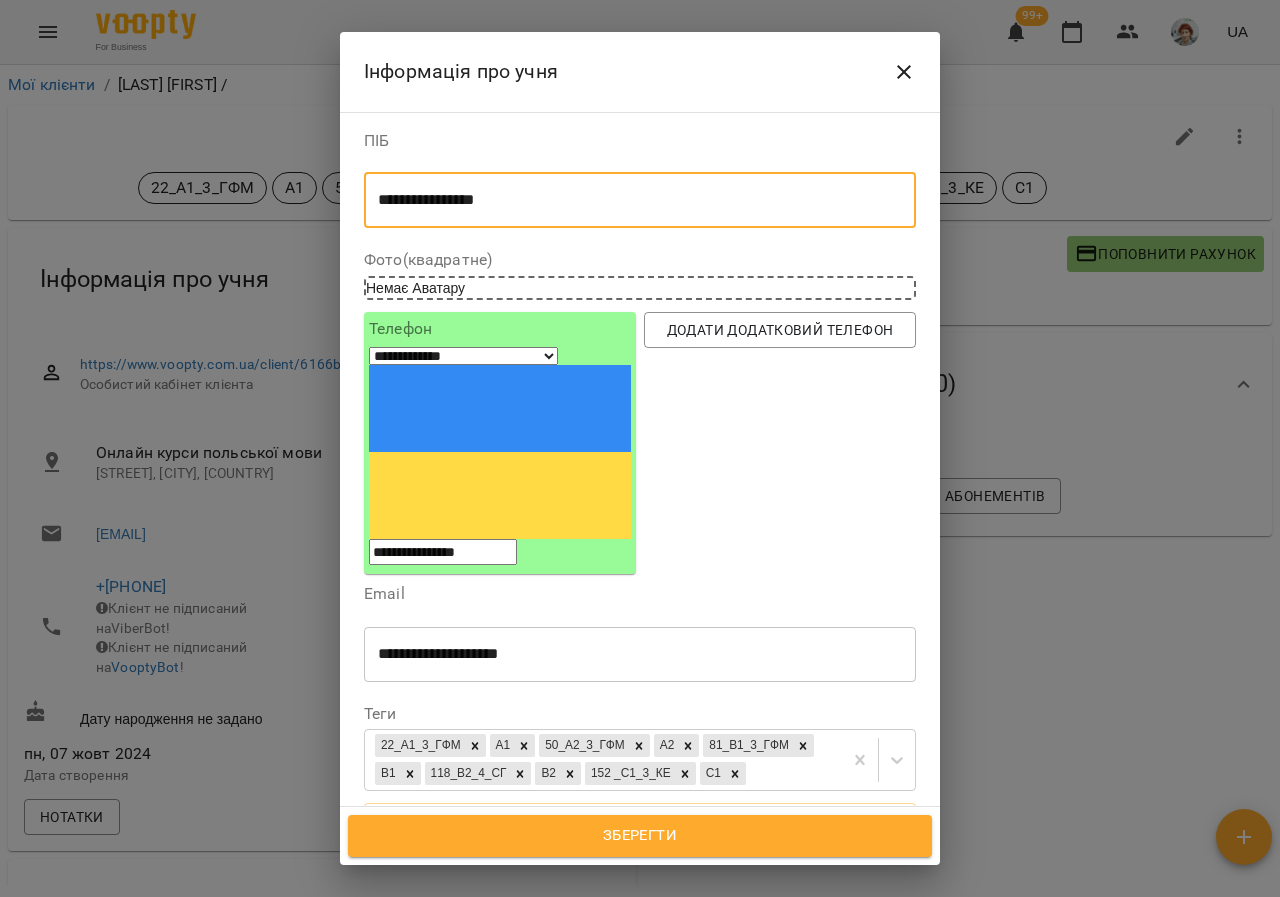 click on "**********" at bounding box center [632, 200] 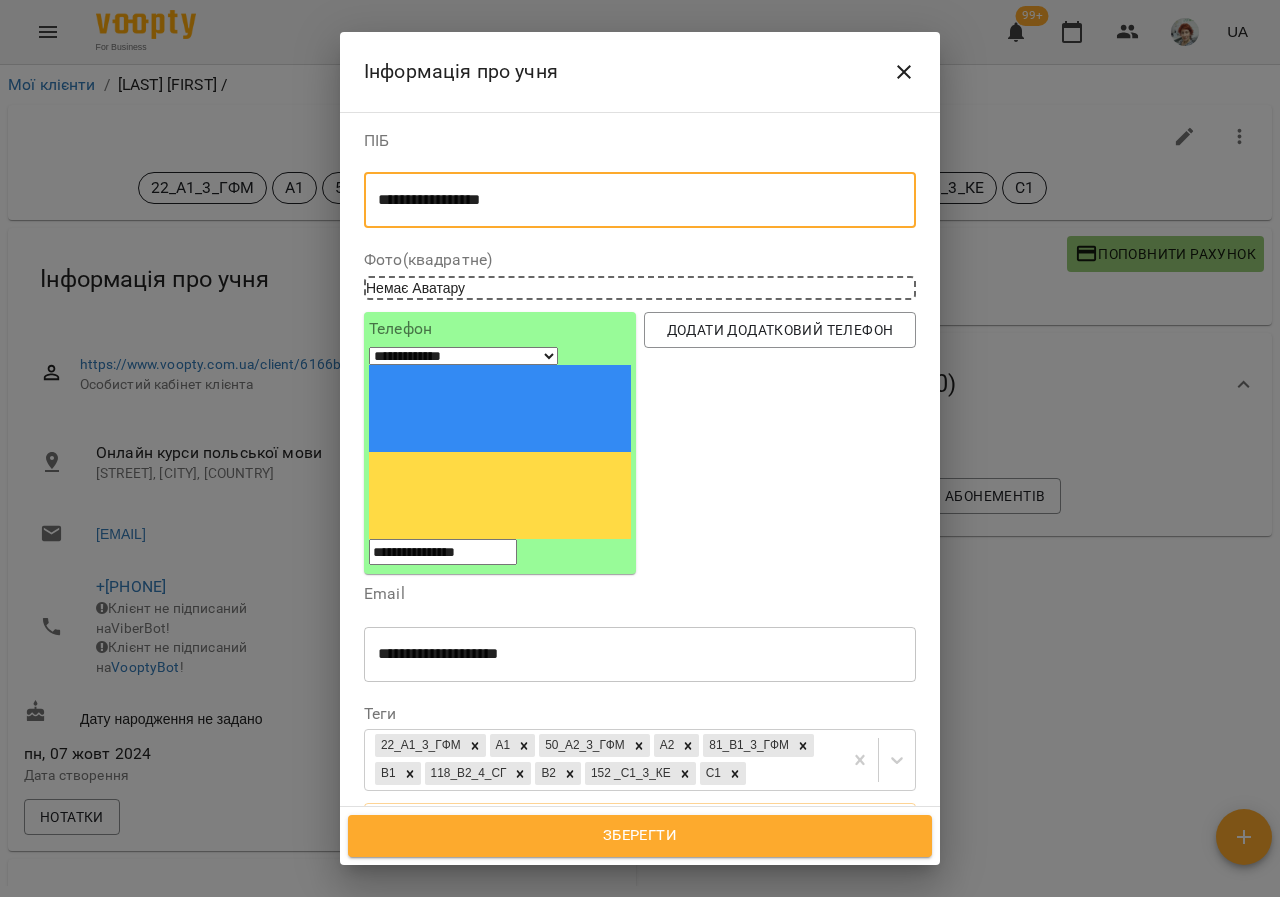 paste on "**********" 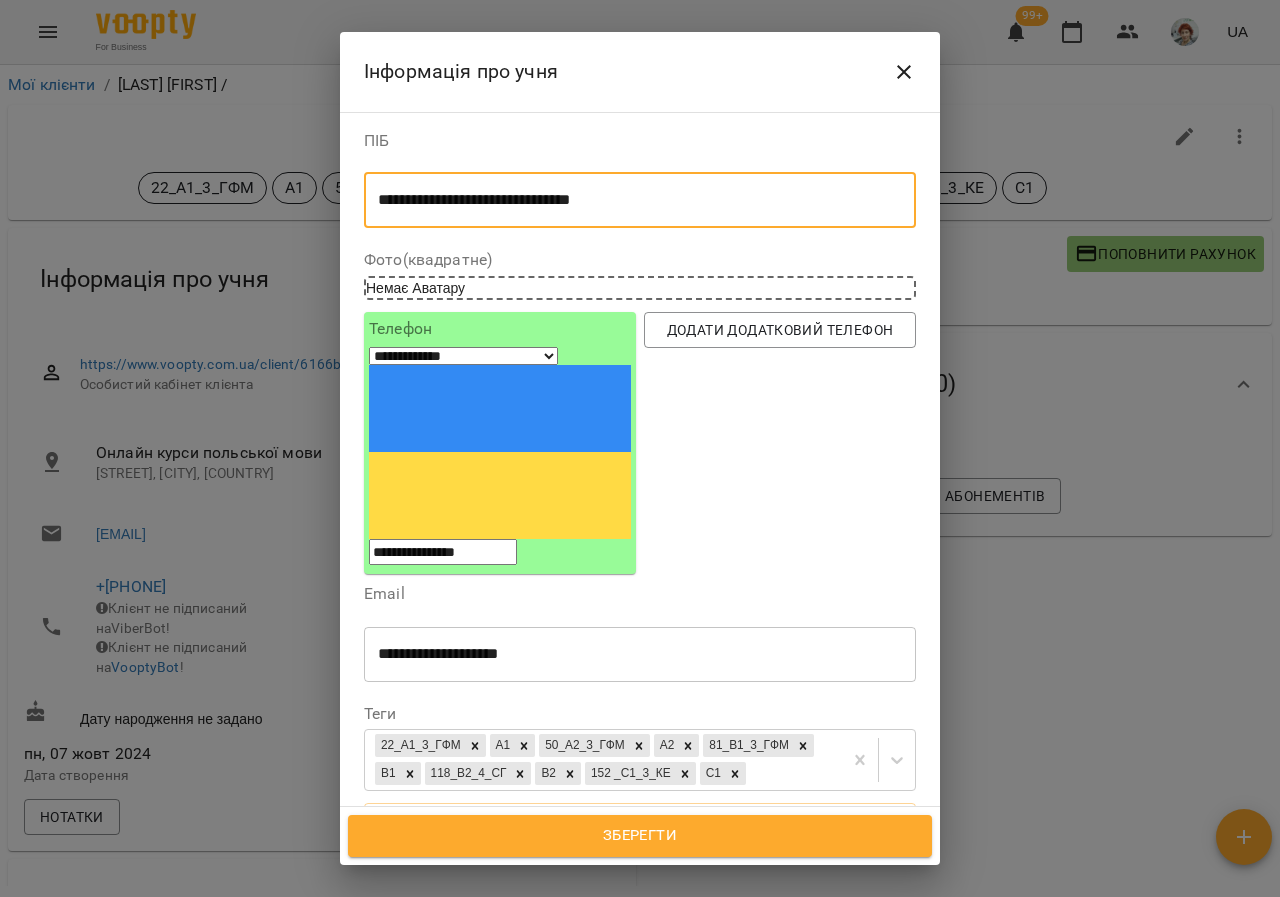 type on "**********" 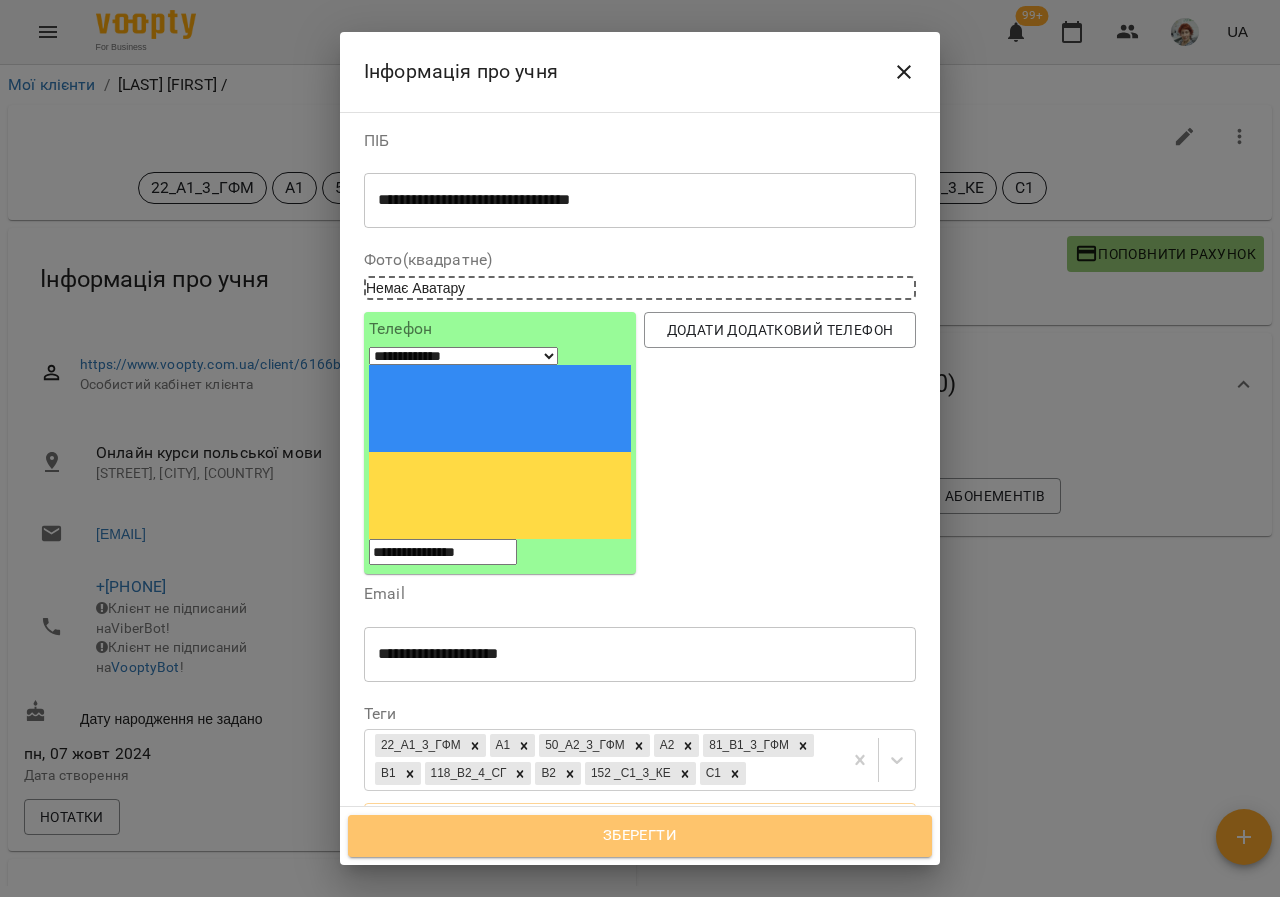 click on "Зберегти" at bounding box center (640, 836) 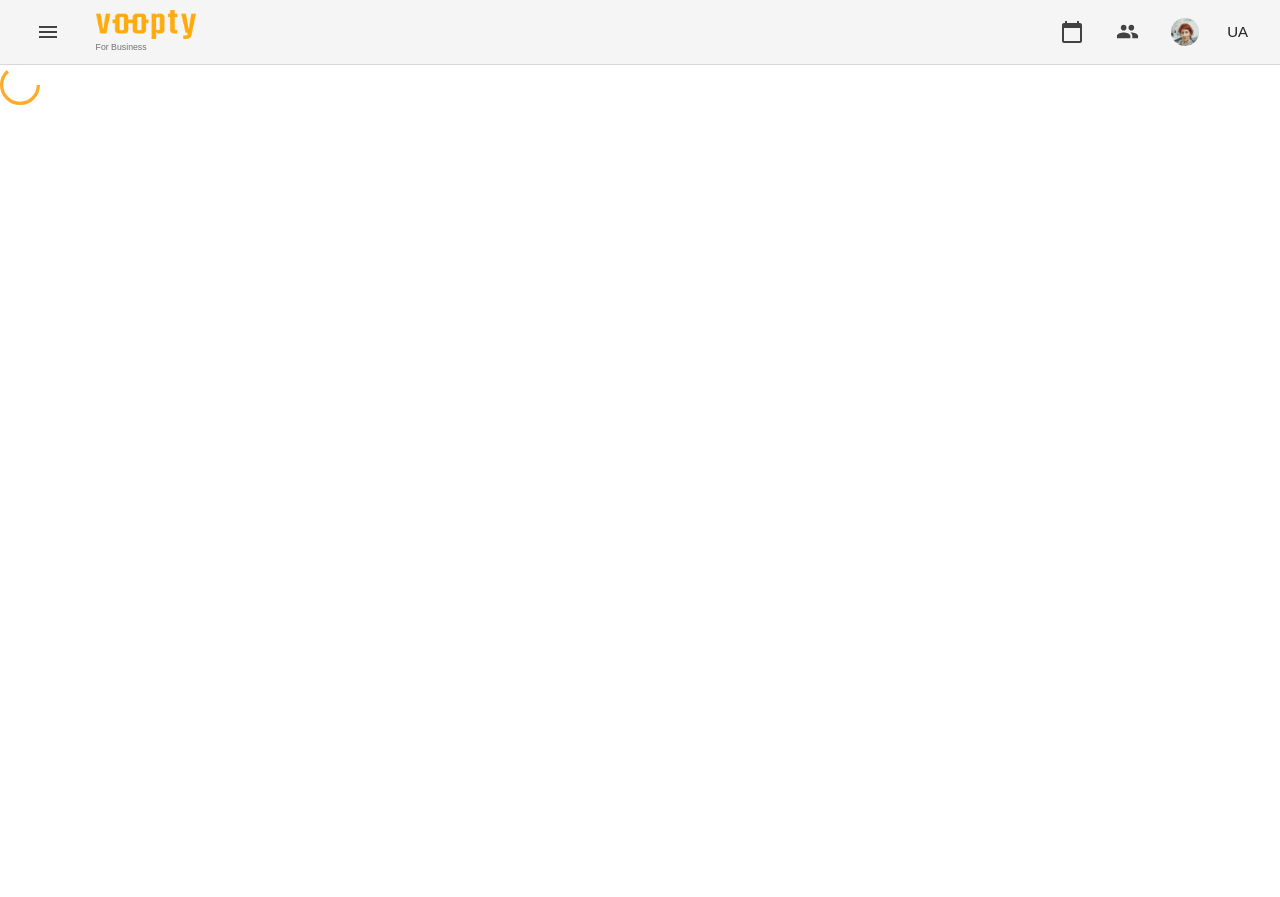 scroll, scrollTop: 0, scrollLeft: 0, axis: both 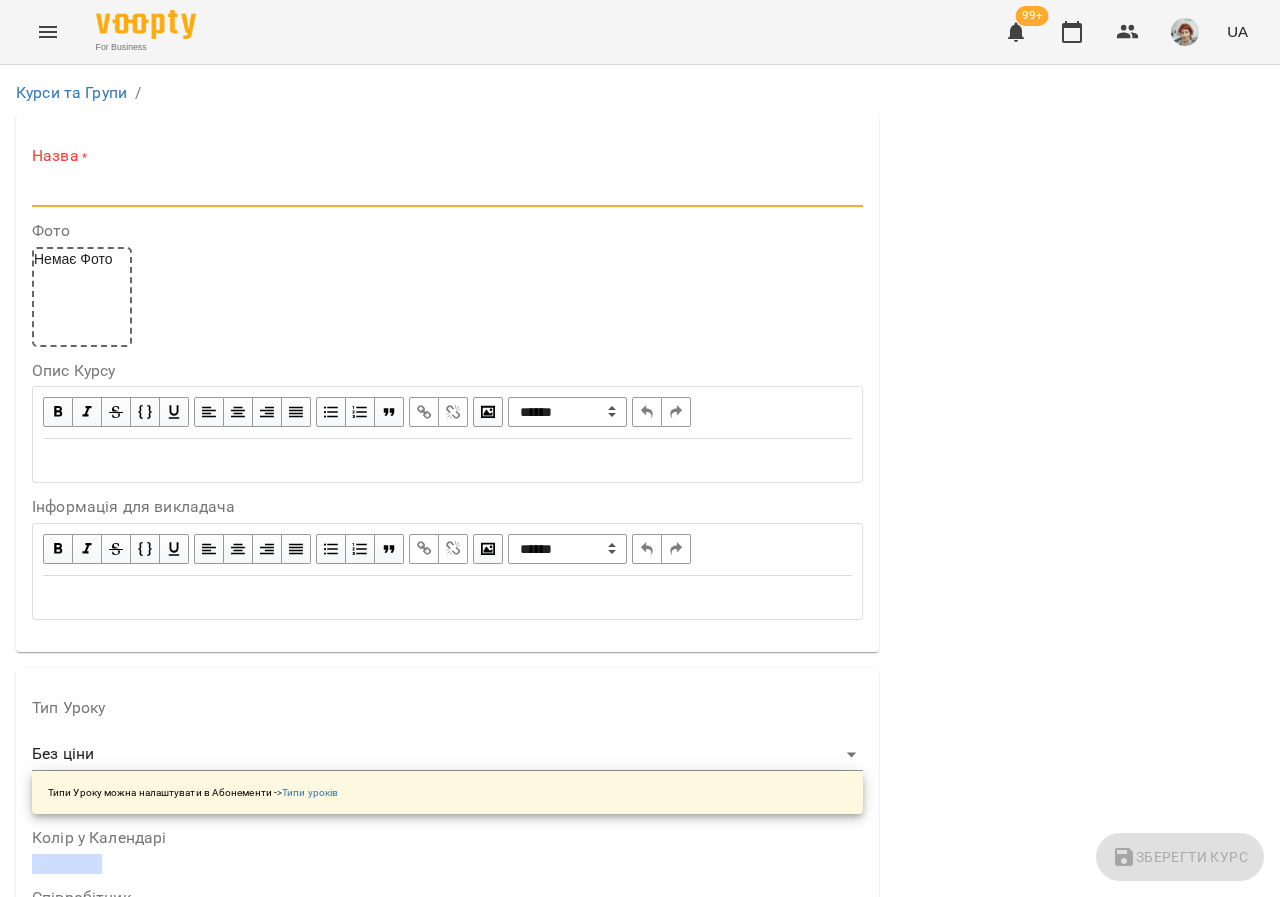 click at bounding box center [447, 191] 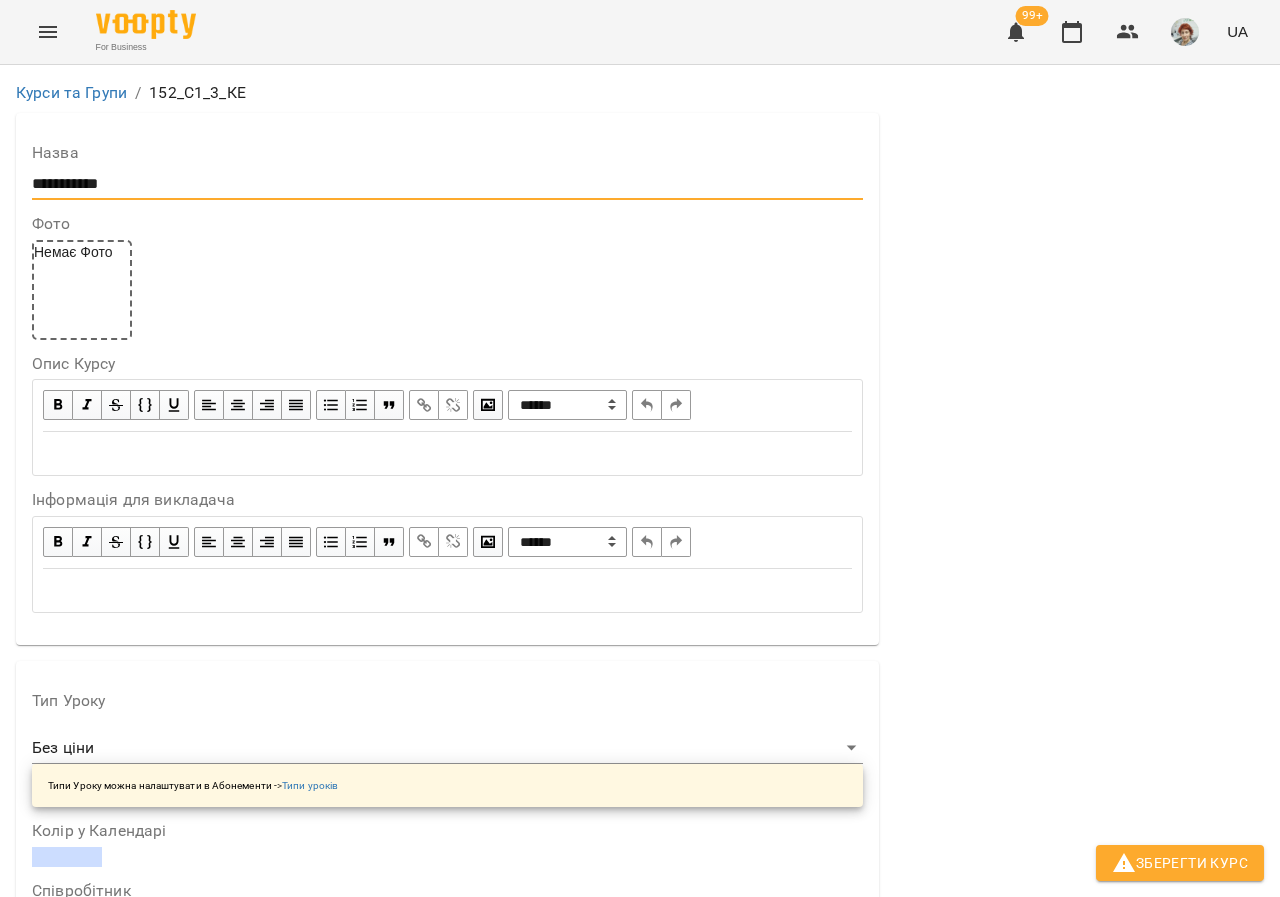 type on "**********" 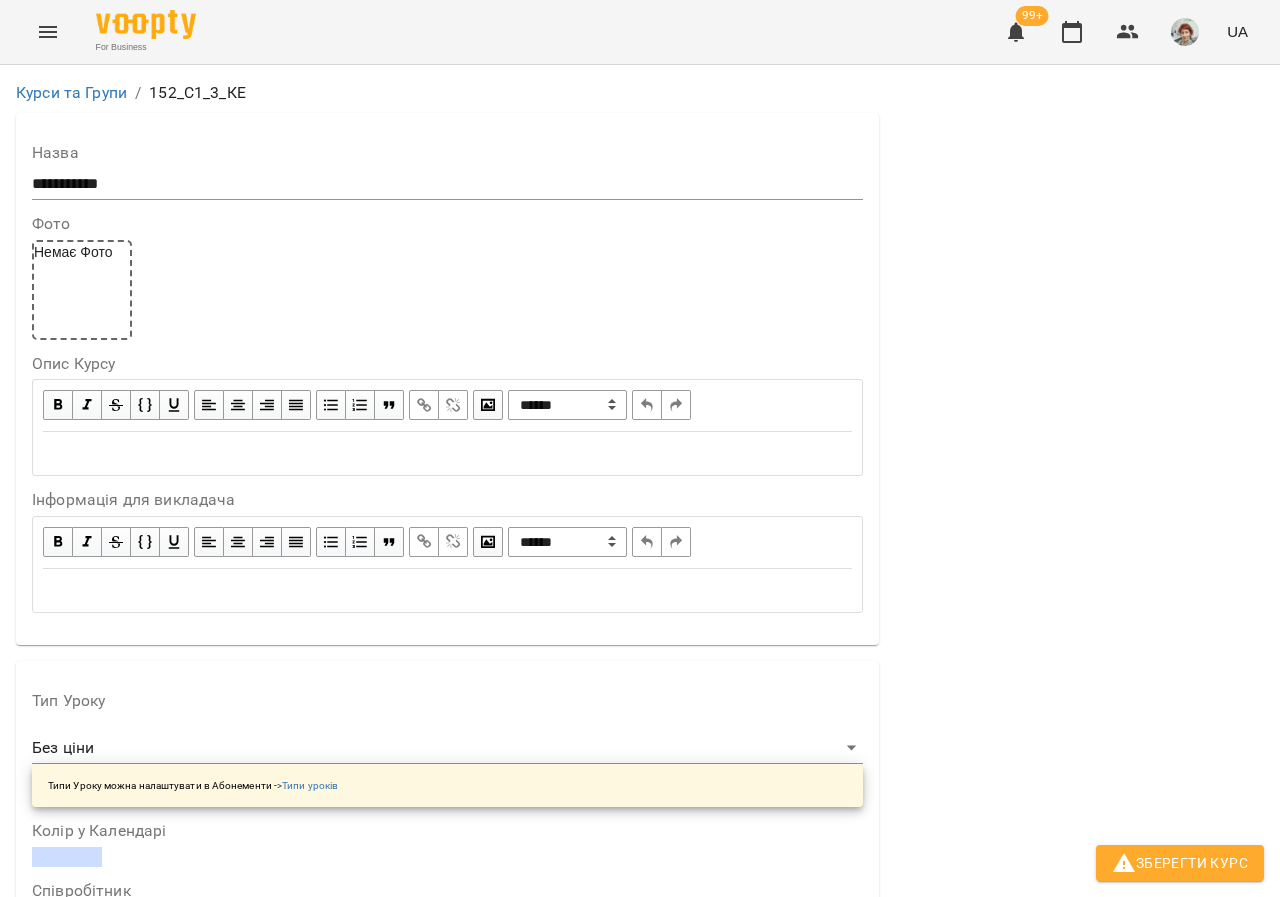 click on "Немає Фото" at bounding box center [82, 290] 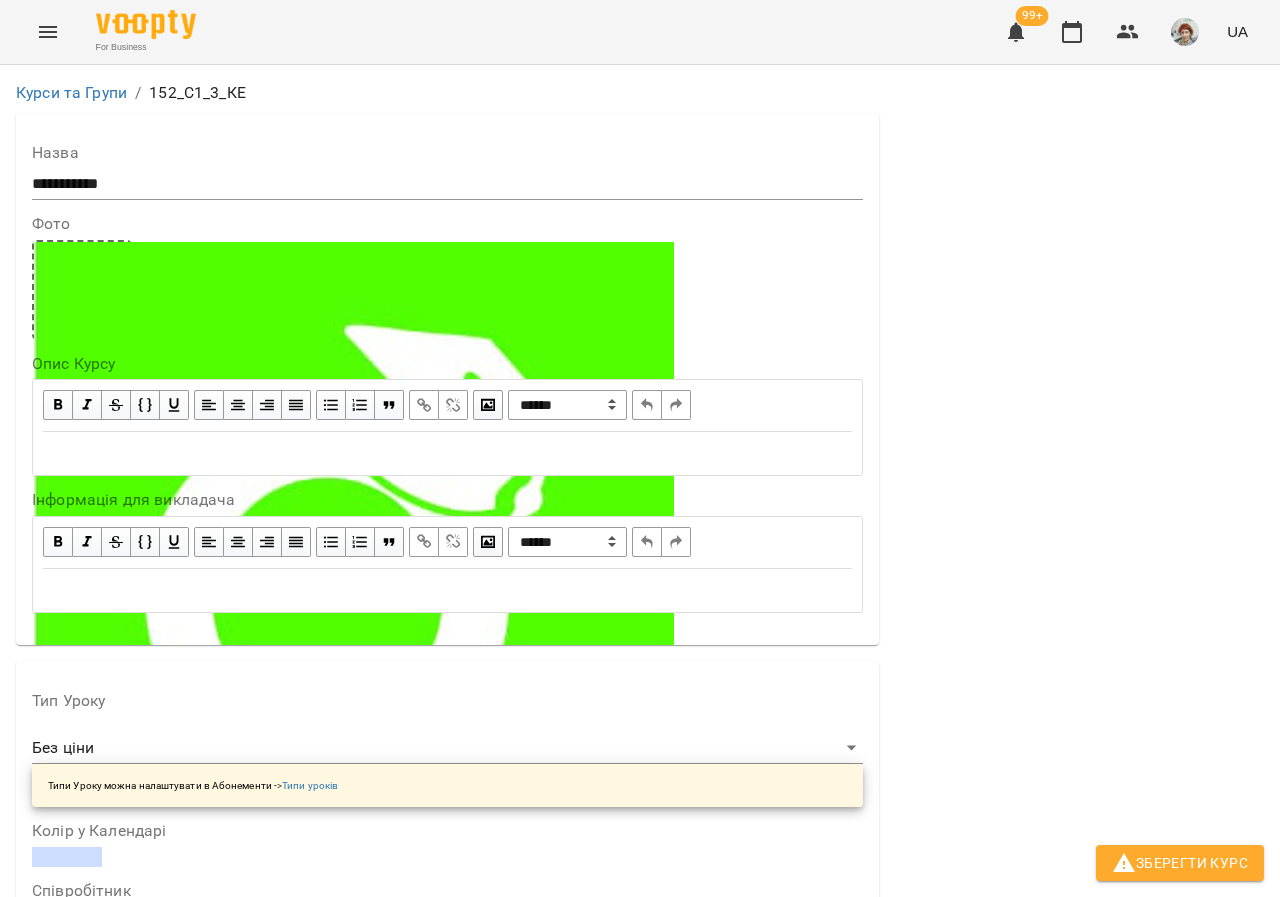 click at bounding box center [447, 453] 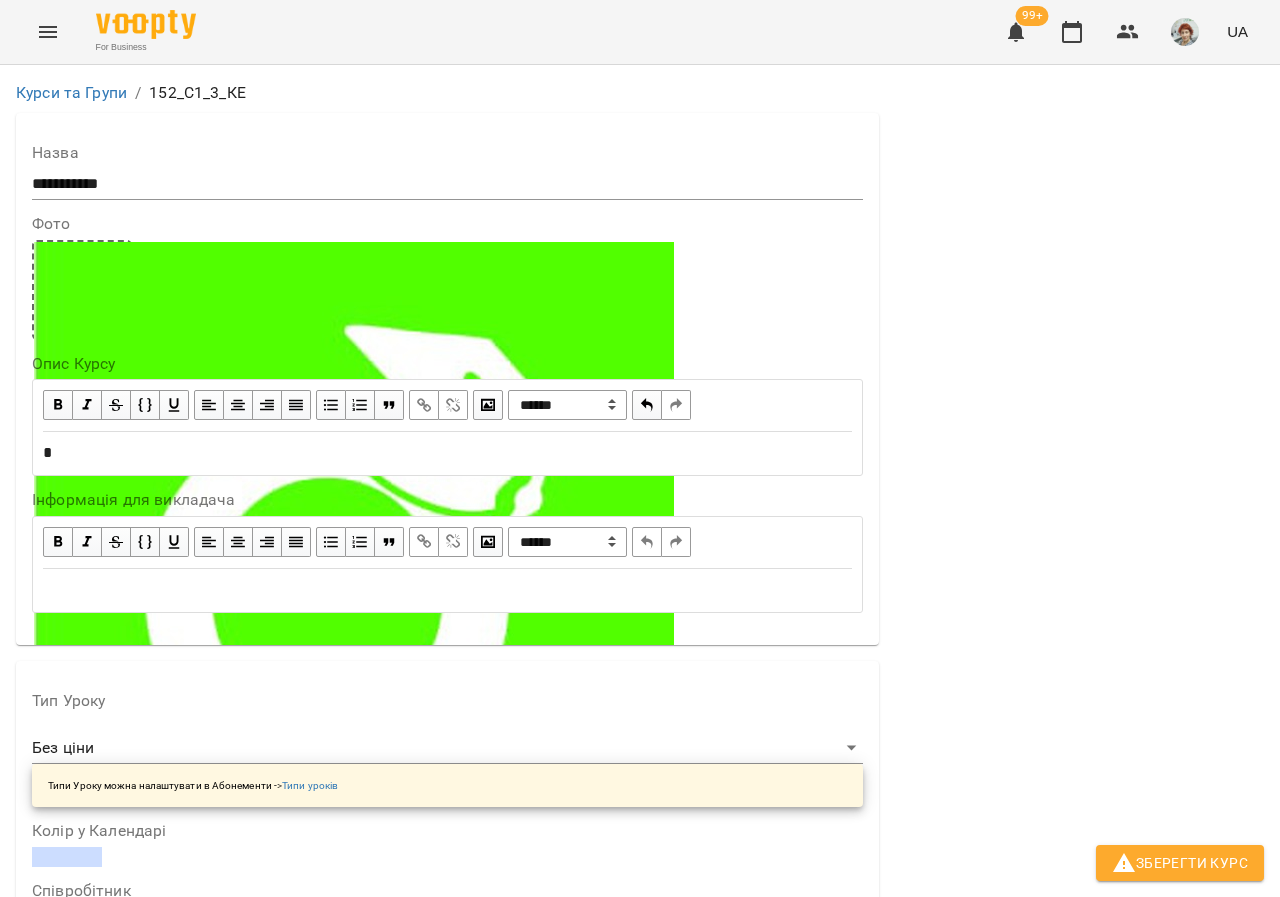 type 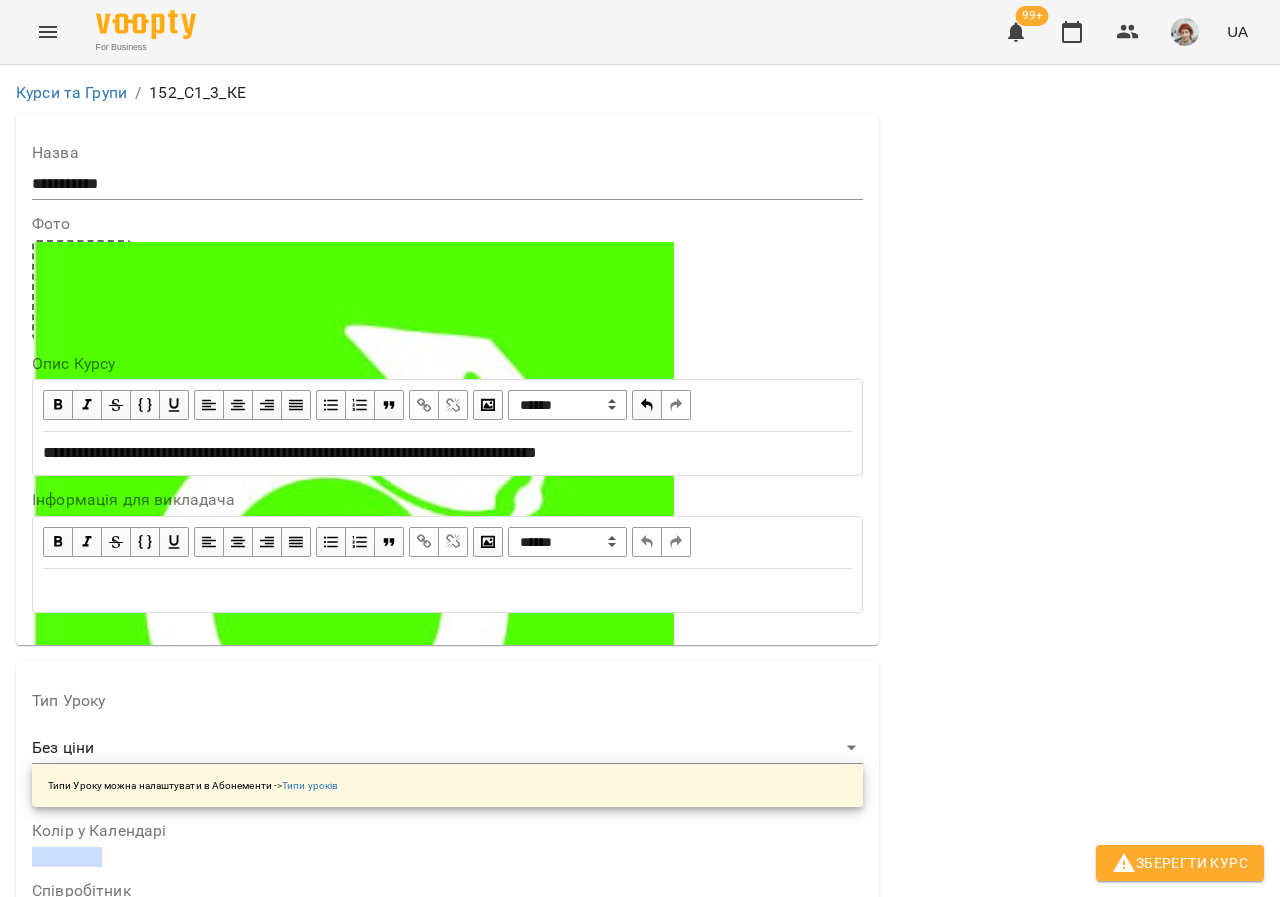 scroll, scrollTop: 400, scrollLeft: 0, axis: vertical 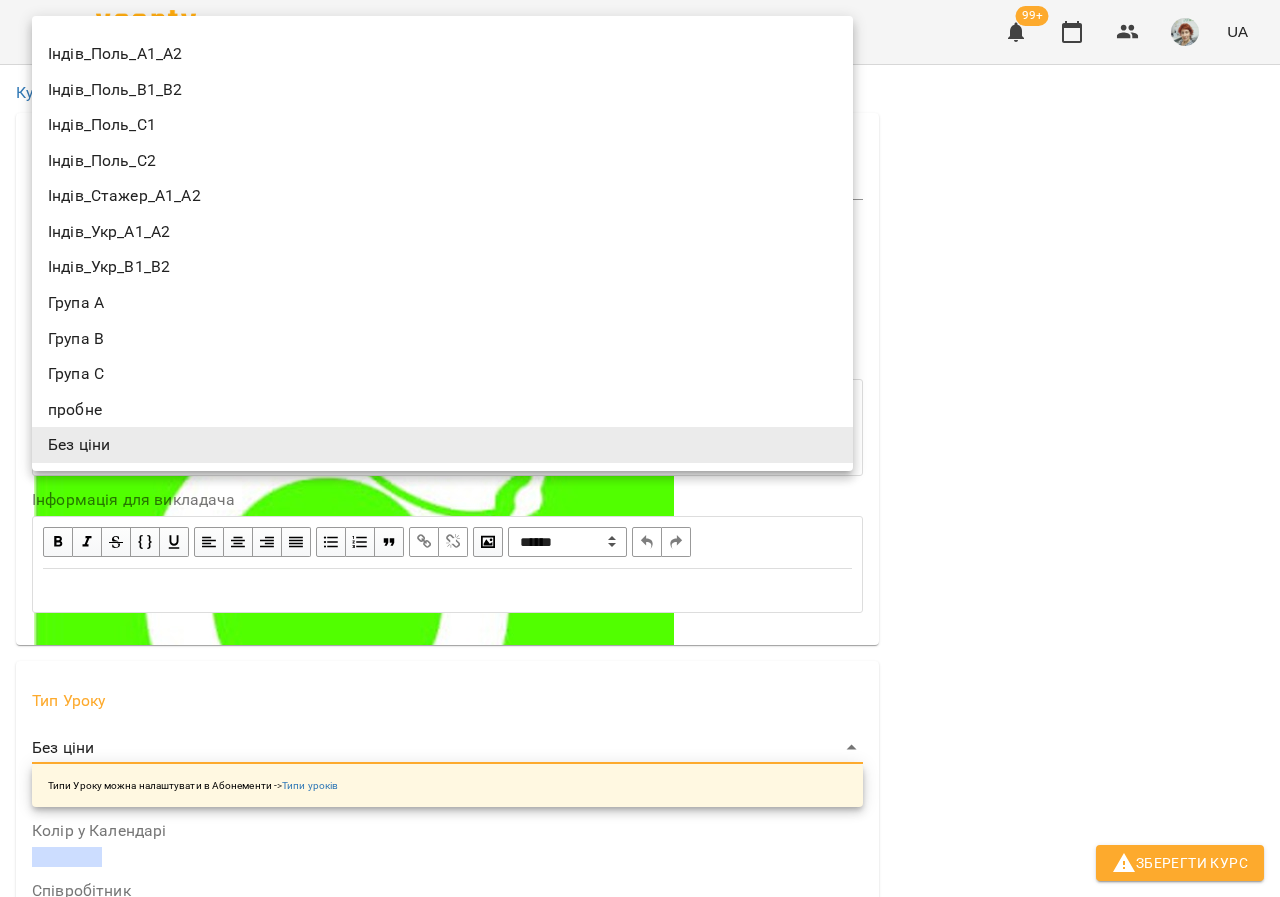 click on "**********" at bounding box center [640, 1156] 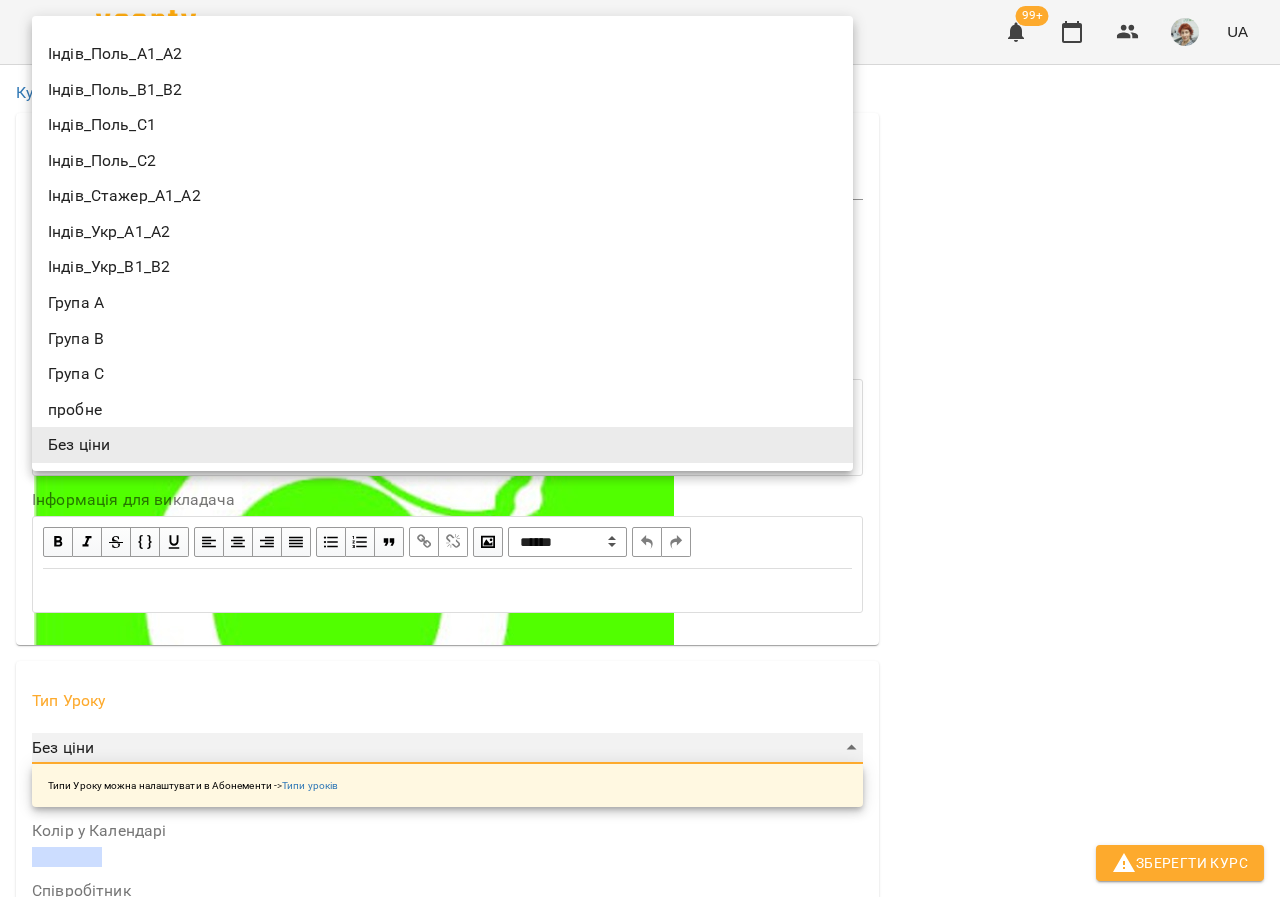 type on "*******" 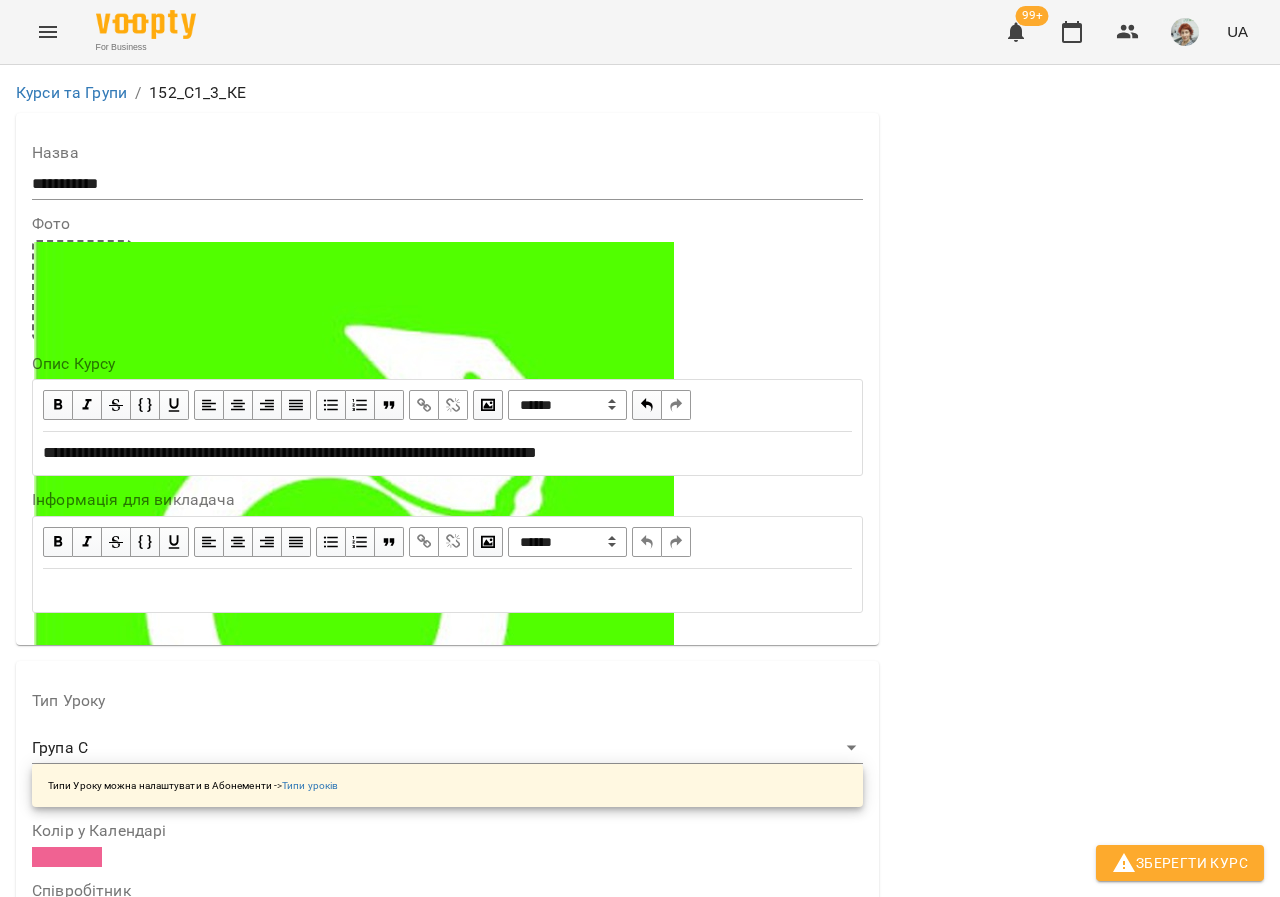 click at bounding box center (67, 857) 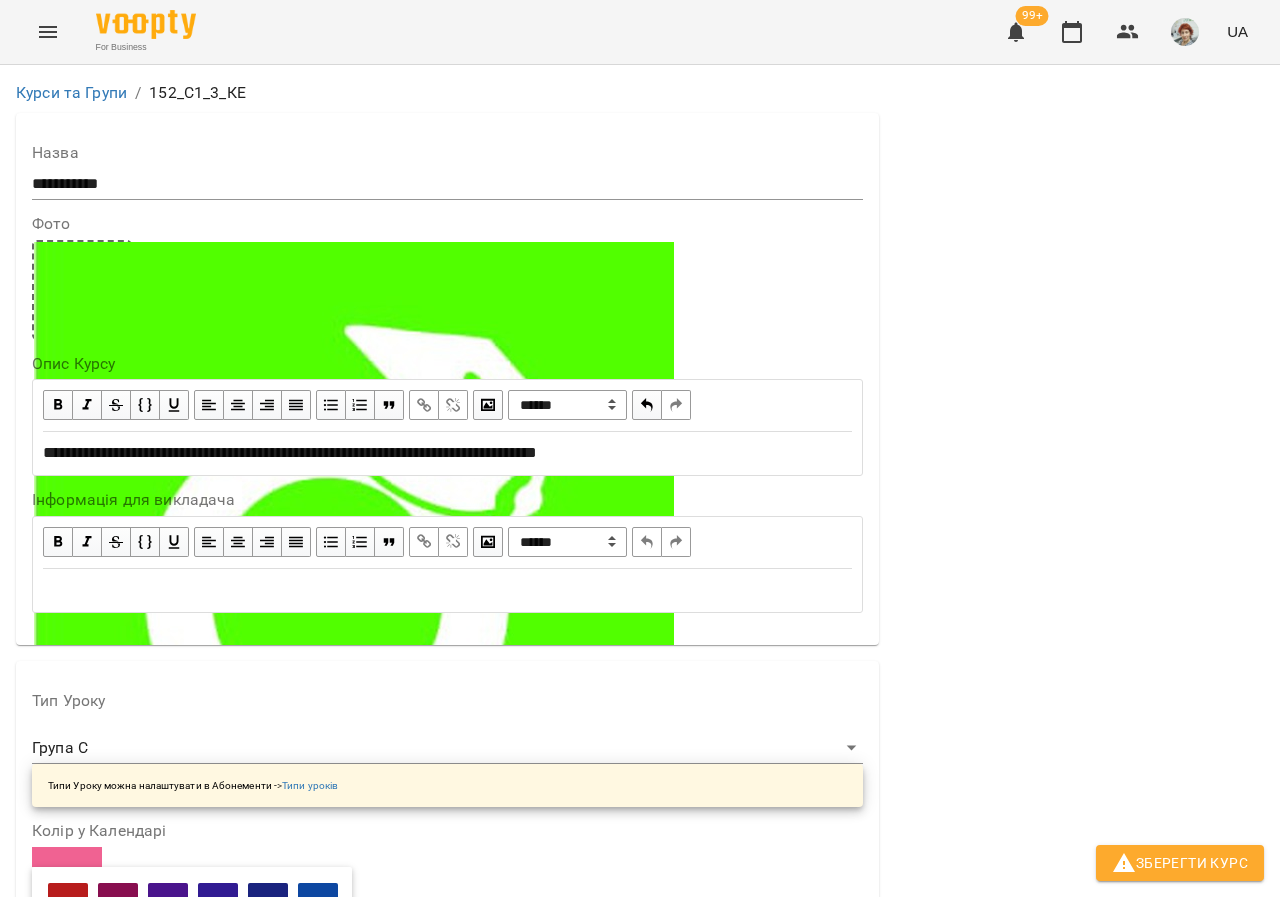 click at bounding box center [168, 970] 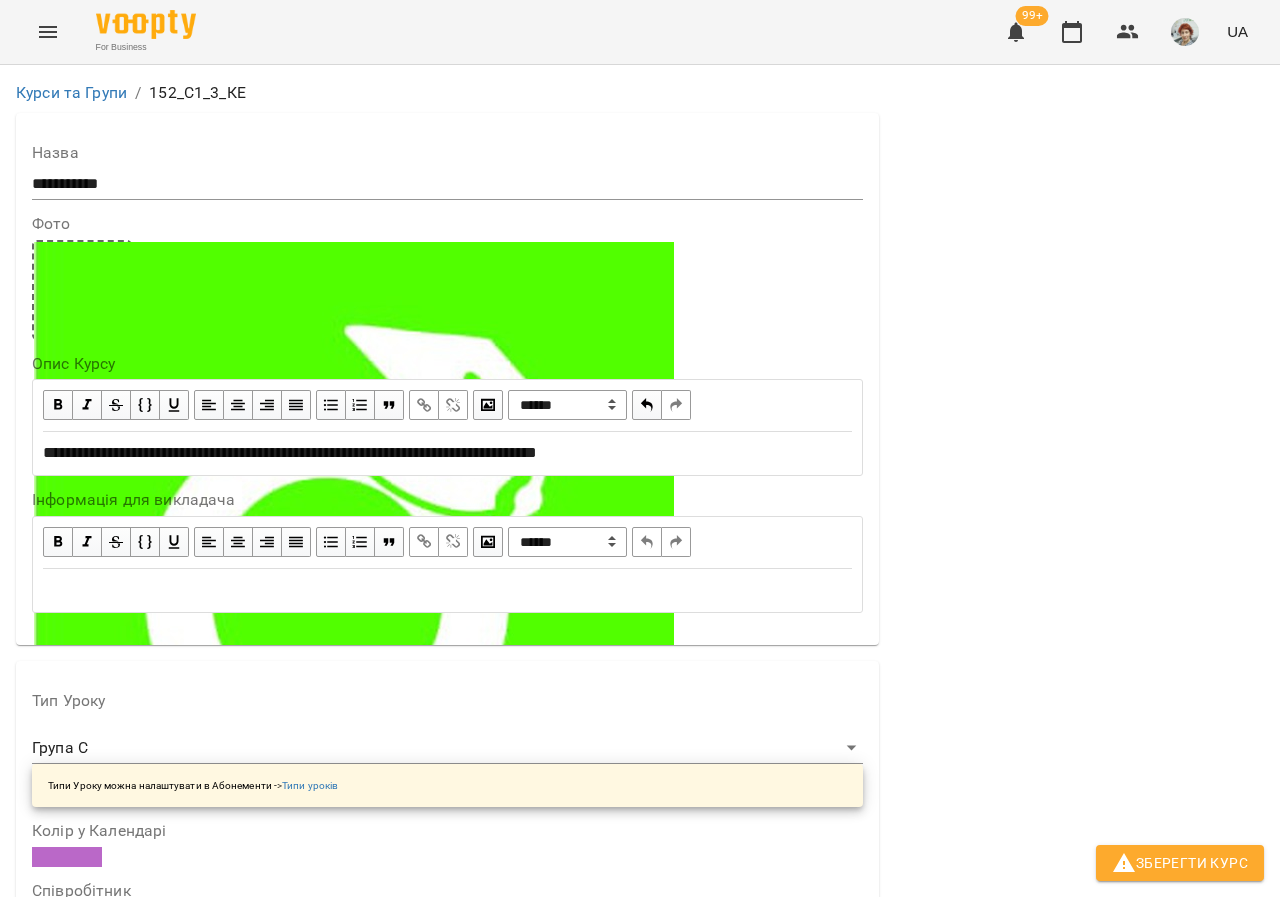 scroll, scrollTop: 500, scrollLeft: 0, axis: vertical 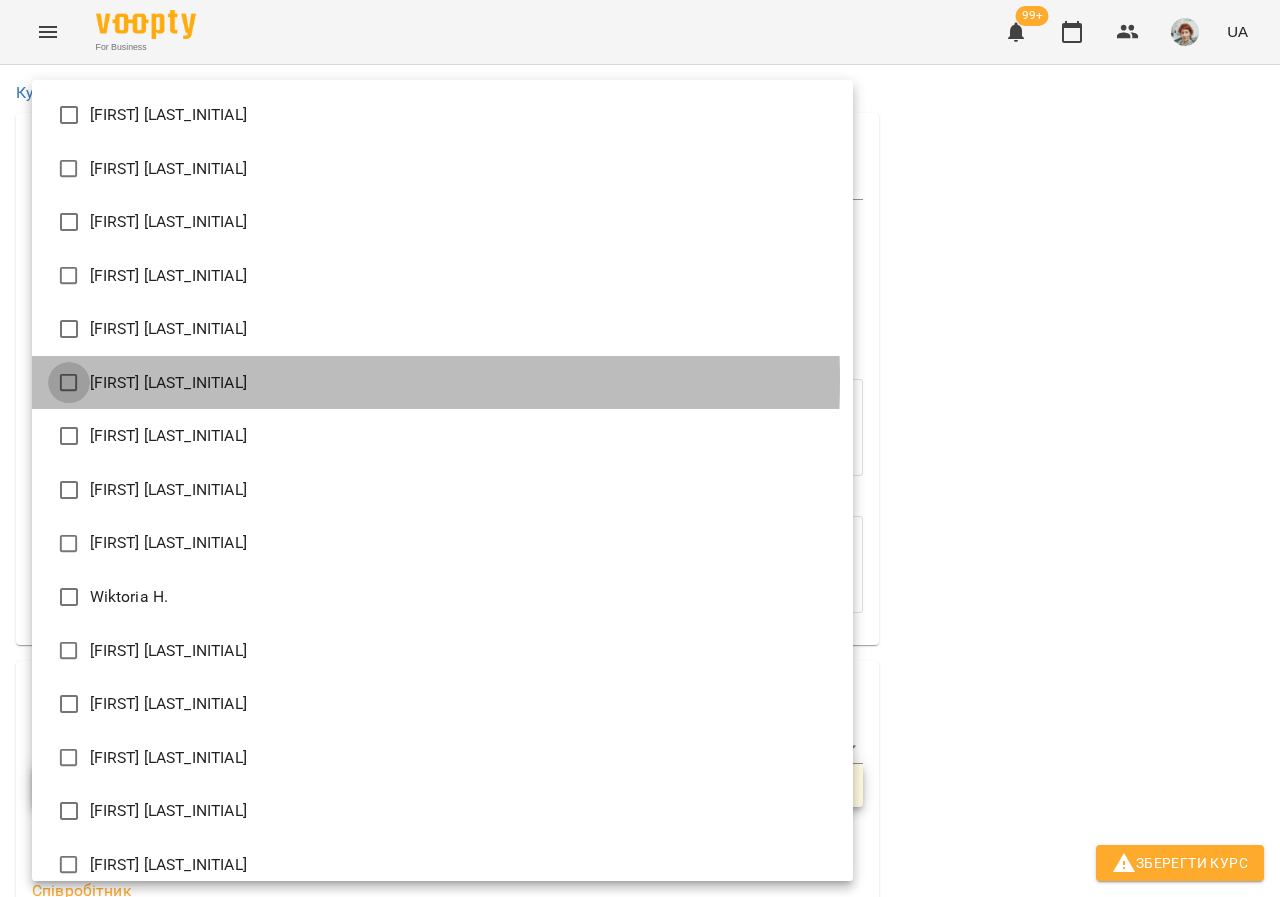 type on "**********" 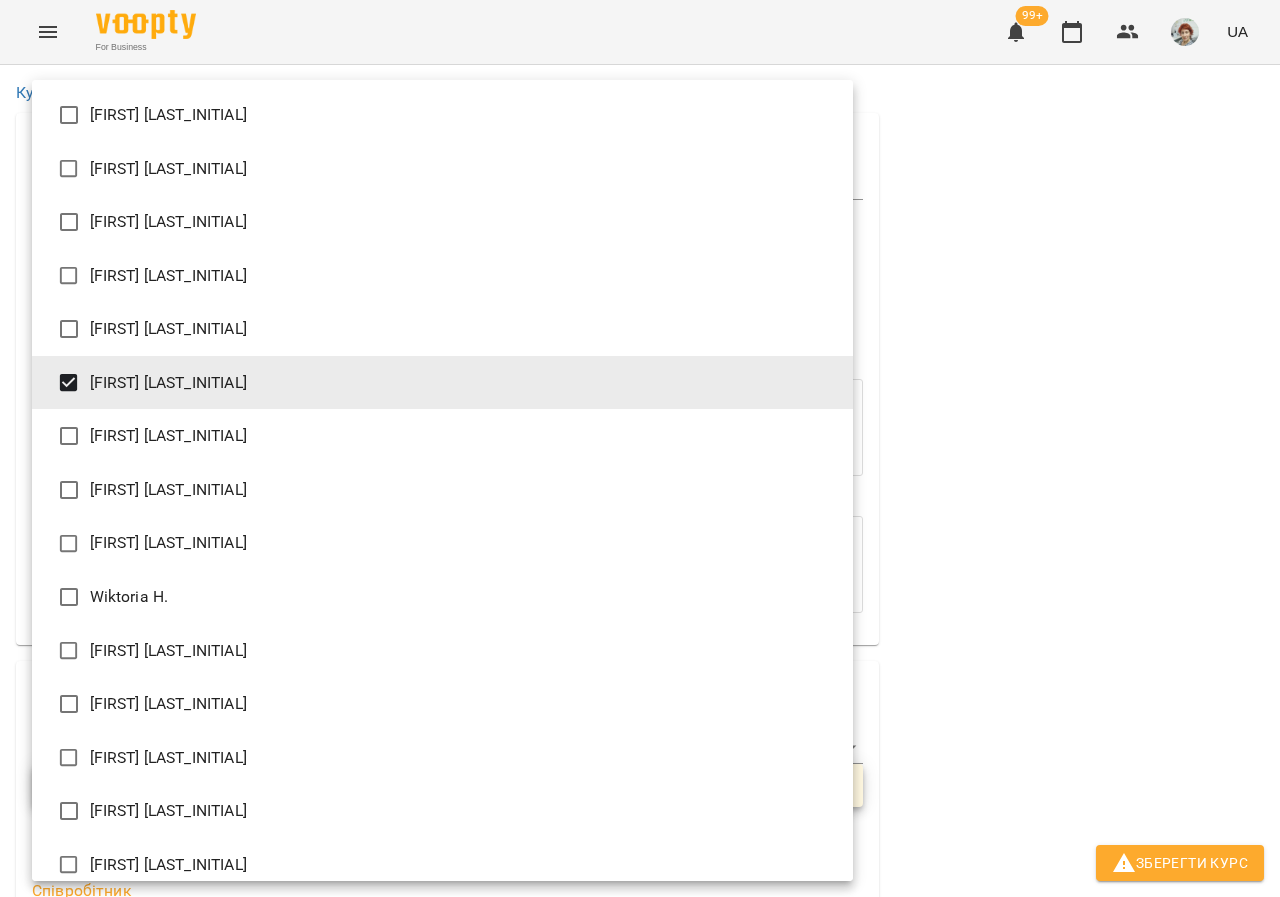 click at bounding box center (640, 448) 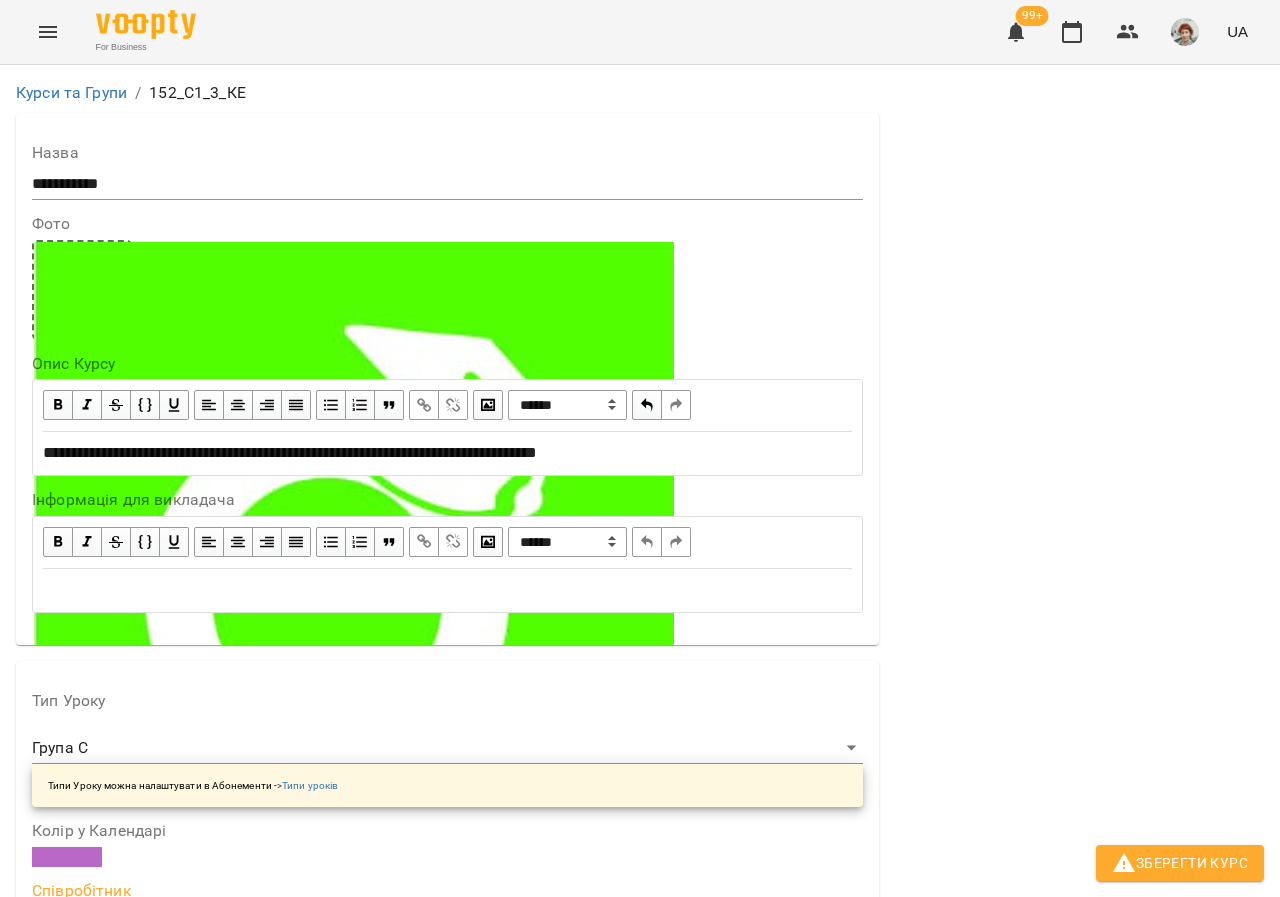 scroll, scrollTop: 800, scrollLeft: 0, axis: vertical 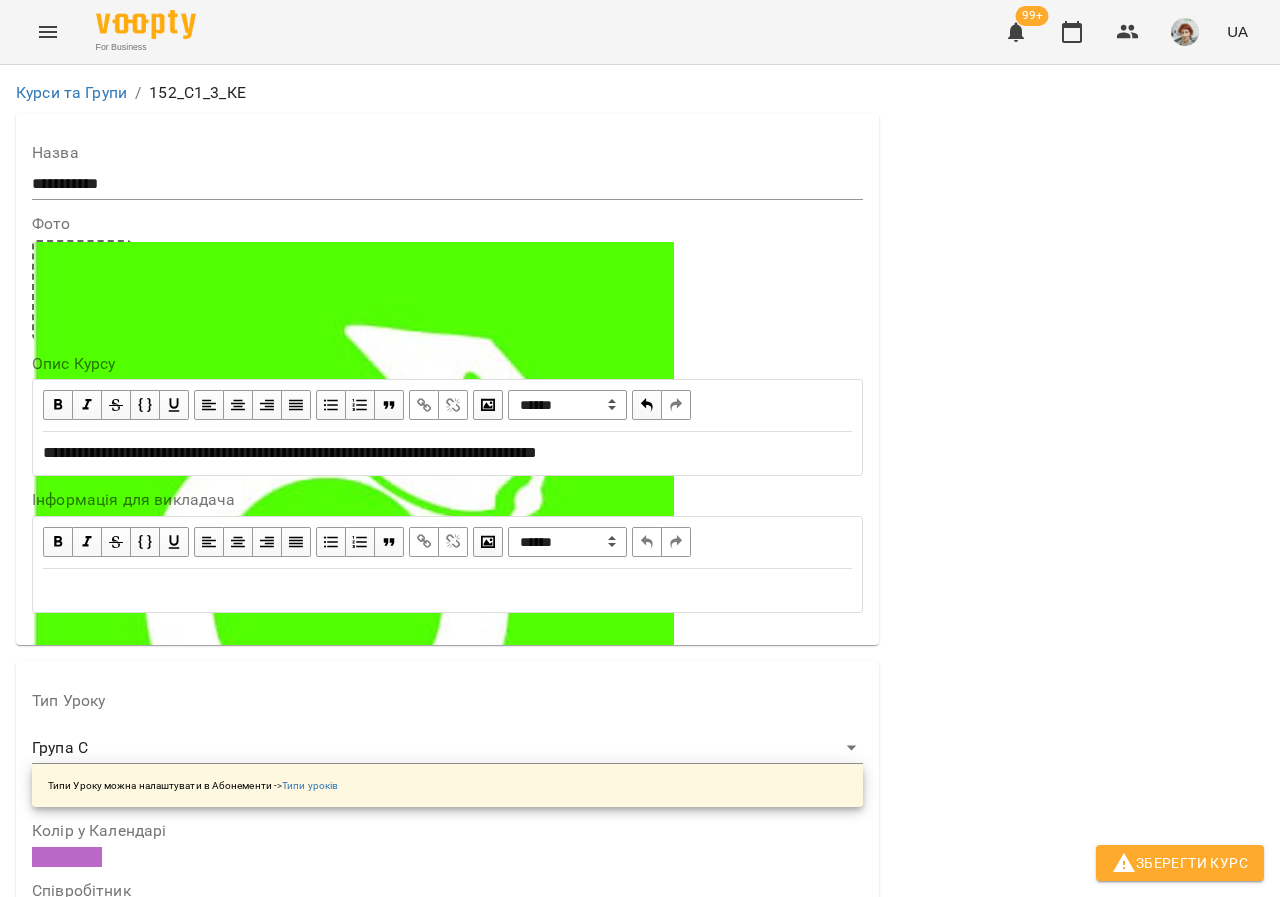 click at bounding box center [447, 1333] 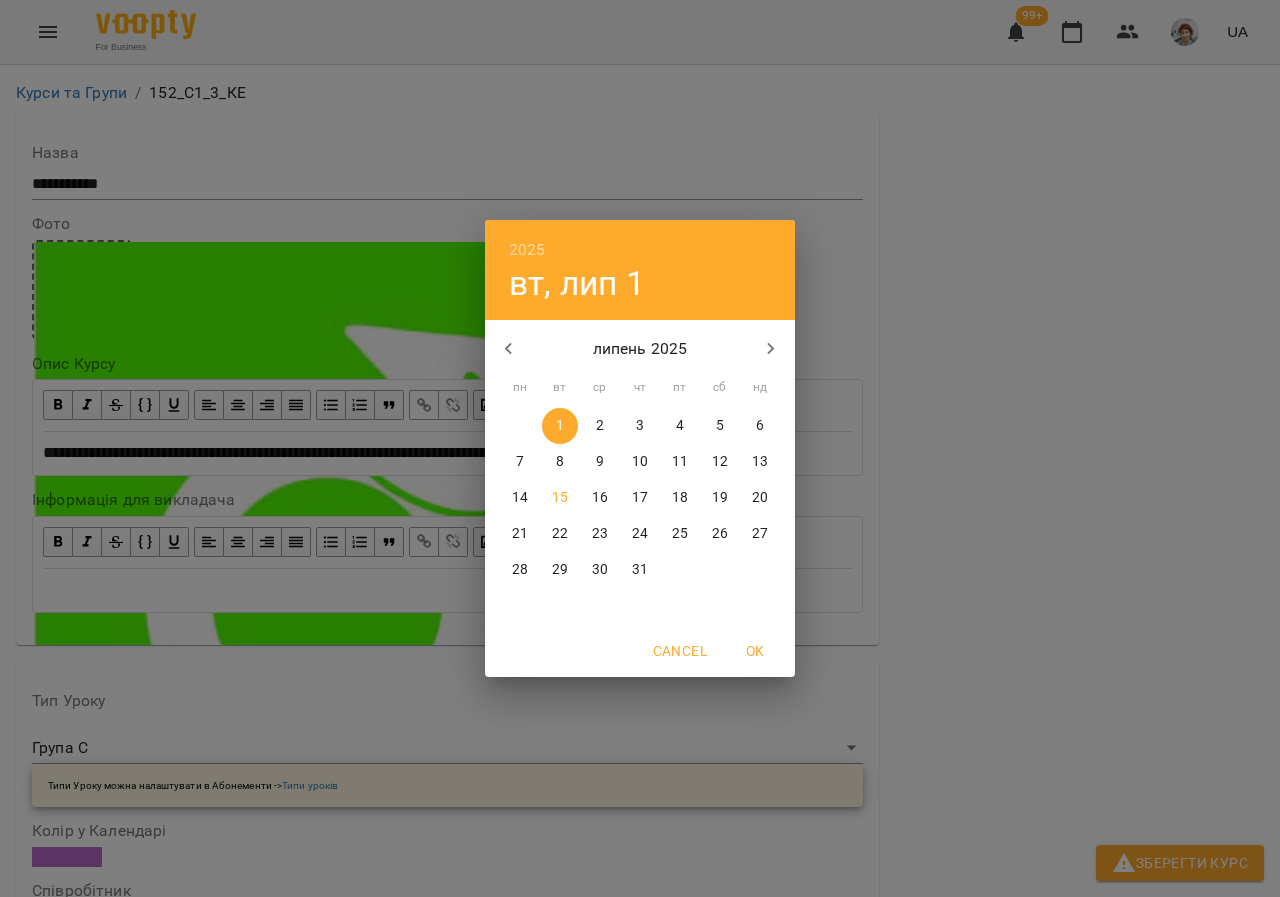 drag, startPoint x: 645, startPoint y: 462, endPoint x: 592, endPoint y: 493, distance: 61.400326 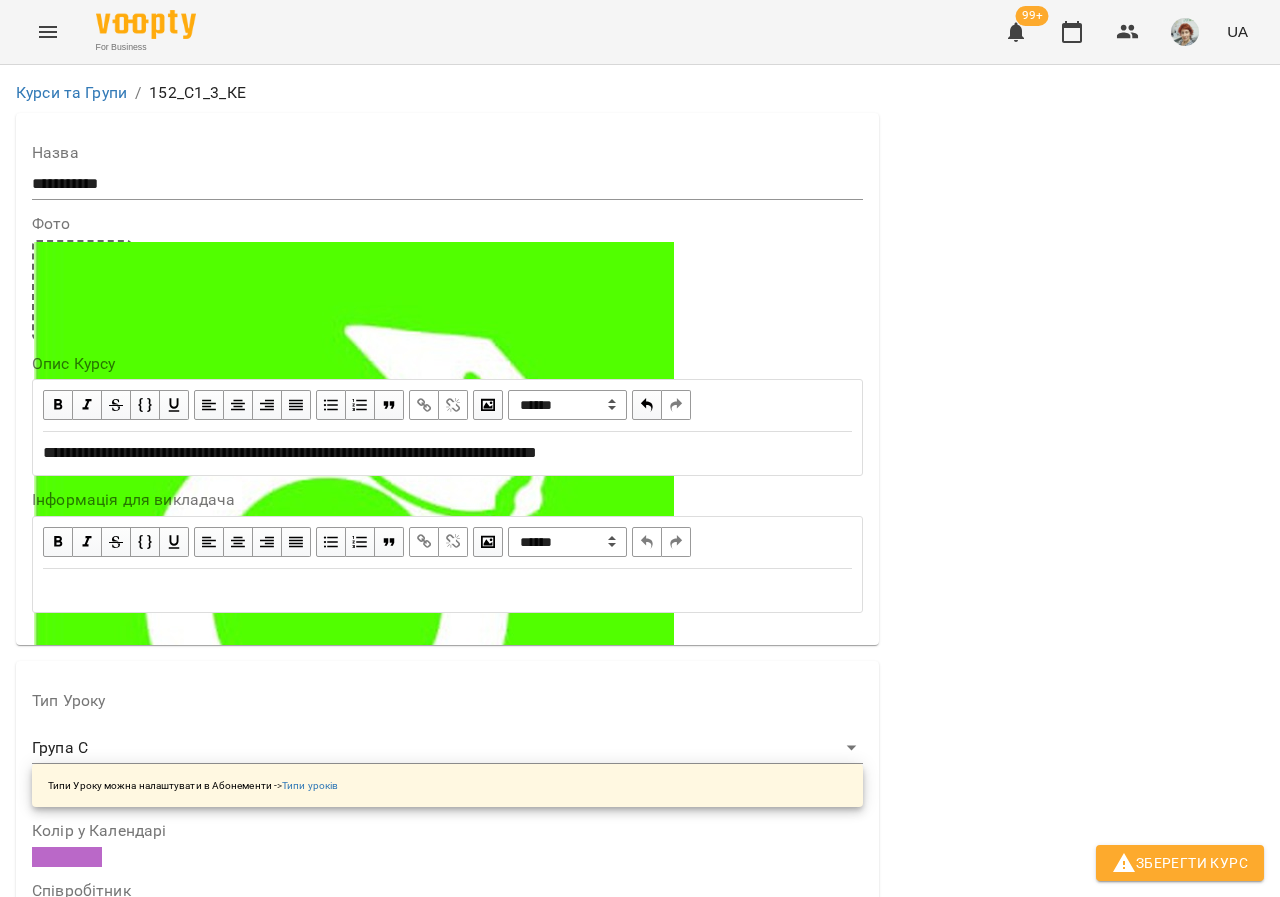 click on "**********" at bounding box center (315, 1671) 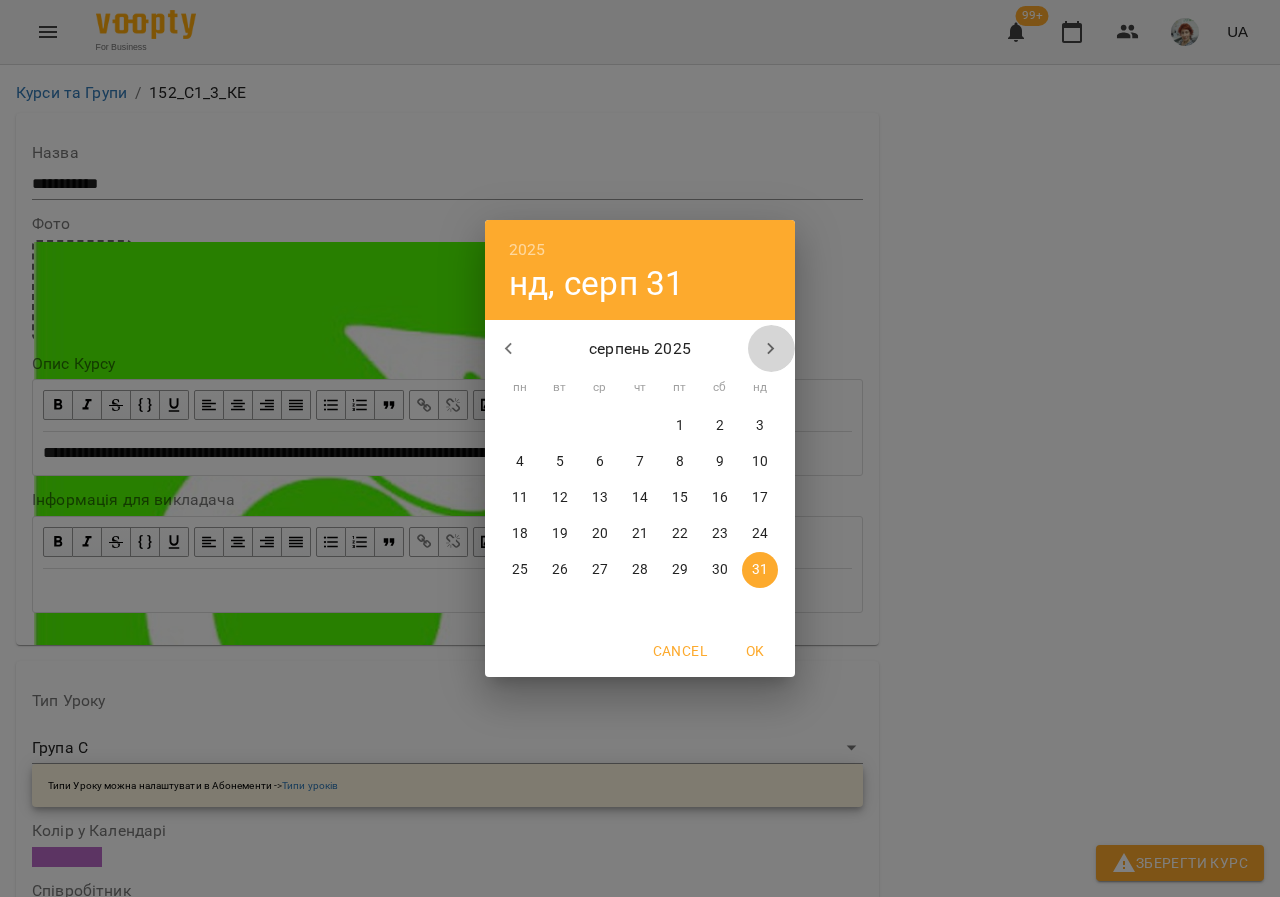 click 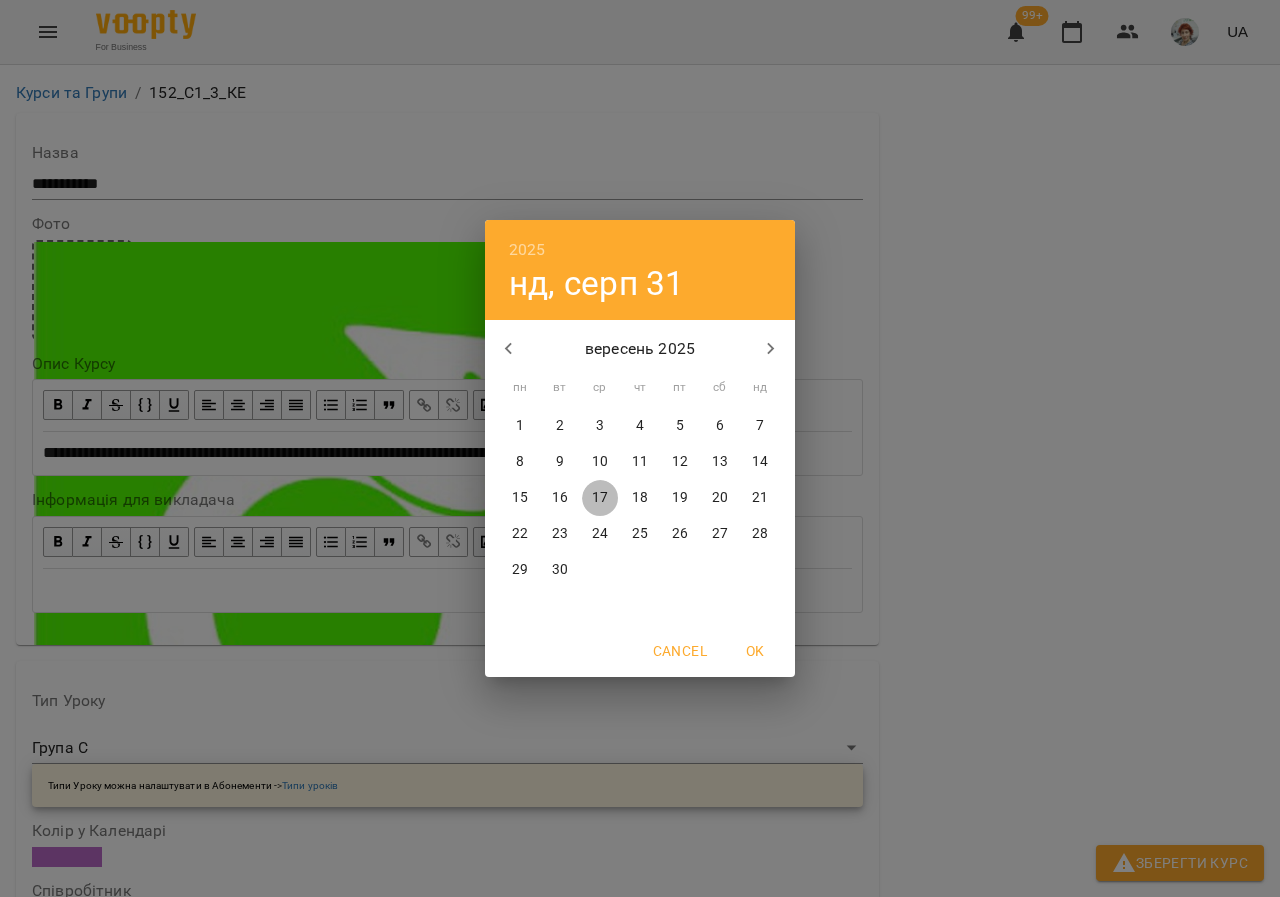 click on "17" at bounding box center (600, 498) 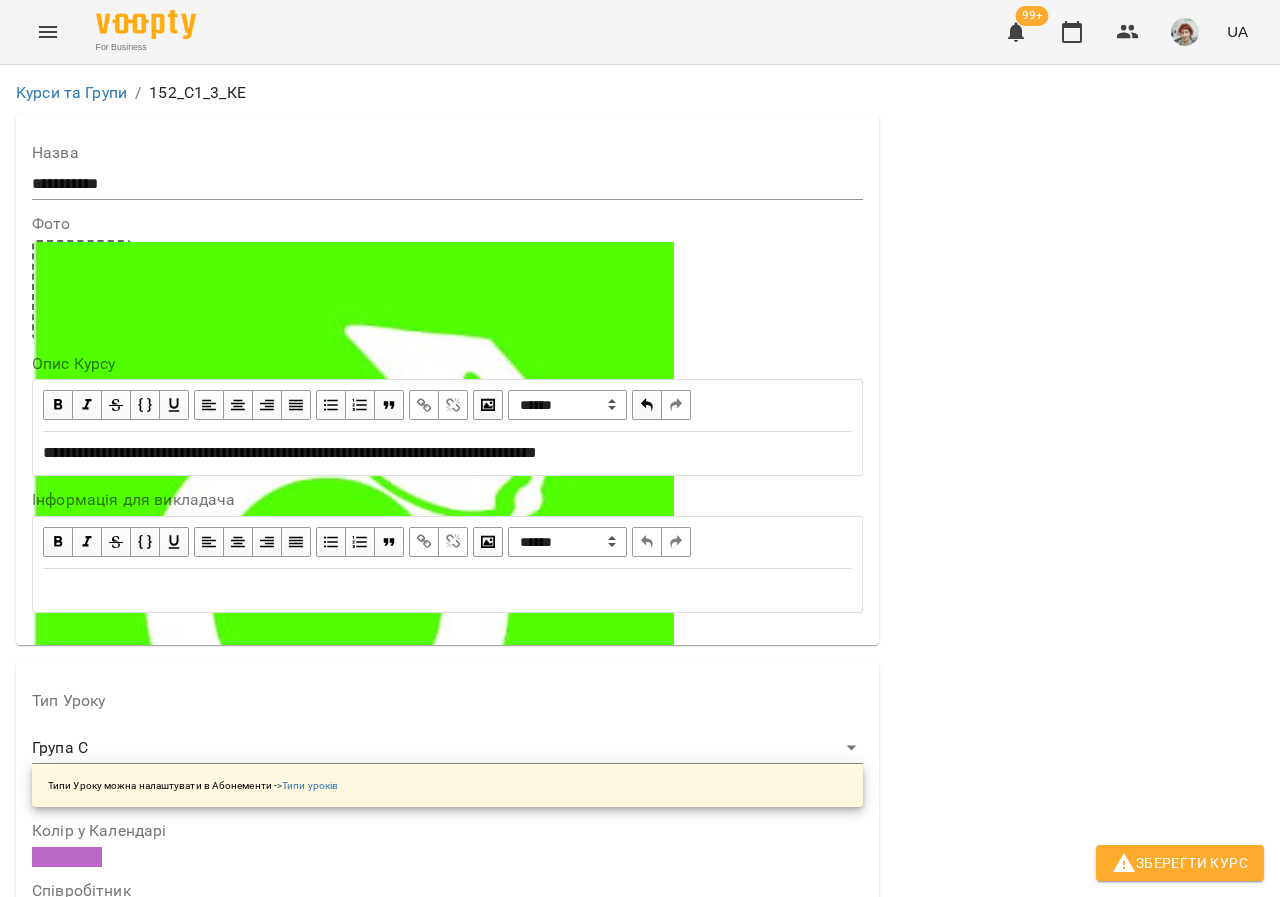 scroll, scrollTop: 1300, scrollLeft: 0, axis: vertical 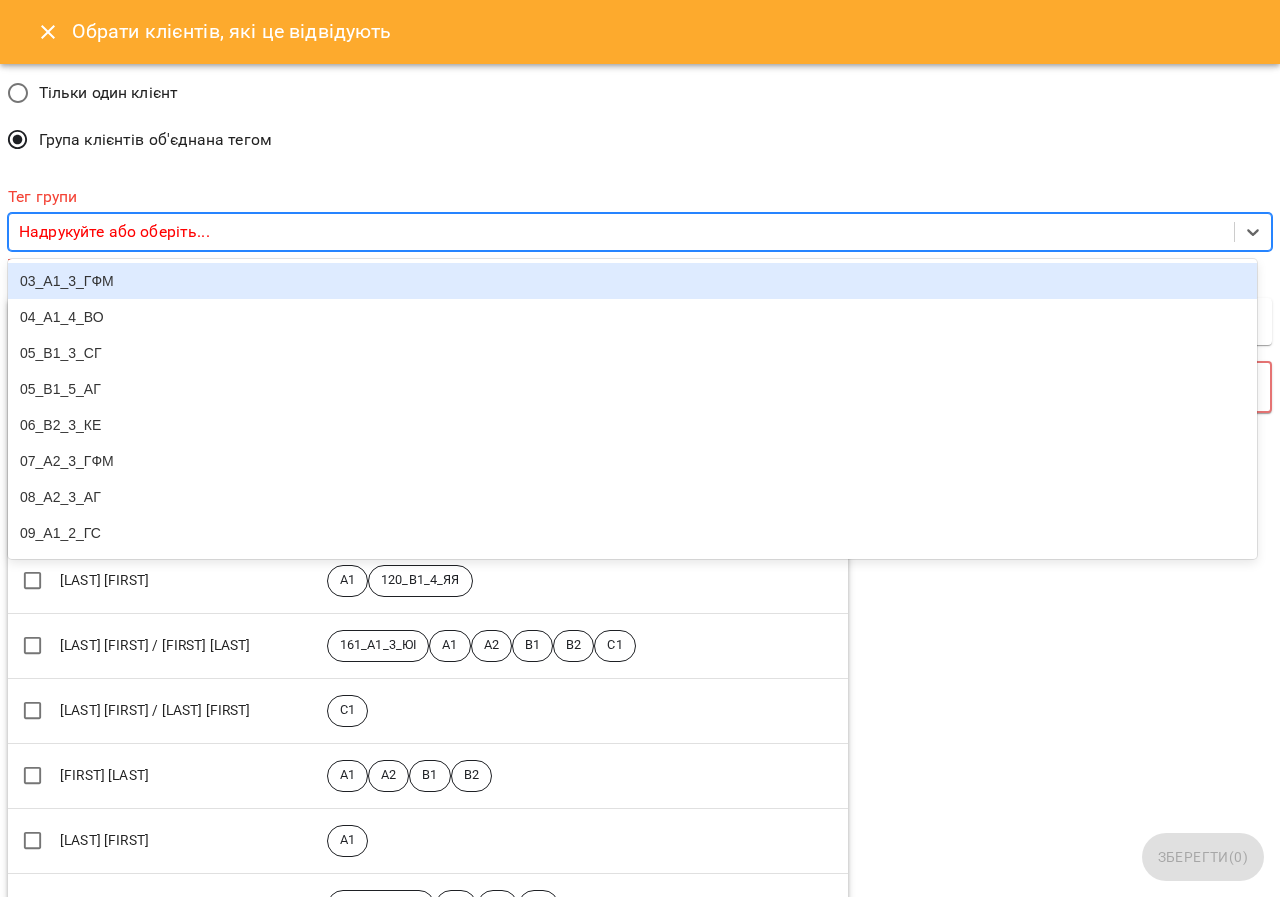 click on "Надрукуйте або оберіть..." at bounding box center [114, 232] 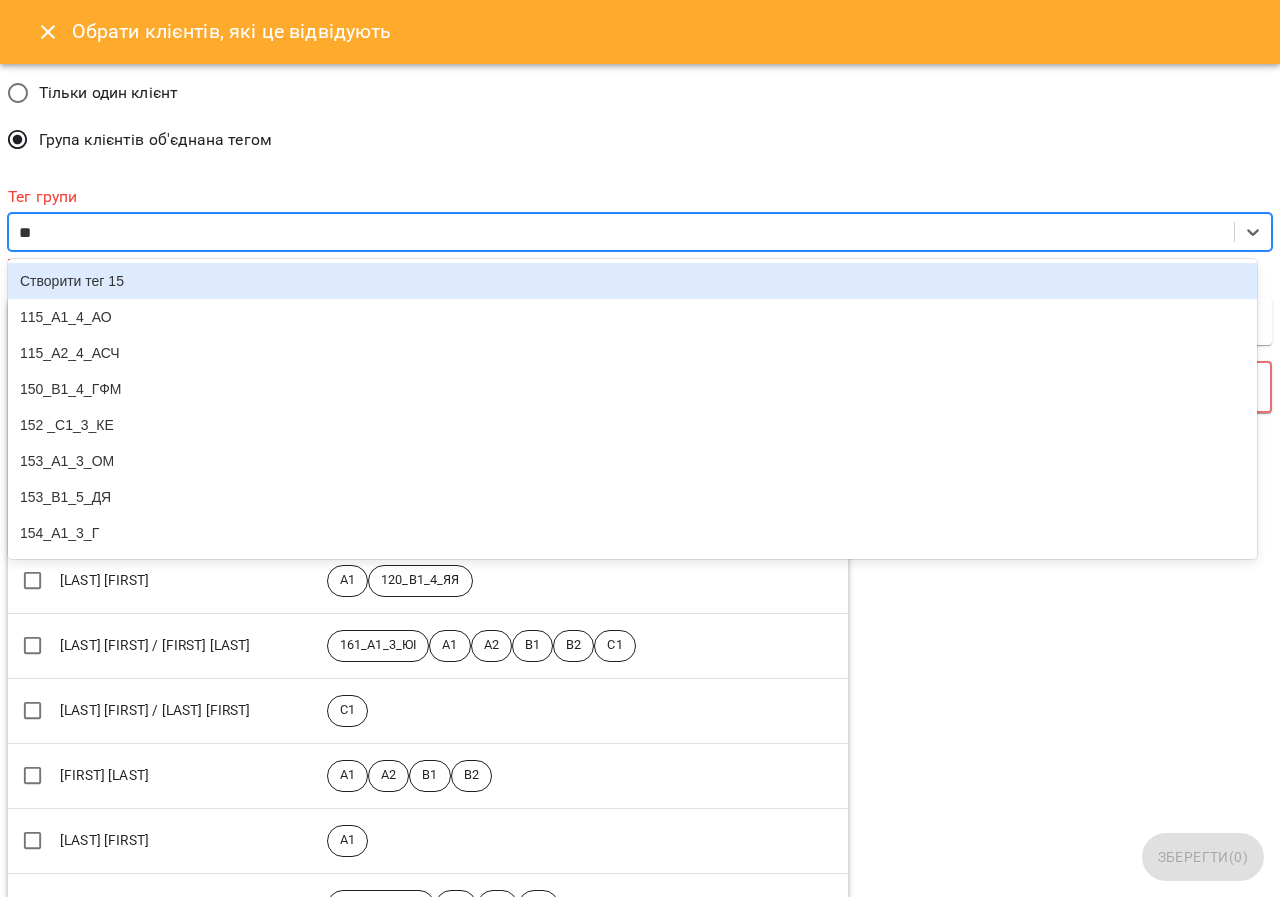 type on "***" 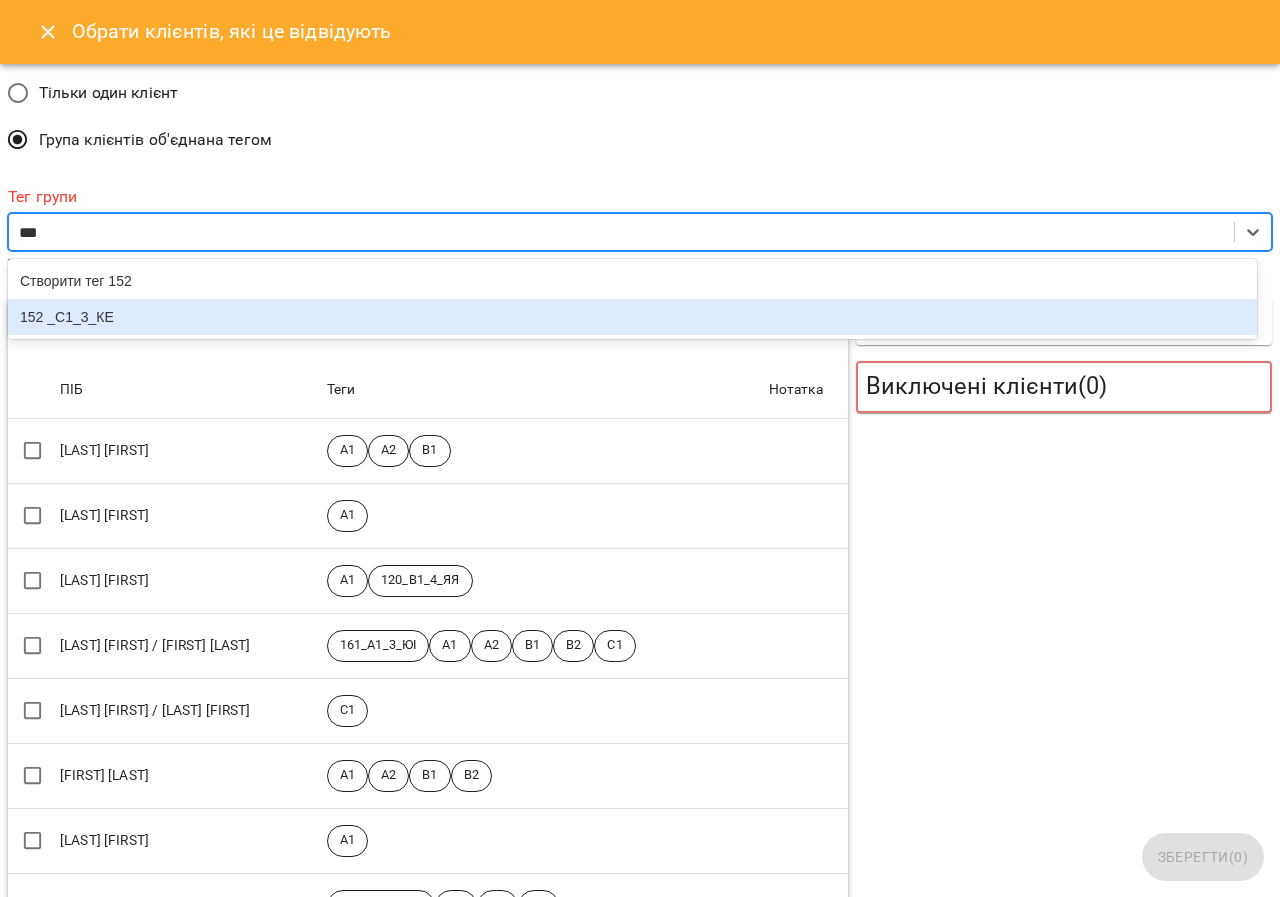 click on "152 _С1_3_КЕ" at bounding box center [632, 317] 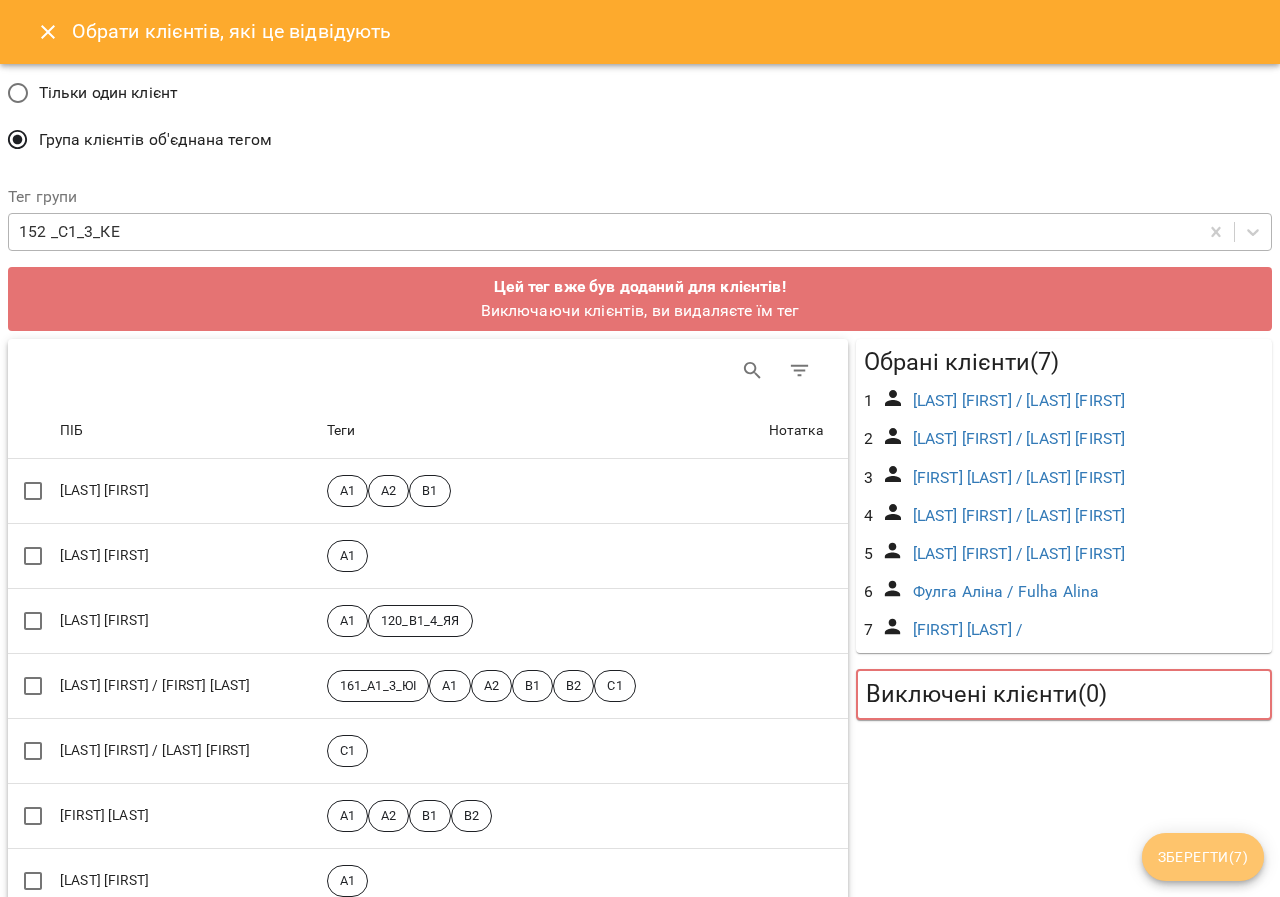 click on "Зберегти ( 7 )" at bounding box center [1203, 857] 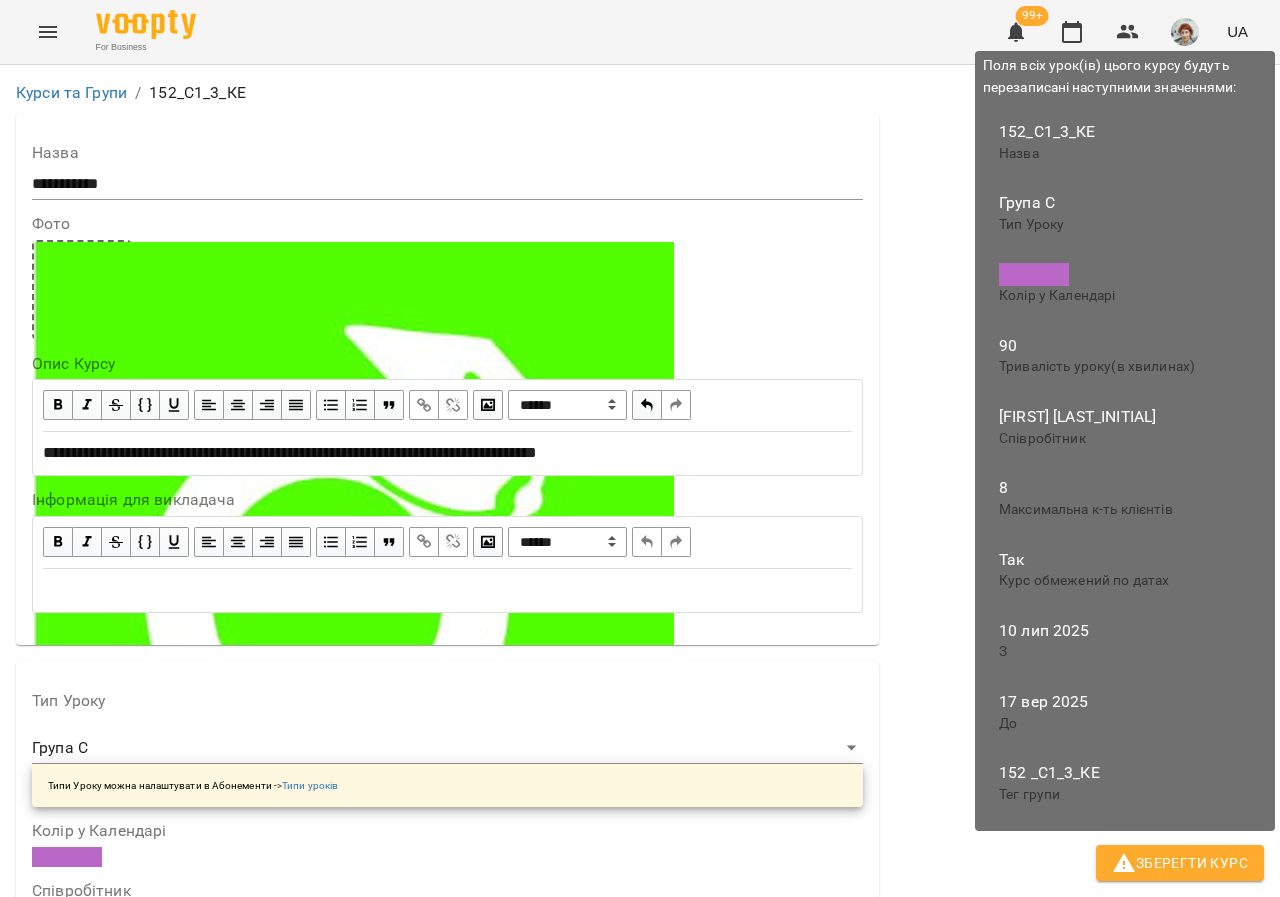 click on "Зберегти Курс" at bounding box center [1180, 863] 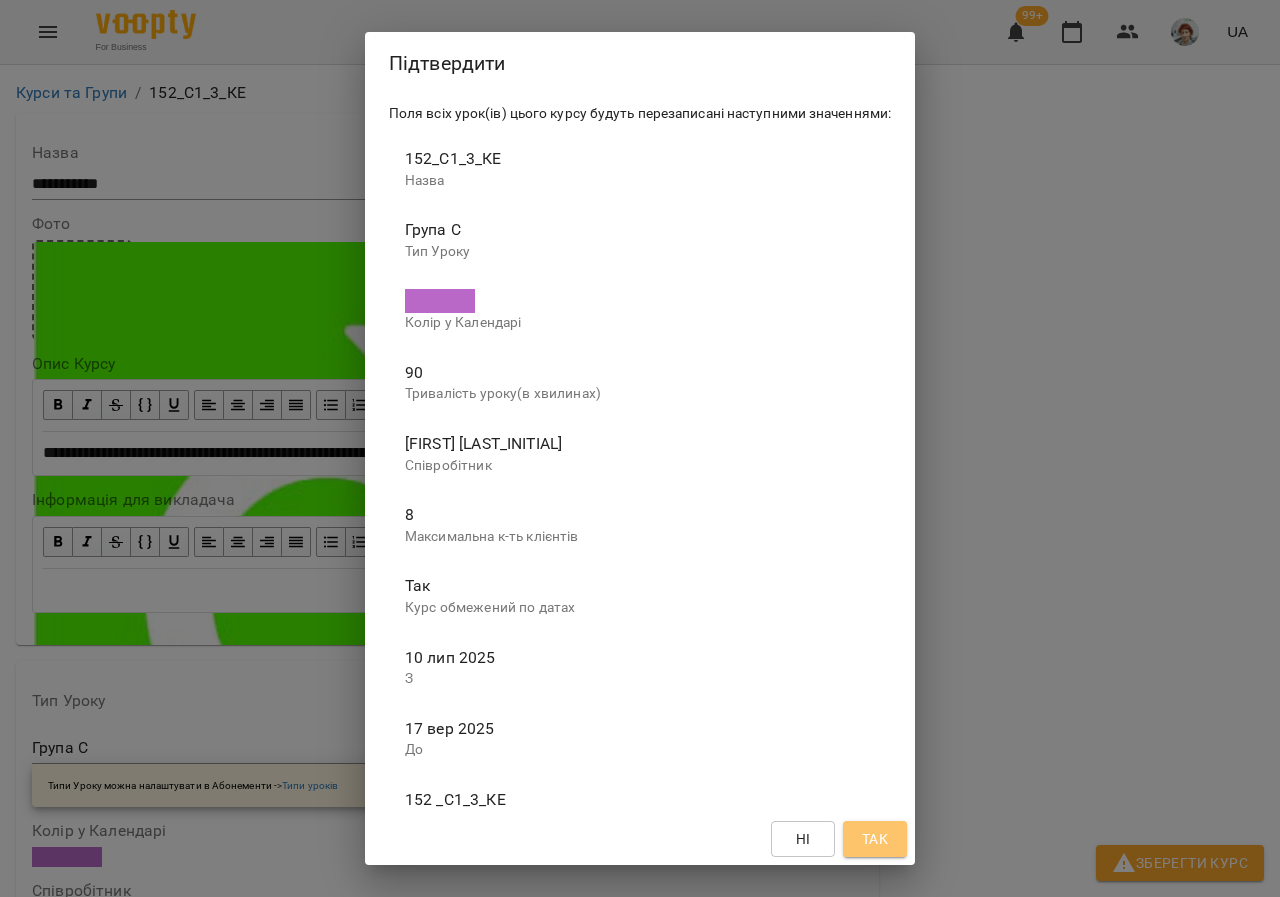 click on "Так" at bounding box center (875, 839) 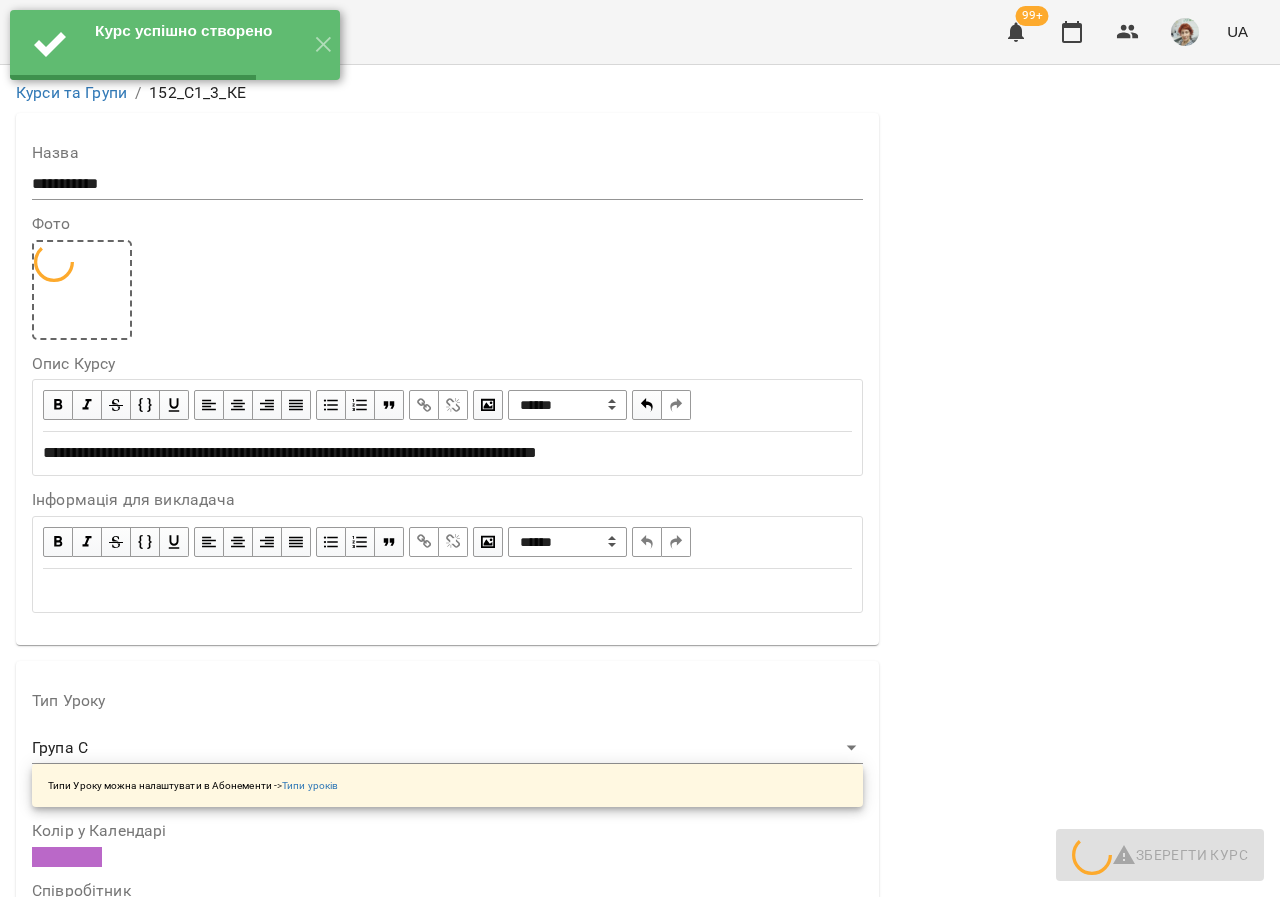 scroll, scrollTop: 0, scrollLeft: 0, axis: both 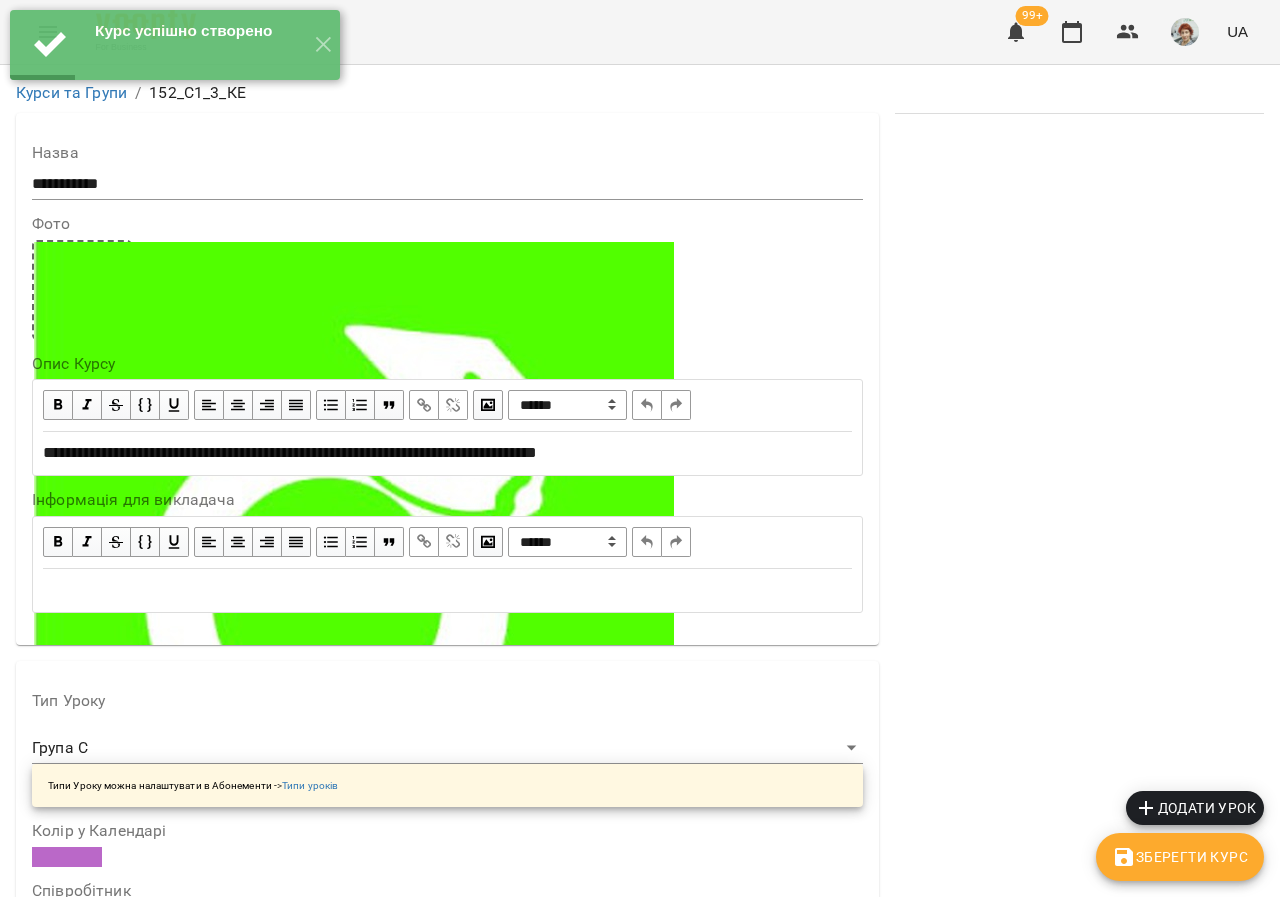 click on "Додати урок" at bounding box center (1195, 808) 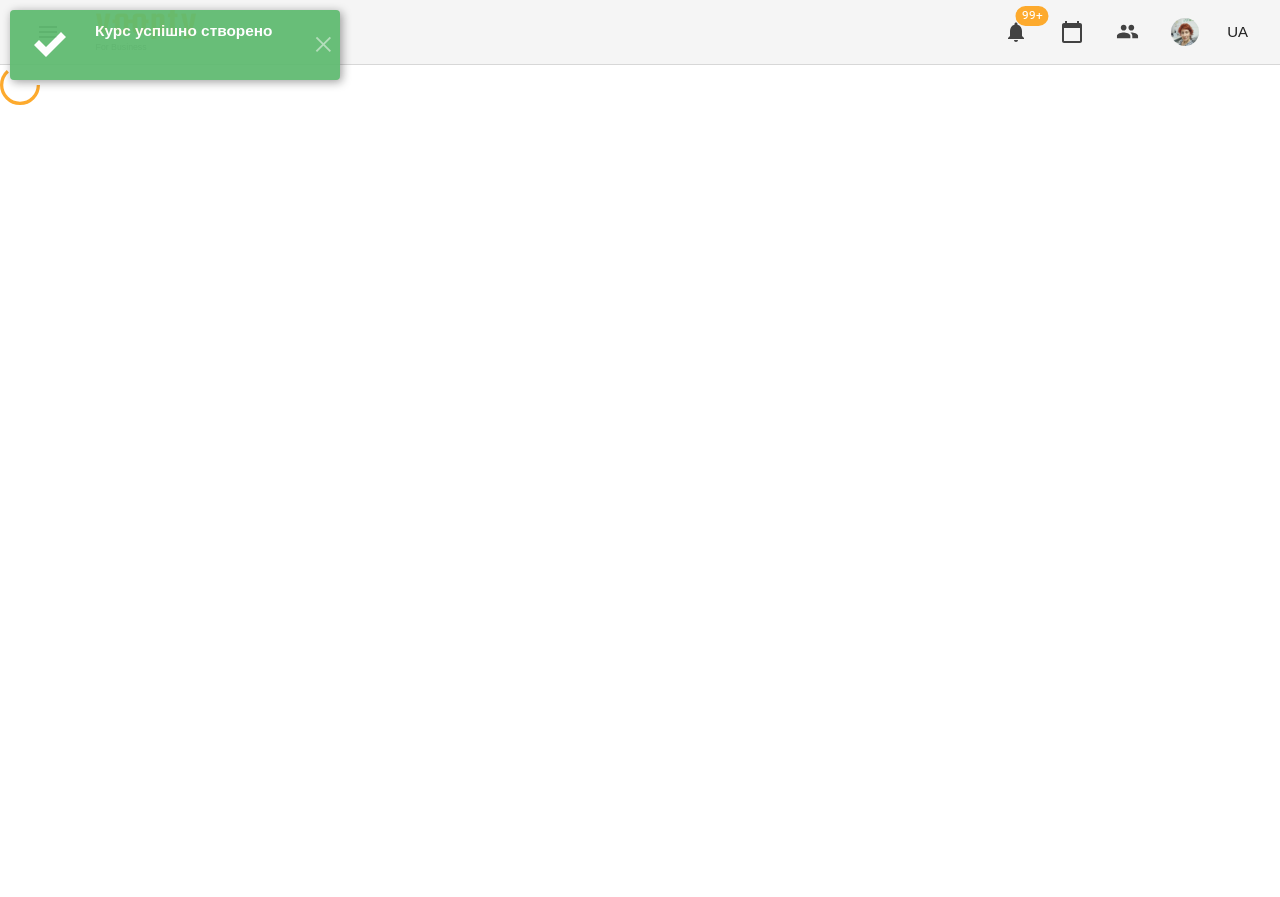 select on "*******" 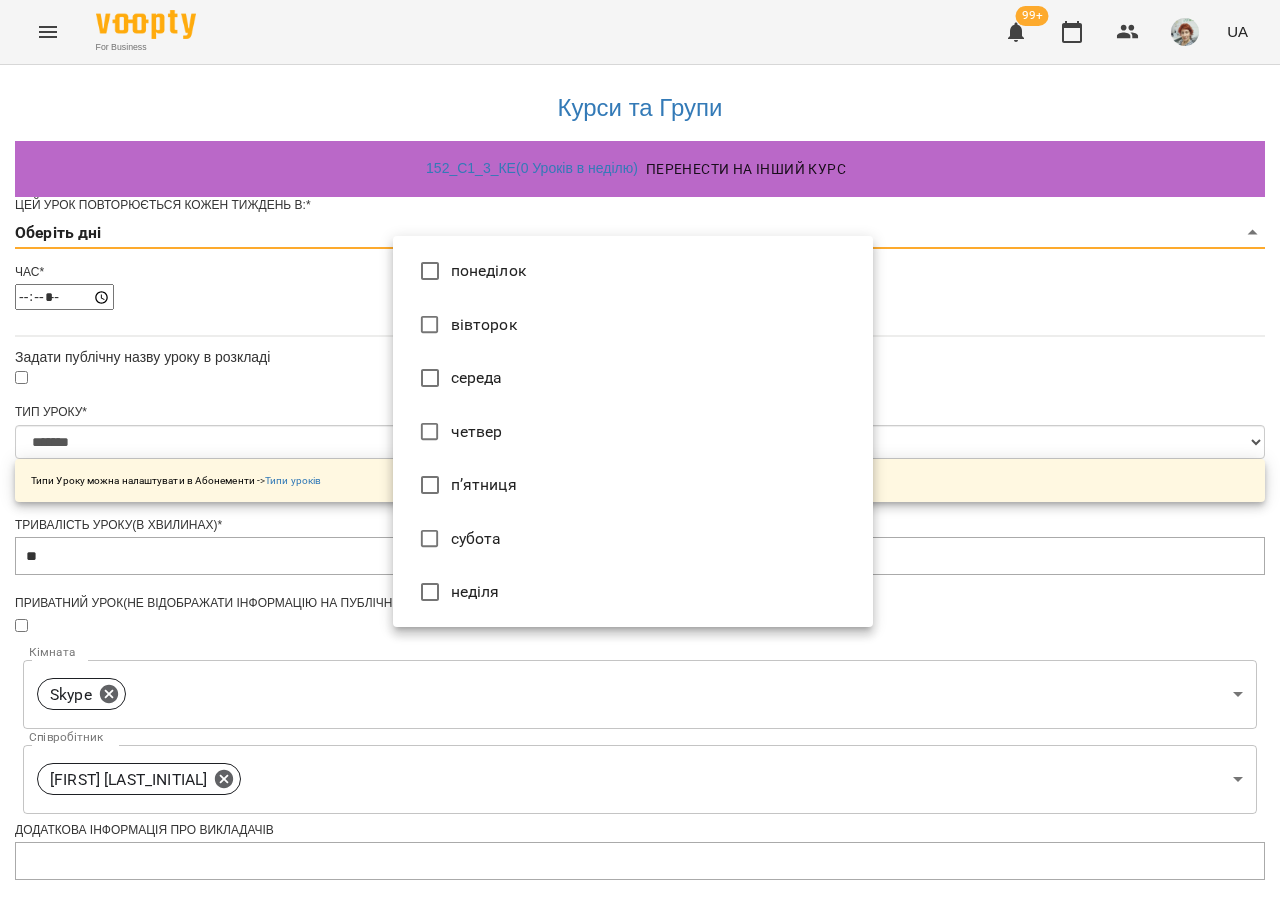 click on "**********" at bounding box center [640, 752] 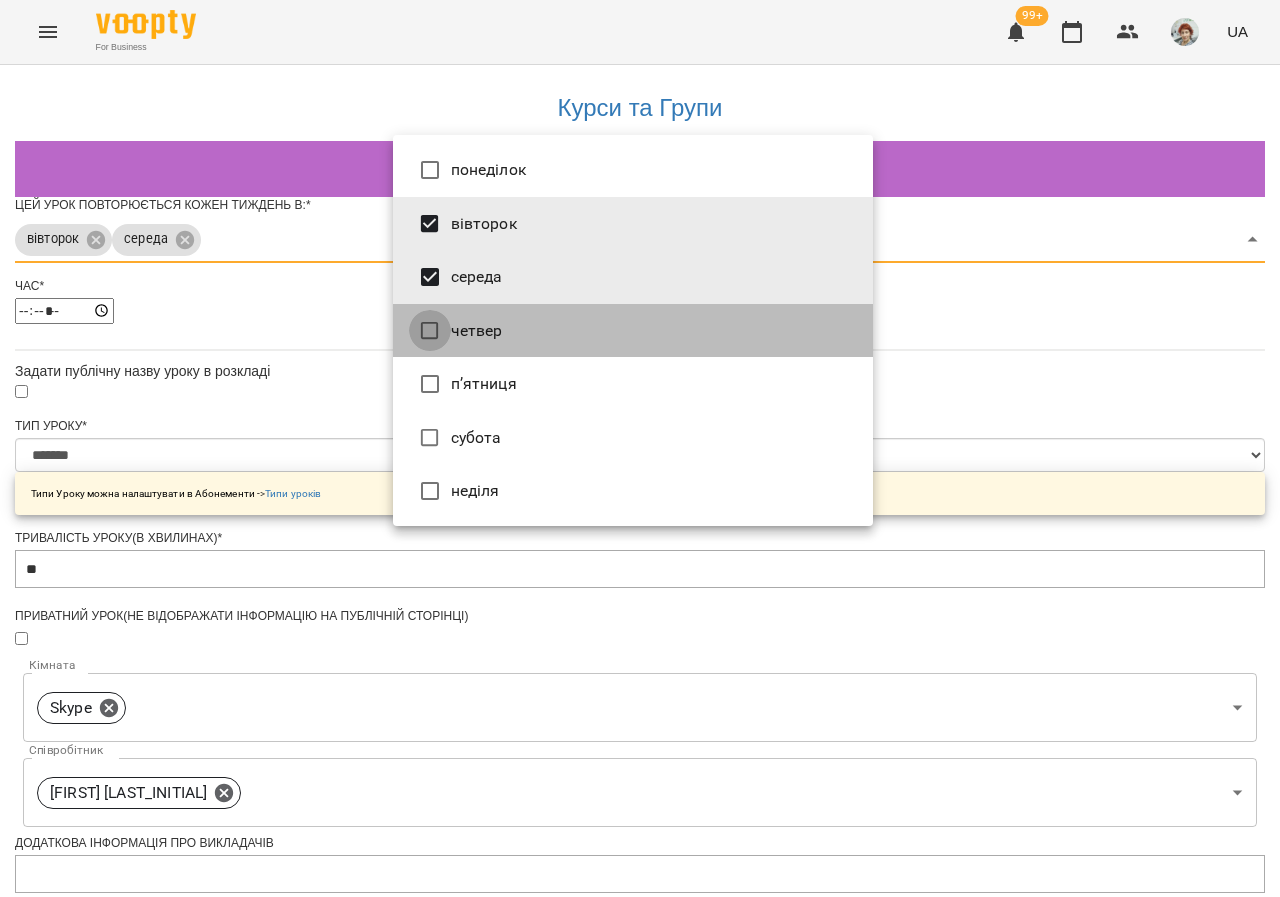 type on "*****" 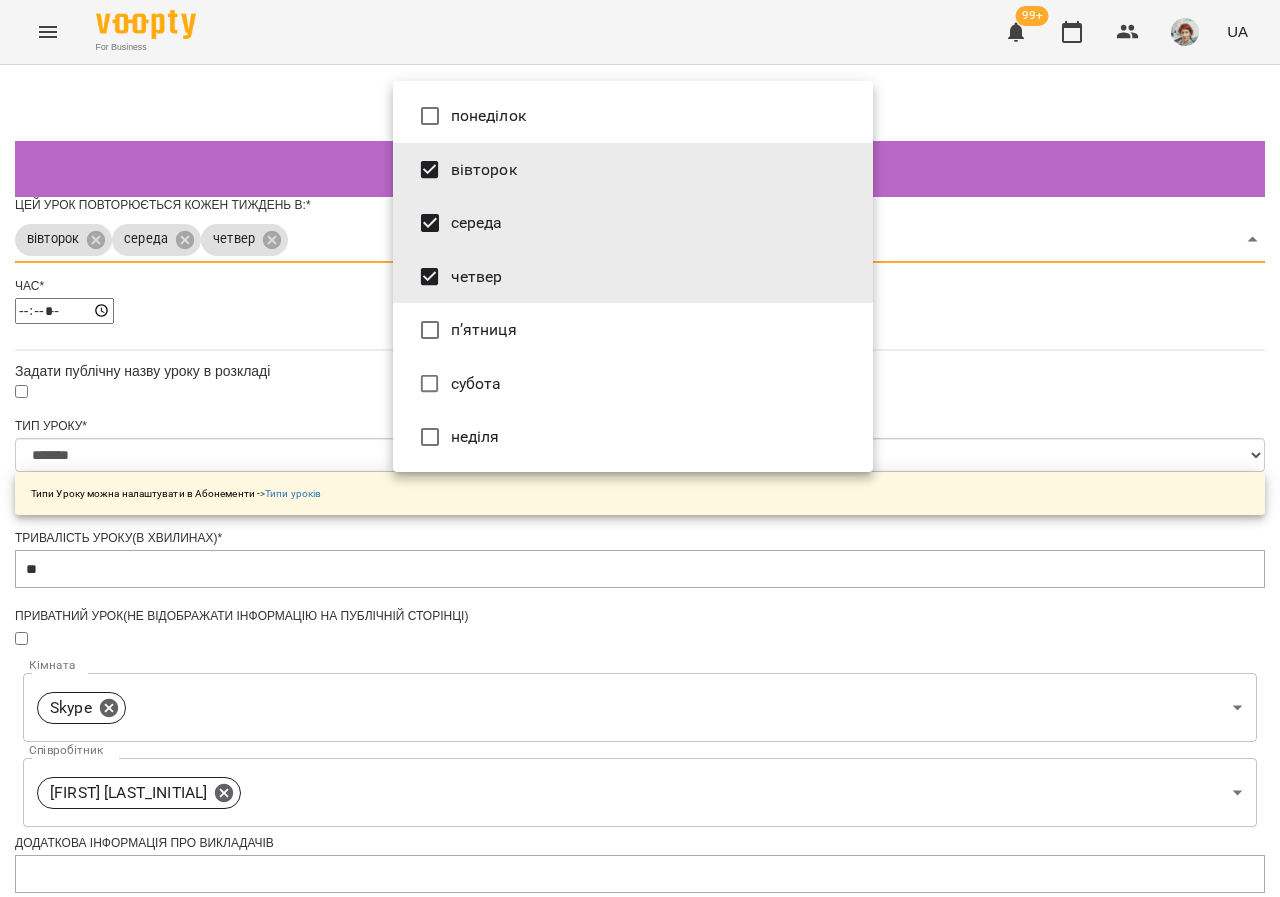 click at bounding box center [640, 448] 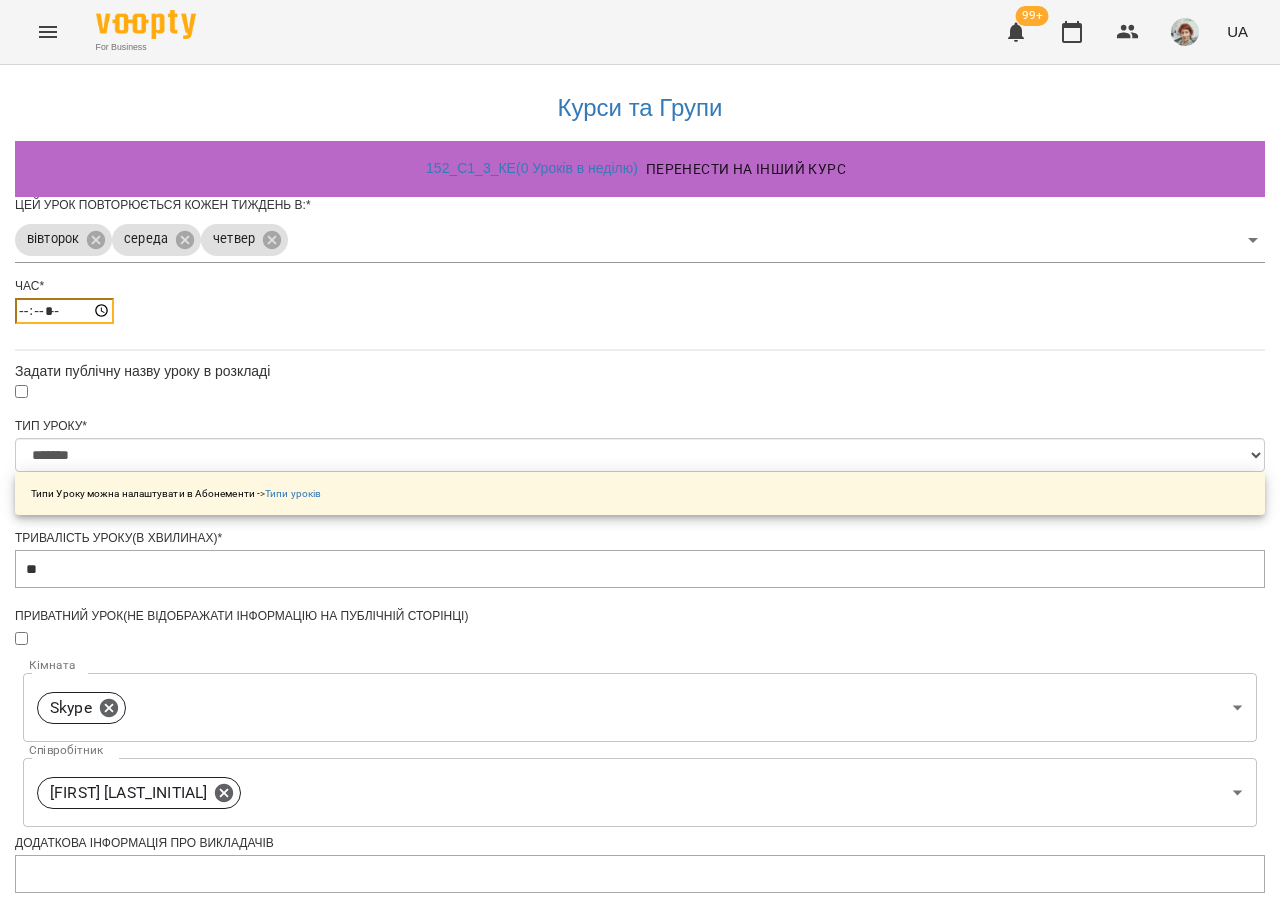 click on "*****" at bounding box center (64, 311) 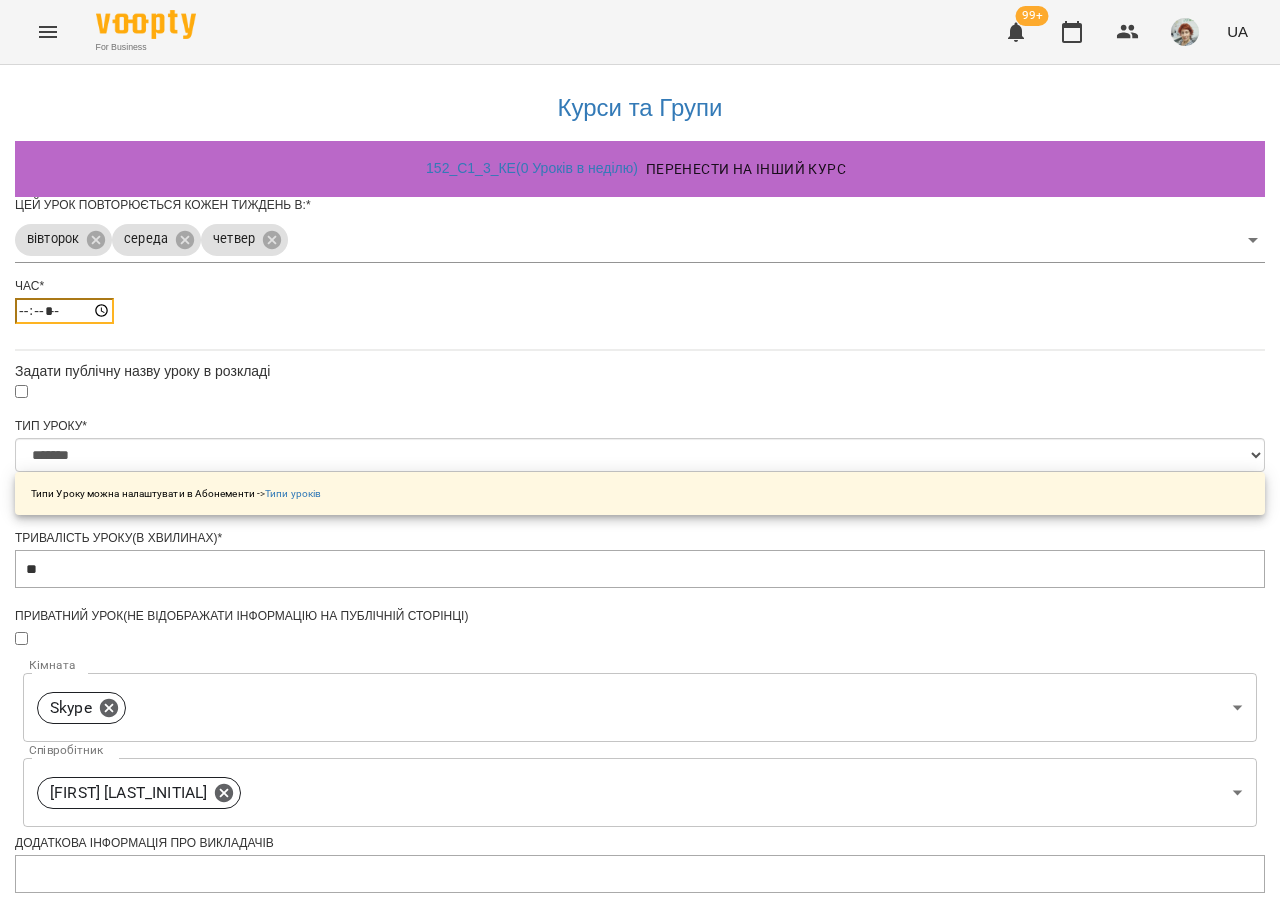 type on "*****" 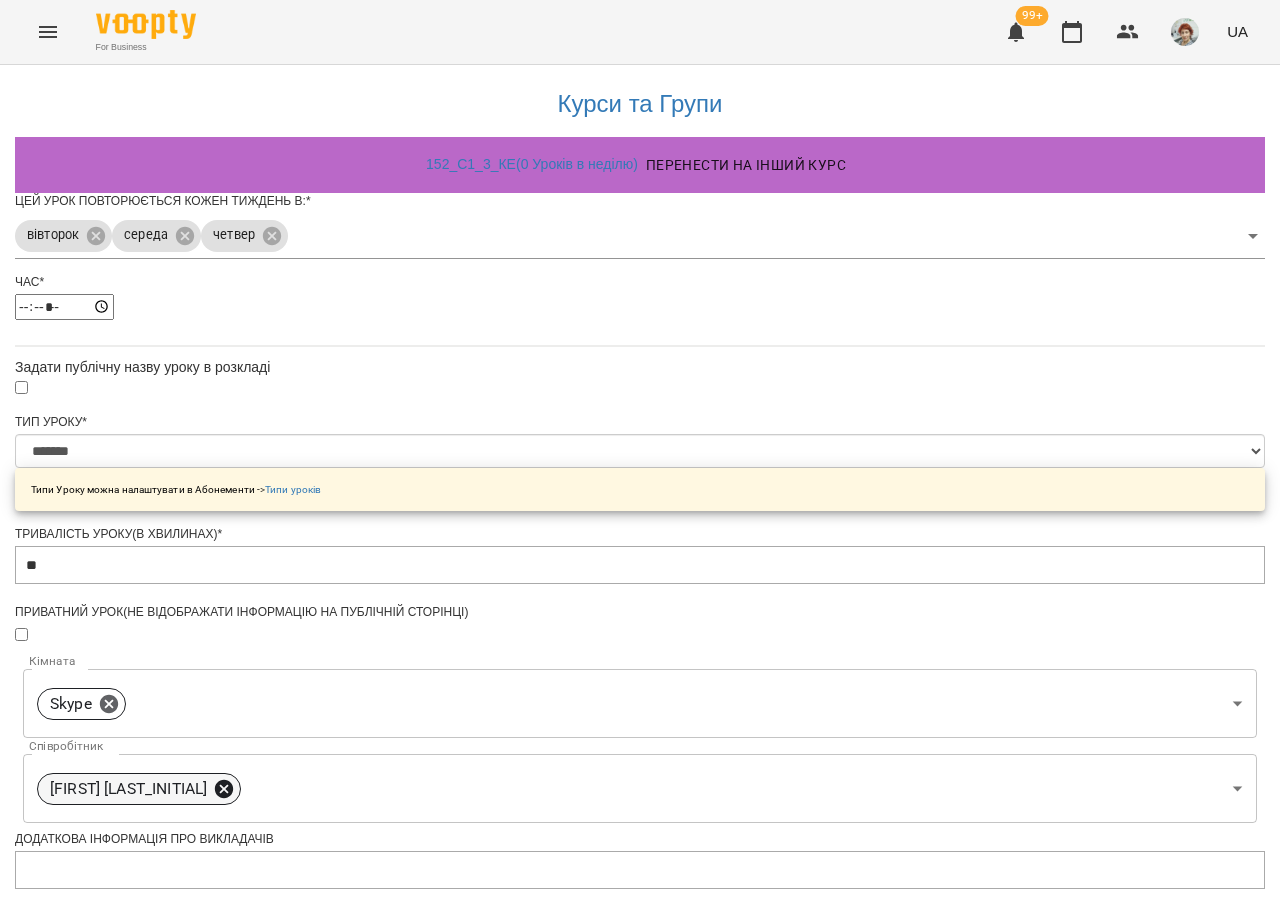 click 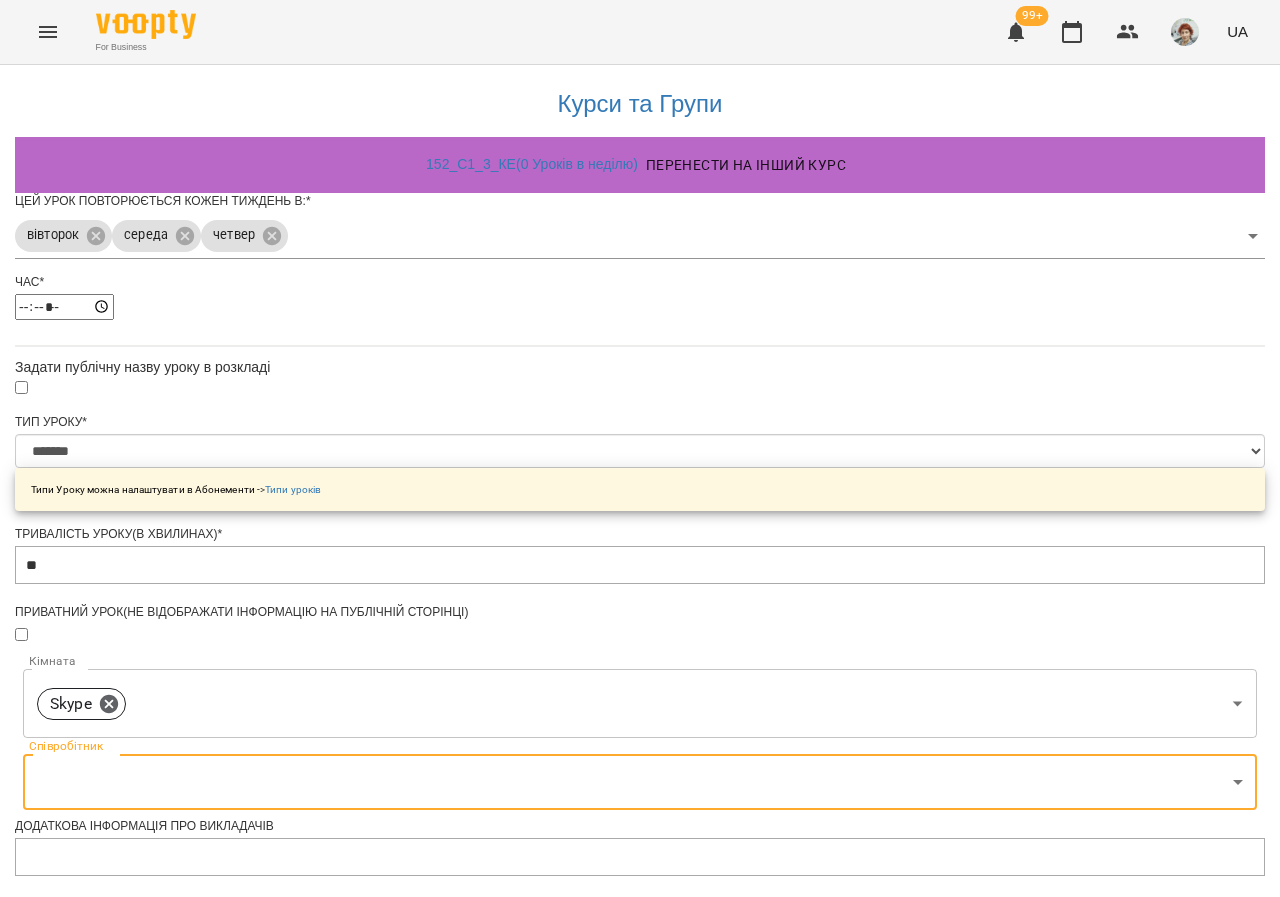 click on "**********" at bounding box center [640, 752] 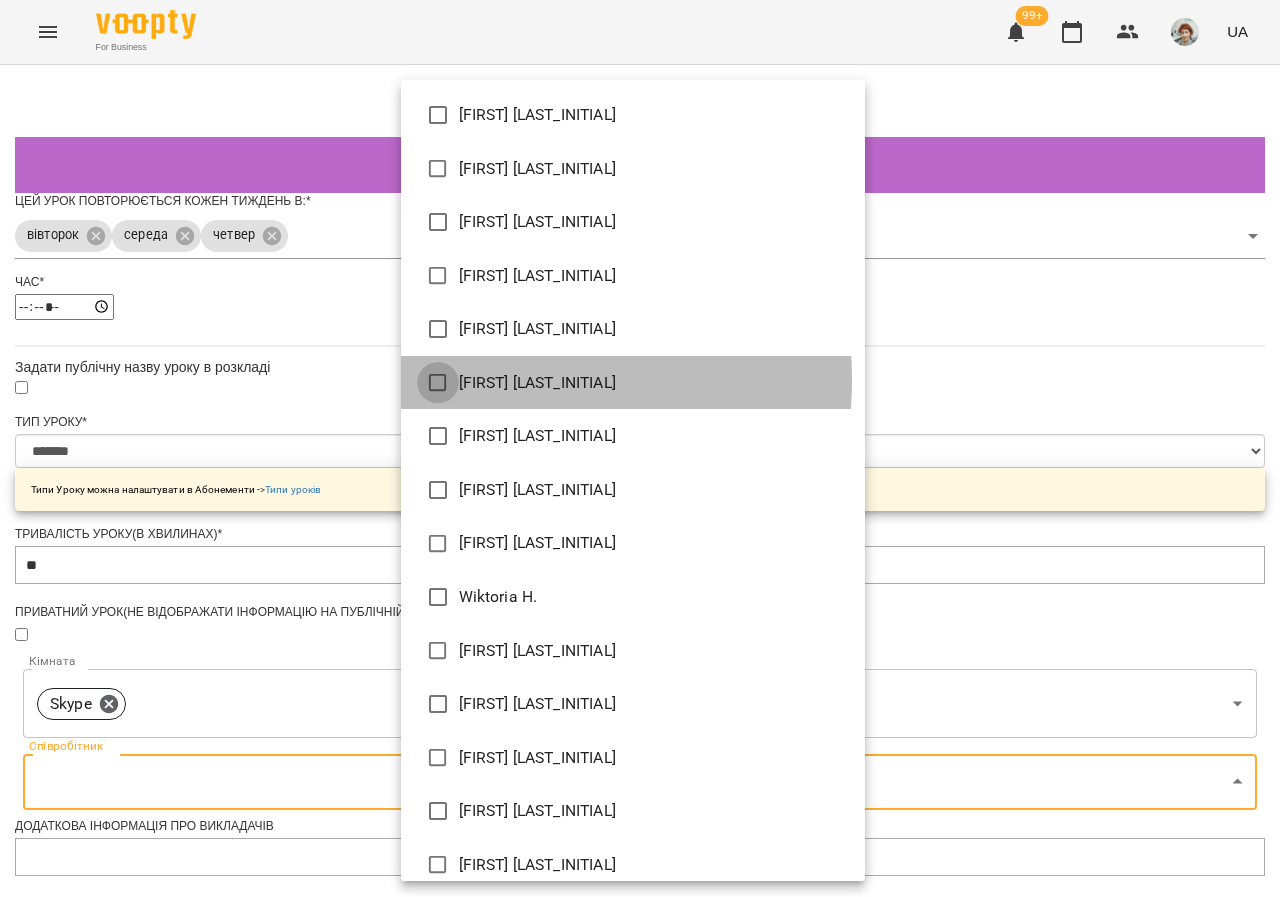 type on "**********" 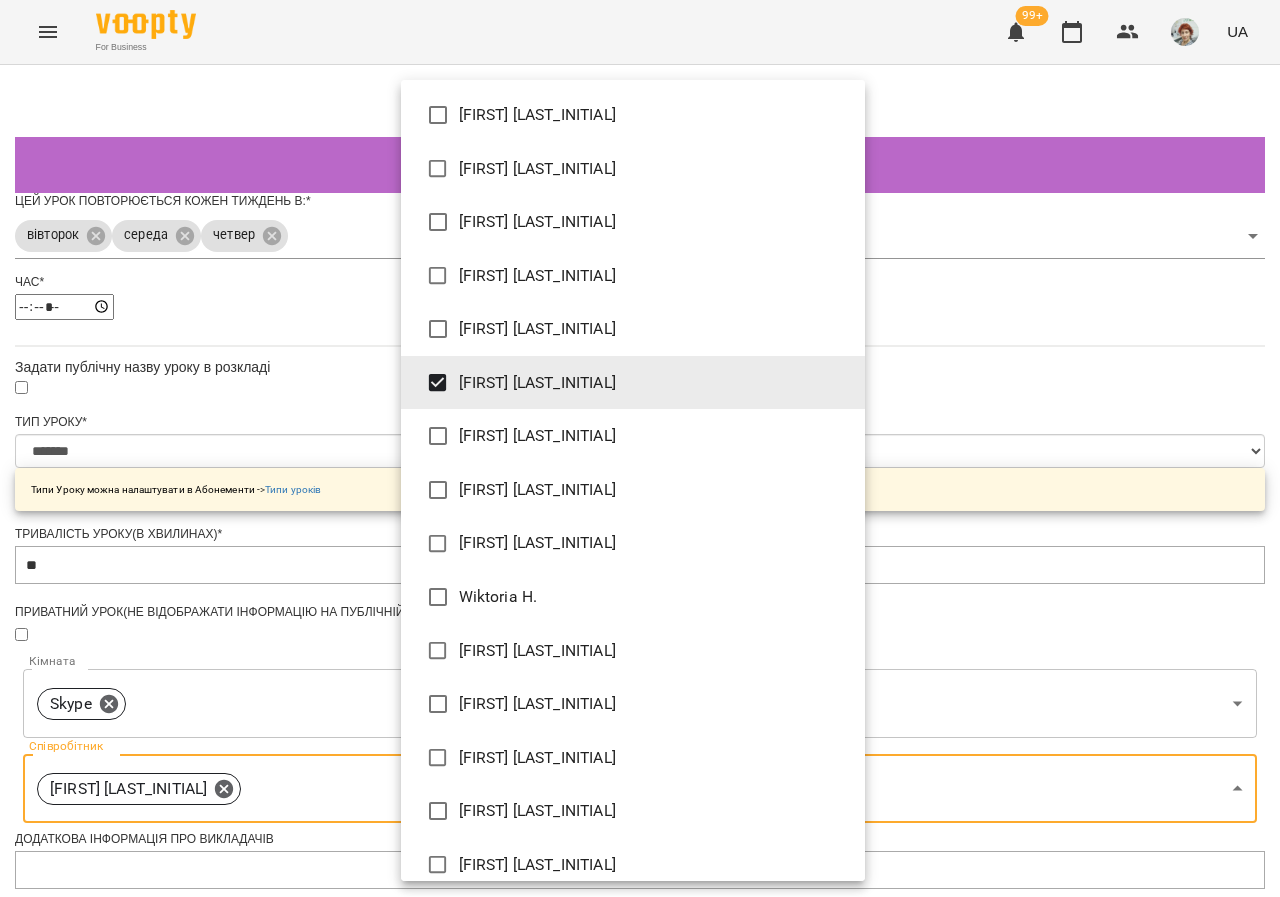 click at bounding box center (640, 448) 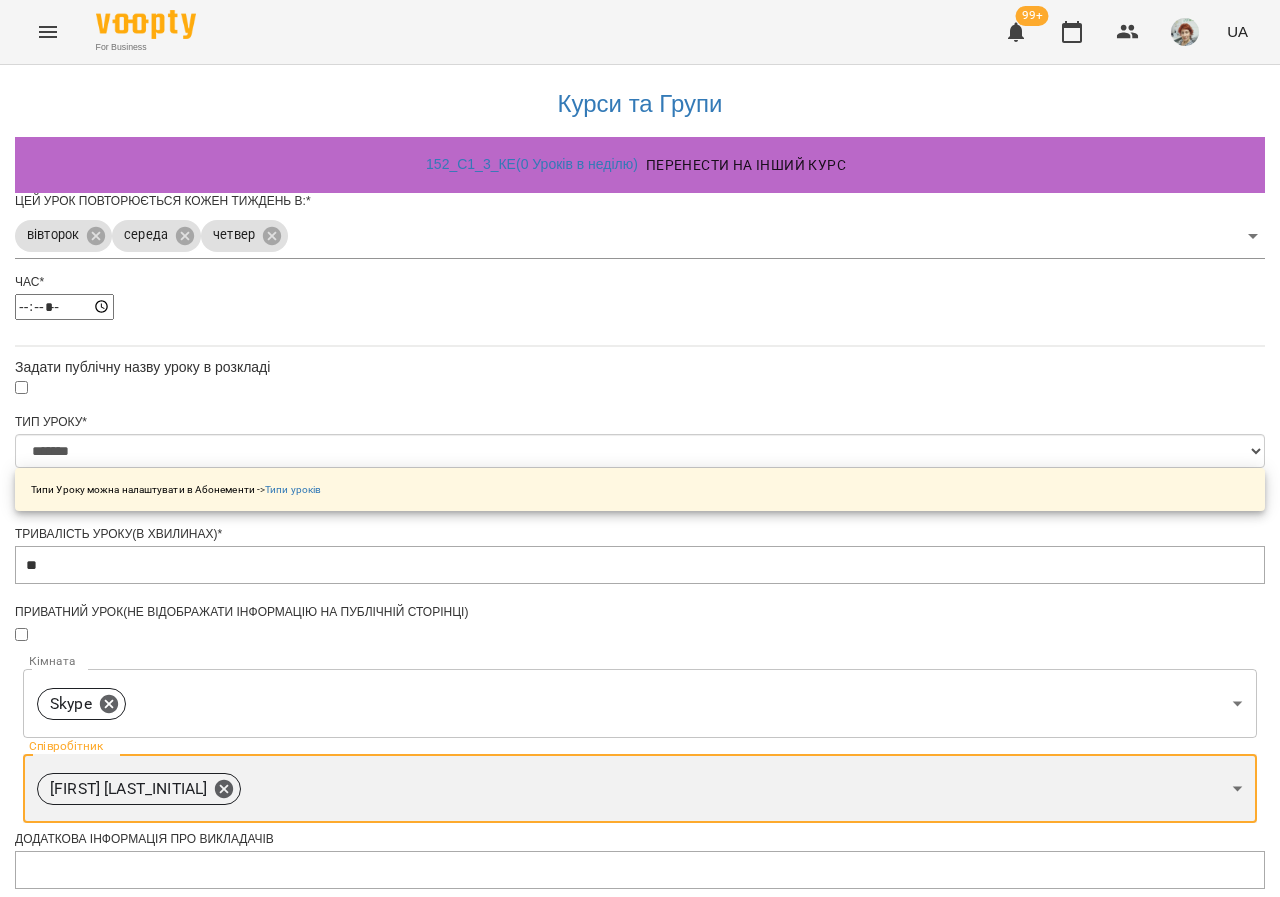 scroll, scrollTop: 738, scrollLeft: 0, axis: vertical 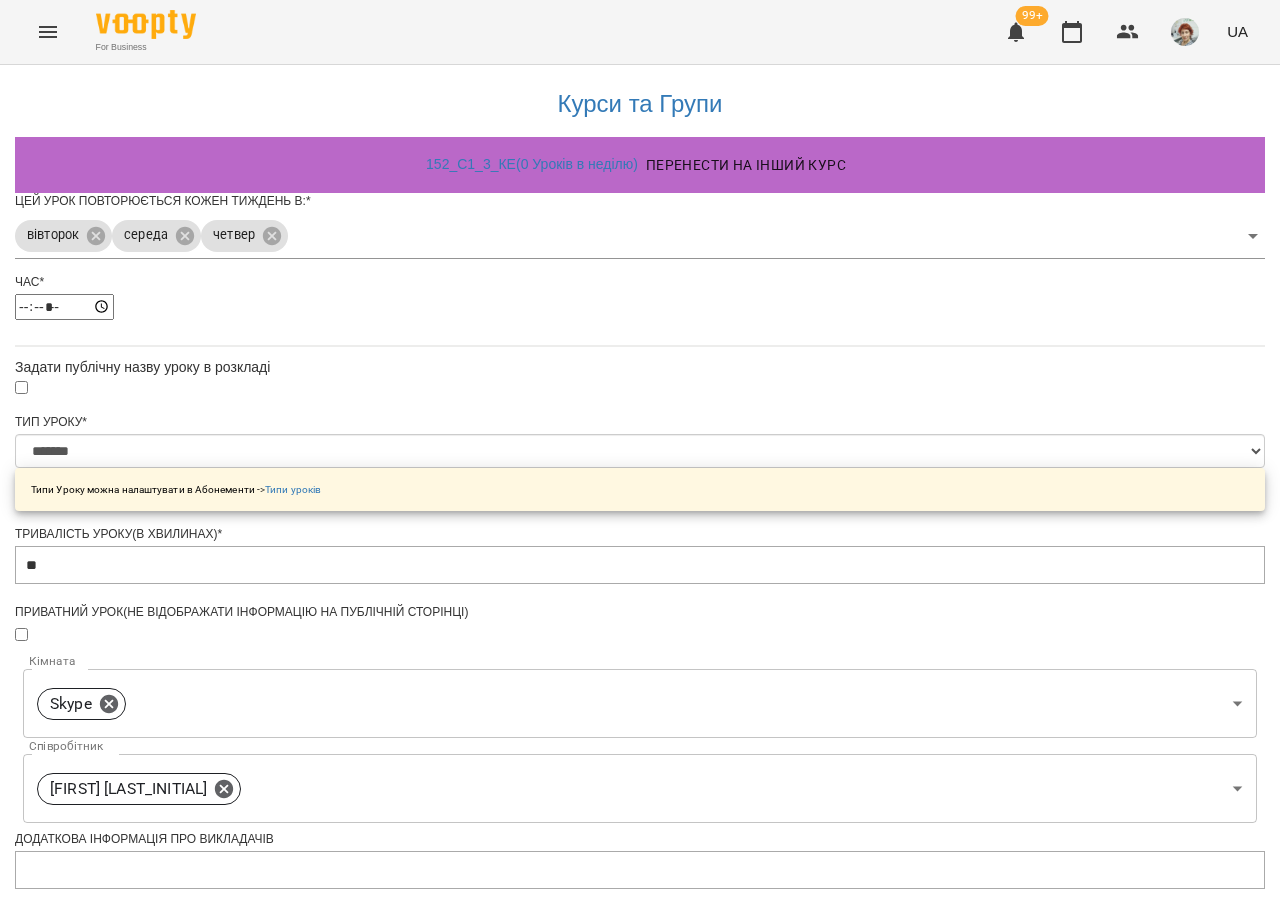 click on "**********" at bounding box center (108, 1440) 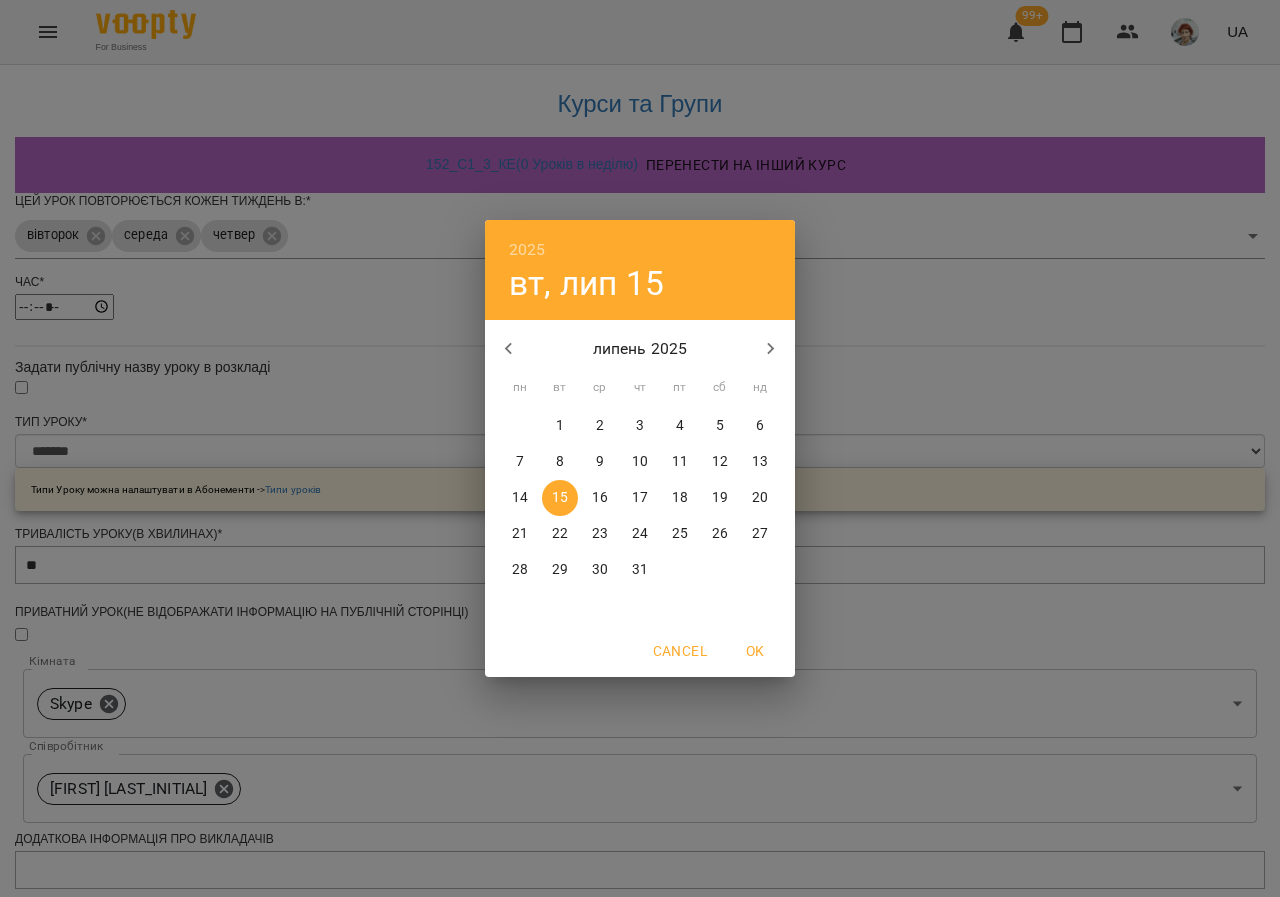 click on "10" at bounding box center [640, 462] 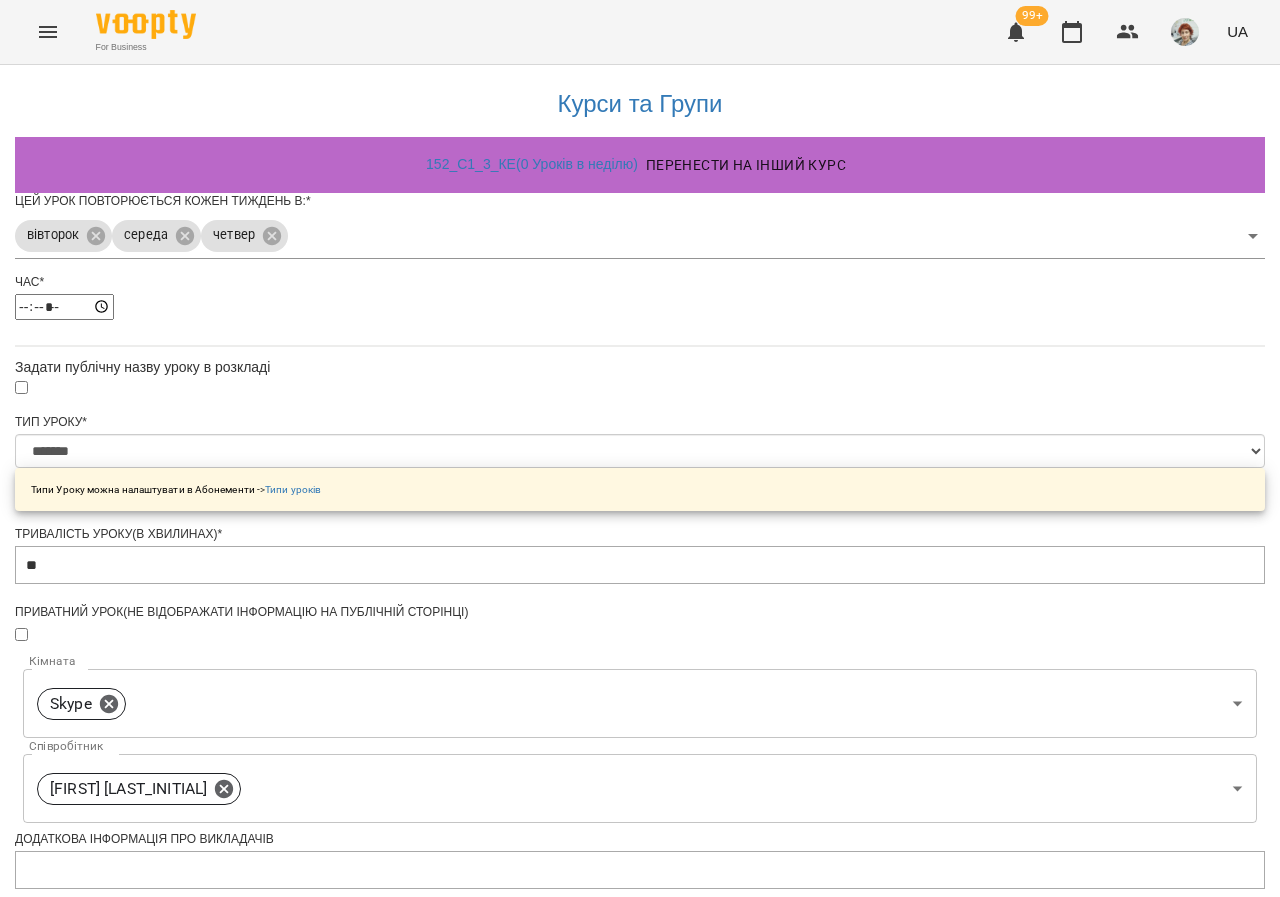 click at bounding box center [640, 1499] 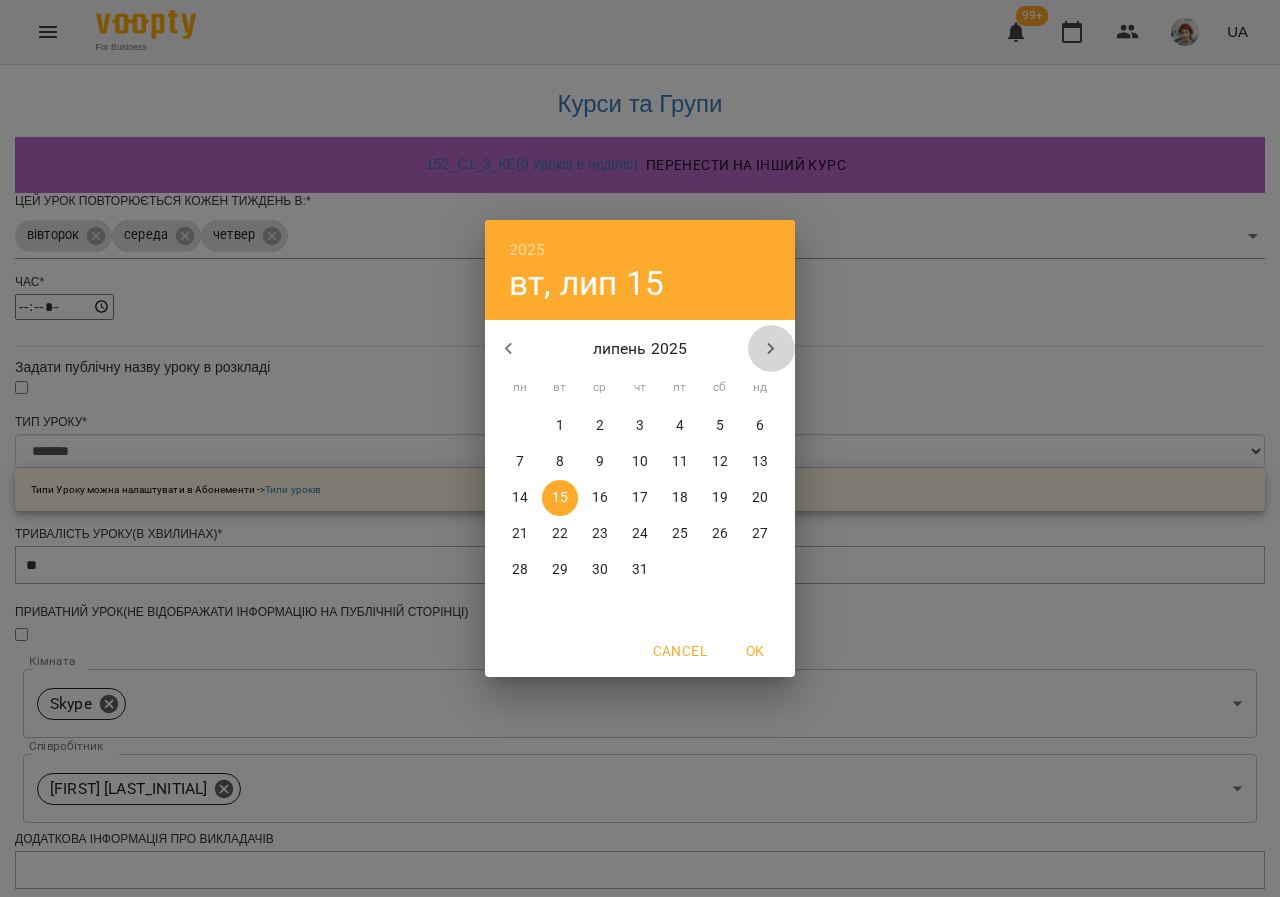 click 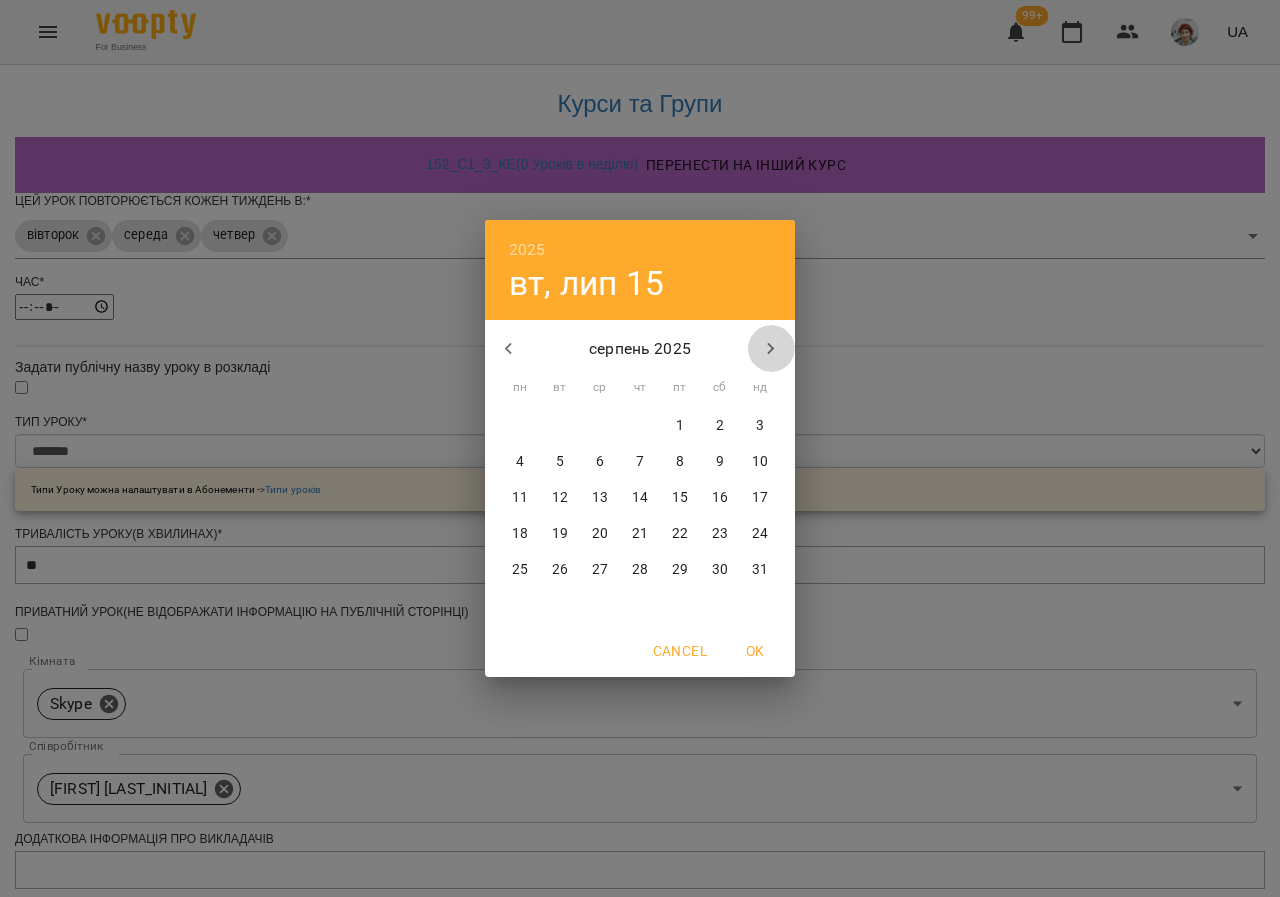 click 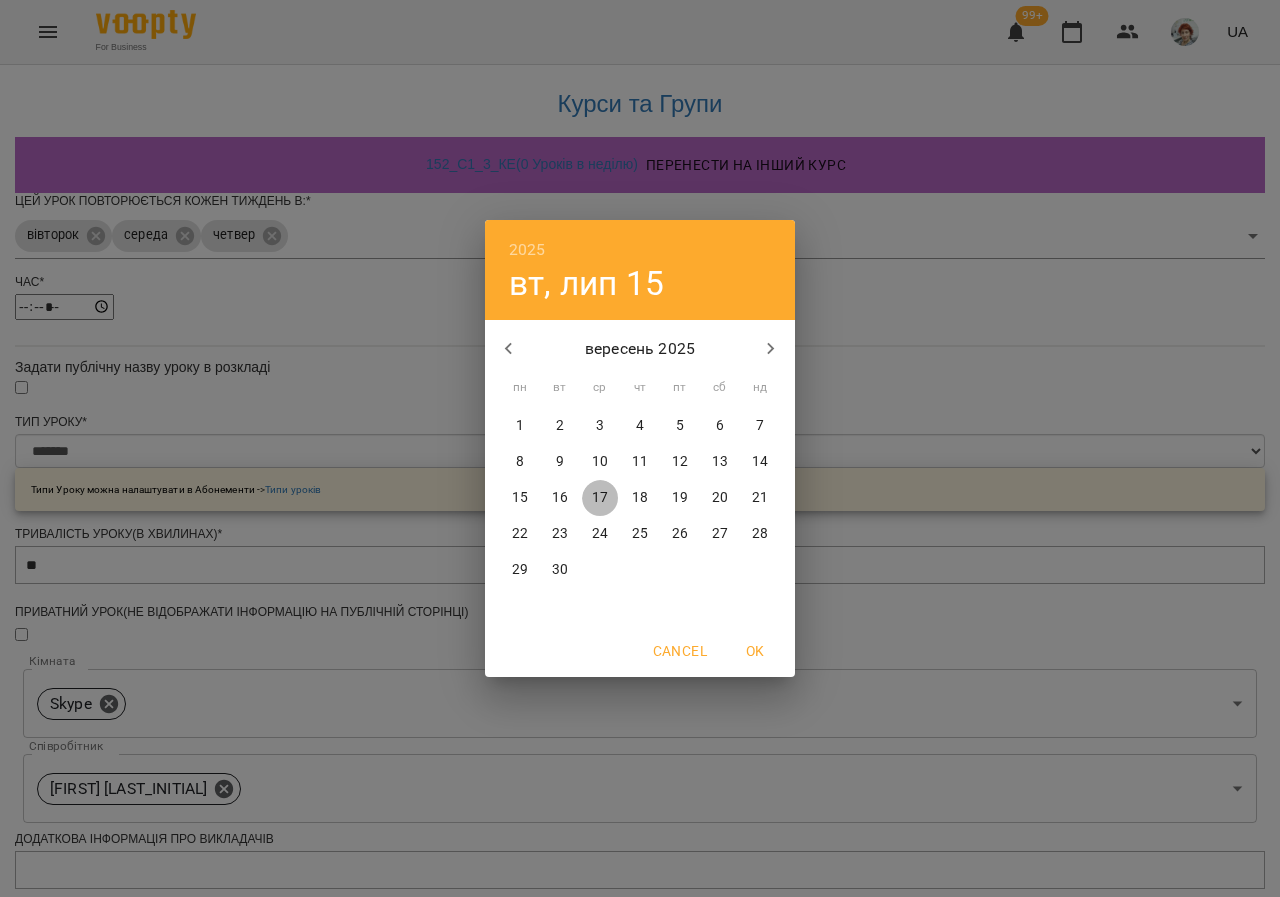 click on "17" at bounding box center (600, 498) 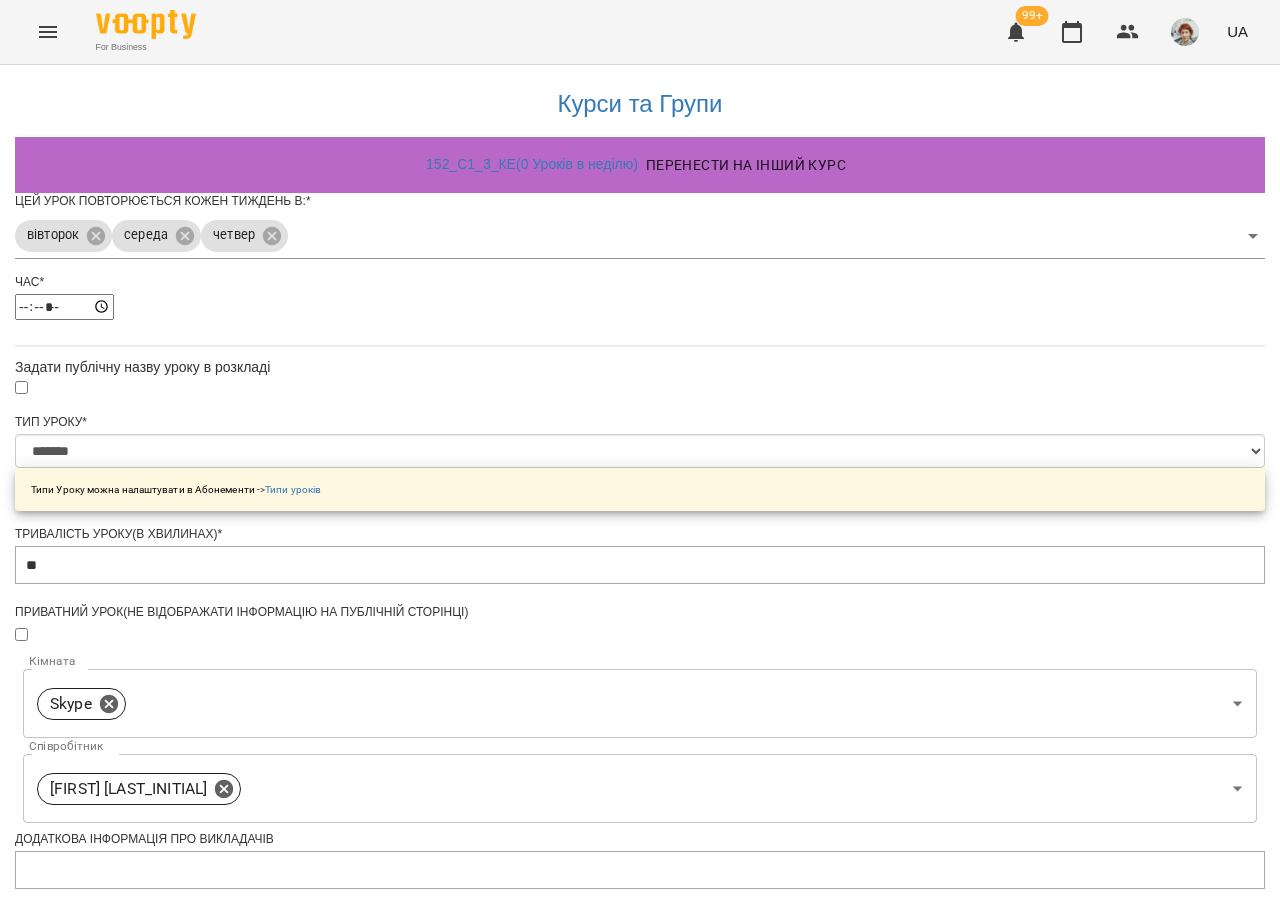 scroll, scrollTop: 864, scrollLeft: 0, axis: vertical 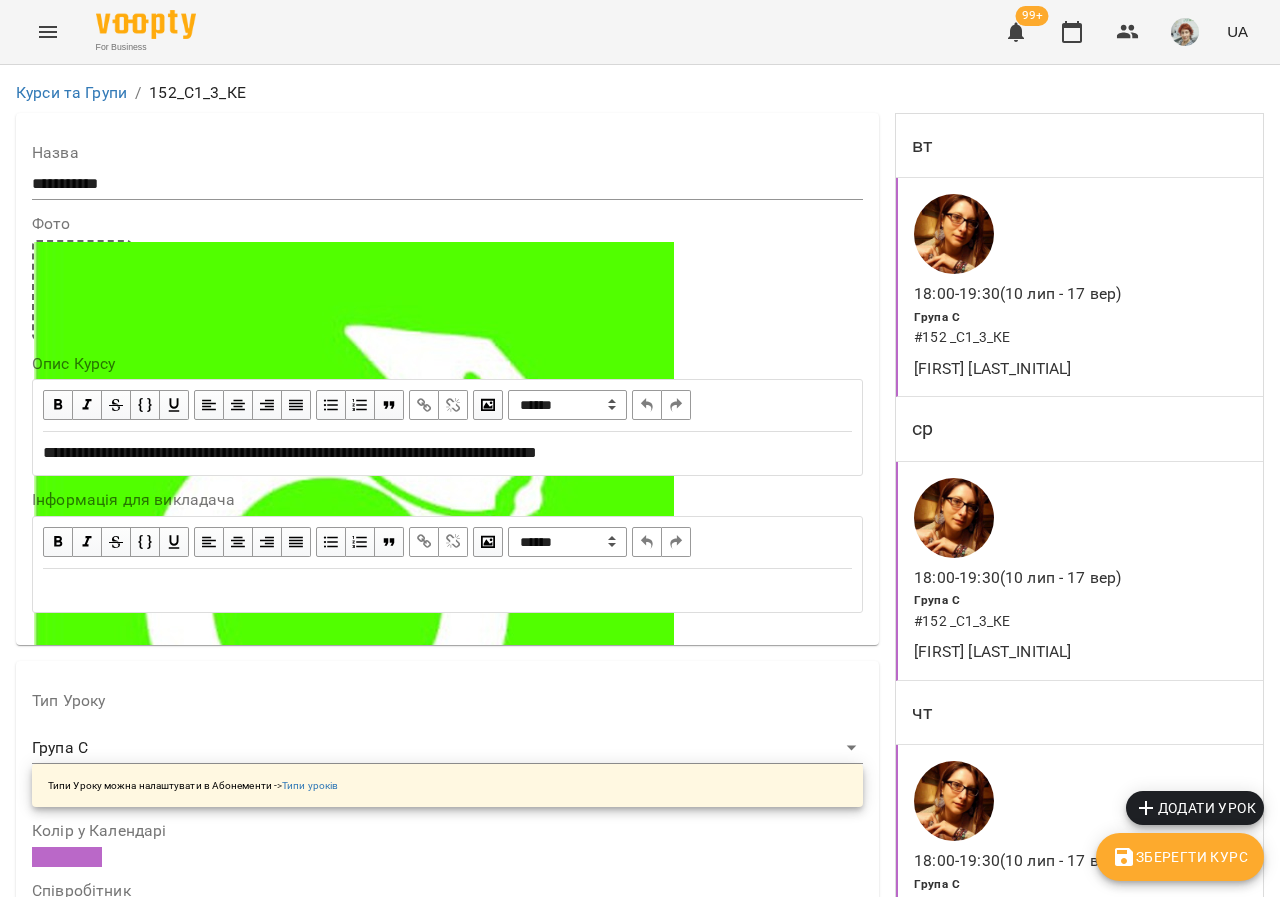 click on "Зберегти Курс" at bounding box center (1180, 857) 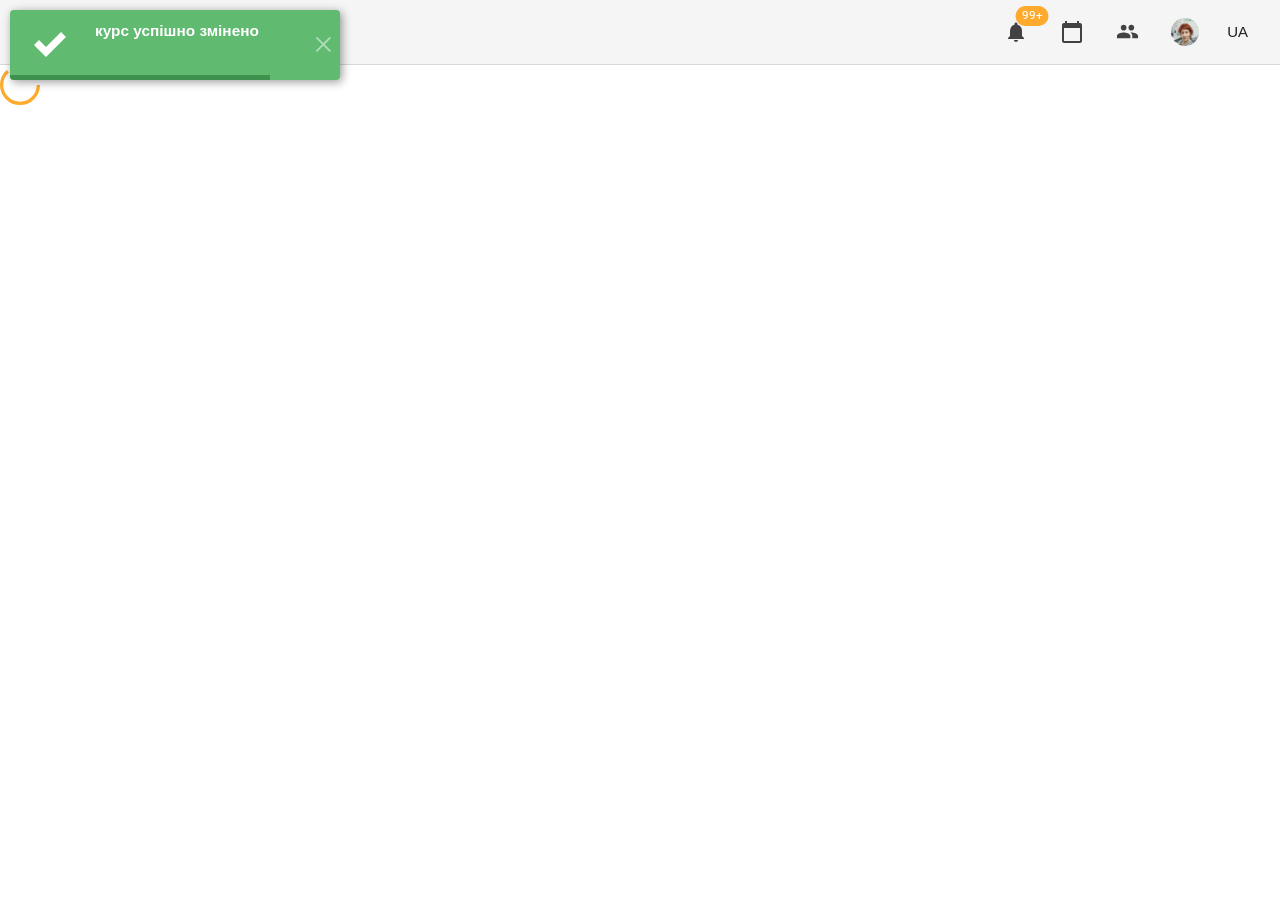 scroll, scrollTop: 0, scrollLeft: 0, axis: both 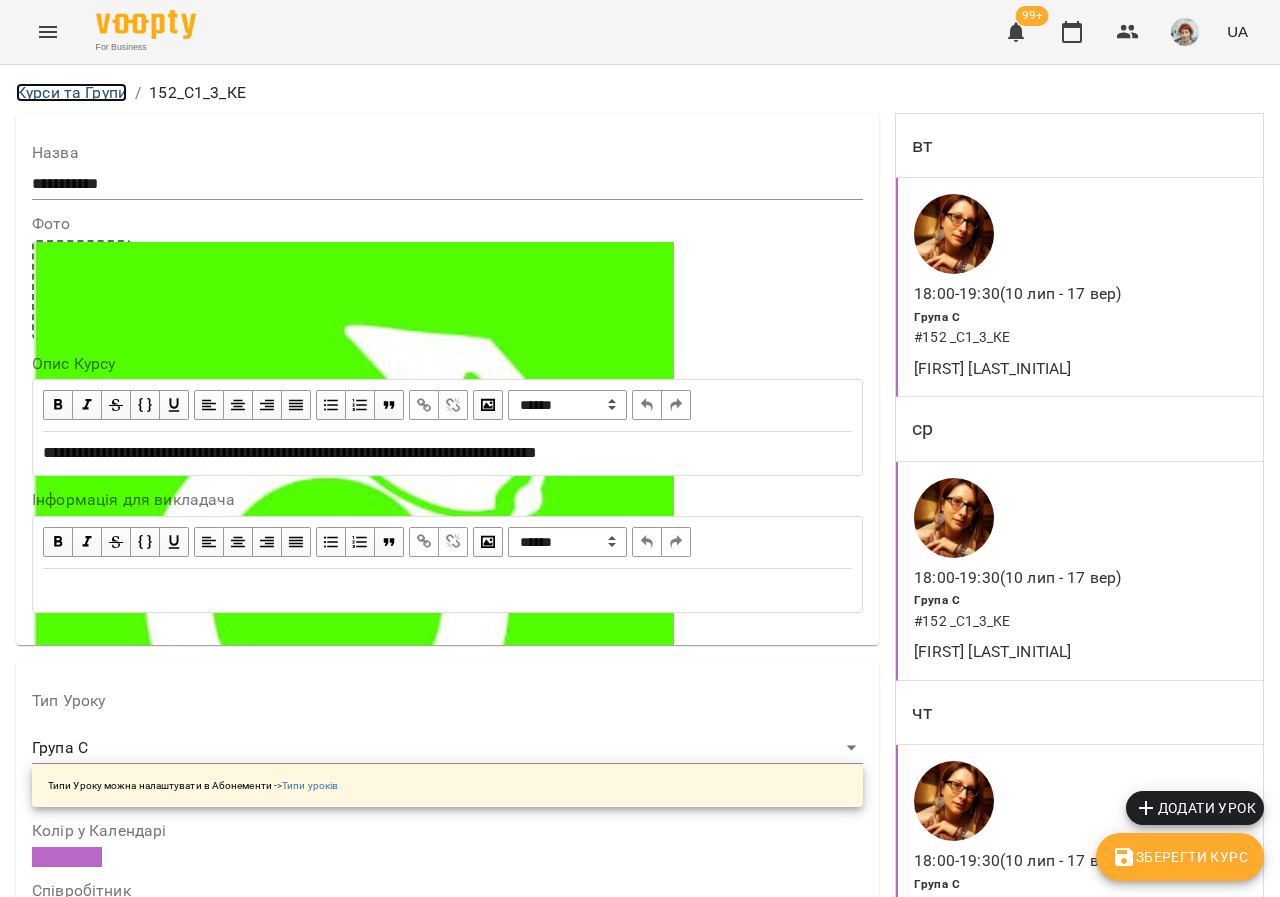 click on "Курси та Групи" at bounding box center (71, 92) 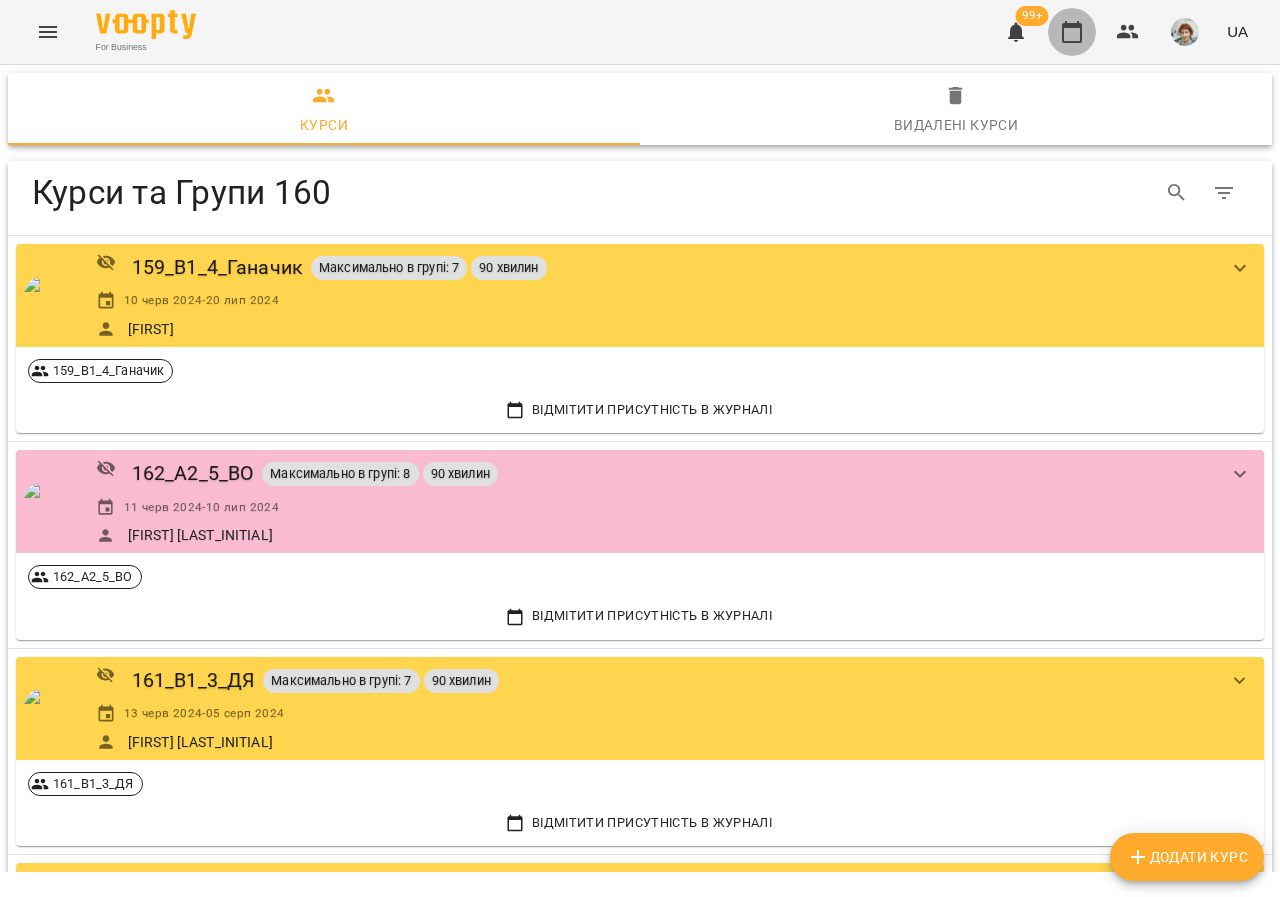 click at bounding box center [1072, 32] 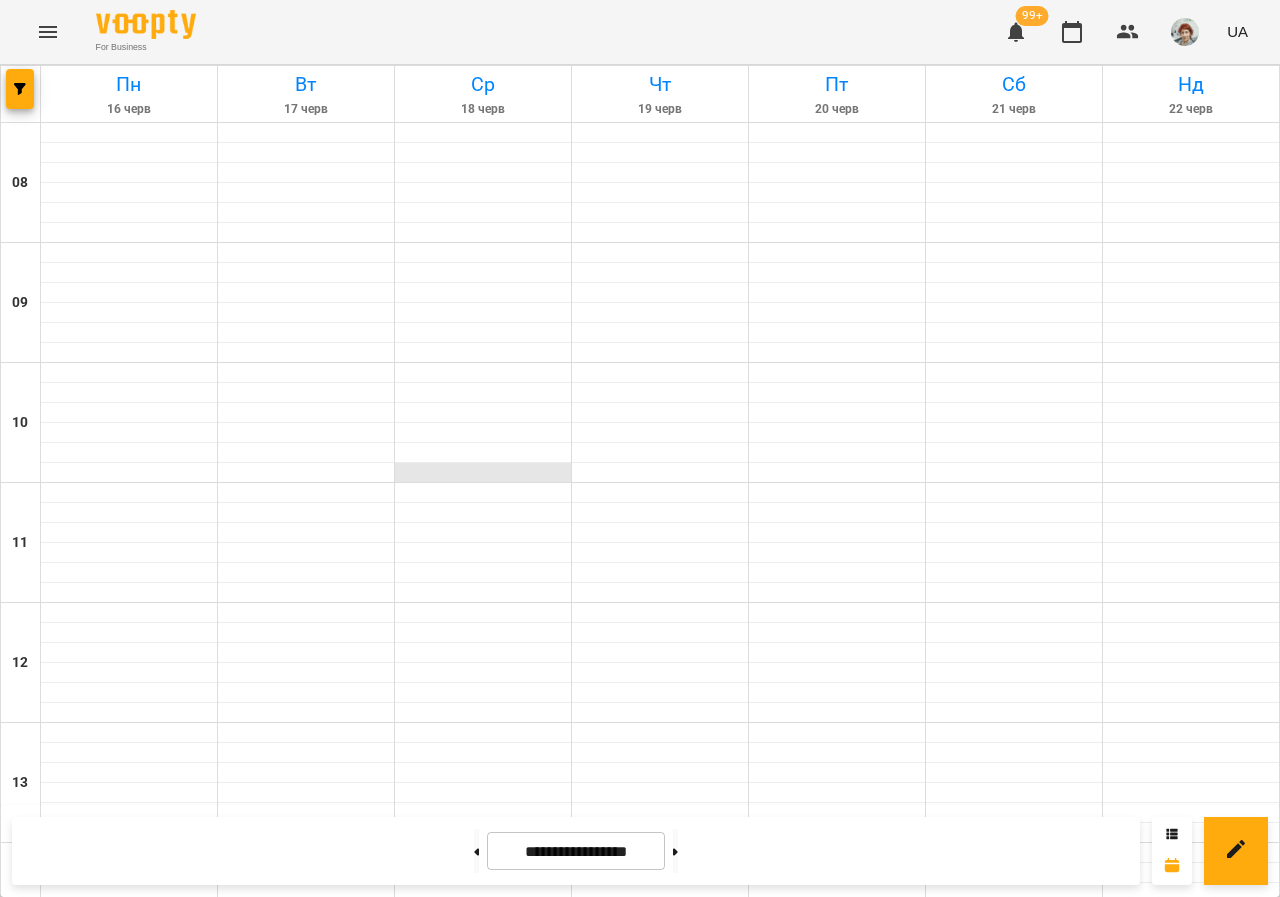 scroll, scrollTop: 996, scrollLeft: 0, axis: vertical 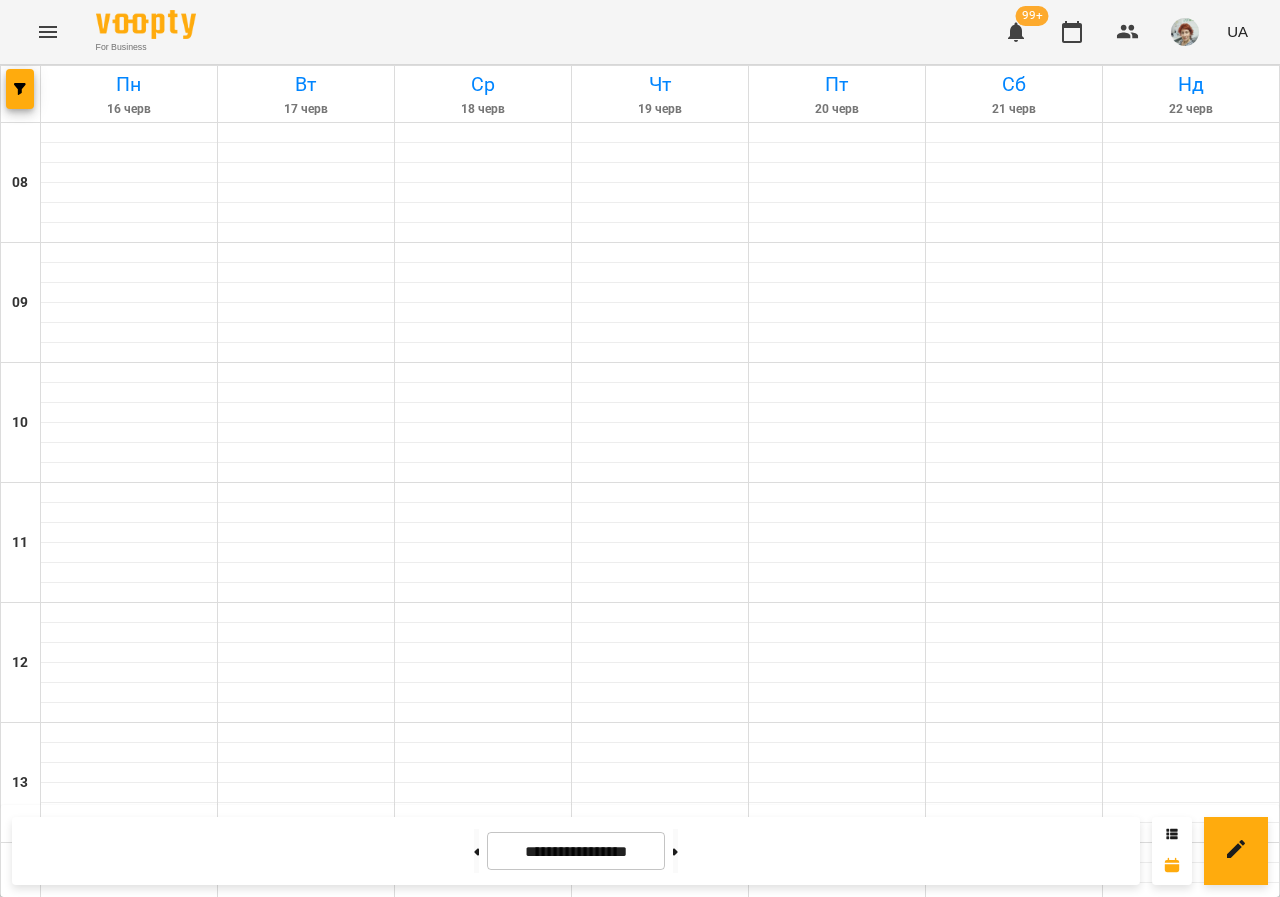 click on "**********" at bounding box center (576, 851) 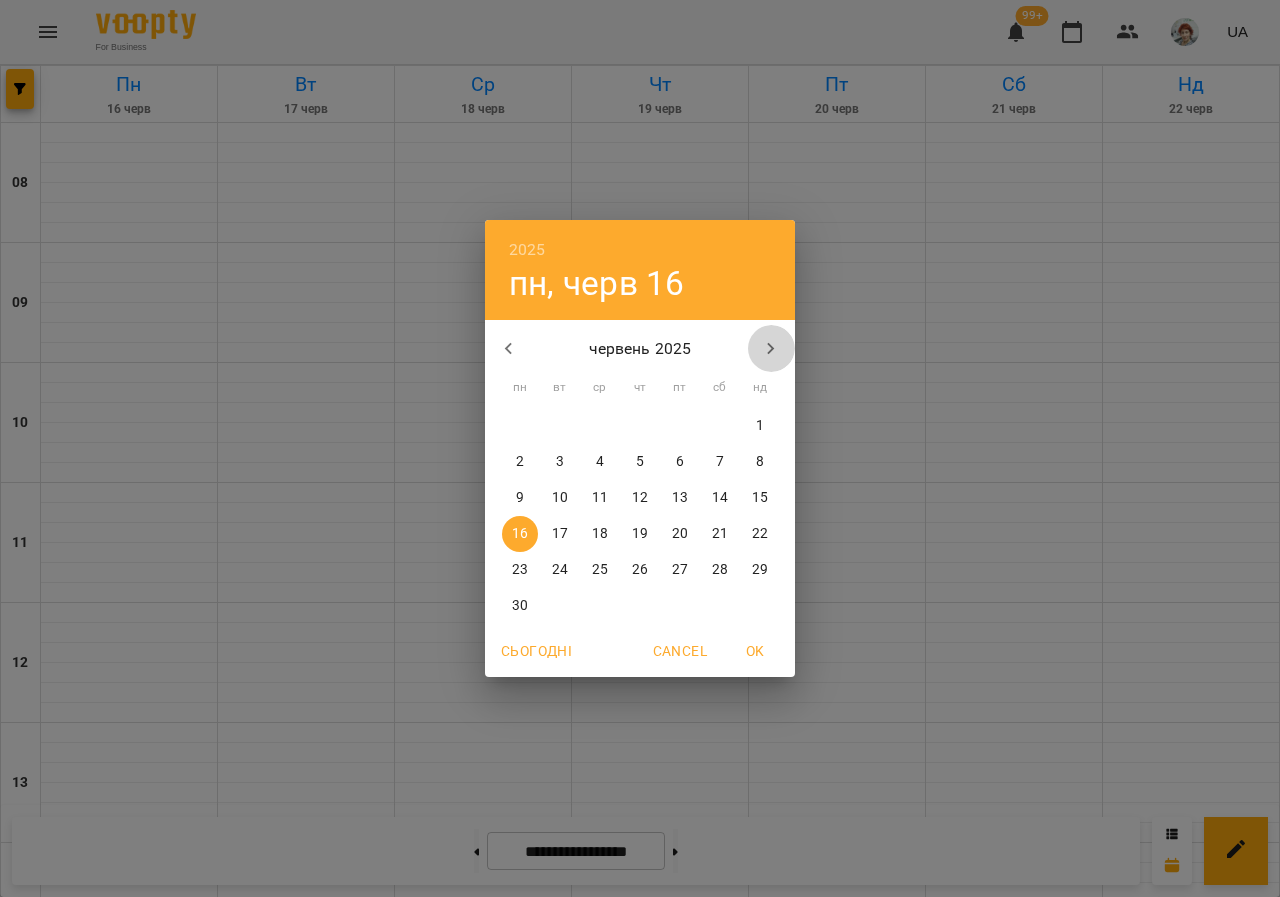 click at bounding box center (771, 349) 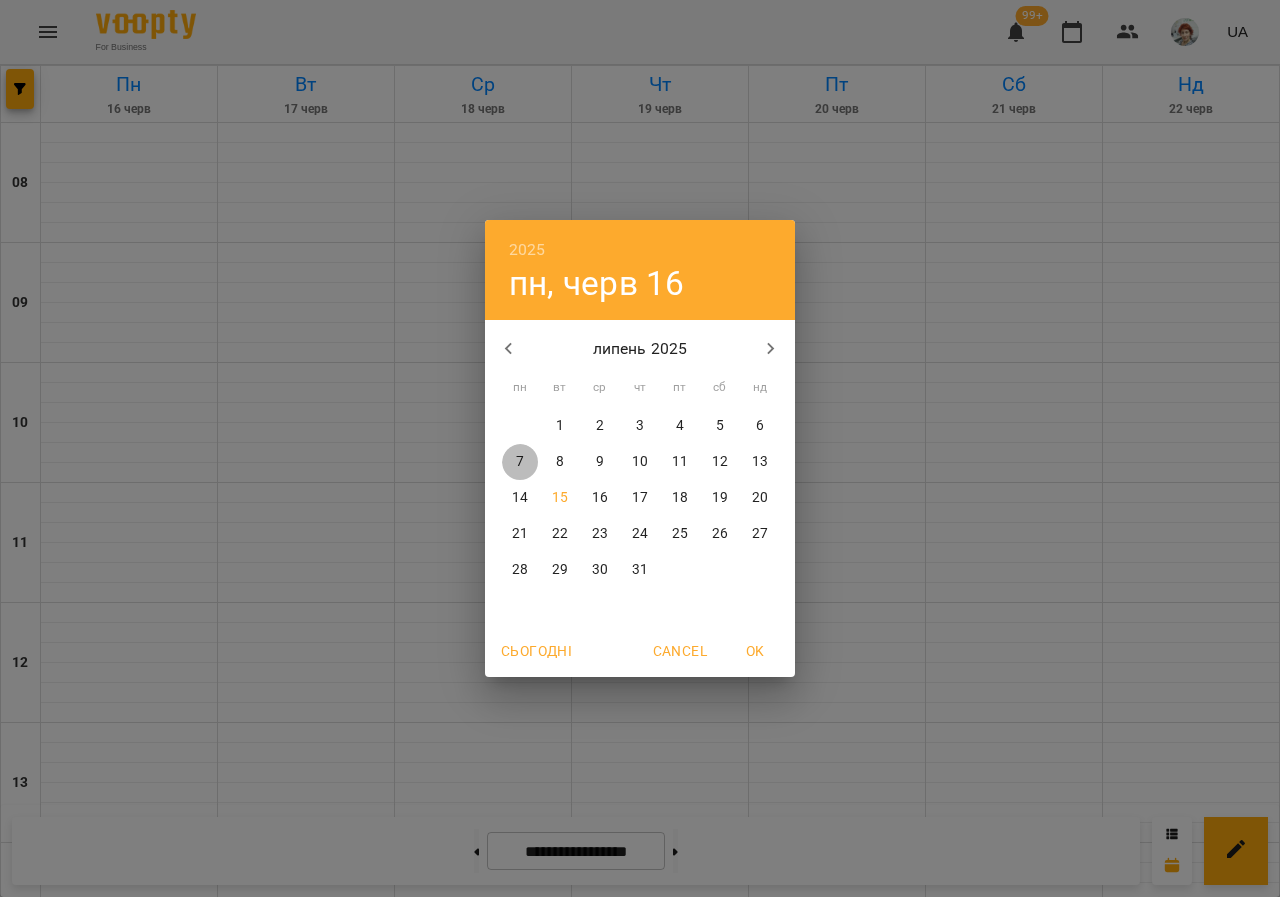click on "7" at bounding box center [520, 462] 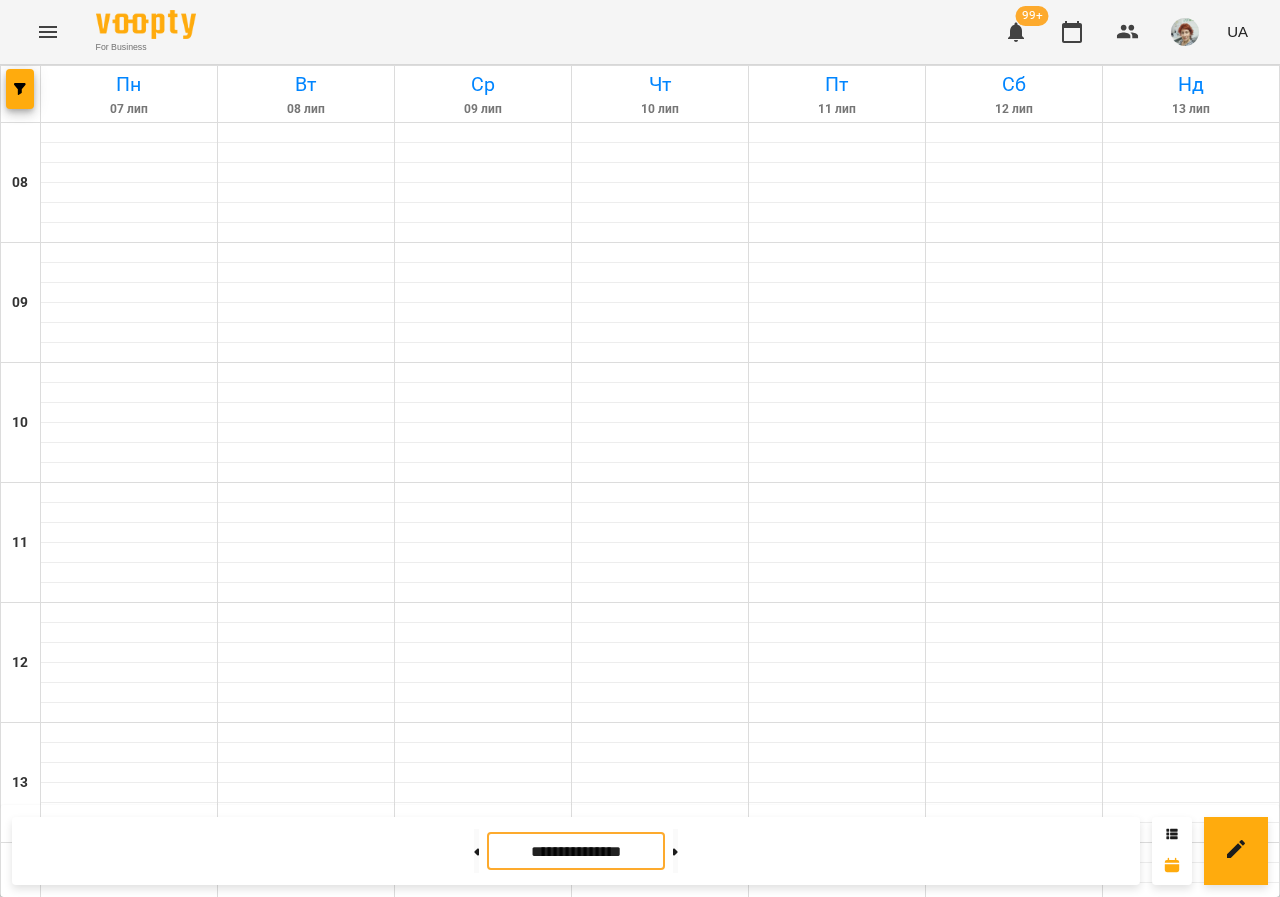scroll, scrollTop: 696, scrollLeft: 0, axis: vertical 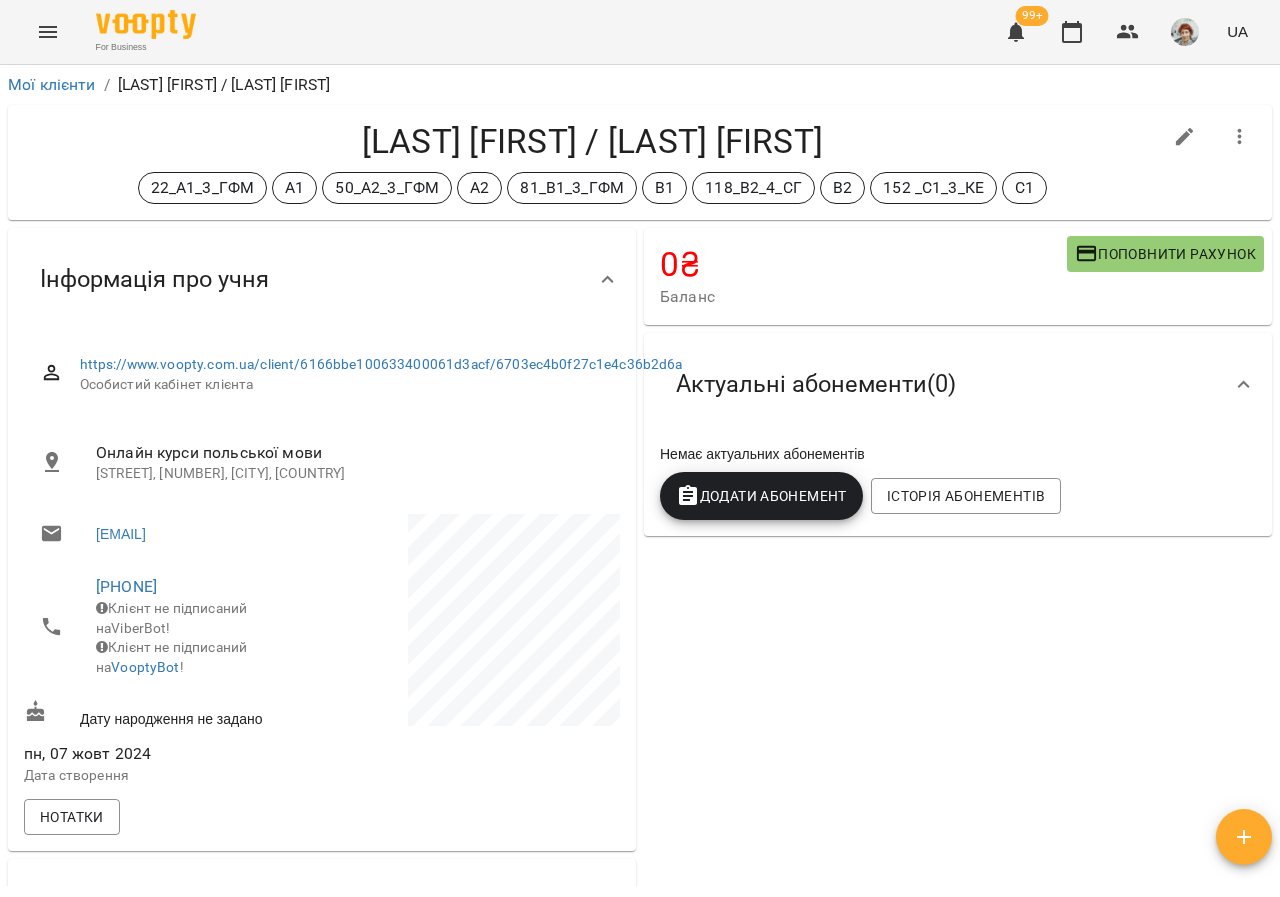 click on "Додати Абонемент" at bounding box center [761, 496] 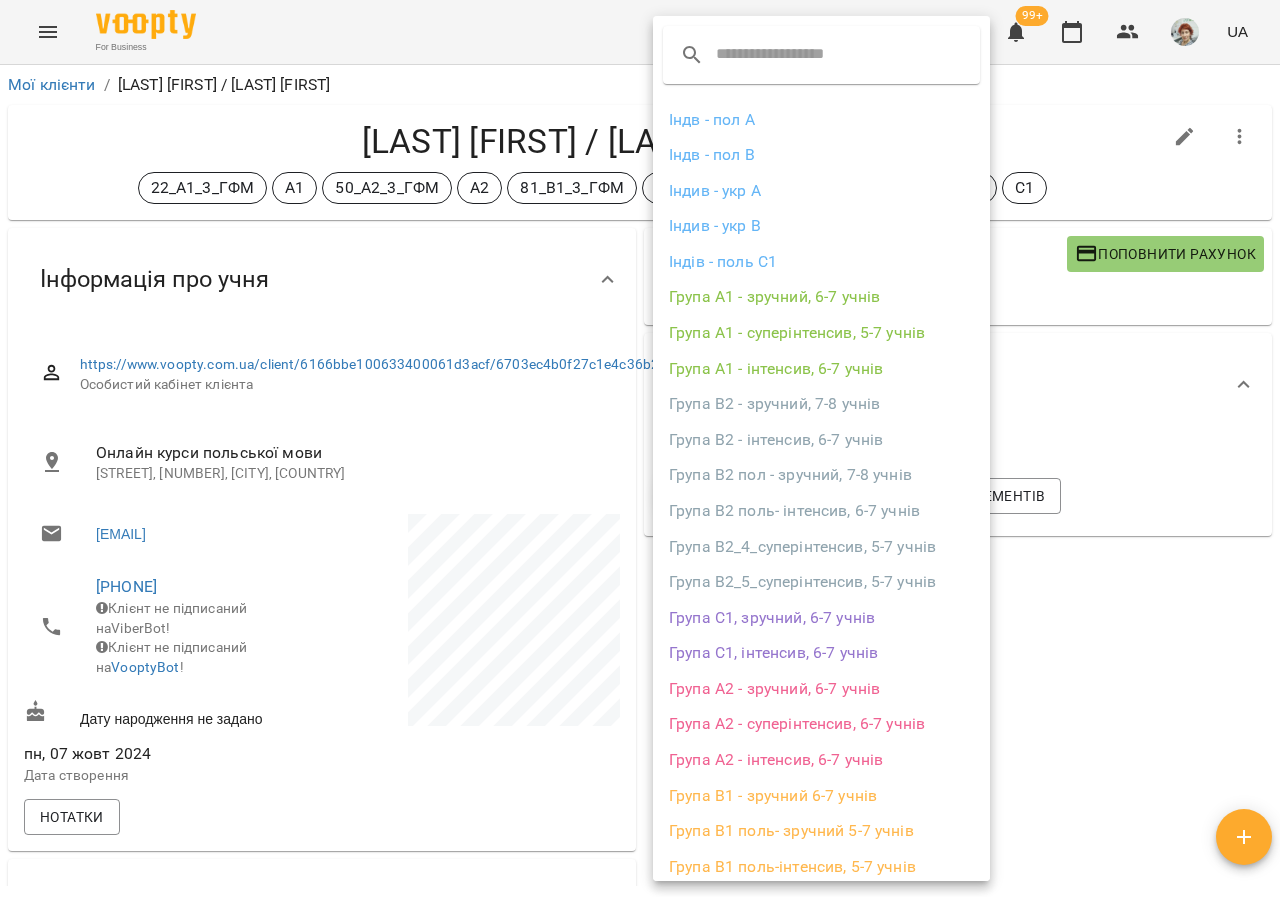 click on "Група С1, інтенсив, 6-7 учнів" at bounding box center [821, 653] 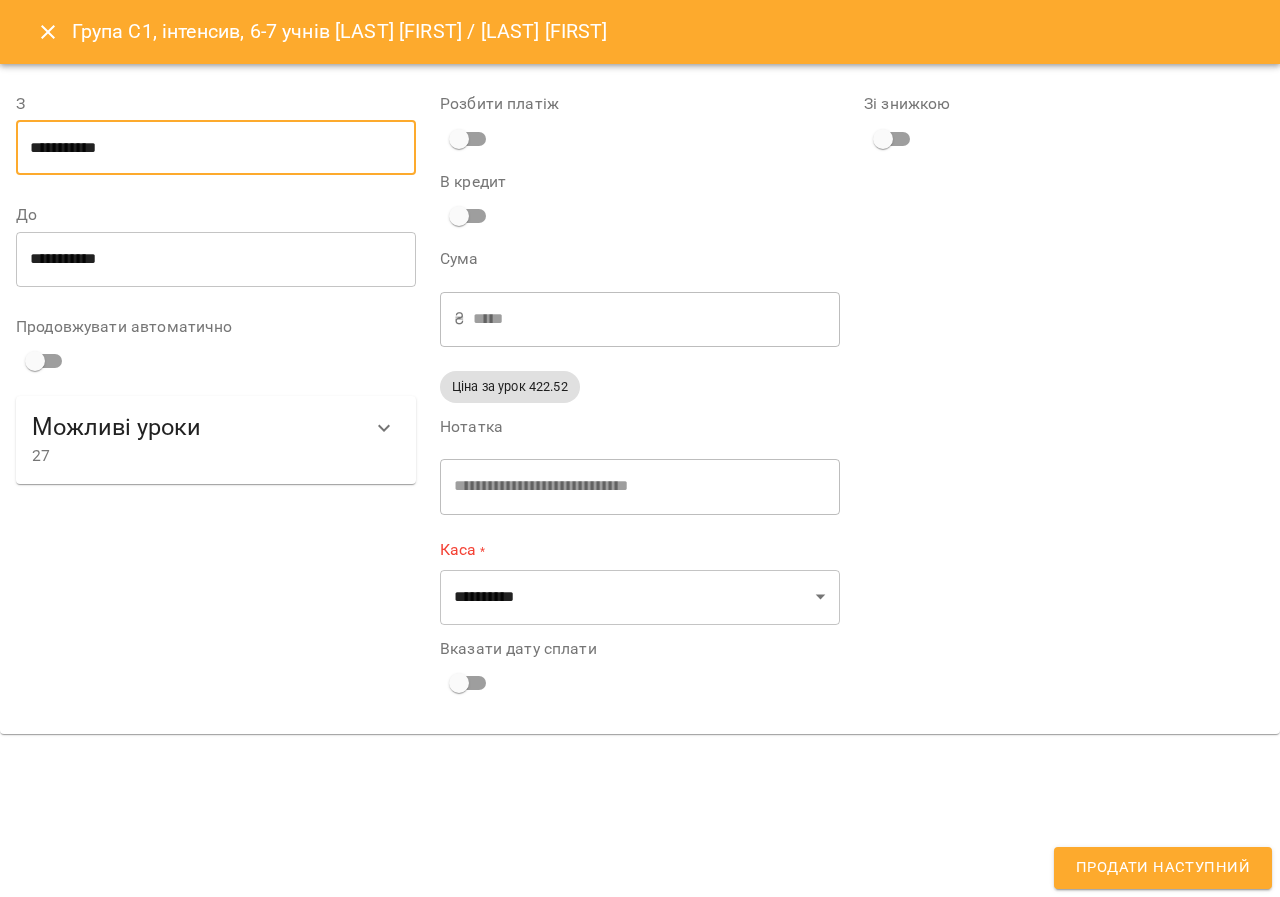 click on "**********" at bounding box center (216, 148) 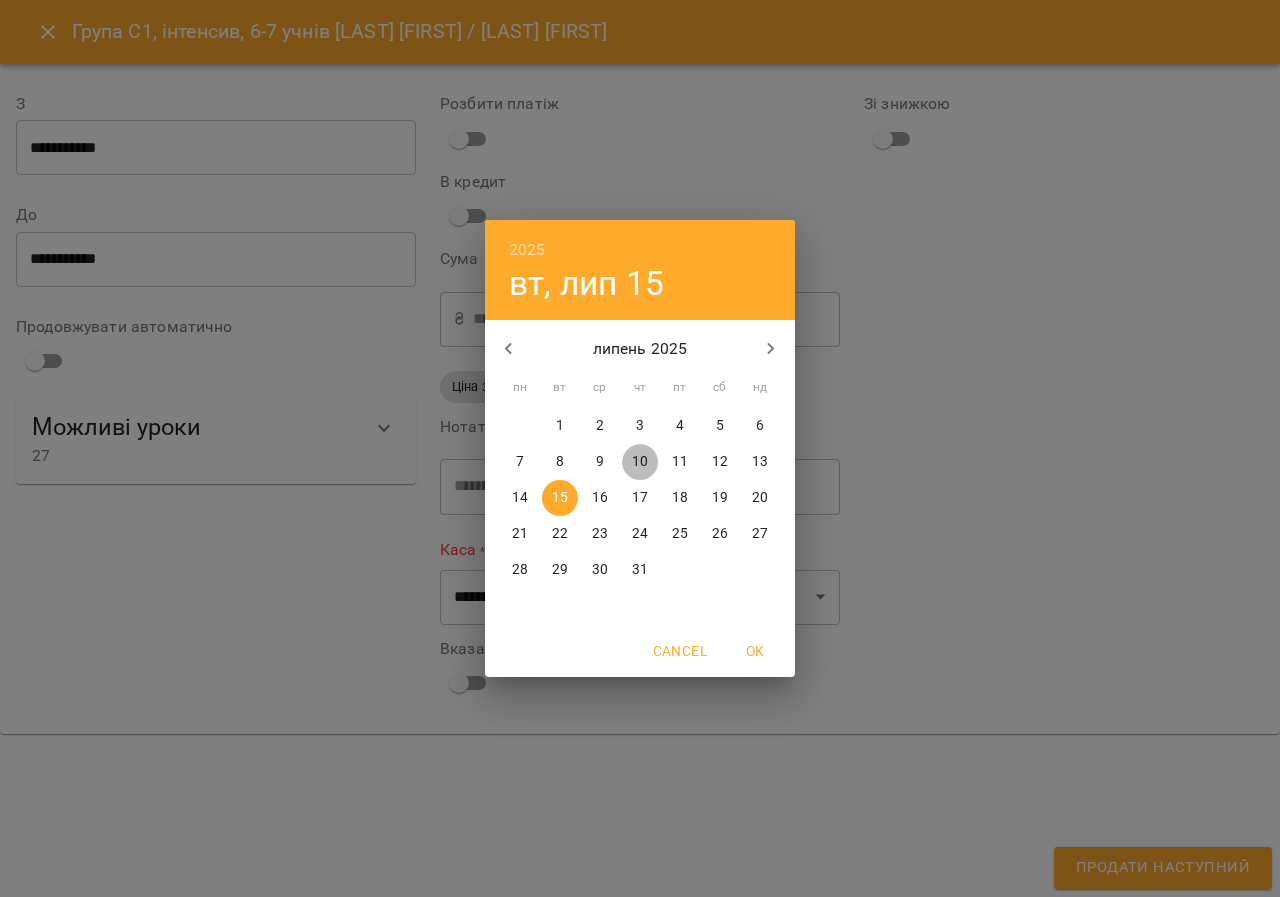 click on "10" at bounding box center (640, 462) 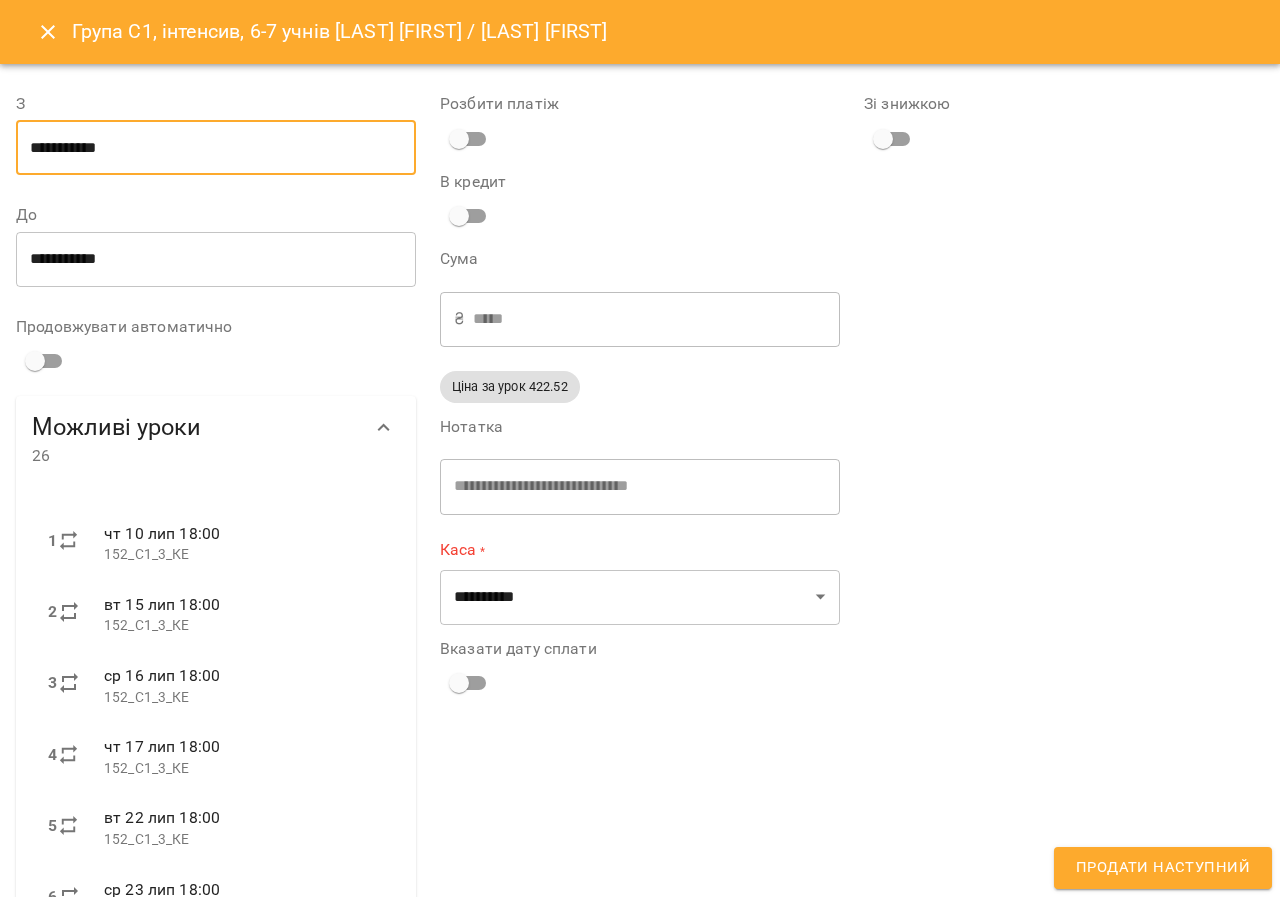 click on "**********" at bounding box center [216, 259] 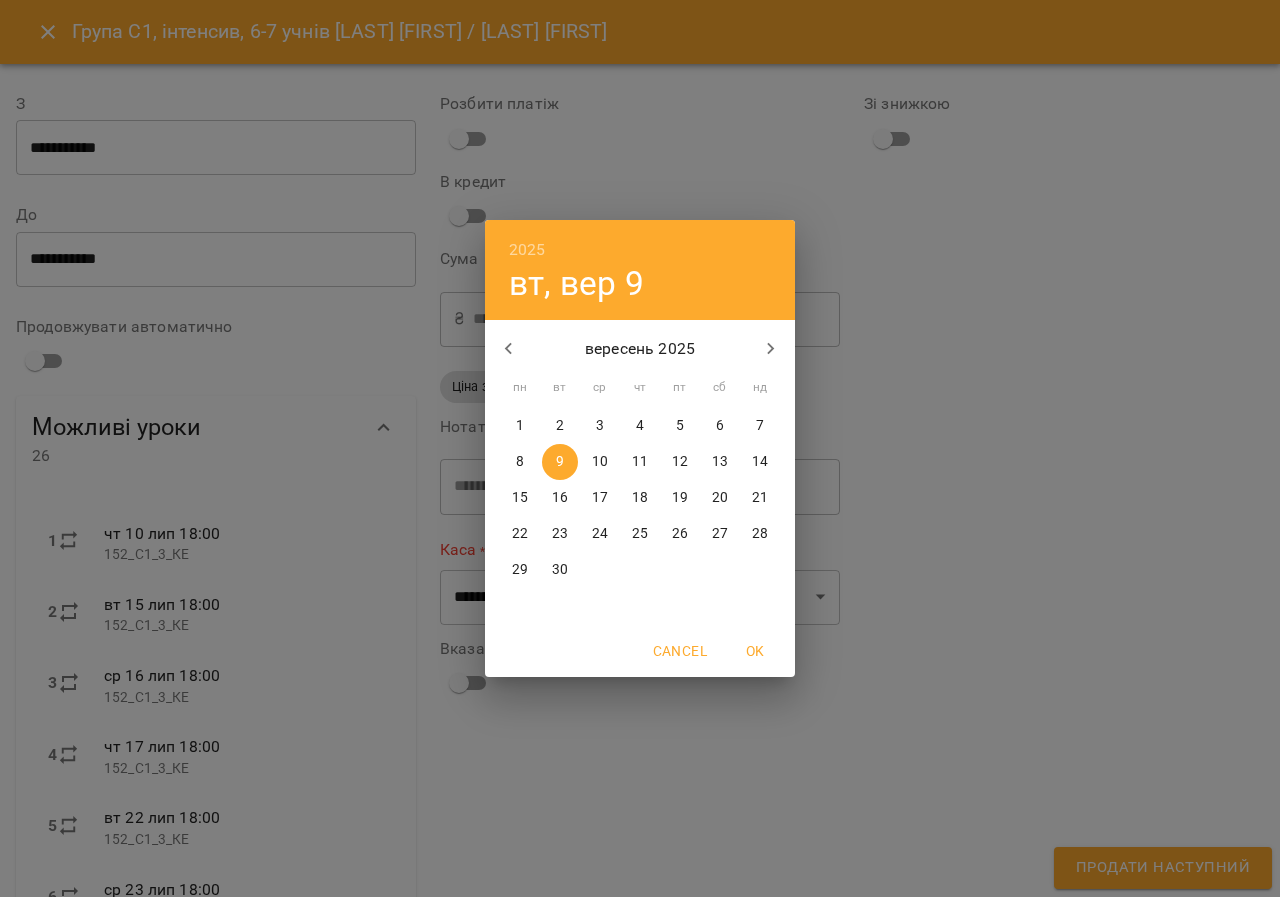 click on "17" at bounding box center (600, 498) 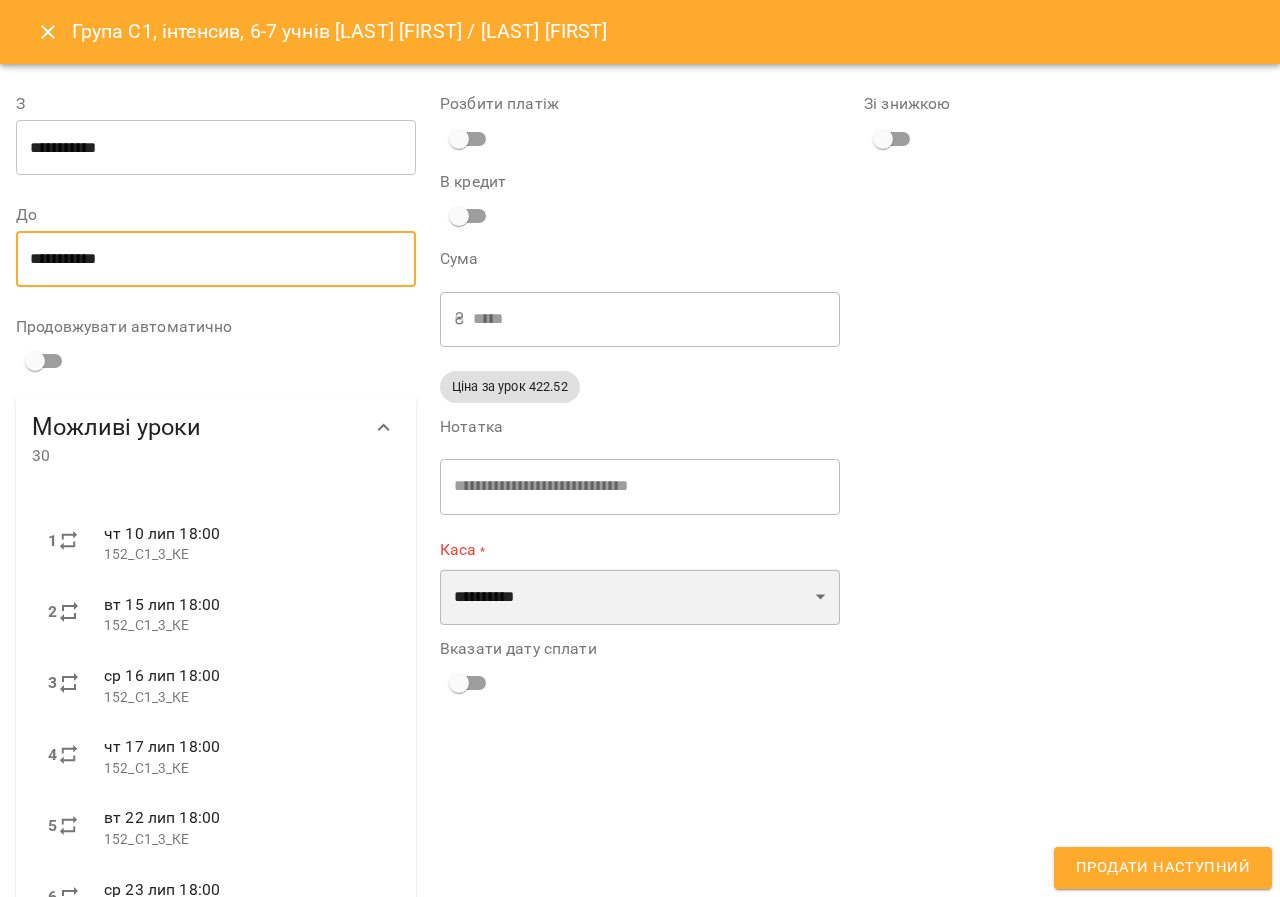 click on "**********" at bounding box center (640, 597) 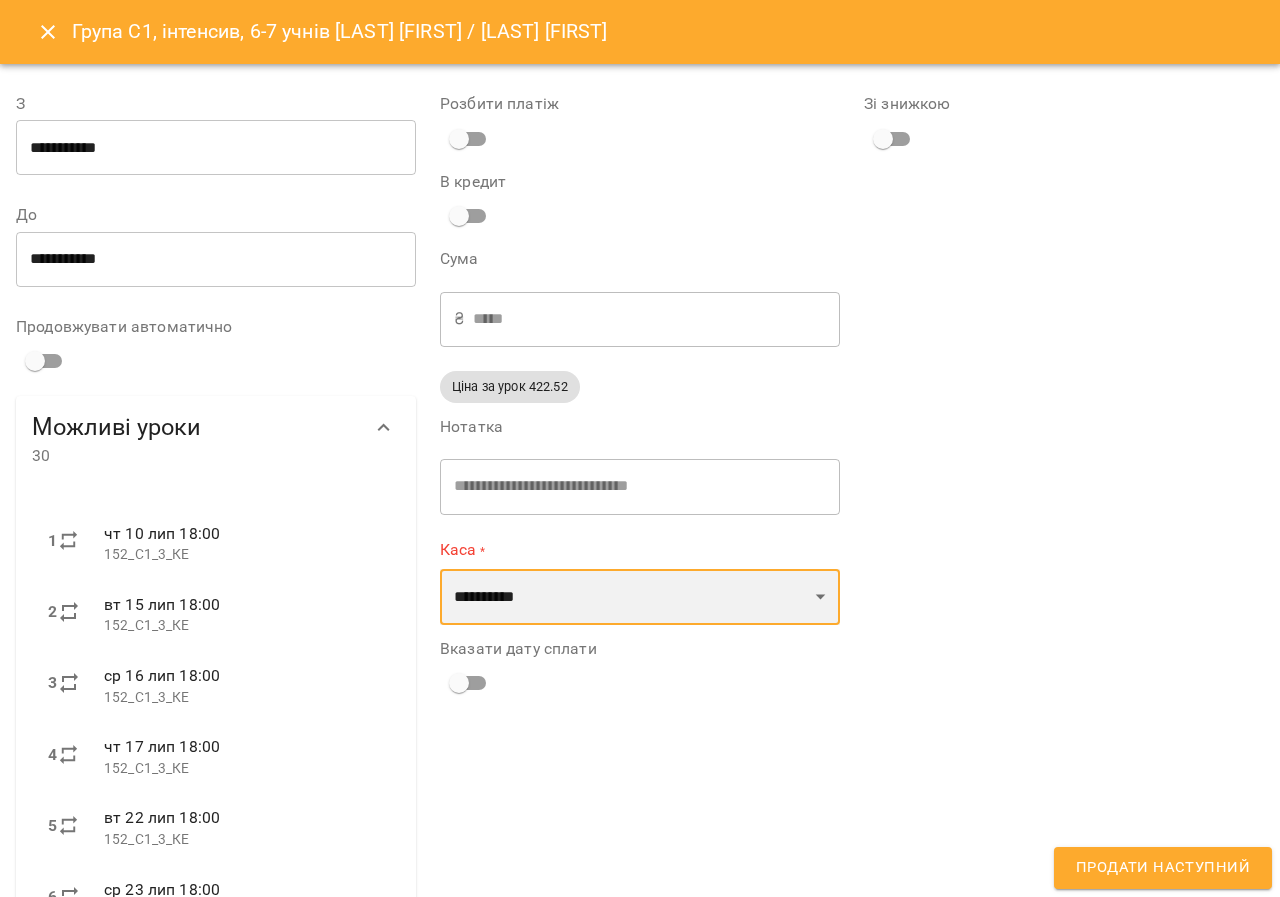 select on "****" 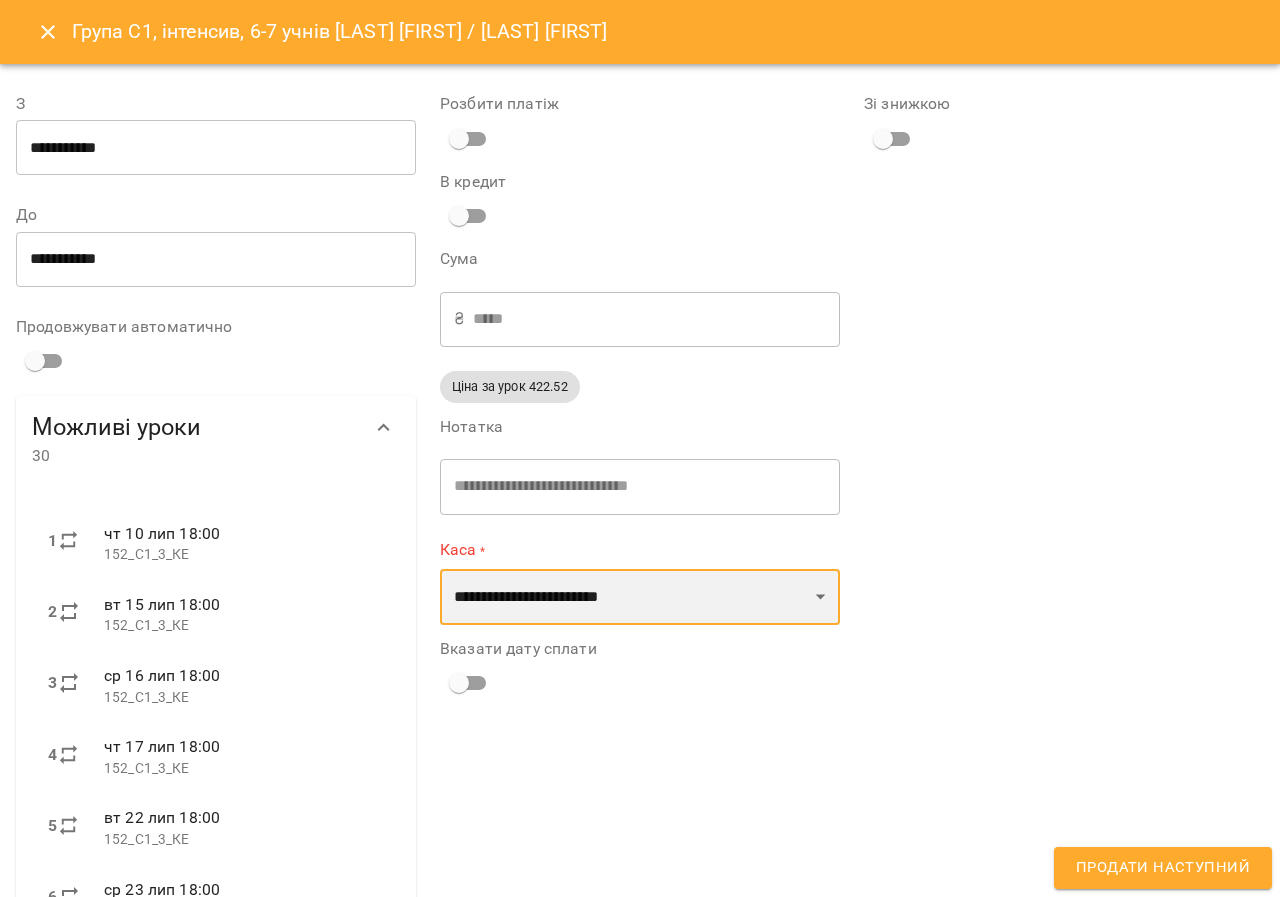 click on "**********" at bounding box center (640, 597) 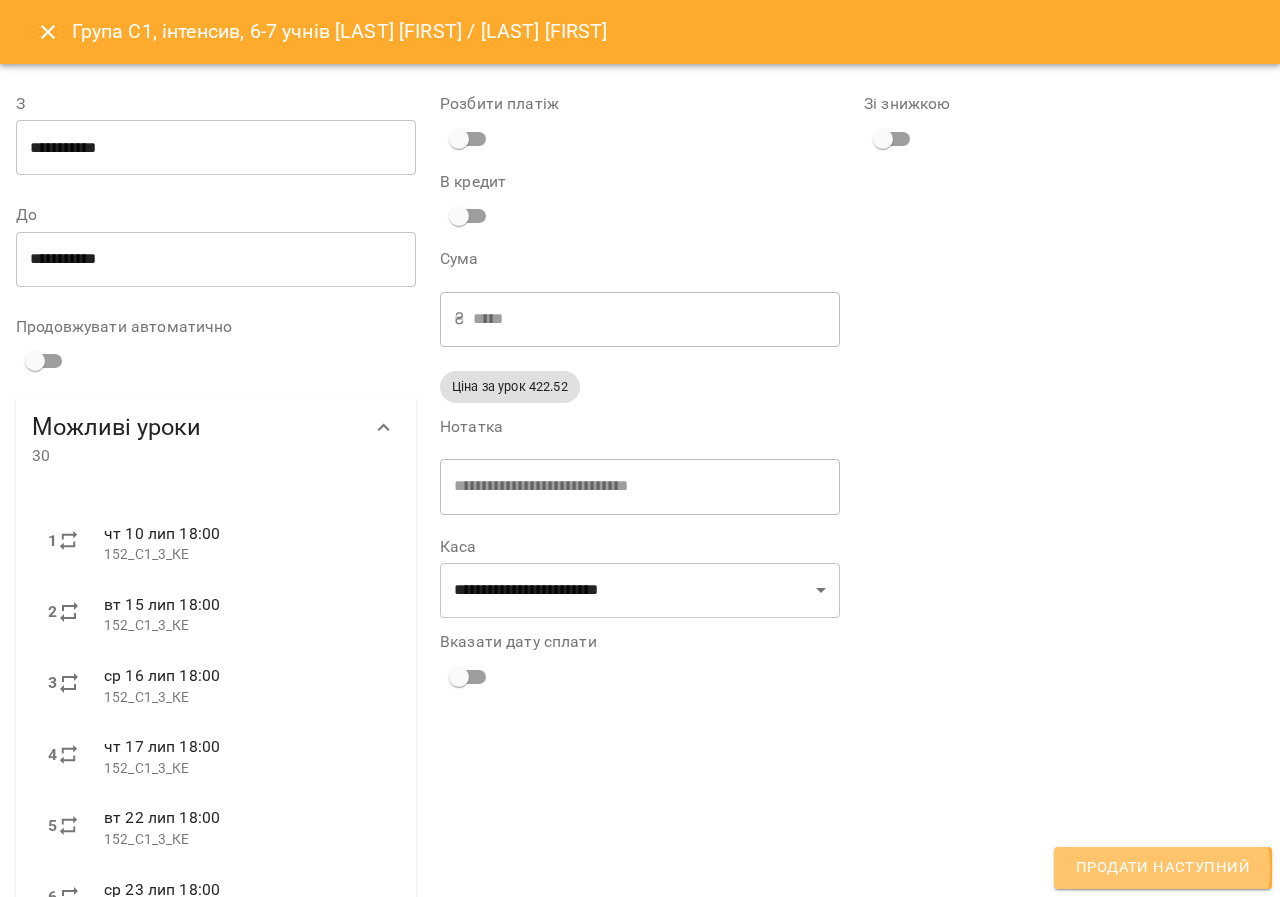 click on "Продати наступний" at bounding box center [1163, 868] 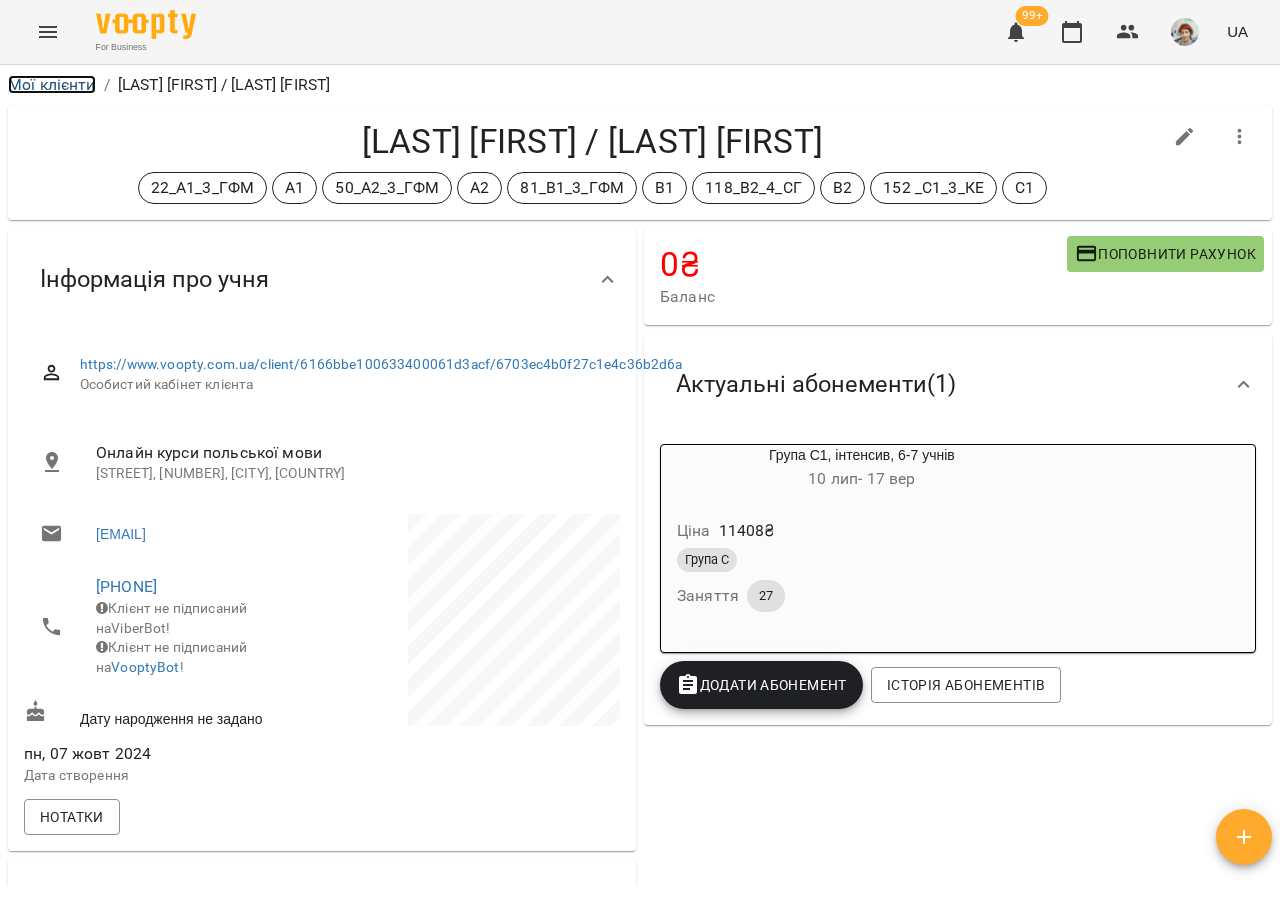 click on "Мої клієнти" at bounding box center [52, 84] 